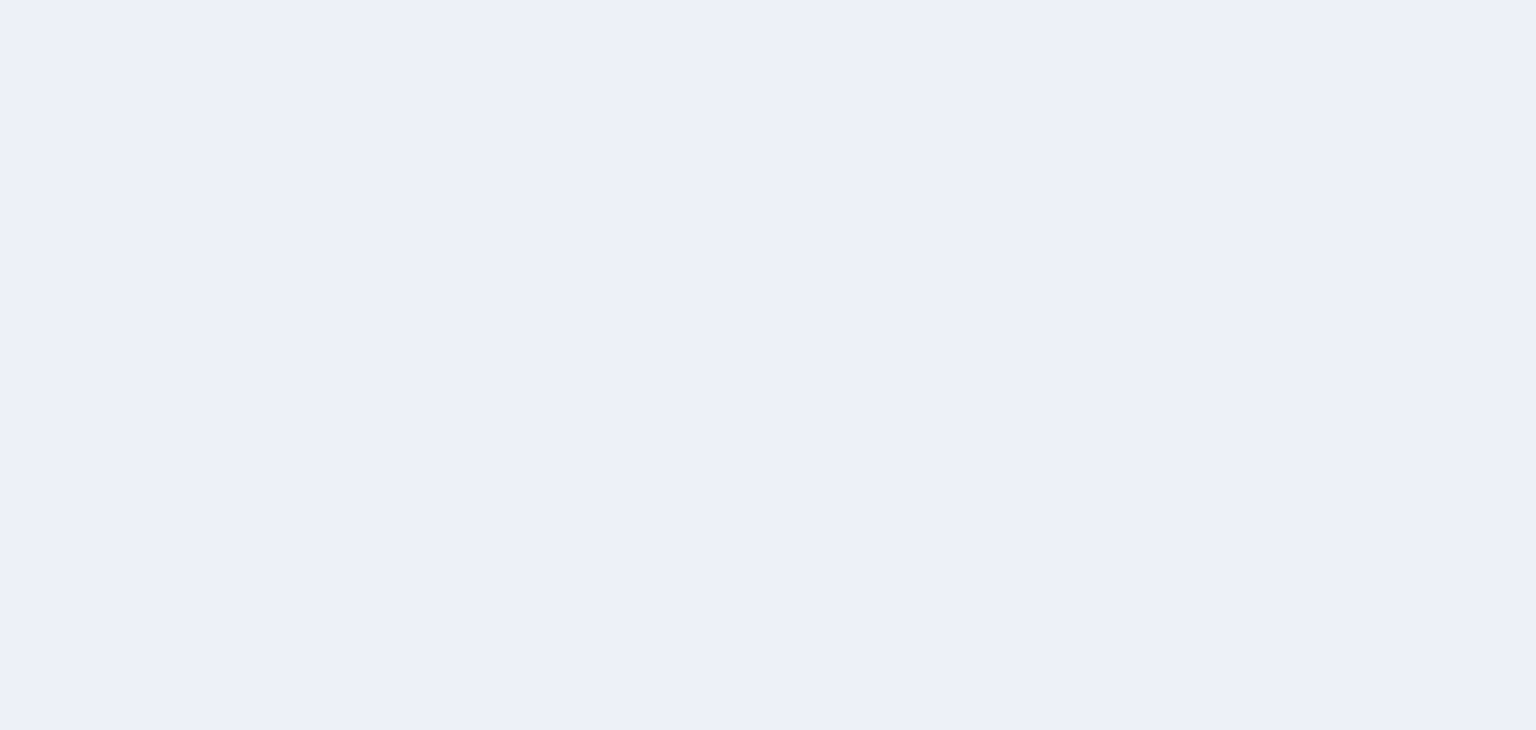 scroll, scrollTop: 0, scrollLeft: 0, axis: both 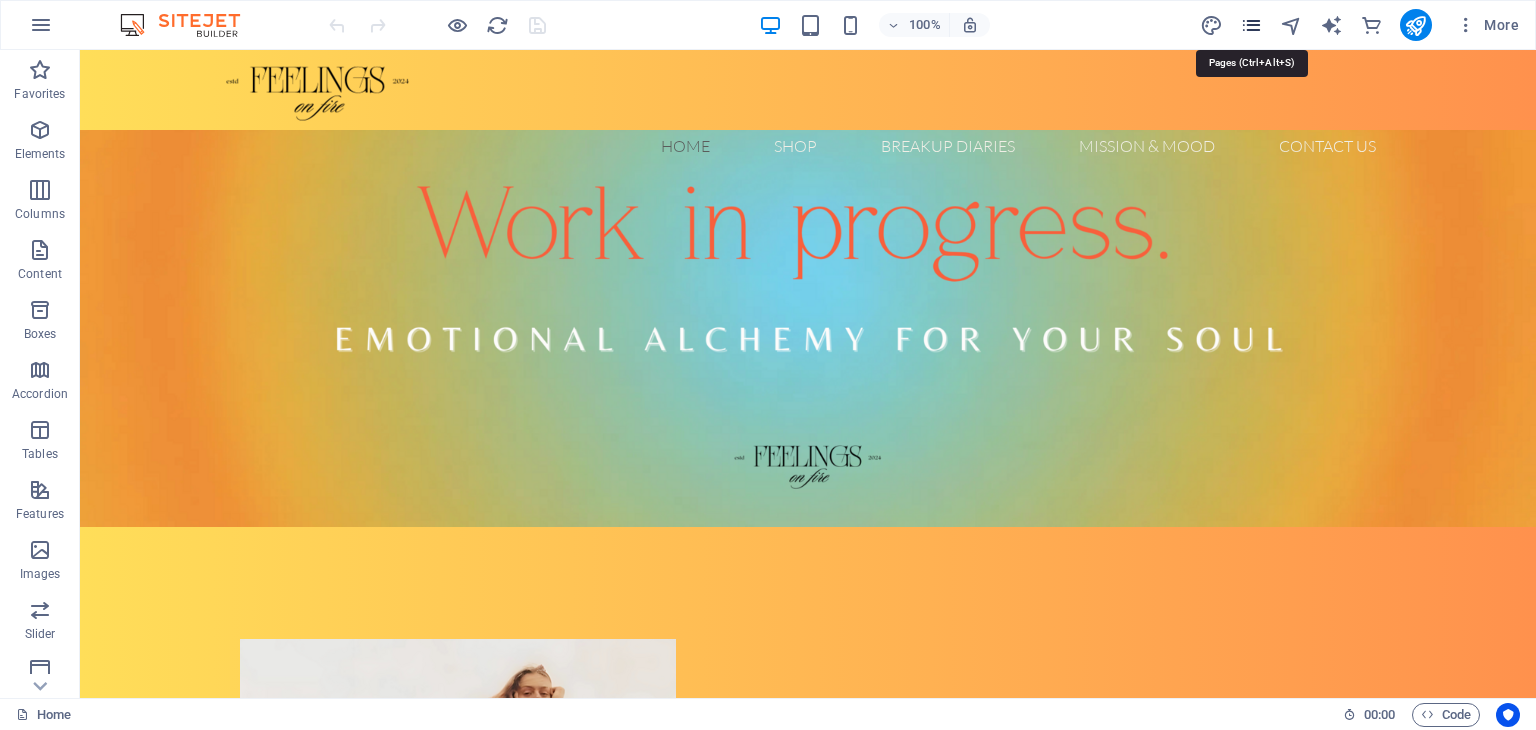 click at bounding box center (1251, 25) 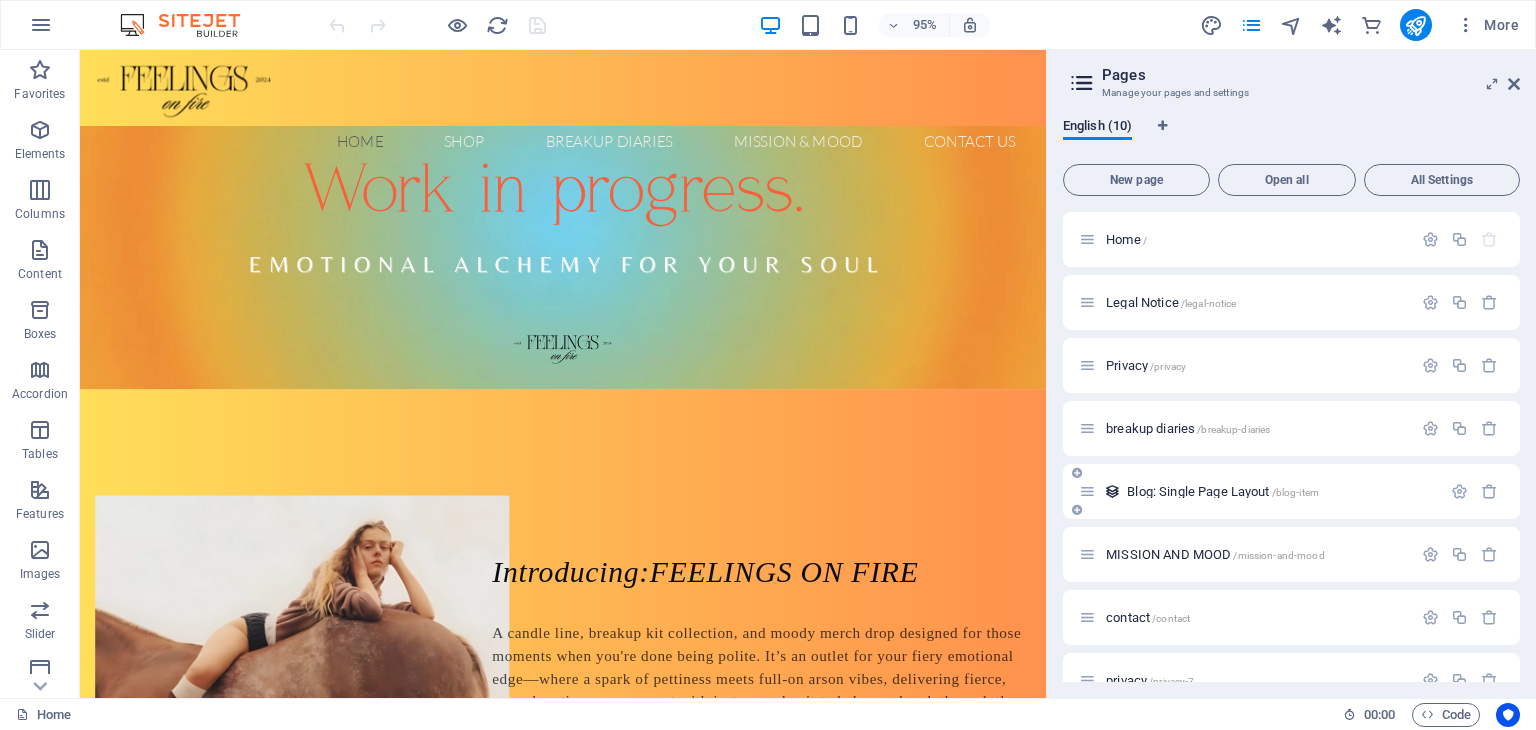 click on "Blog: Single Page Layout /blog-item" at bounding box center [1223, 491] 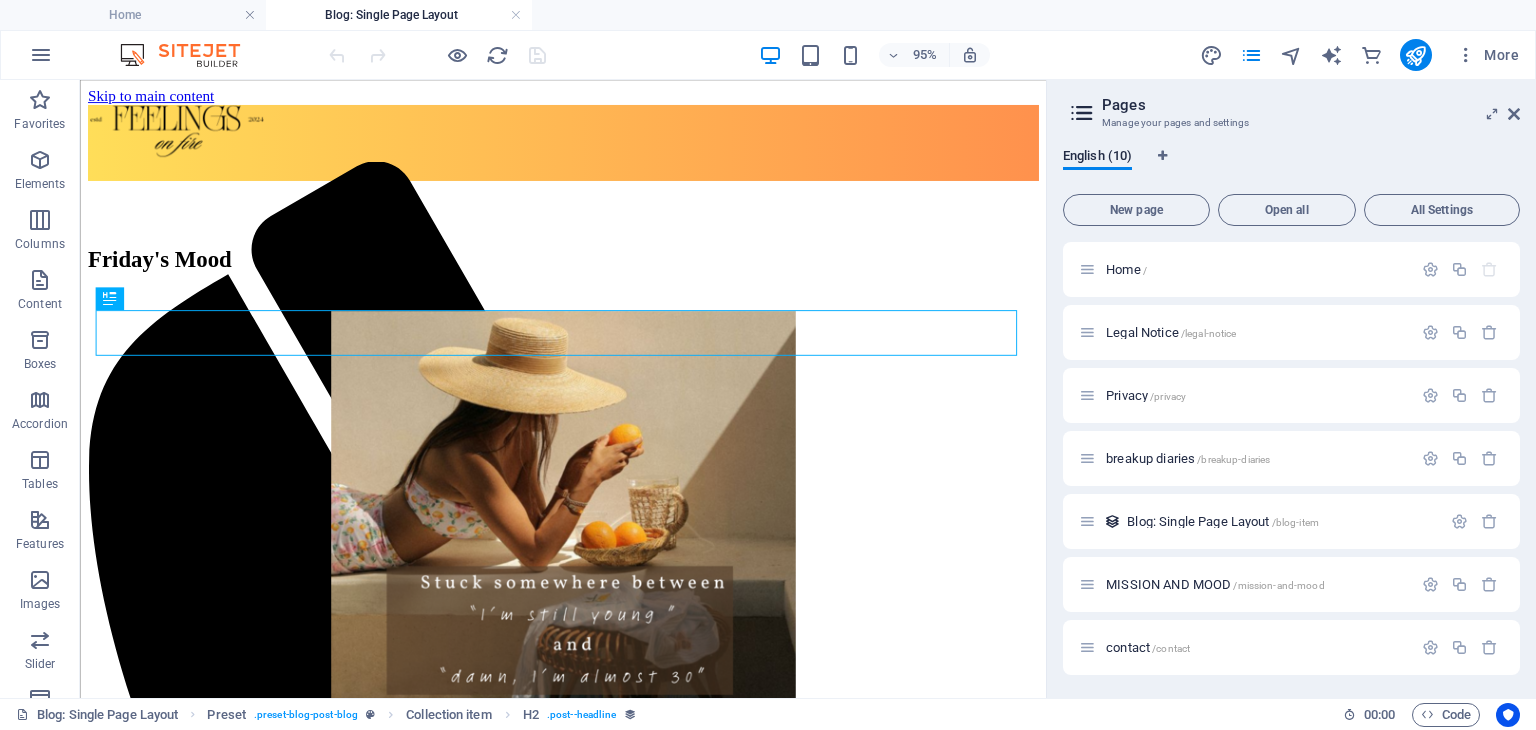 scroll, scrollTop: 0, scrollLeft: 0, axis: both 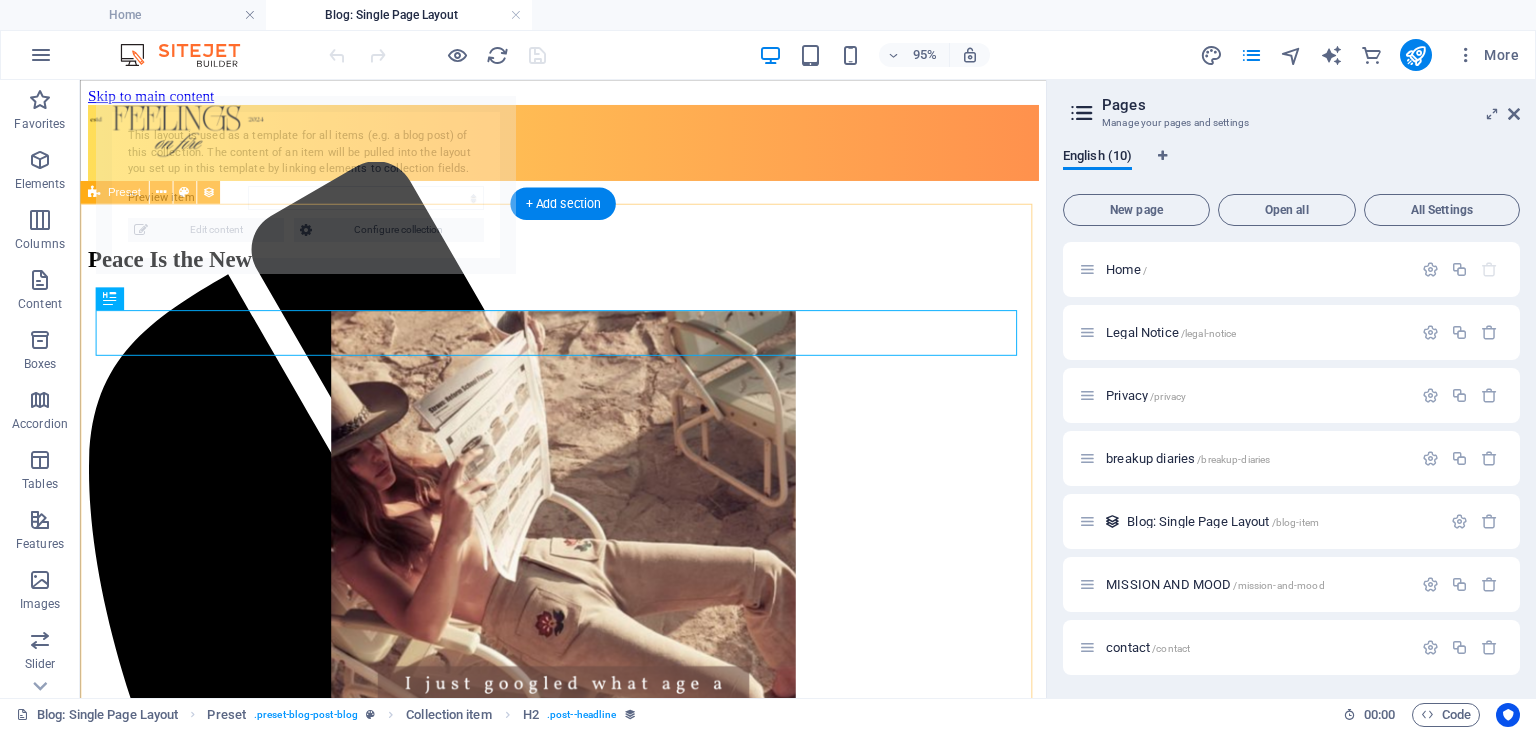select on "689244fb0590d1674a083477" 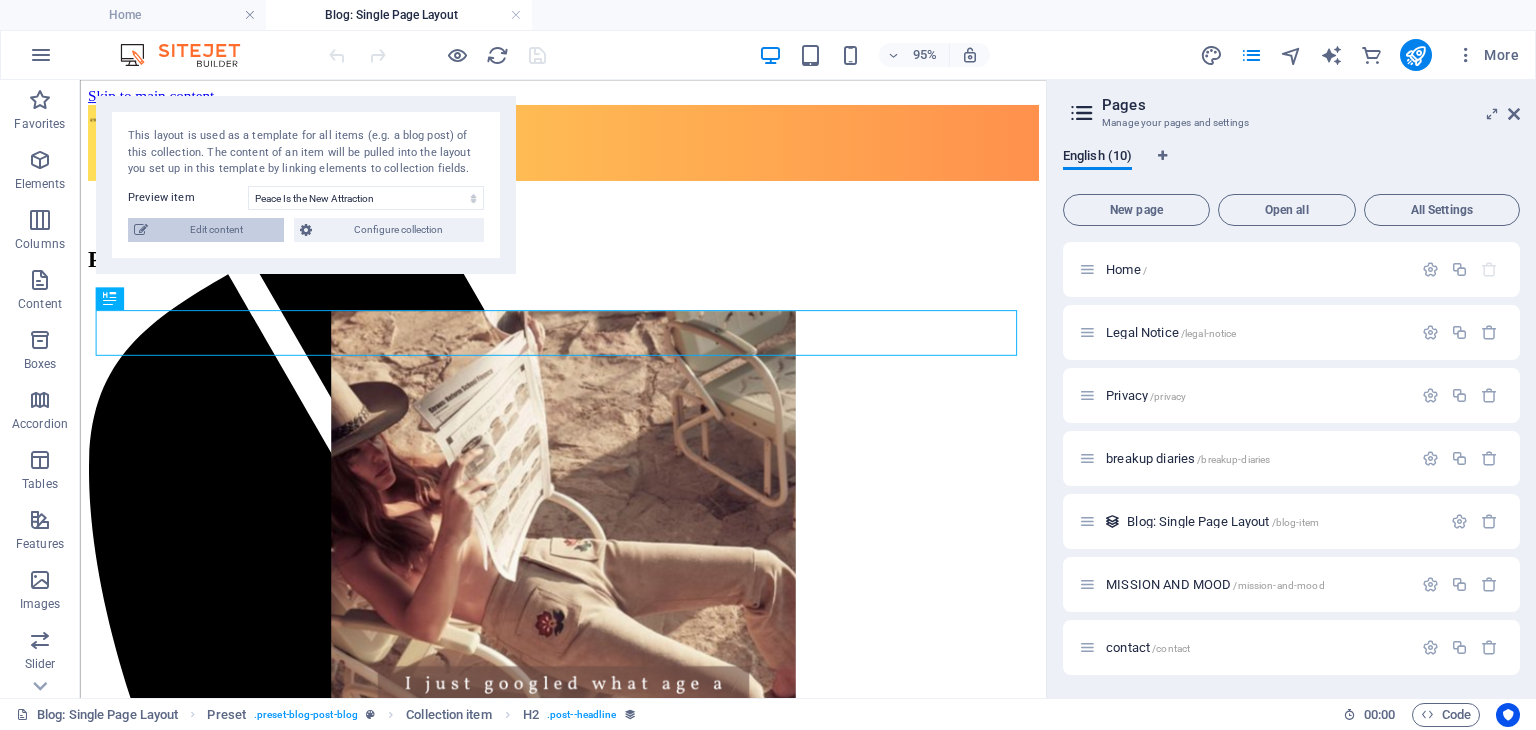 click on "Edit content" at bounding box center [216, 230] 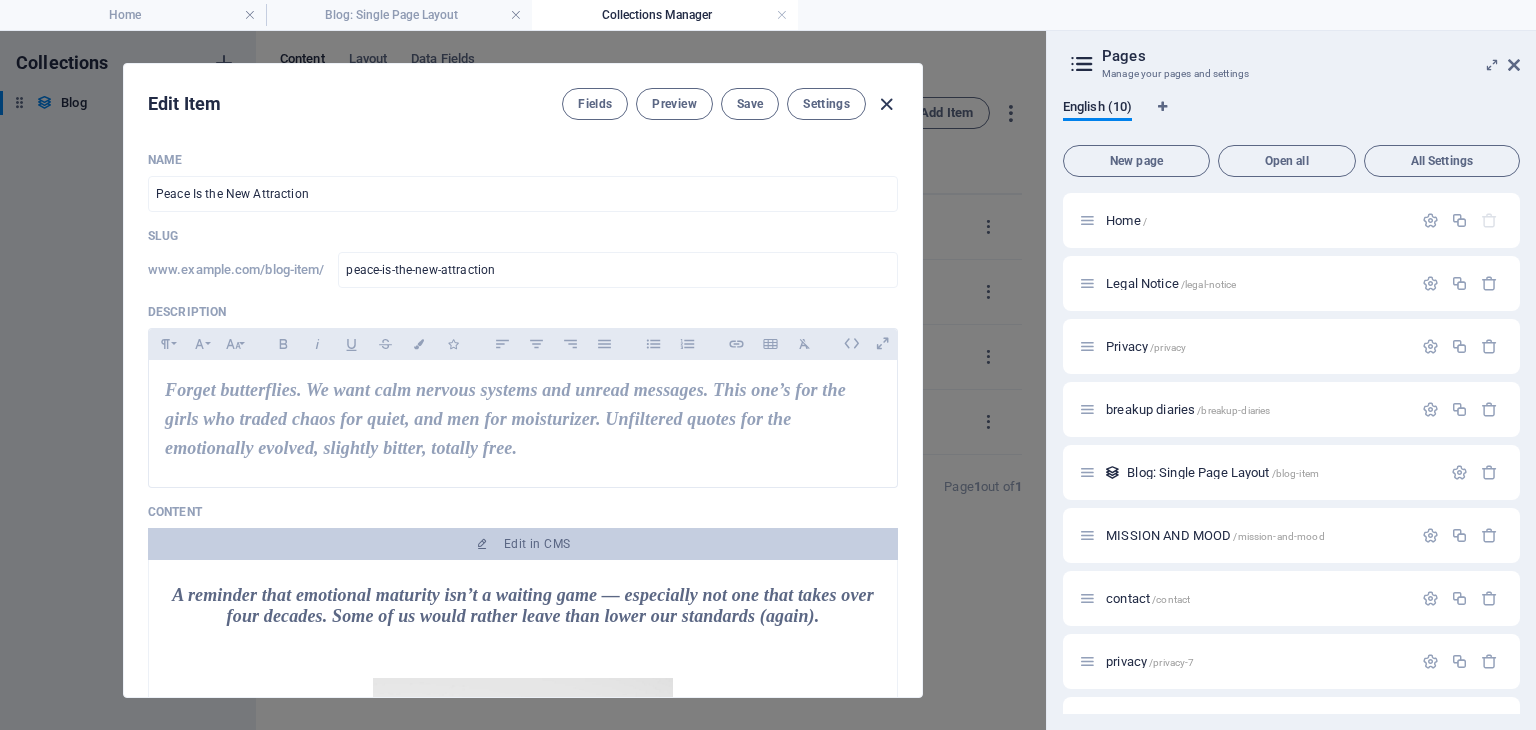 click at bounding box center (886, 104) 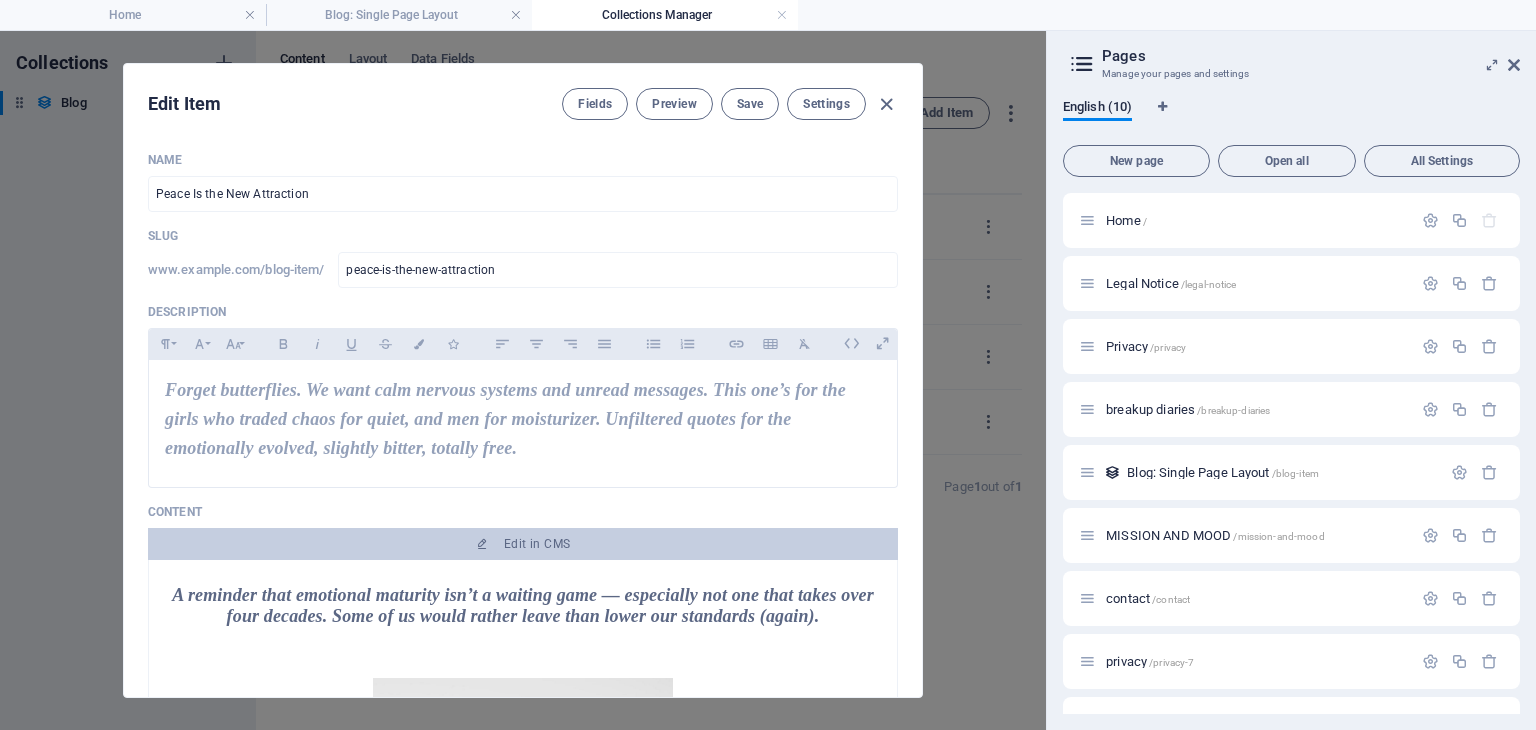 type on "peace-is-the-new-attraction" 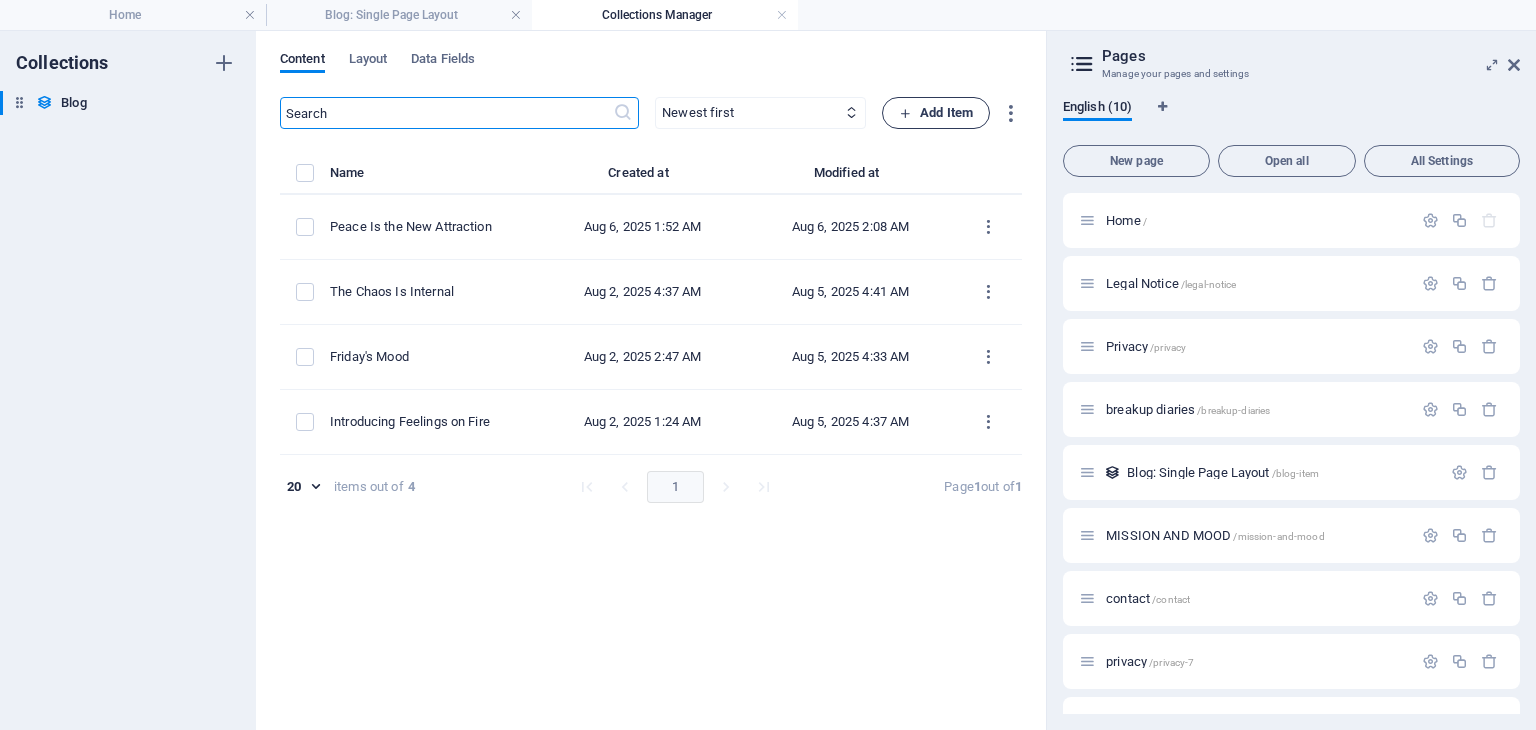 click on "Add Item" at bounding box center [936, 113] 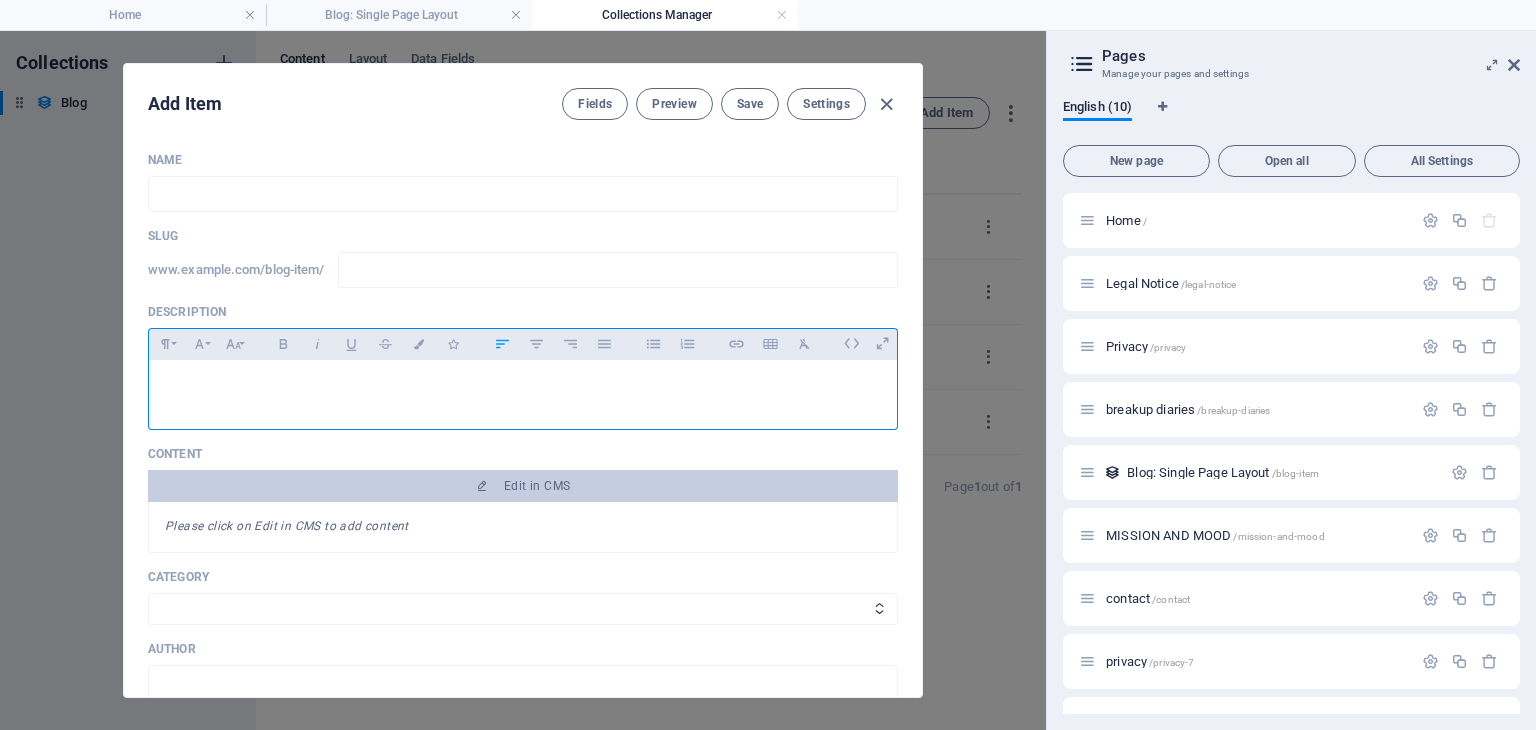 click at bounding box center [523, 385] 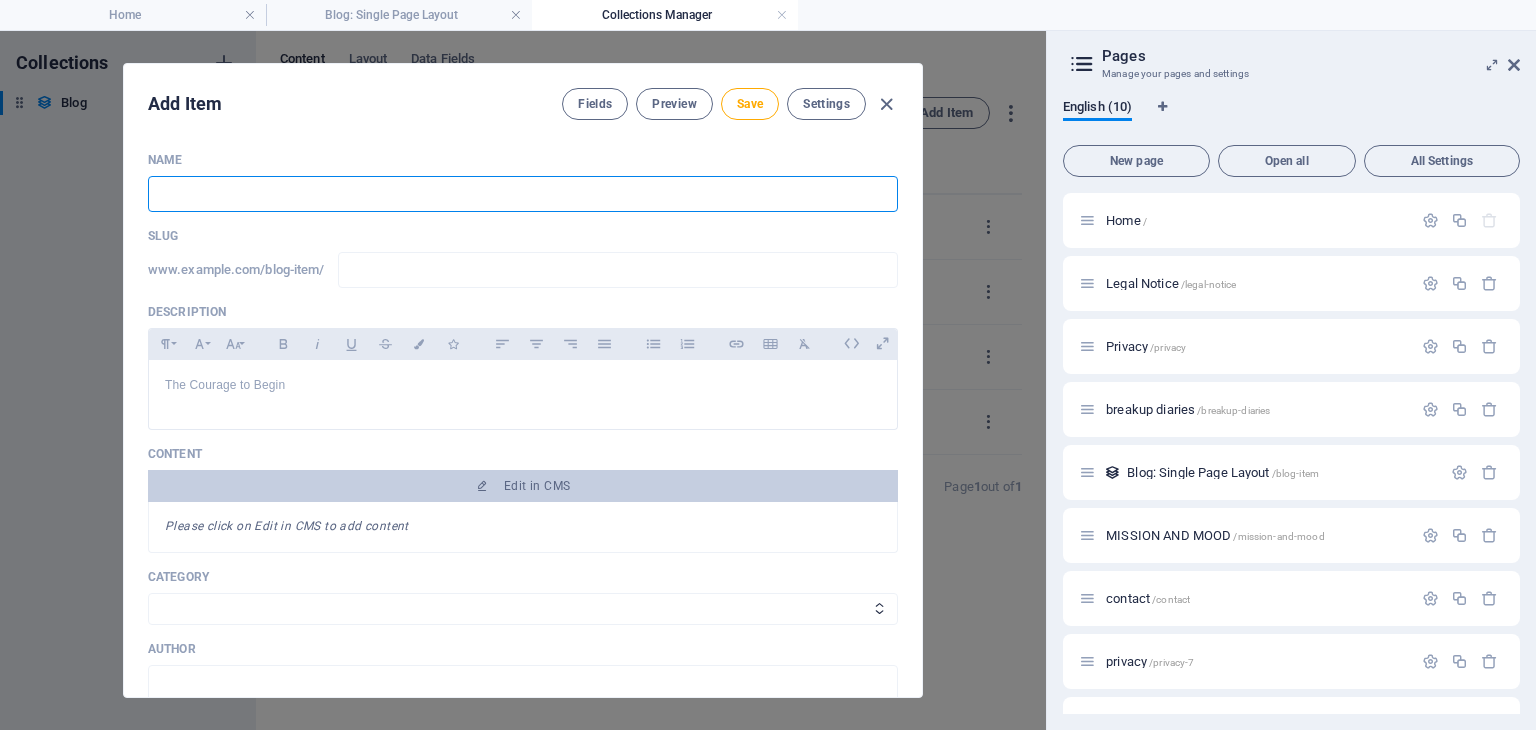 click at bounding box center (523, 194) 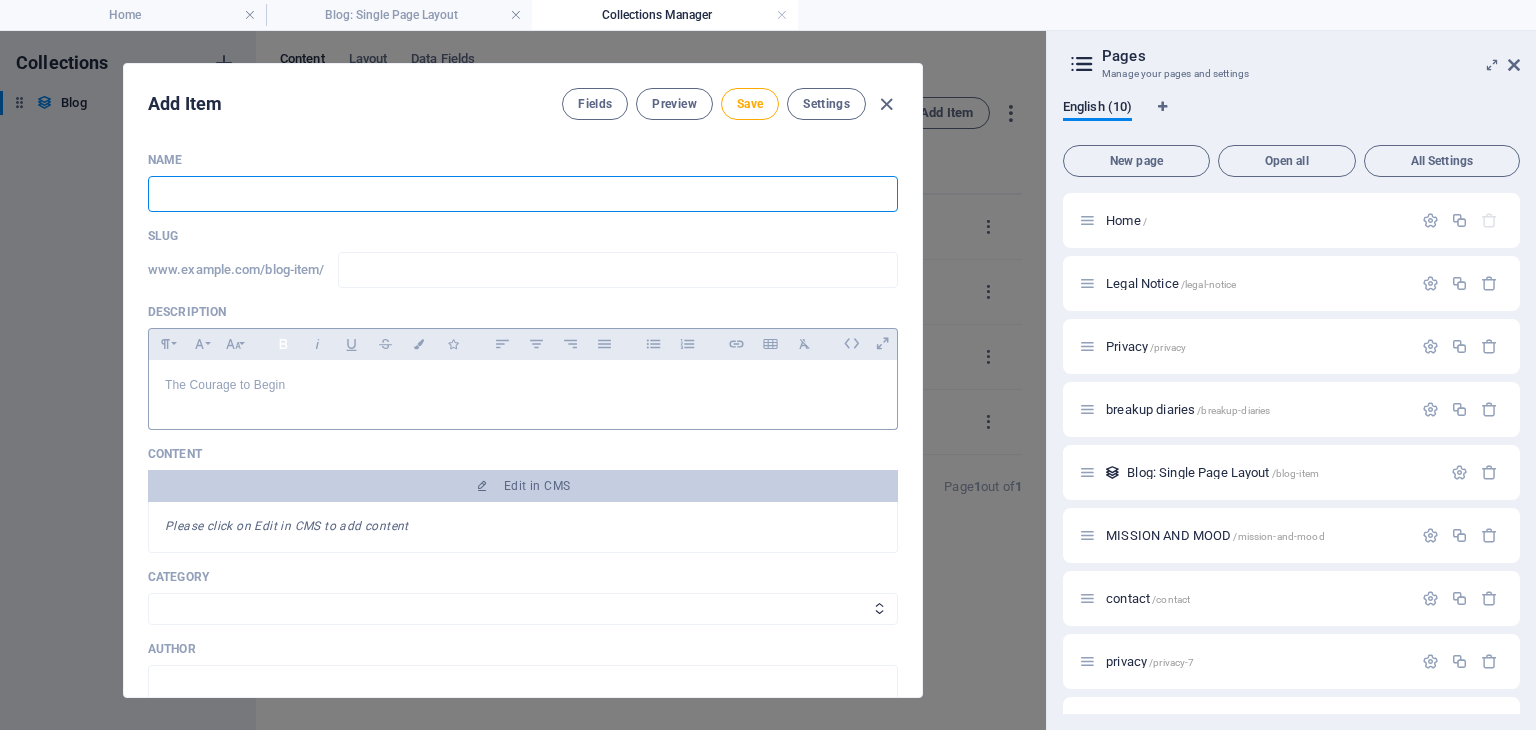 paste on "The Courage to Begin" 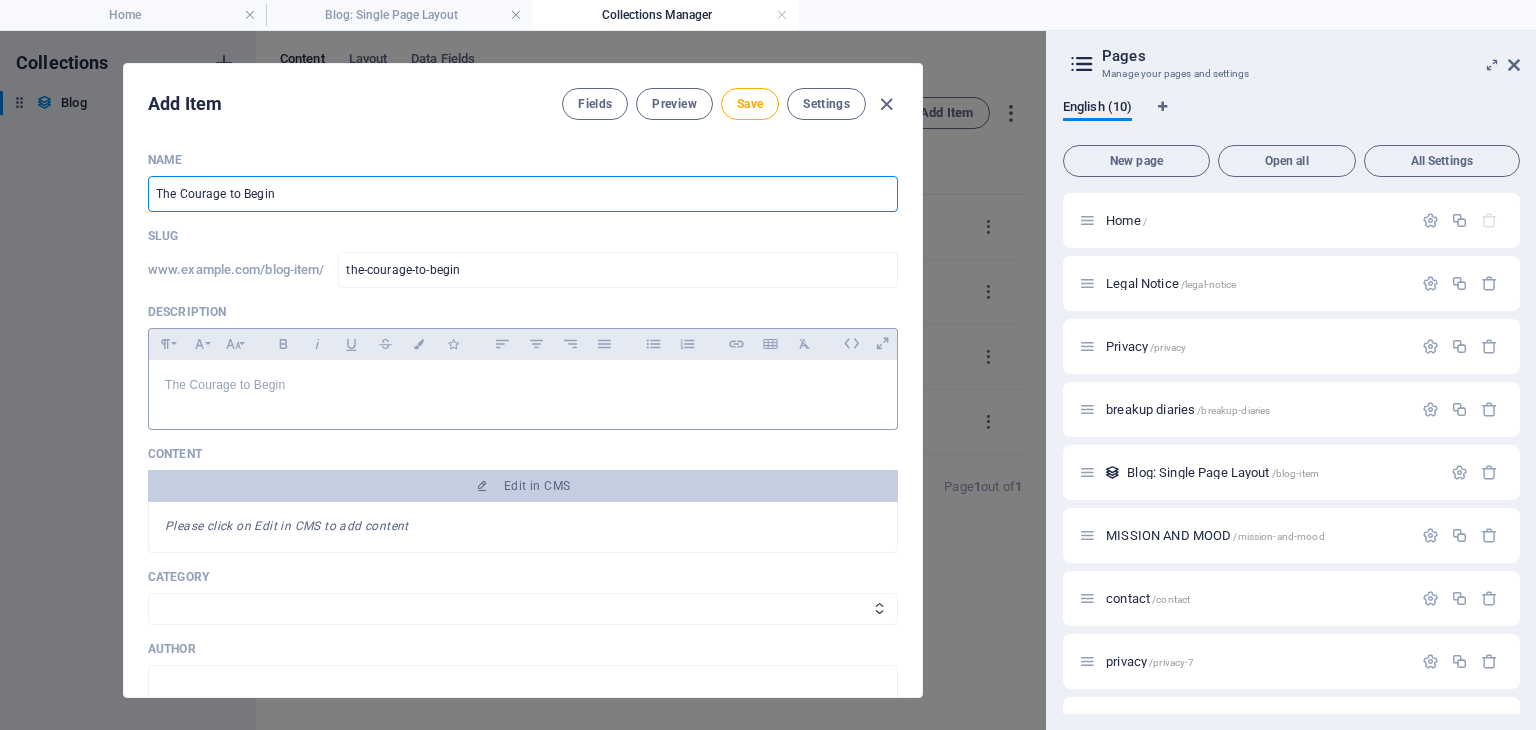 type on "The Courage to Begin" 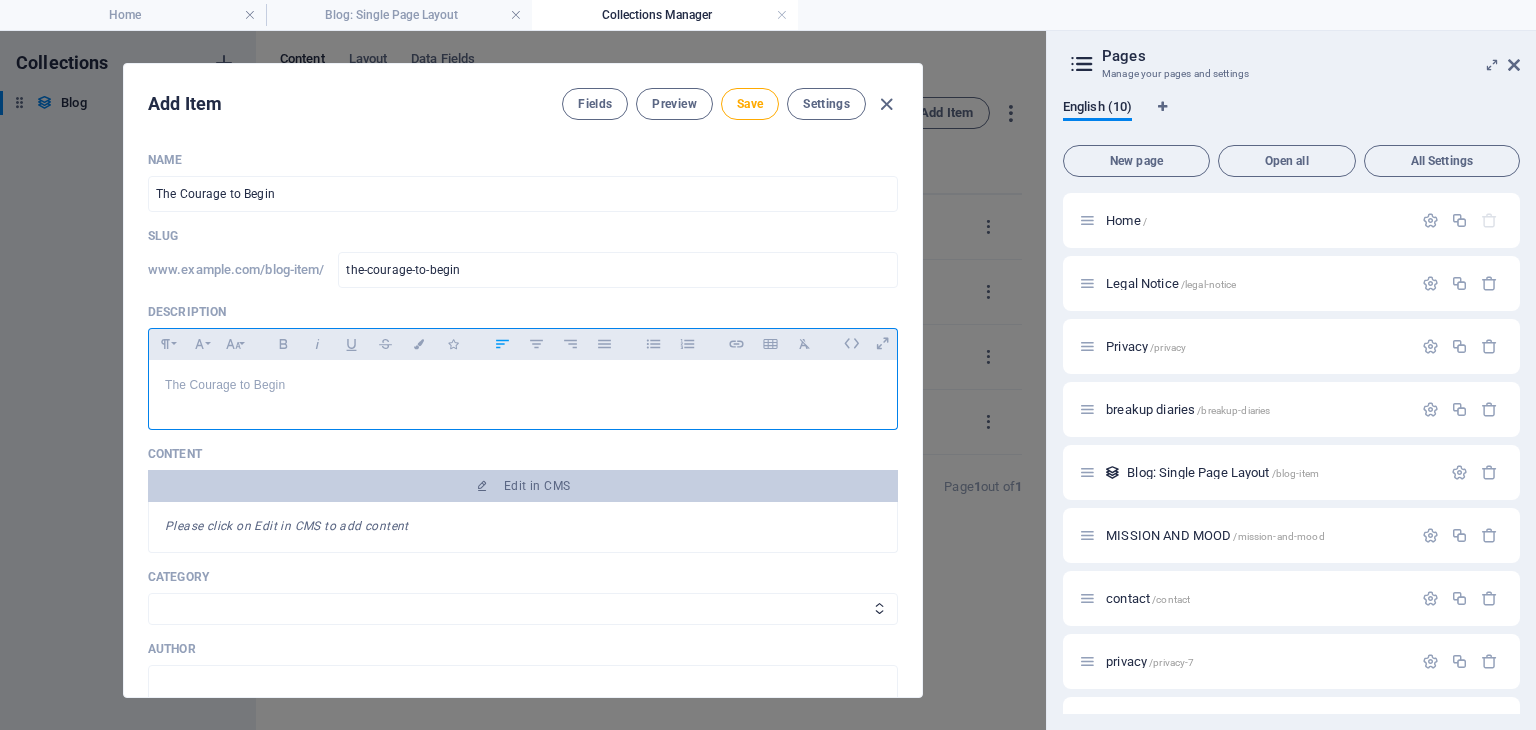 click on "The Courage to Begin" at bounding box center (523, 385) 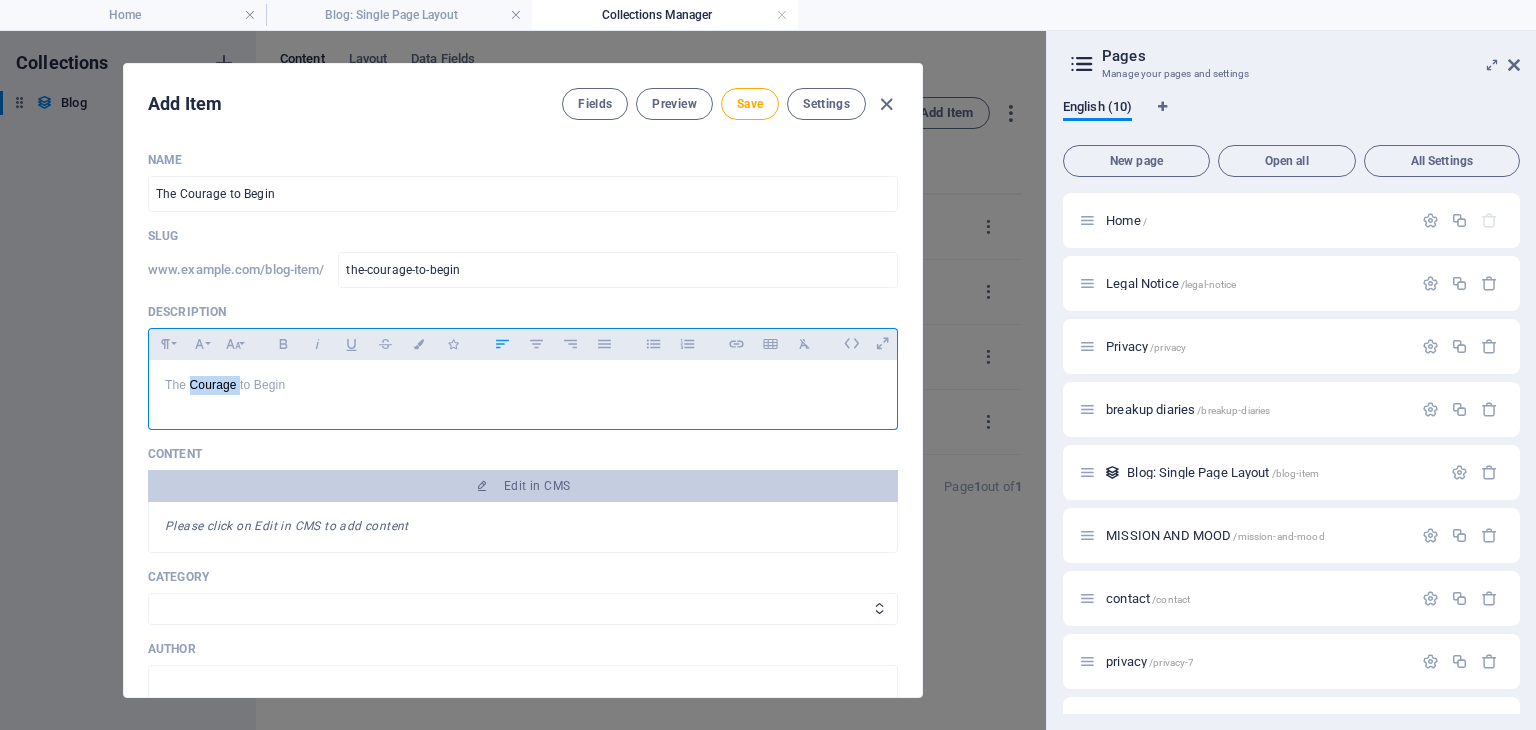 click on "The Courage to Begin" at bounding box center [523, 385] 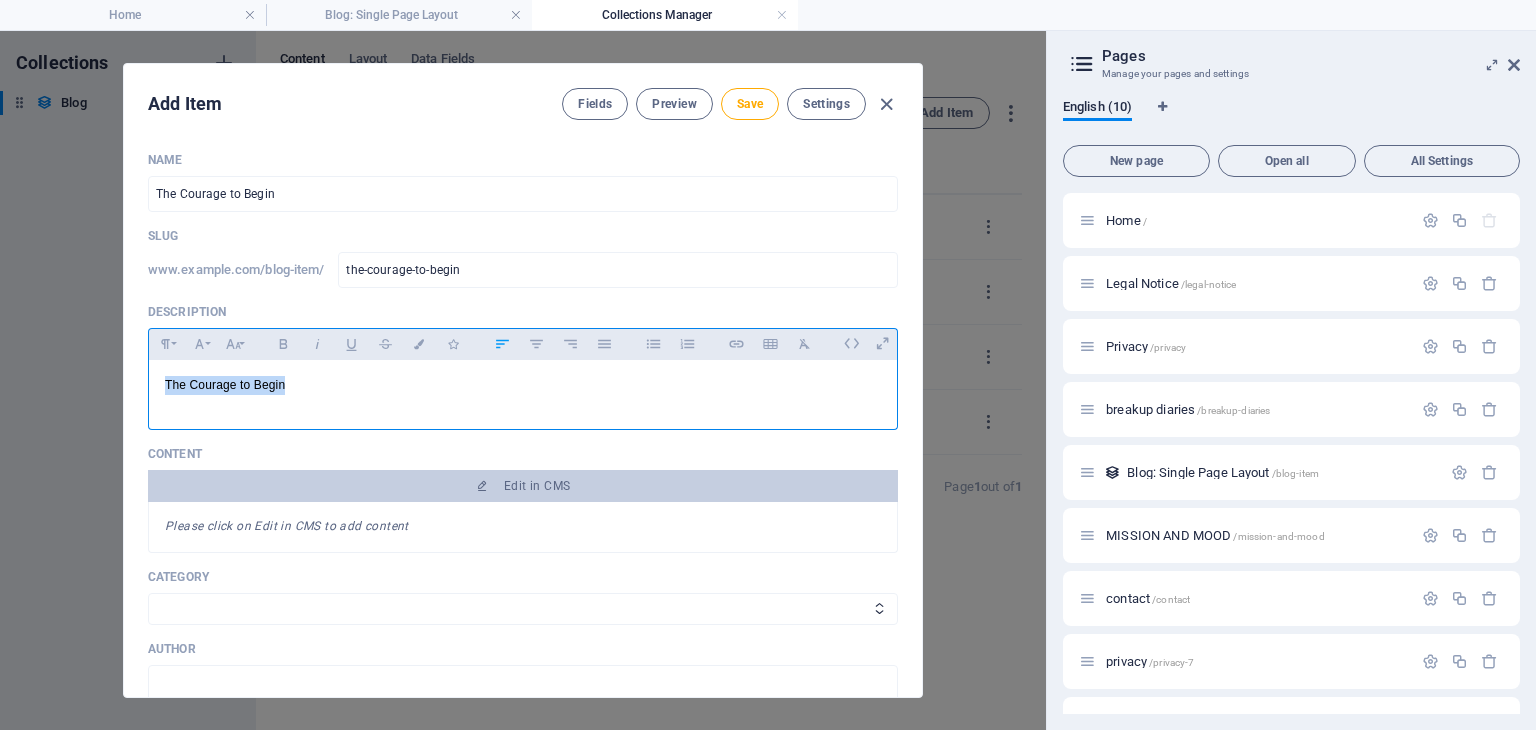 click on "The Courage to Begin" at bounding box center [523, 385] 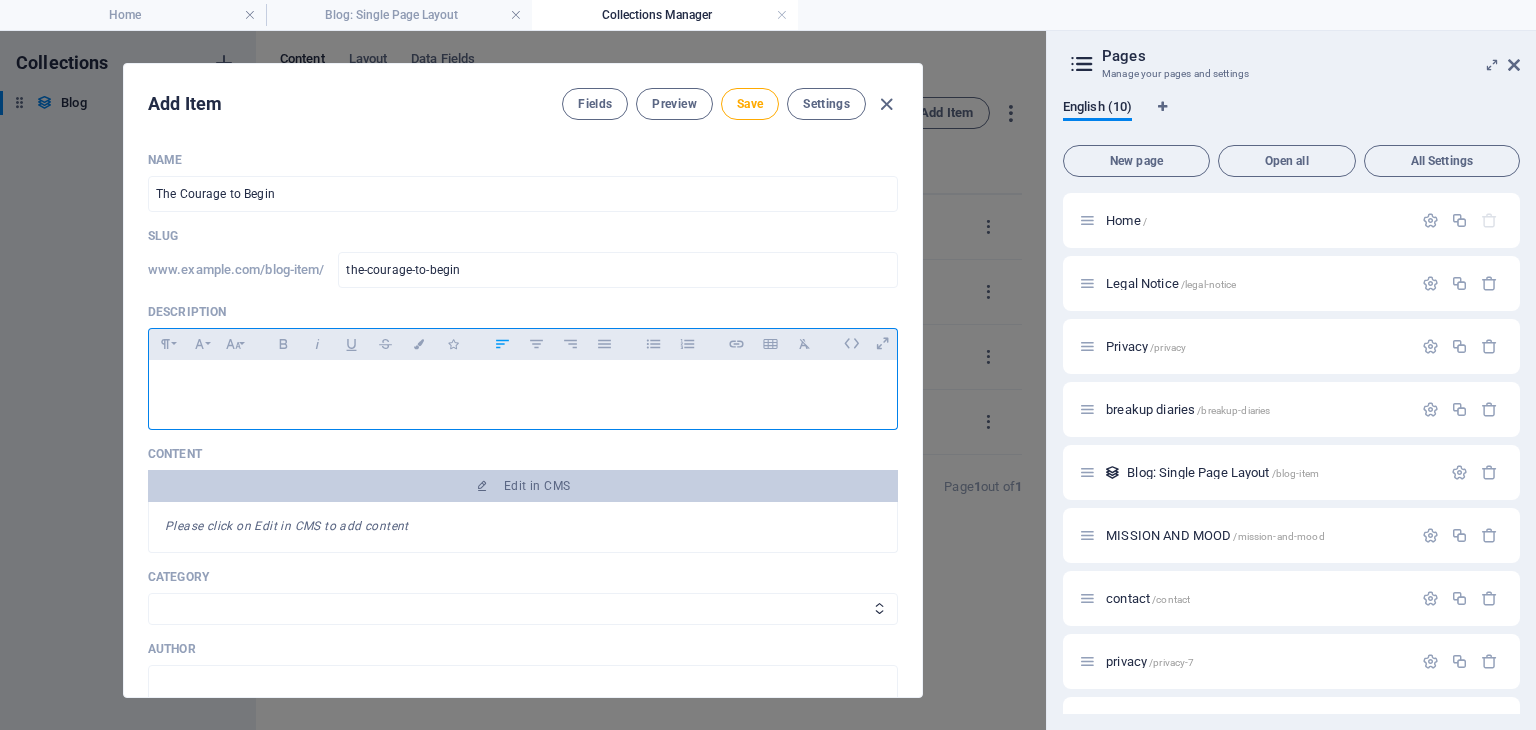 click on "​" at bounding box center [523, 390] 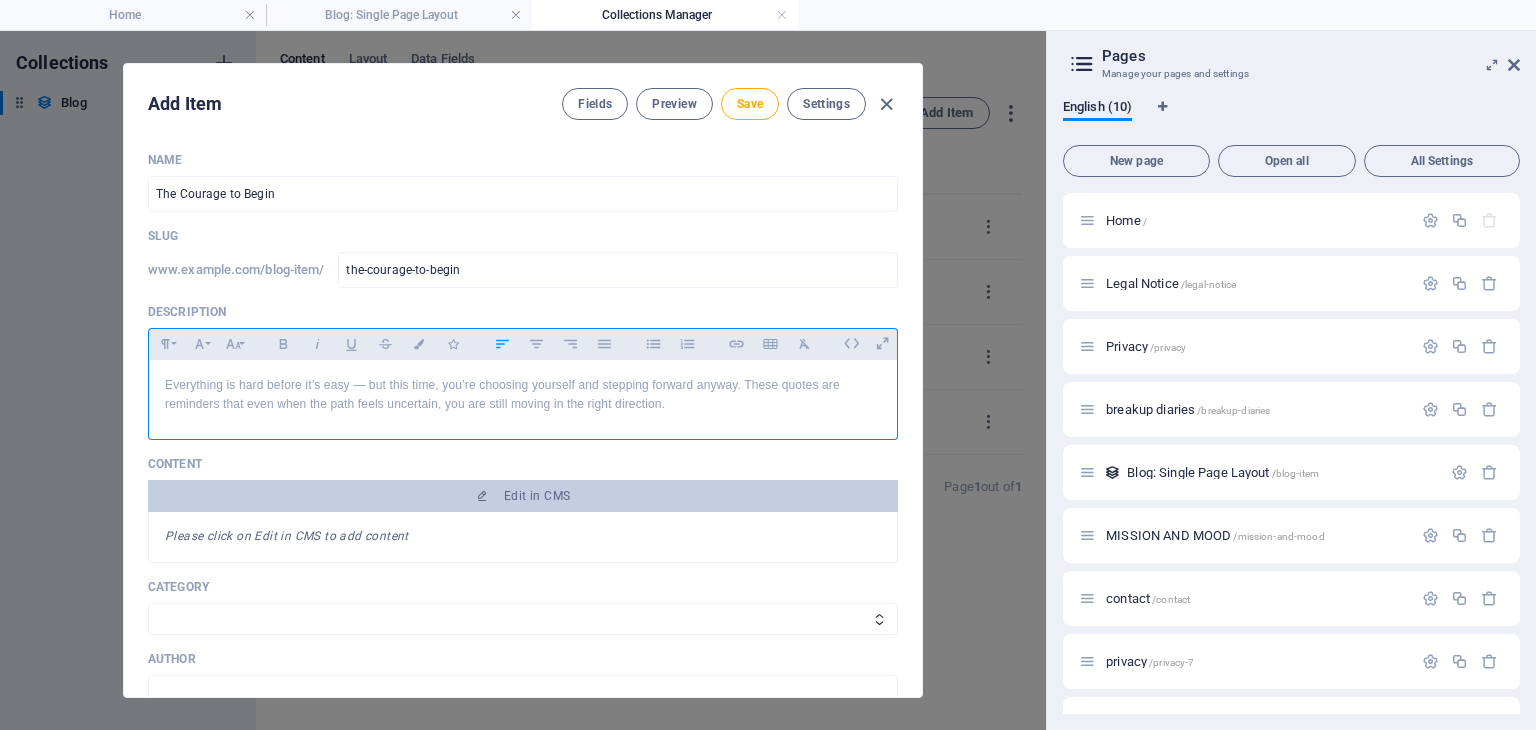 click on "​Everything is hard before it’s easy — but this time, you’re choosing yourself and stepping forward anyway. These quotes are reminders that even when the path feels uncertain, you are still moving in the right direction." at bounding box center [523, 395] 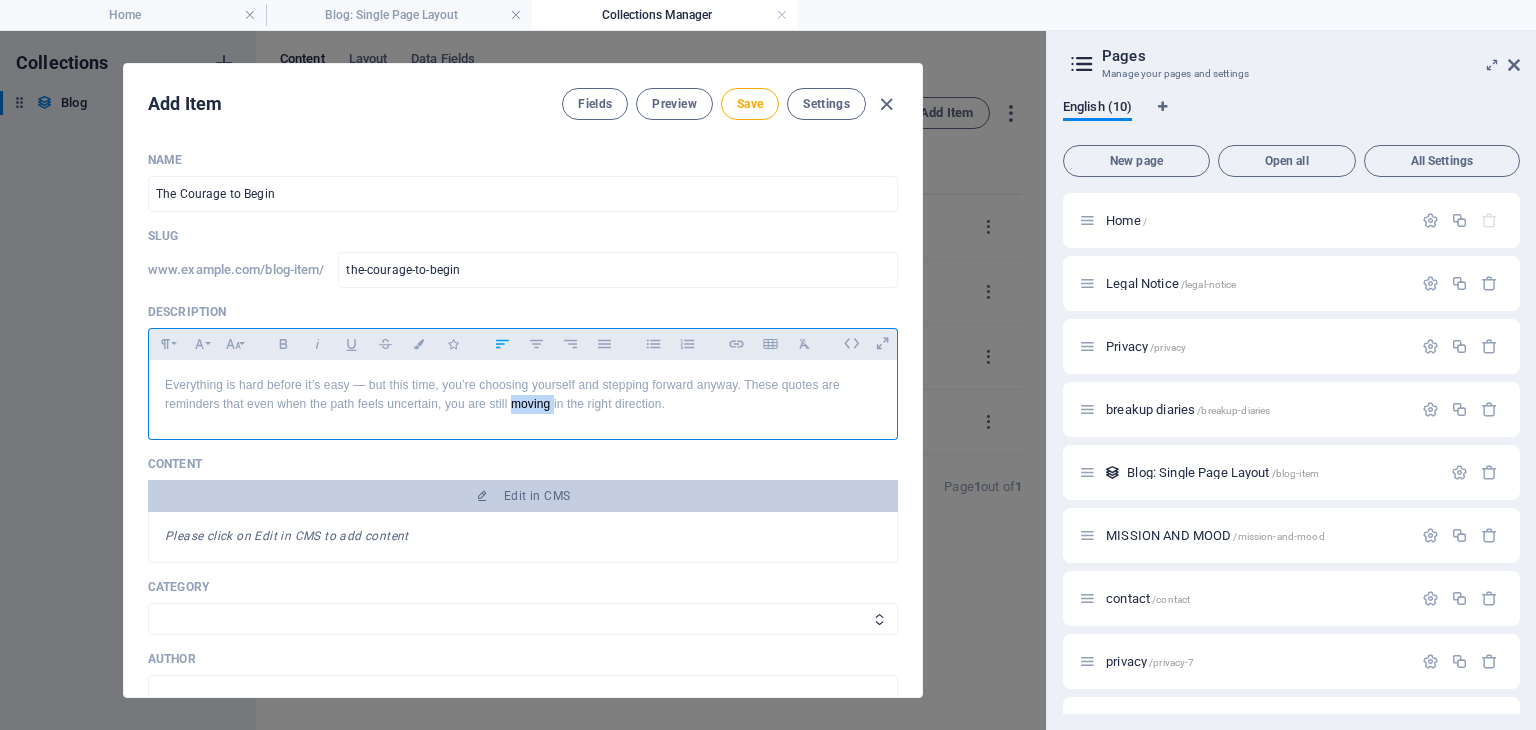 click on "​Everything is hard before it’s easy — but this time, you’re choosing yourself and stepping forward anyway. These quotes are reminders that even when the path feels uncertain, you are still moving in the right direction." at bounding box center (523, 395) 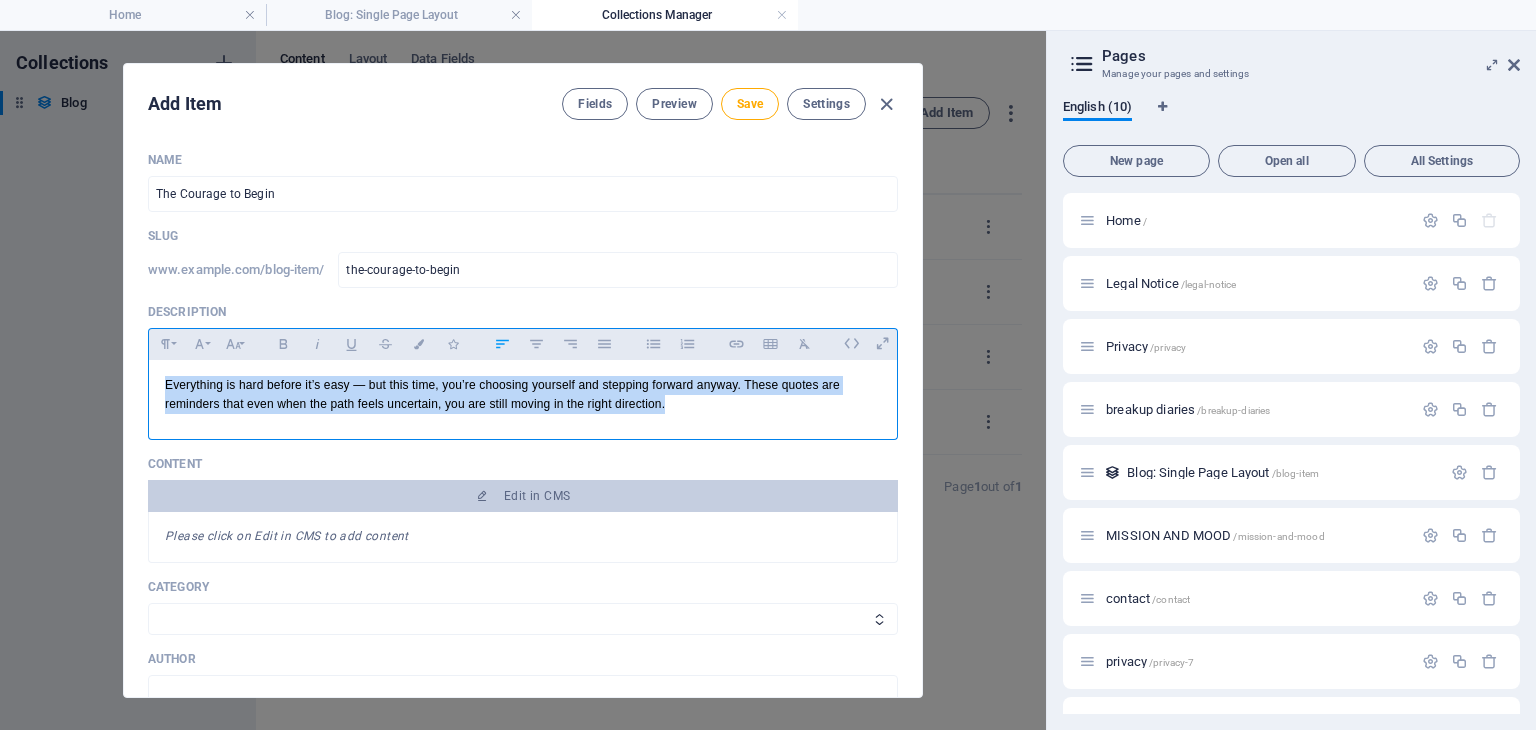click on "​Everything is hard before it’s easy — but this time, you’re choosing yourself and stepping forward anyway. These quotes are reminders that even when the path feels uncertain, you are still moving in the right direction." at bounding box center (523, 395) 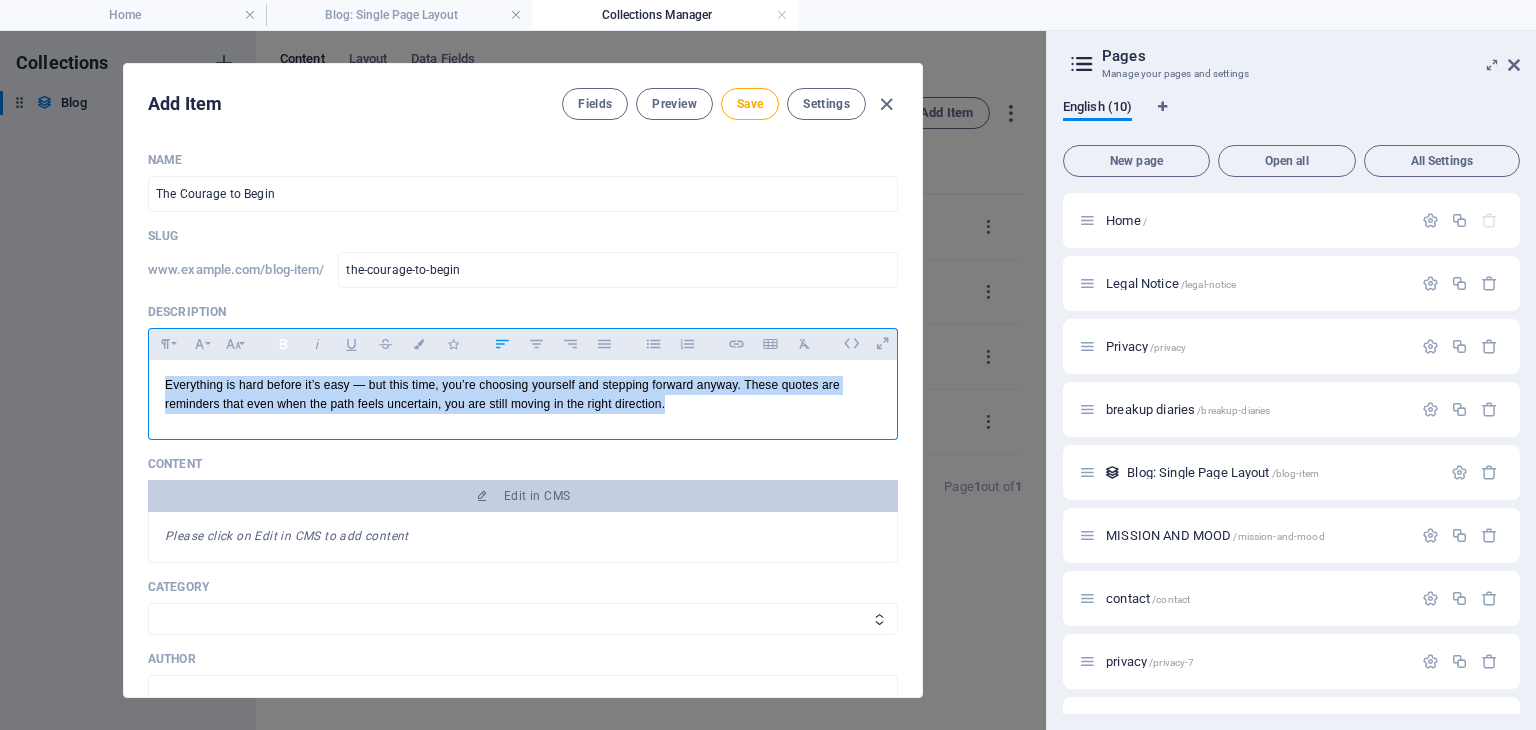 click 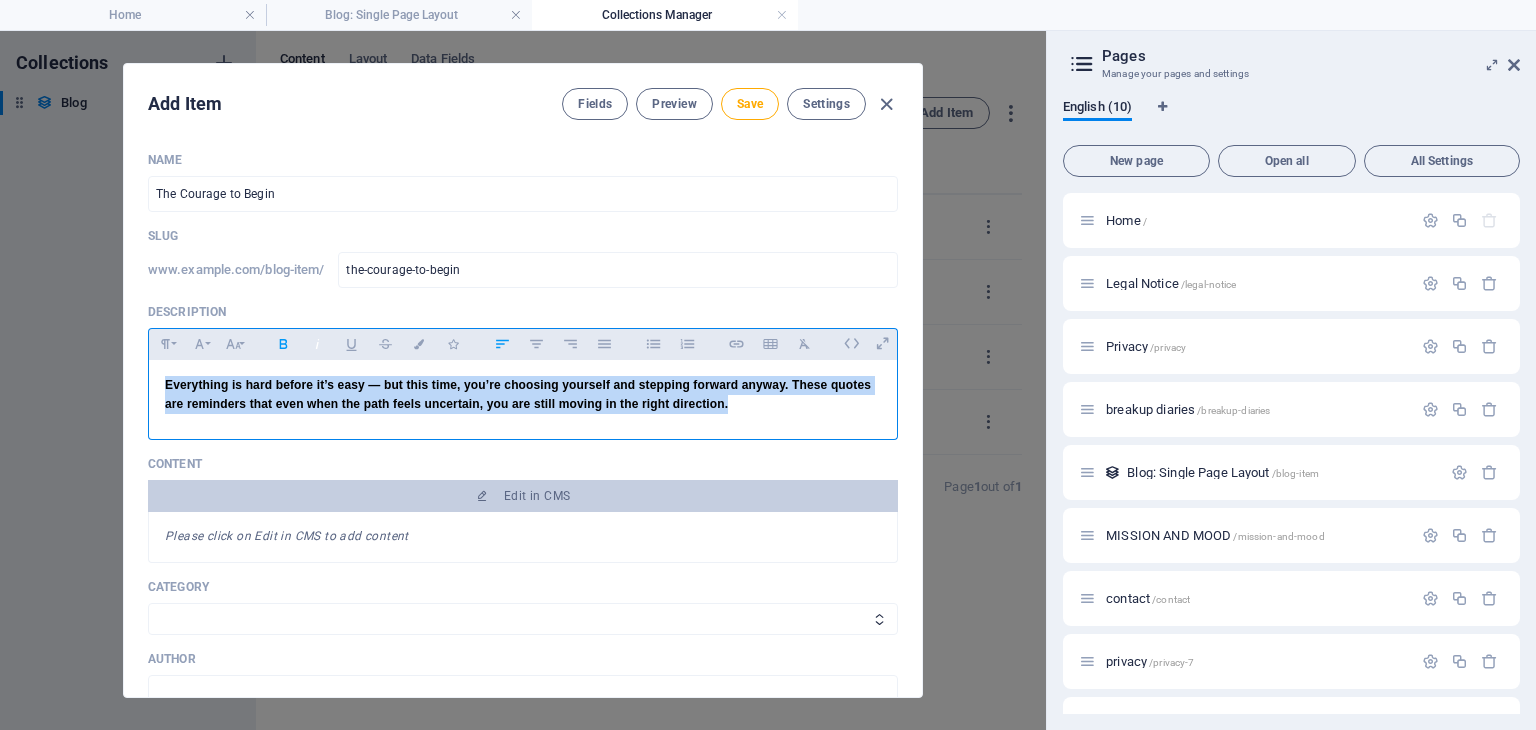 click 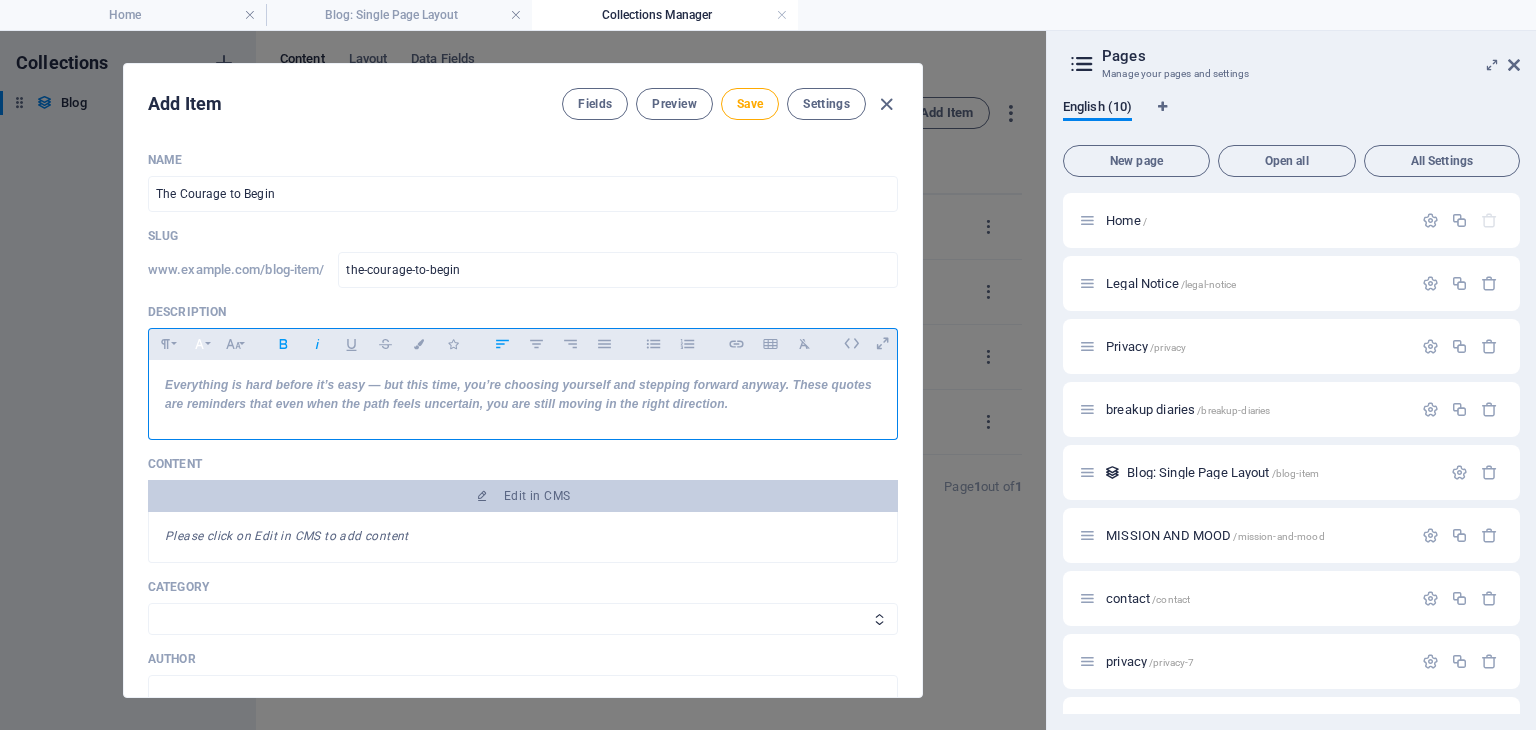 click 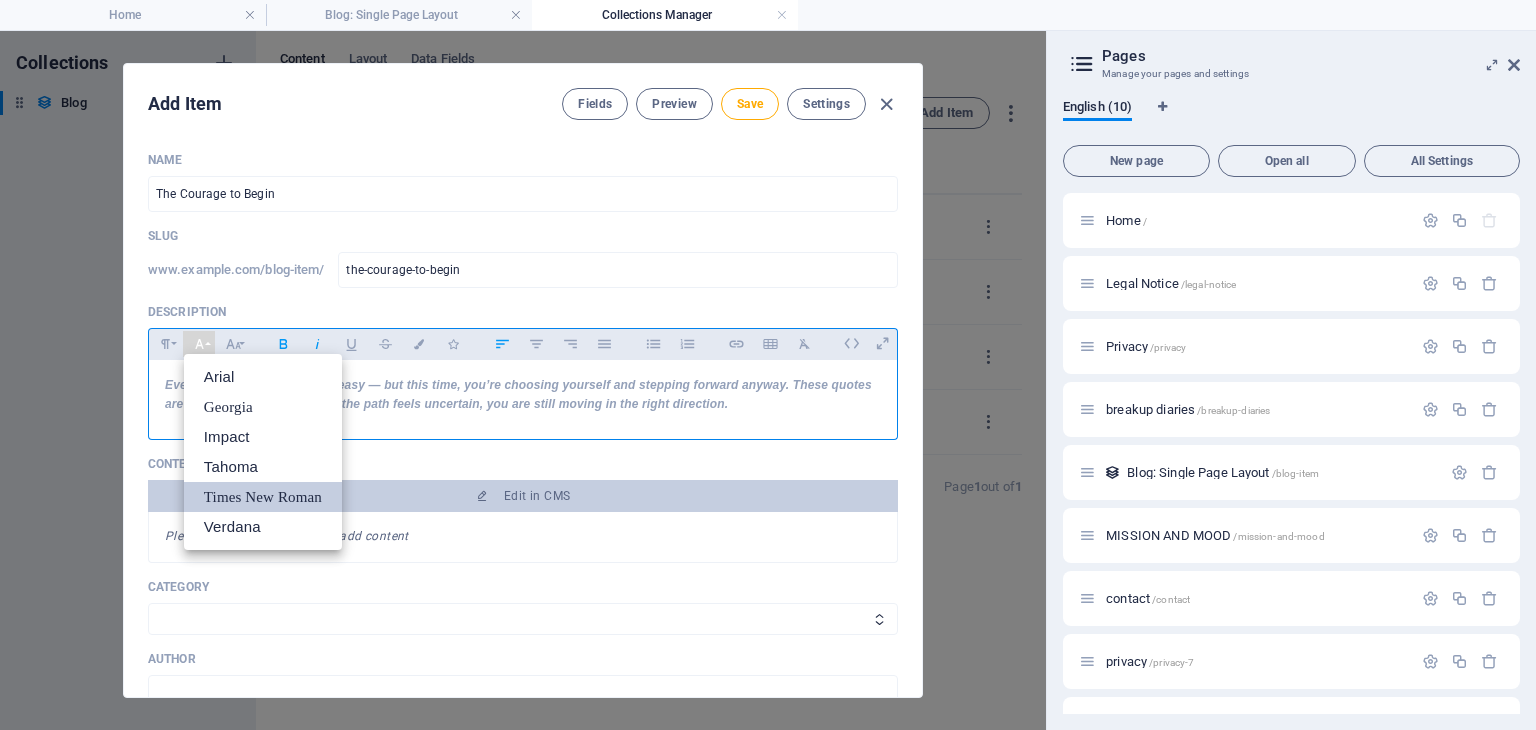 click on "Times New Roman" at bounding box center (263, 497) 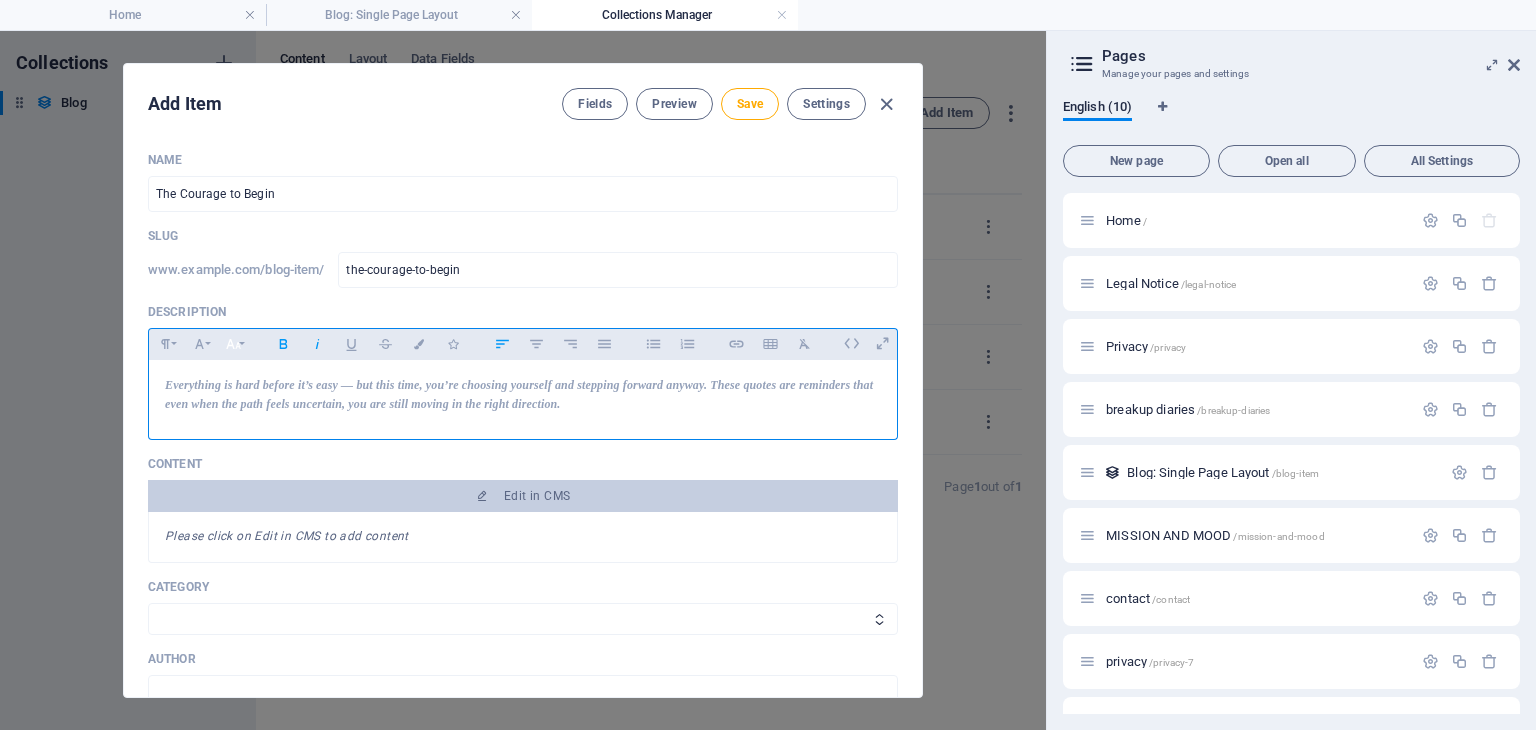 click 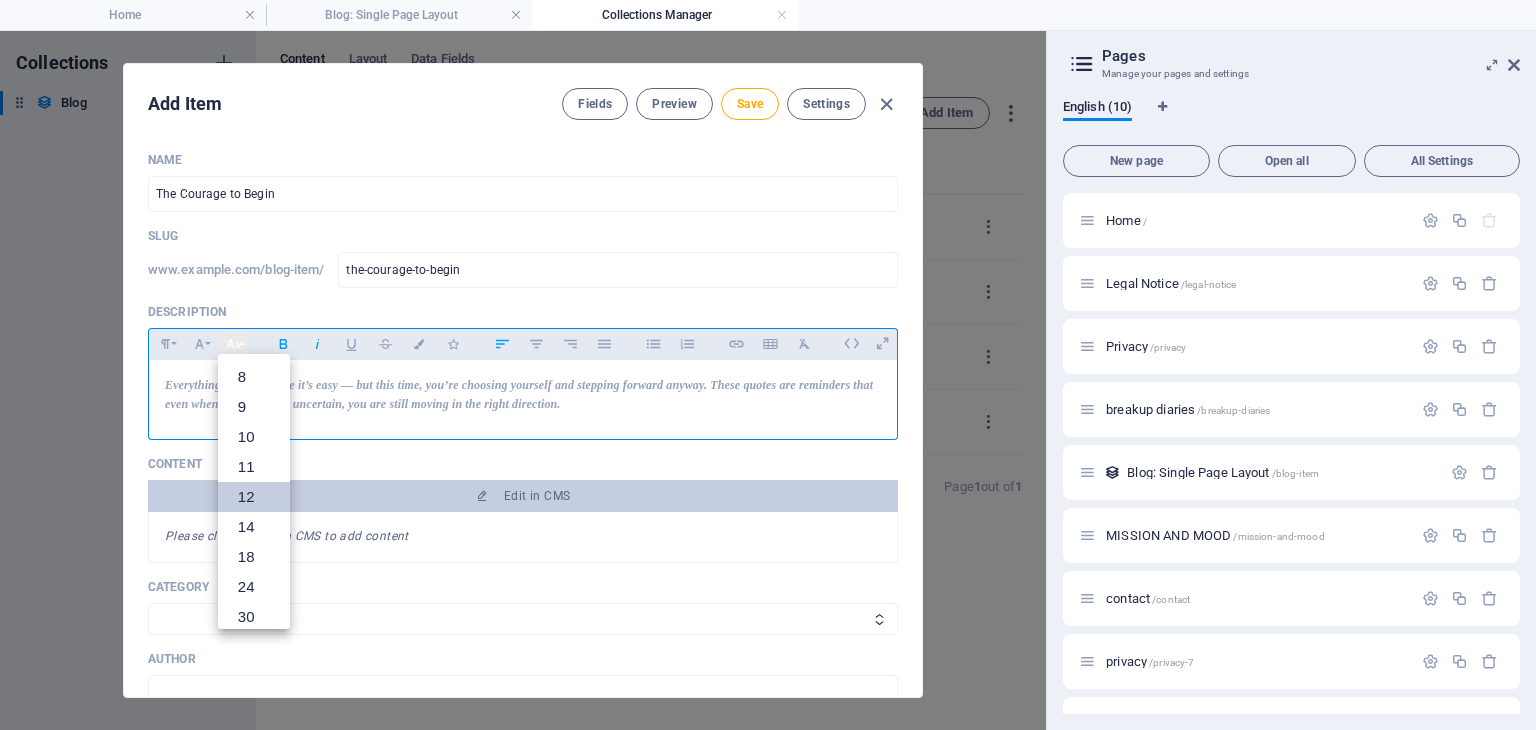 scroll, scrollTop: 143, scrollLeft: 0, axis: vertical 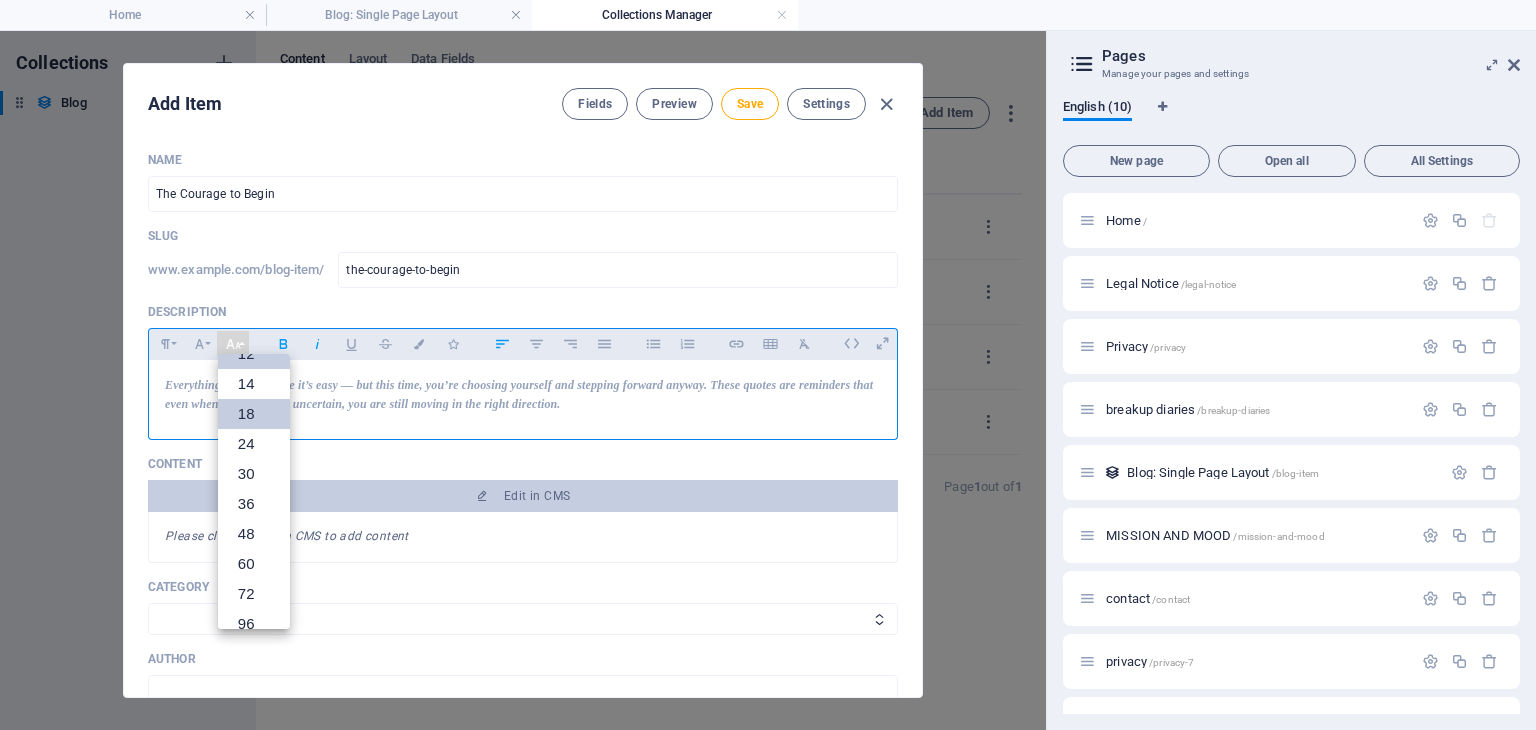 click on "18" at bounding box center [254, 414] 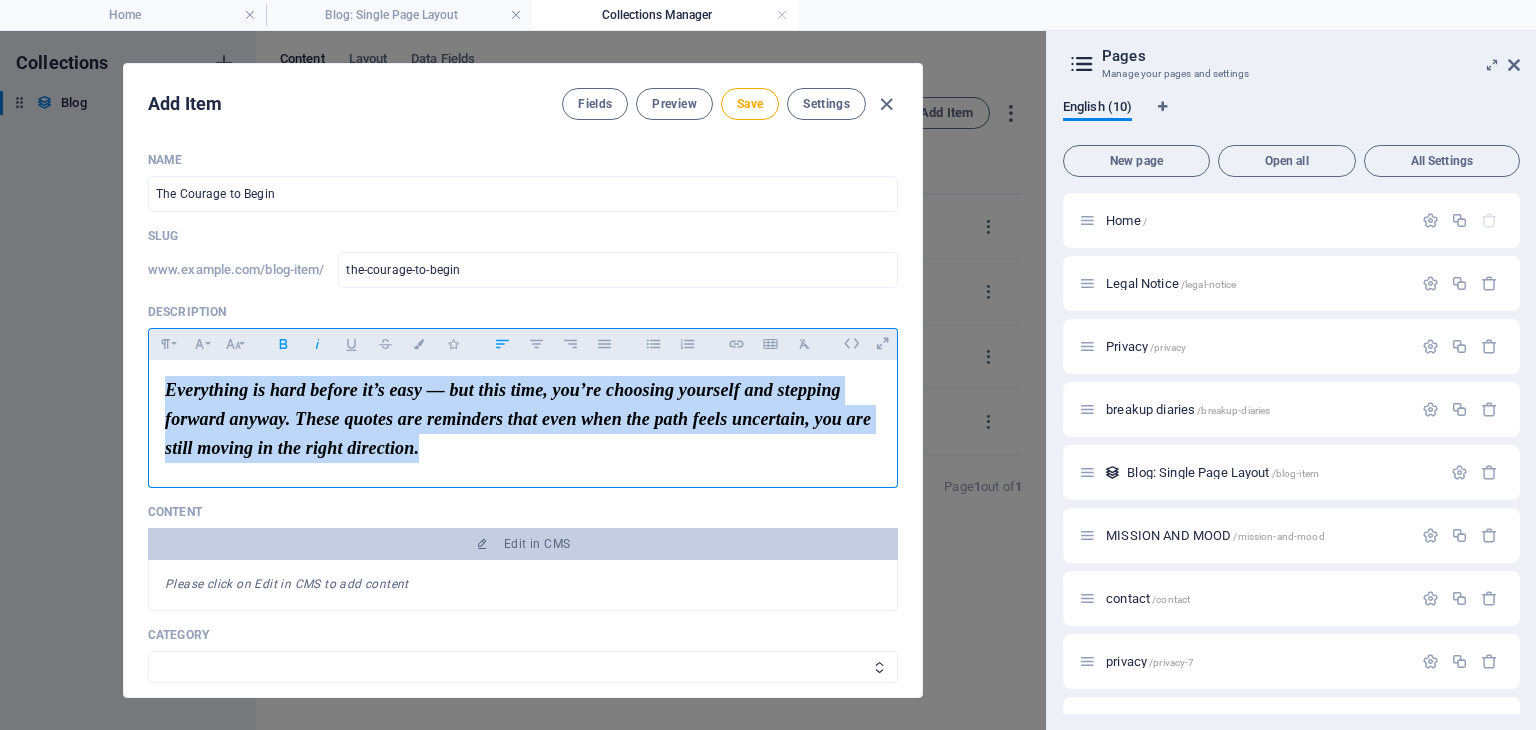 click on "​Everything is hard before it’s easy — but this time, you’re choosing yourself and stepping forward anyway. These quotes are reminders that even when the path feels uncertain, you are still moving in the right direction." at bounding box center (523, 419) 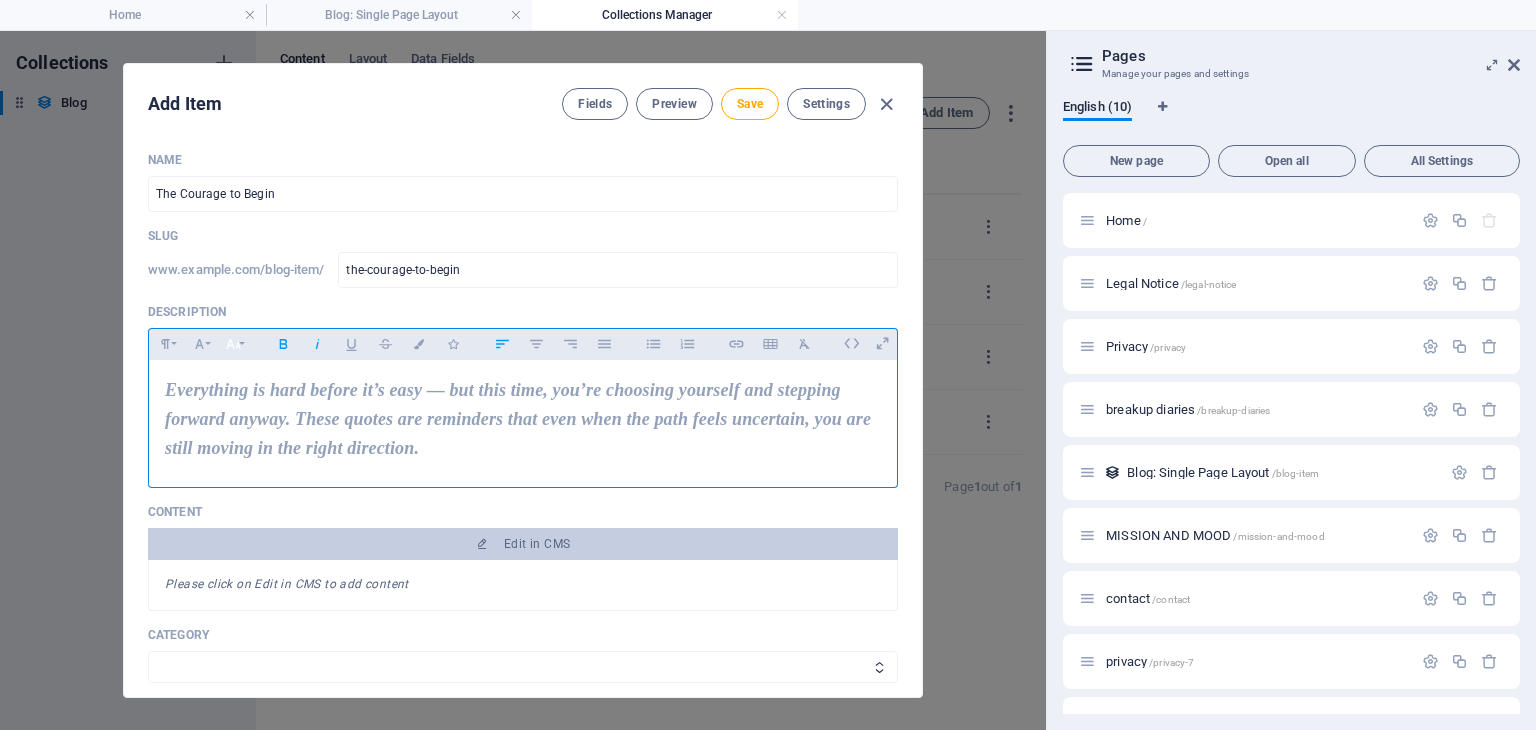 click 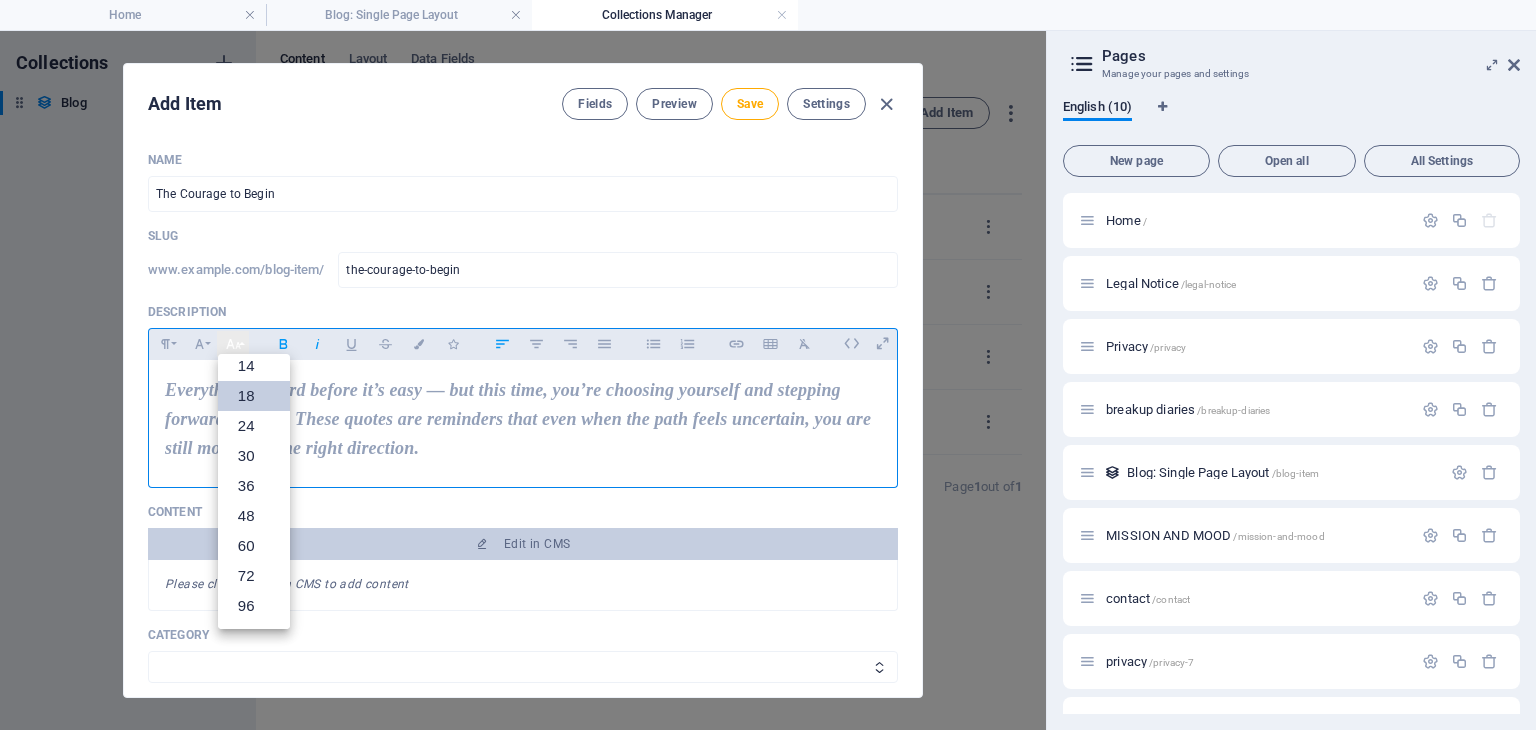 scroll, scrollTop: 160, scrollLeft: 0, axis: vertical 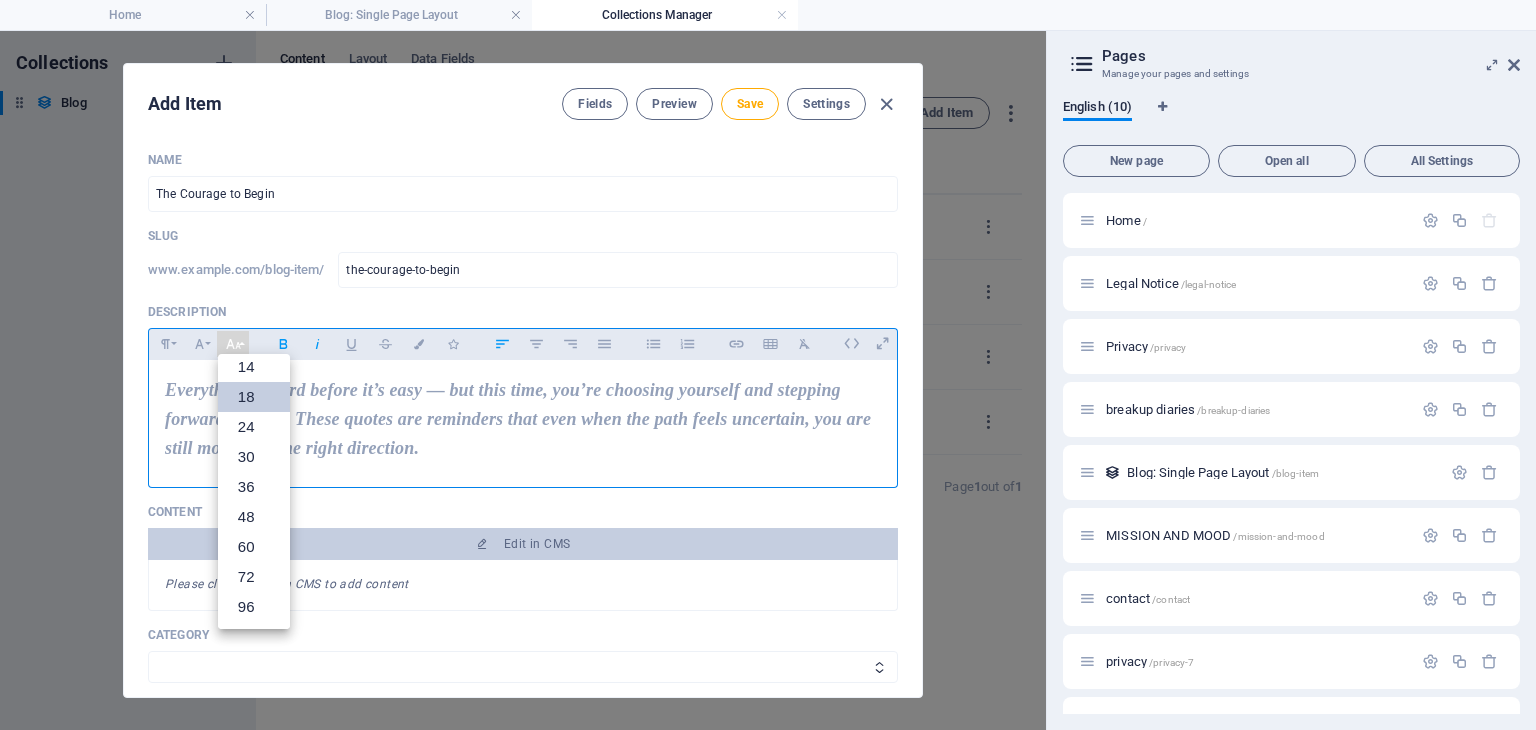 click at bounding box center [523, 483] 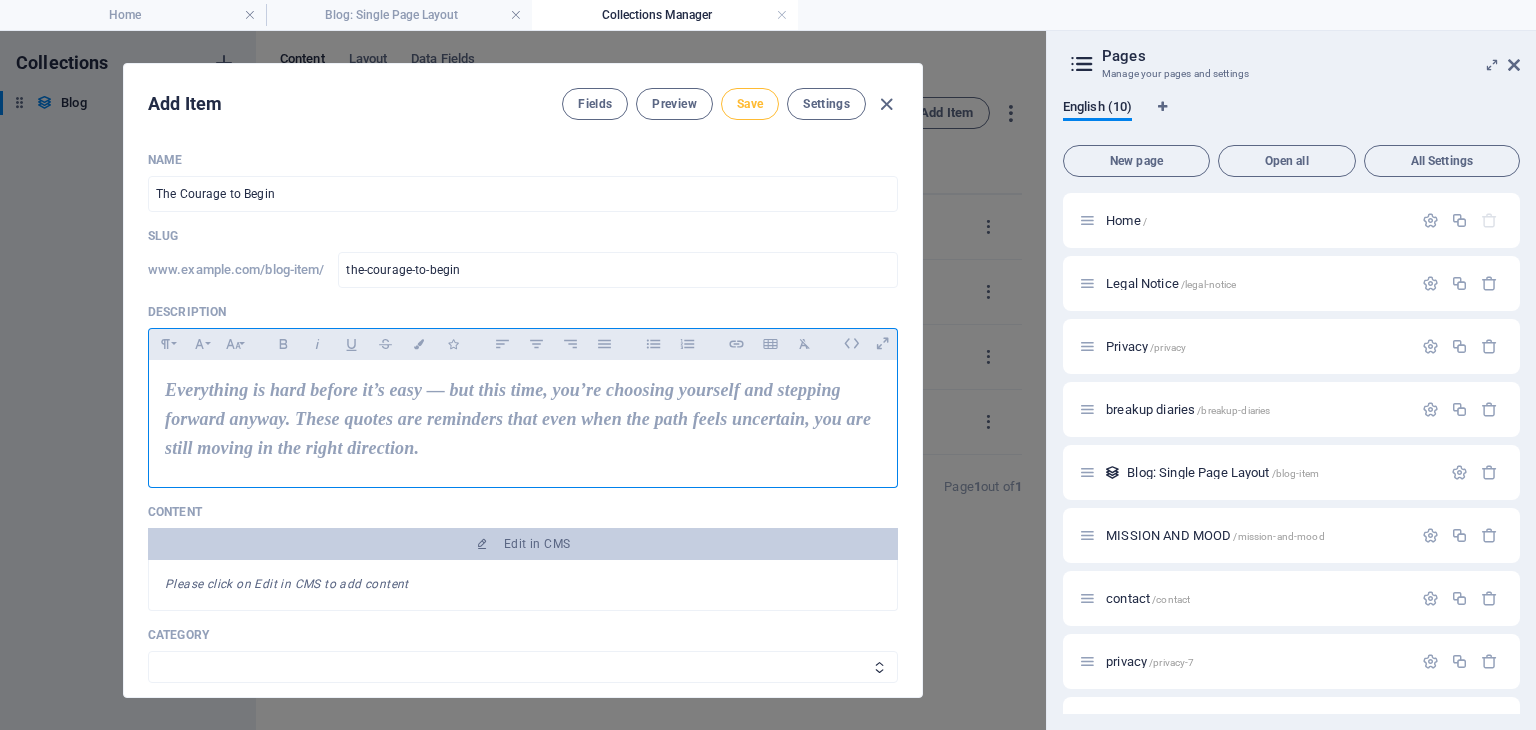 click on "Save" at bounding box center (750, 104) 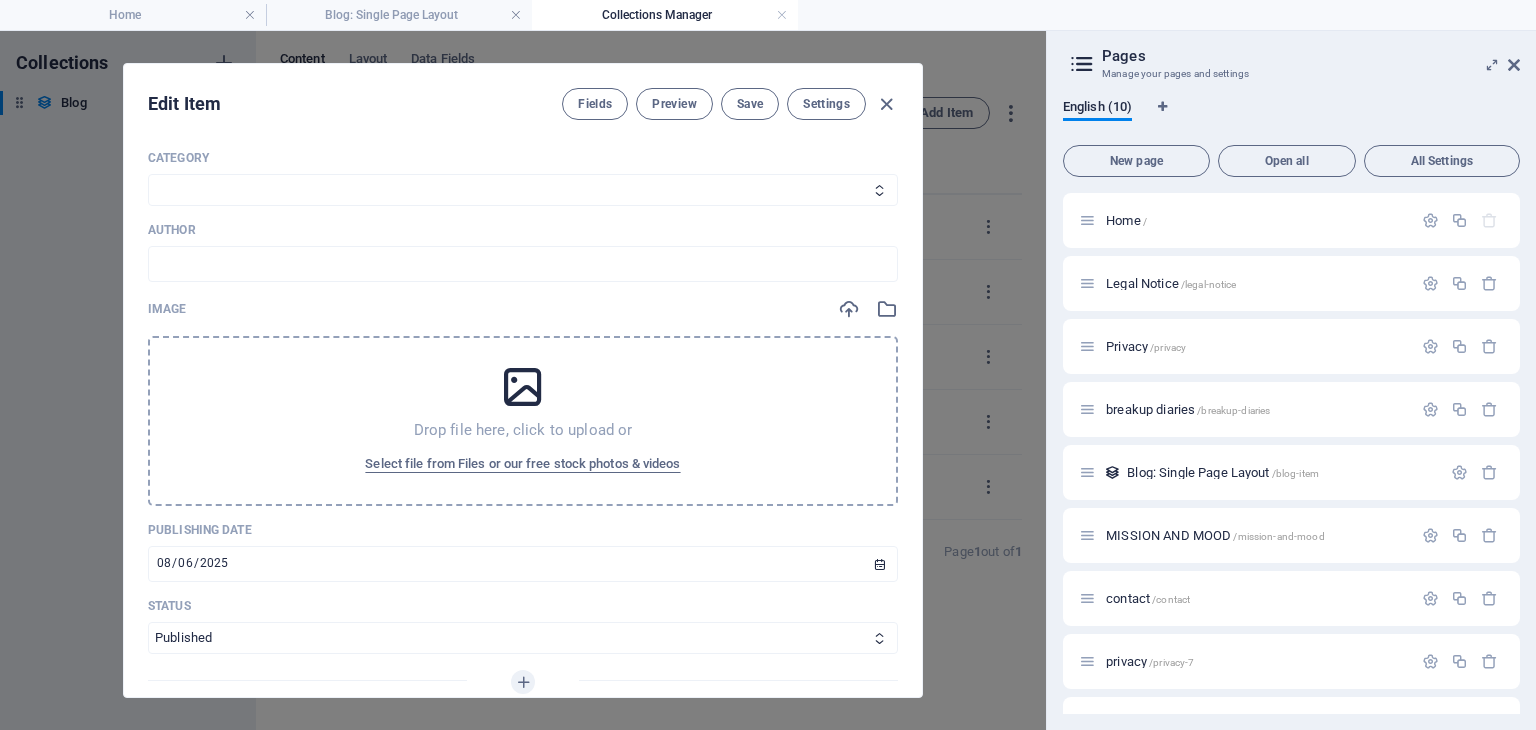 scroll, scrollTop: 600, scrollLeft: 0, axis: vertical 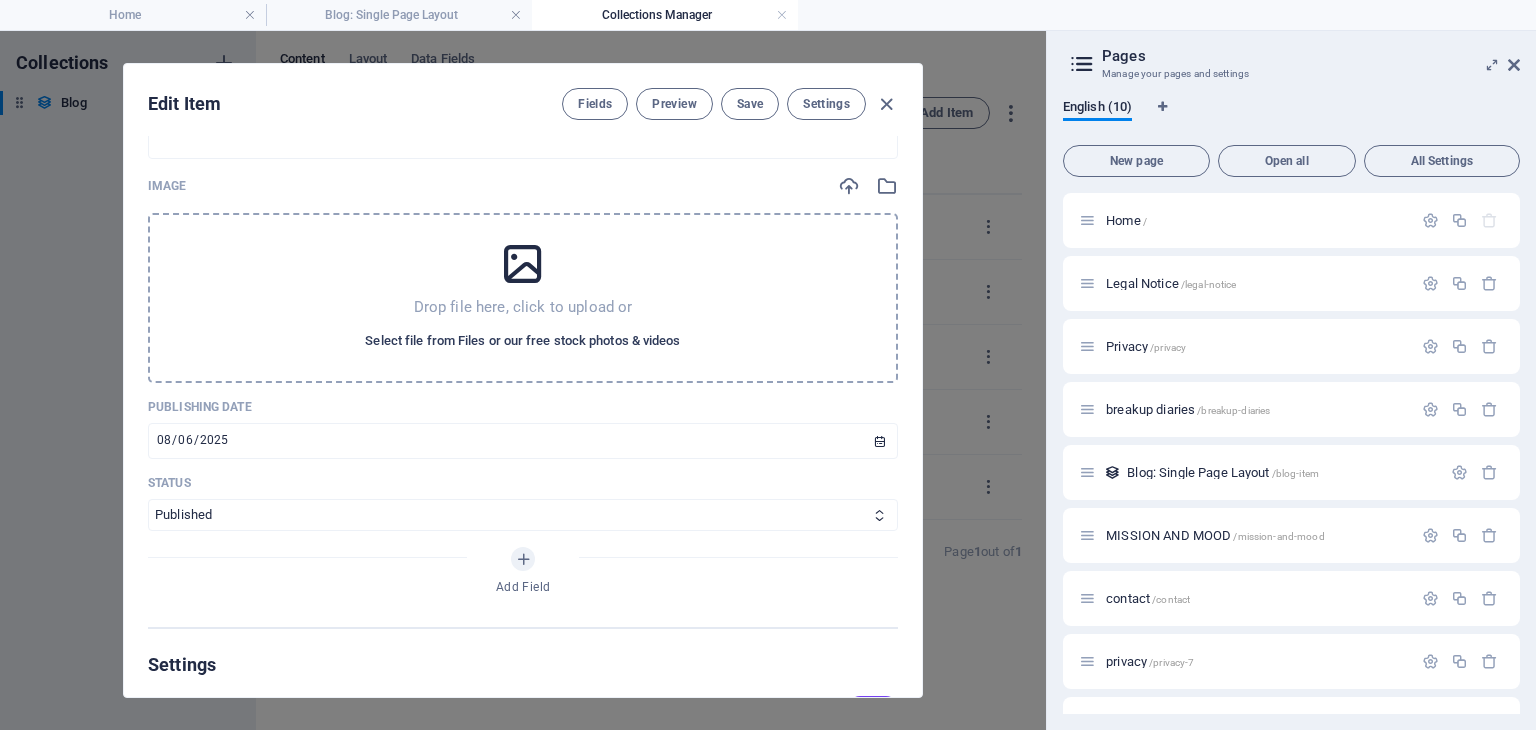 click on "Select file from Files or our free stock photos & videos" at bounding box center (522, 341) 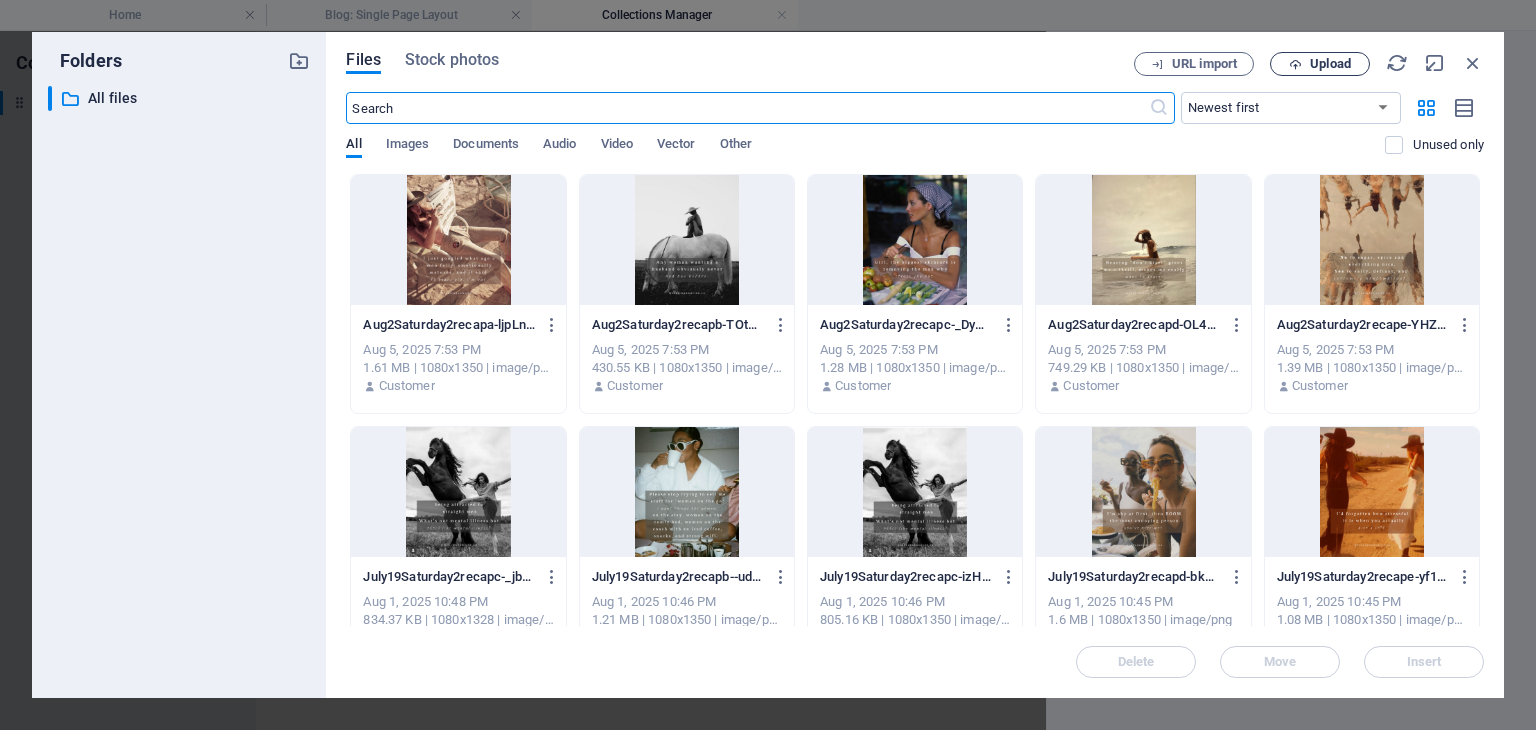 click on "Upload" at bounding box center (1320, 64) 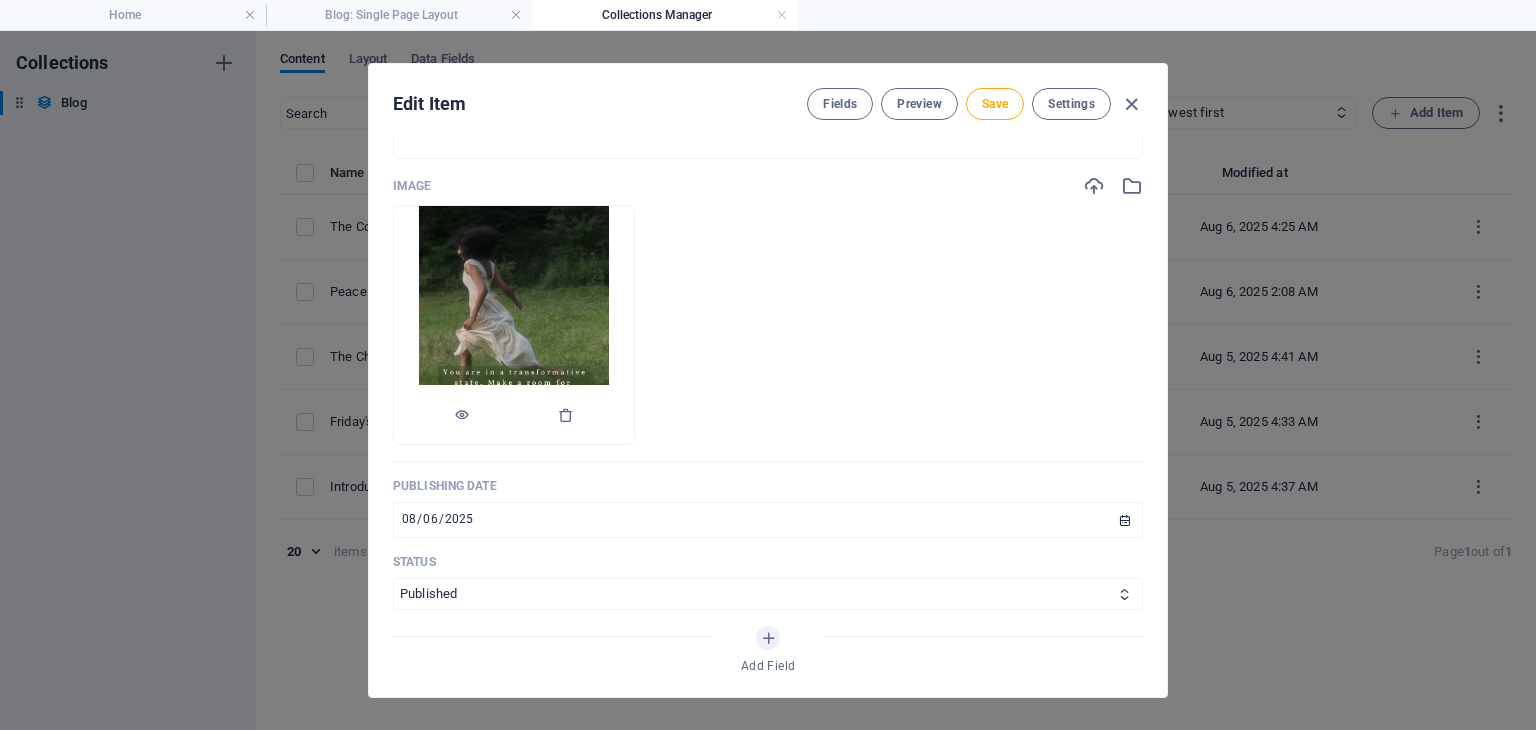 click at bounding box center (514, 415) 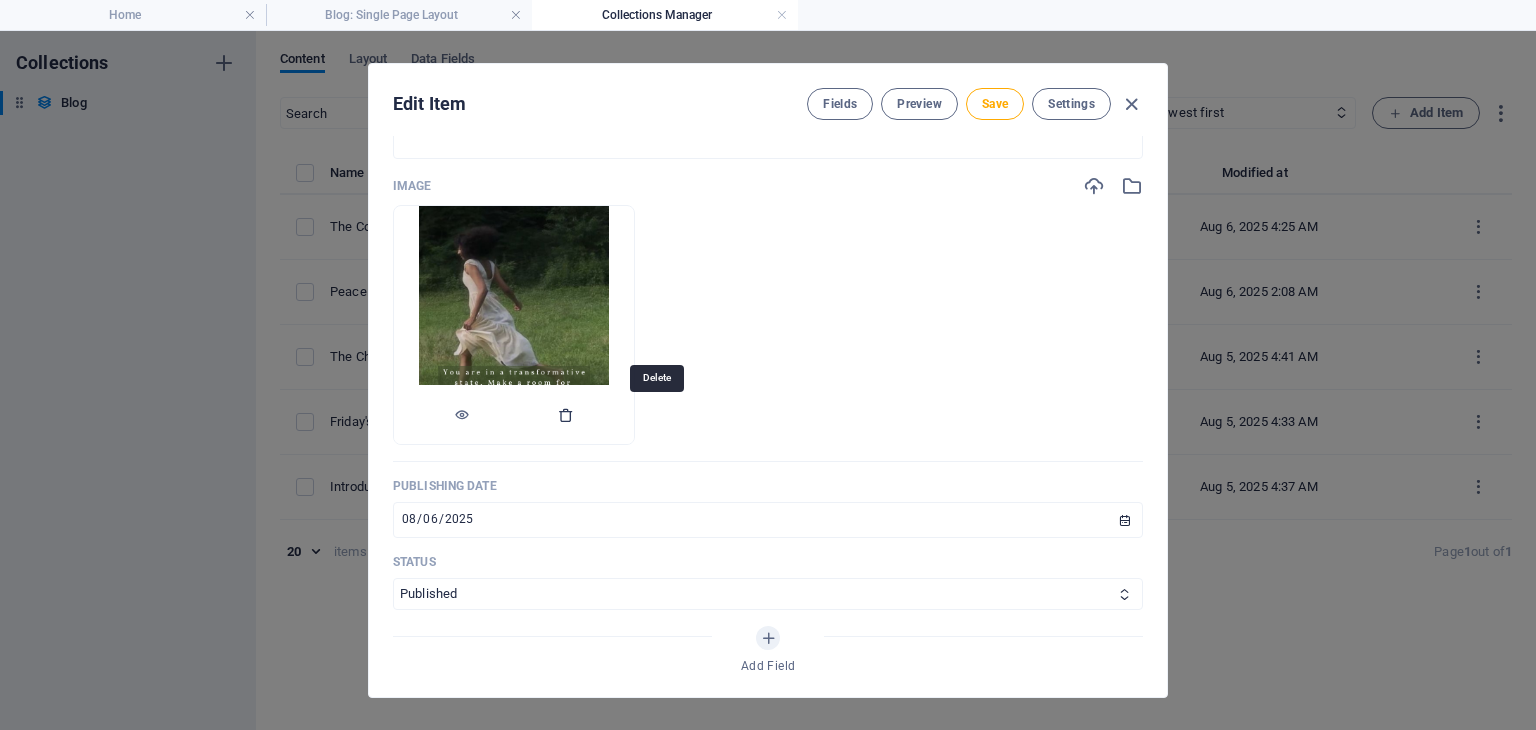 click at bounding box center [566, 415] 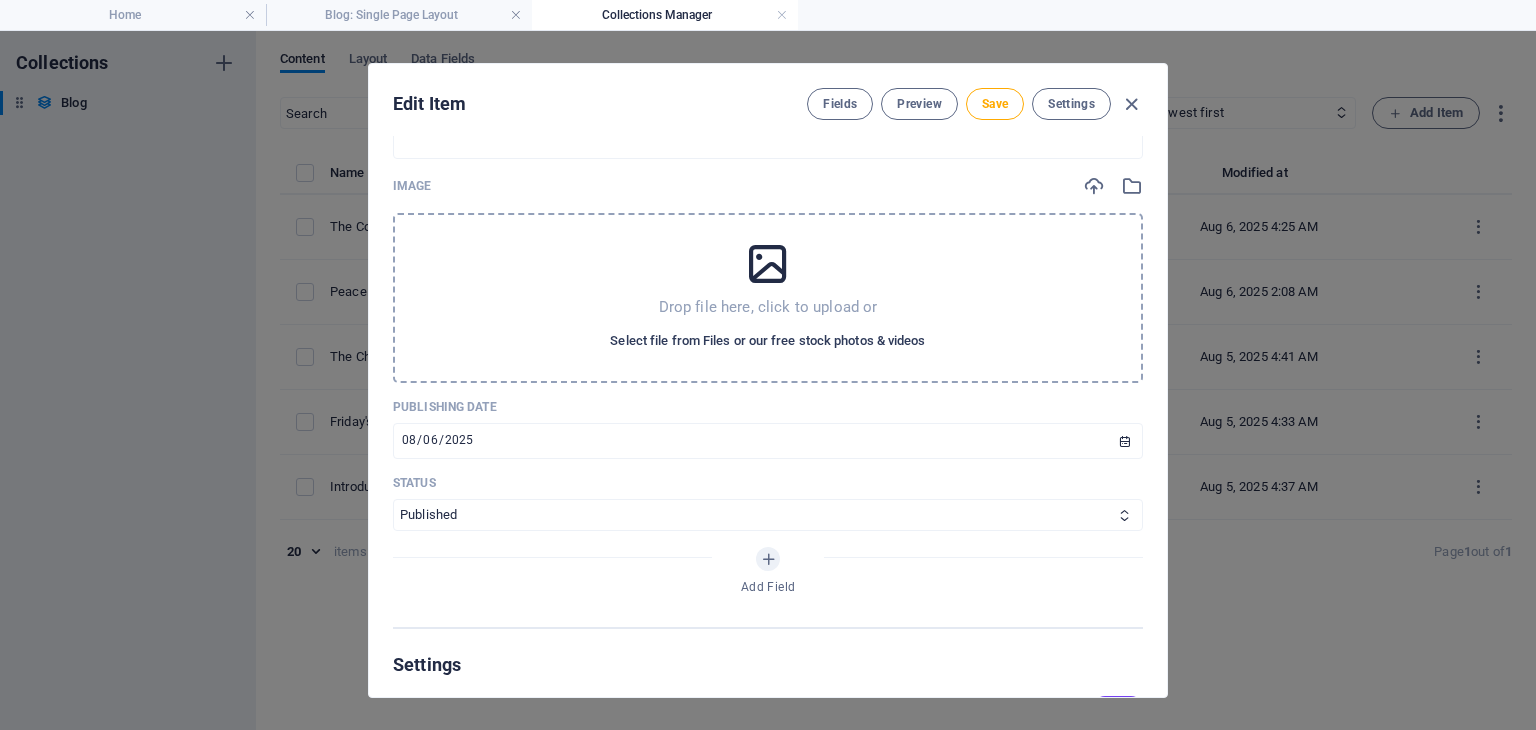 click on "Select file from Files or our free stock photos & videos" at bounding box center (767, 341) 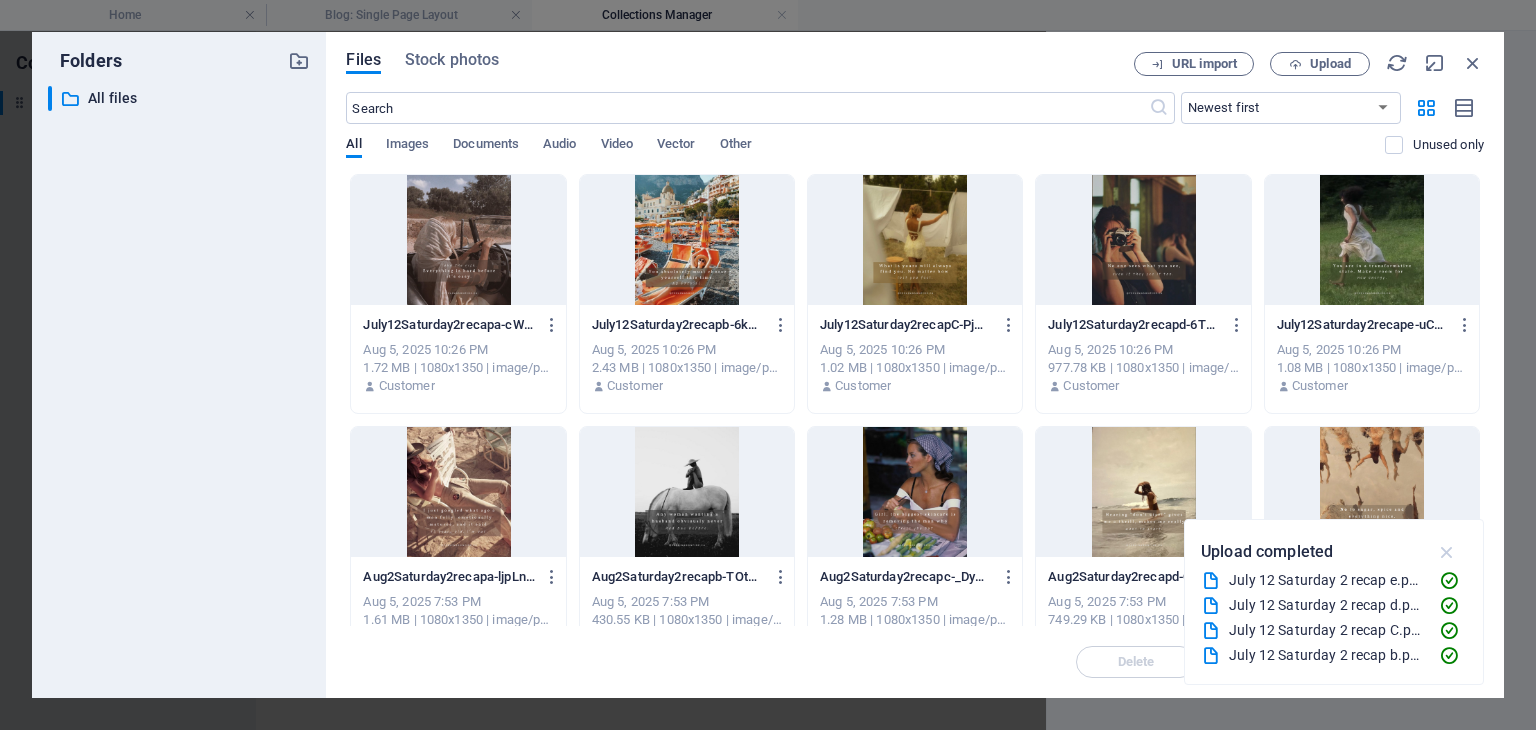 click at bounding box center [1447, 552] 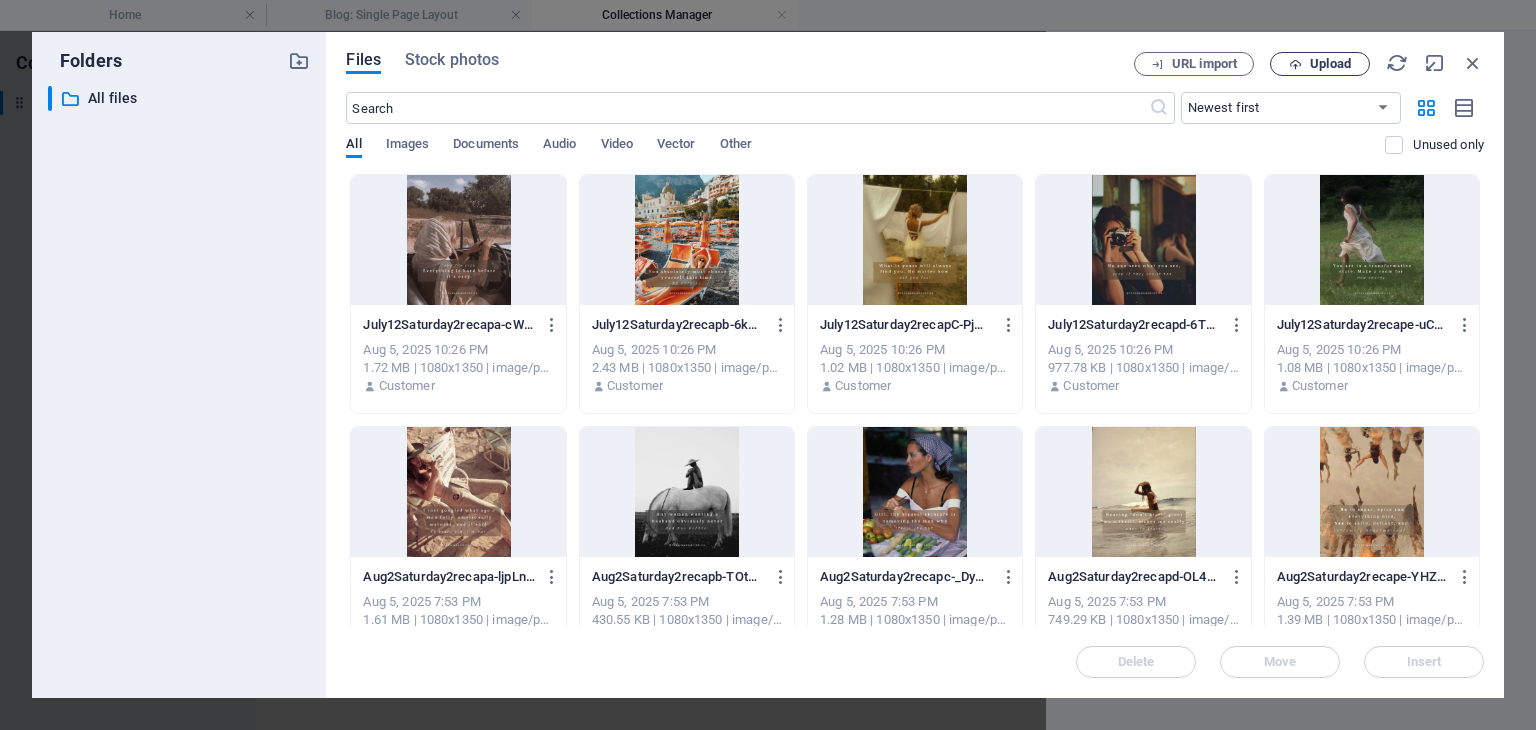 click on "Upload" at bounding box center (1330, 64) 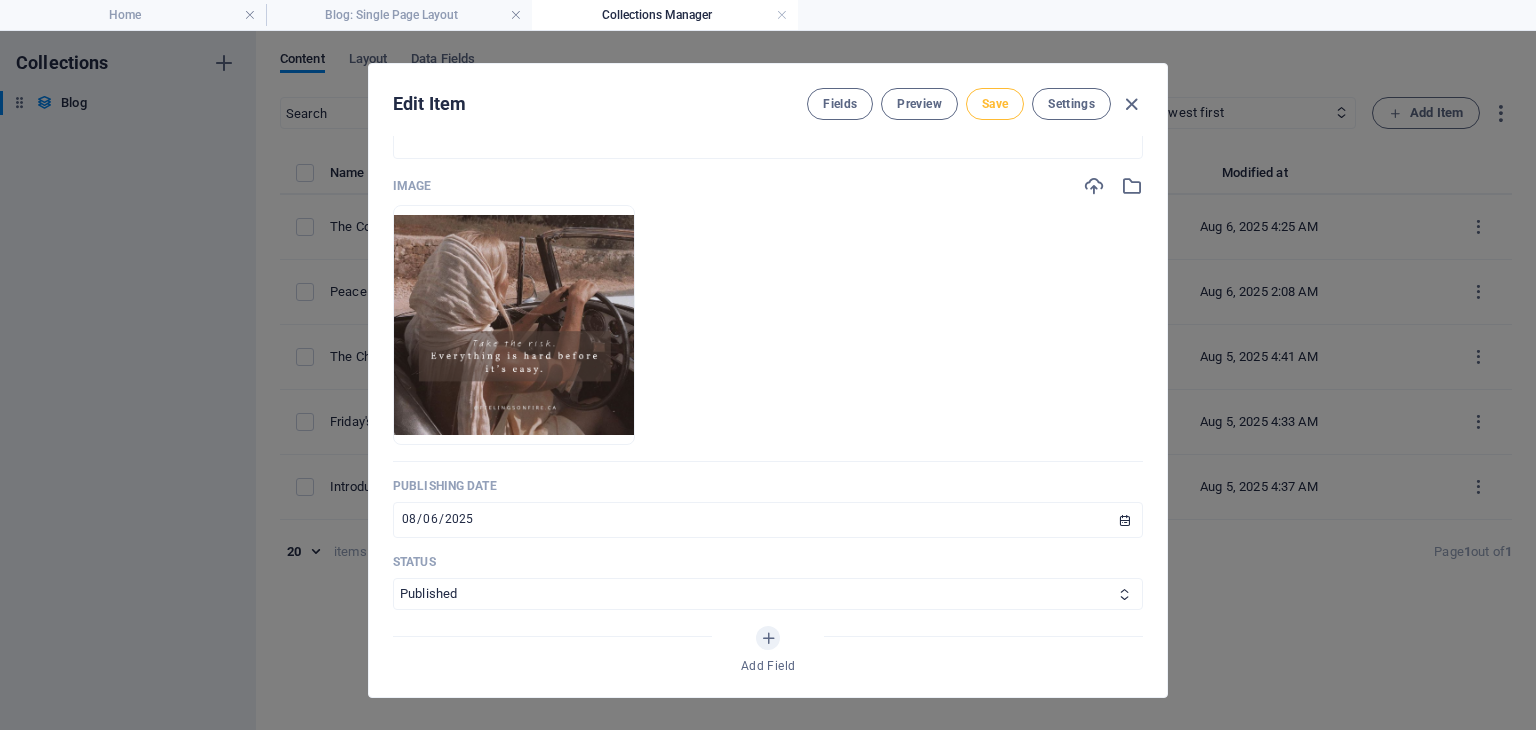 click on "Save" at bounding box center (995, 104) 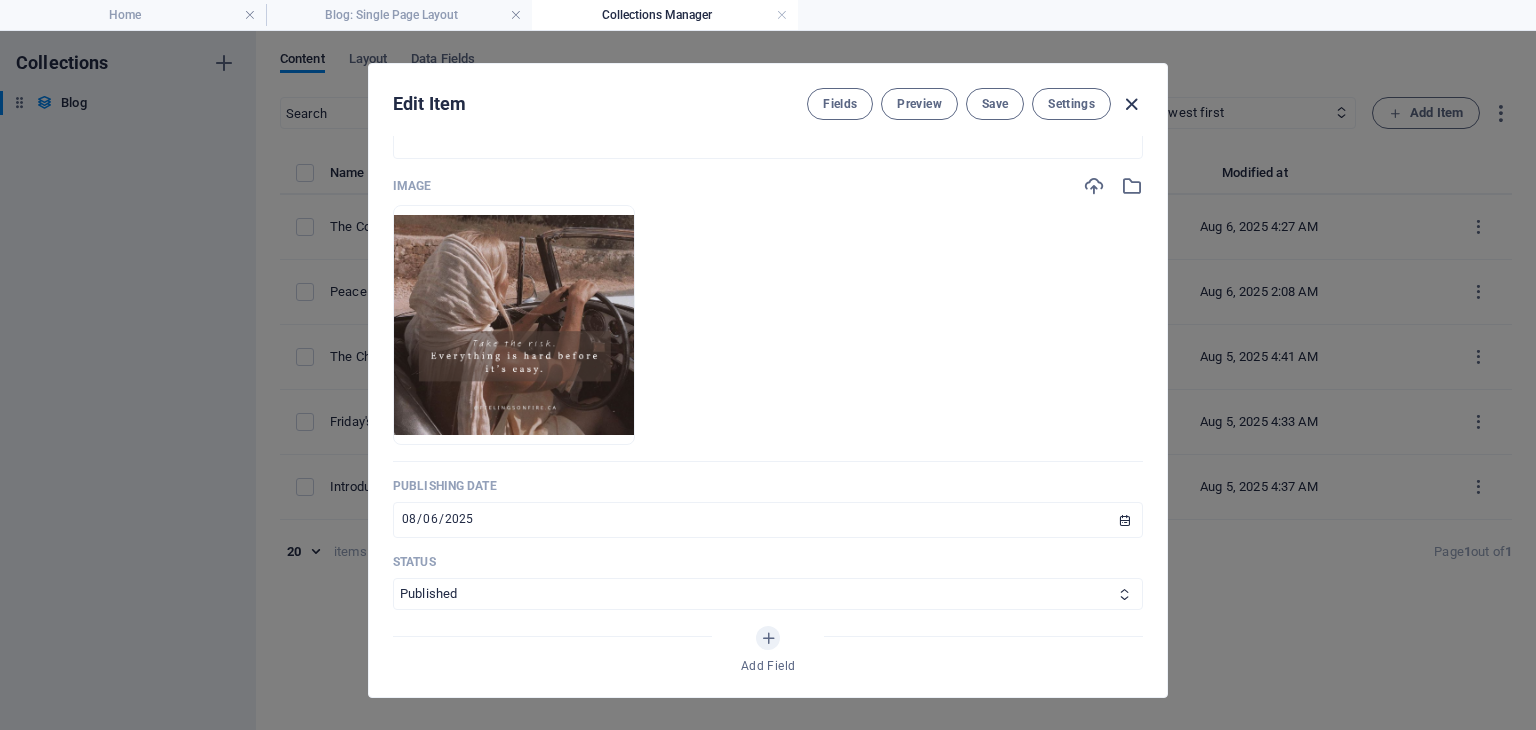 click at bounding box center (1131, 104) 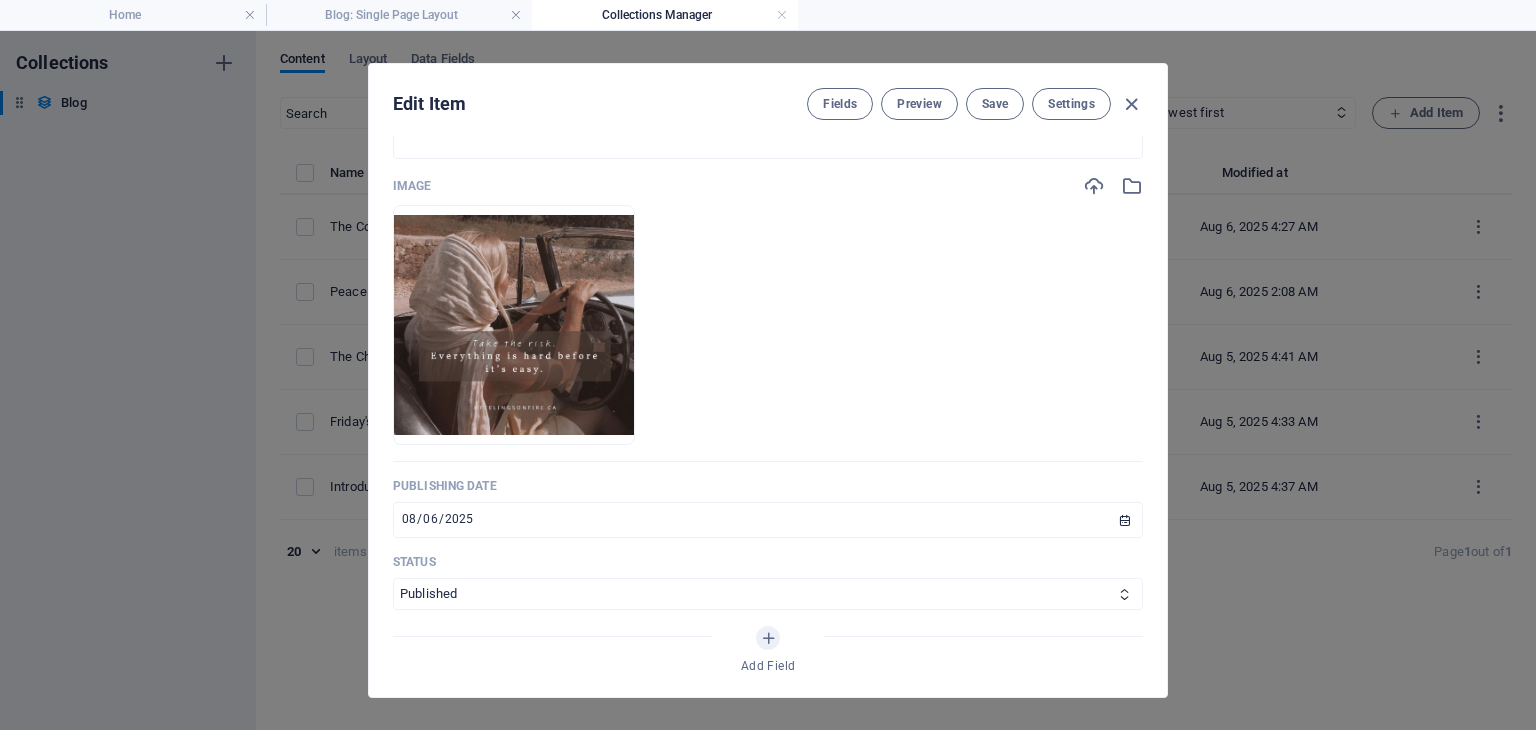 type on "the-courage-to-begin" 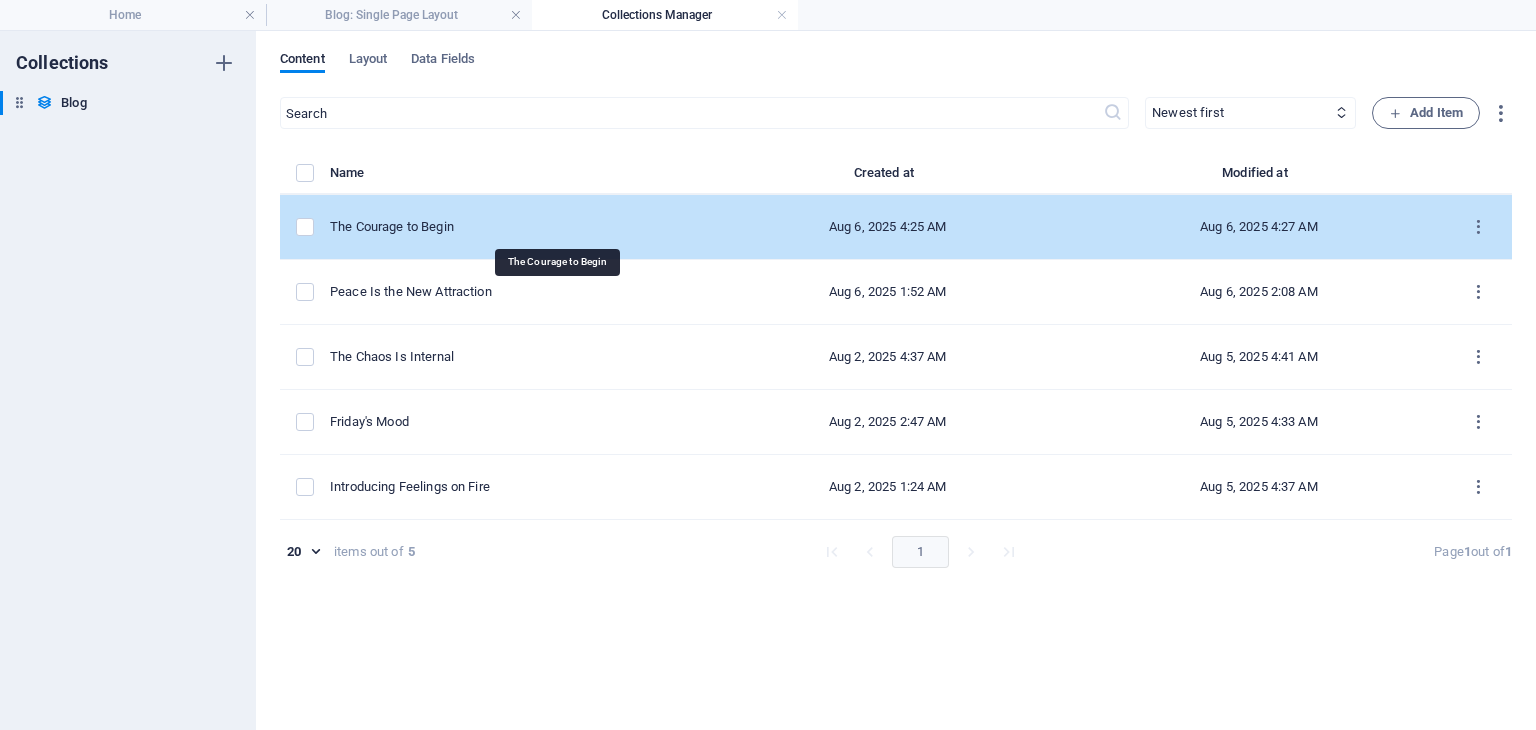 click on "The Courage to Begin" at bounding box center (508, 227) 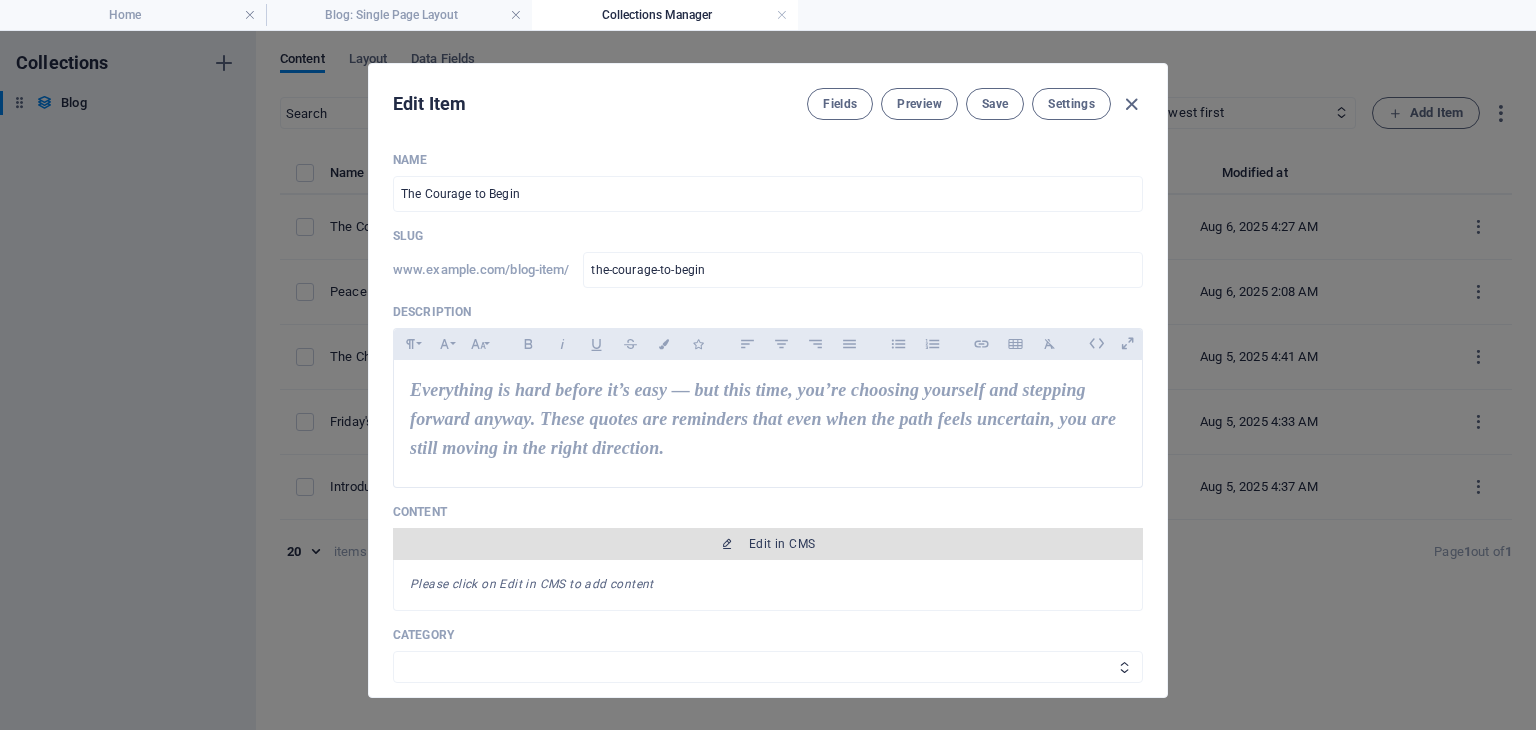 click on "Edit in CMS" at bounding box center [782, 544] 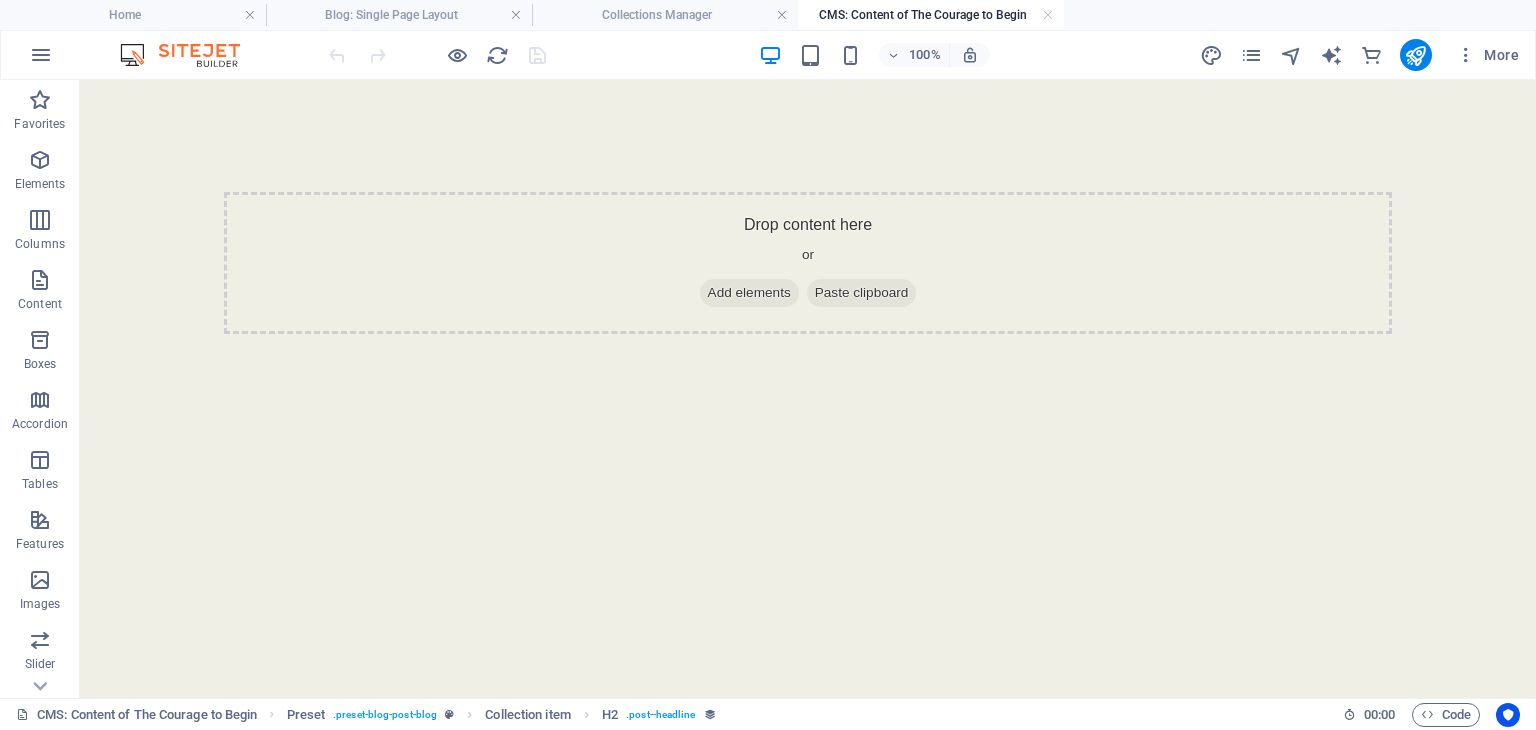 scroll, scrollTop: 0, scrollLeft: 0, axis: both 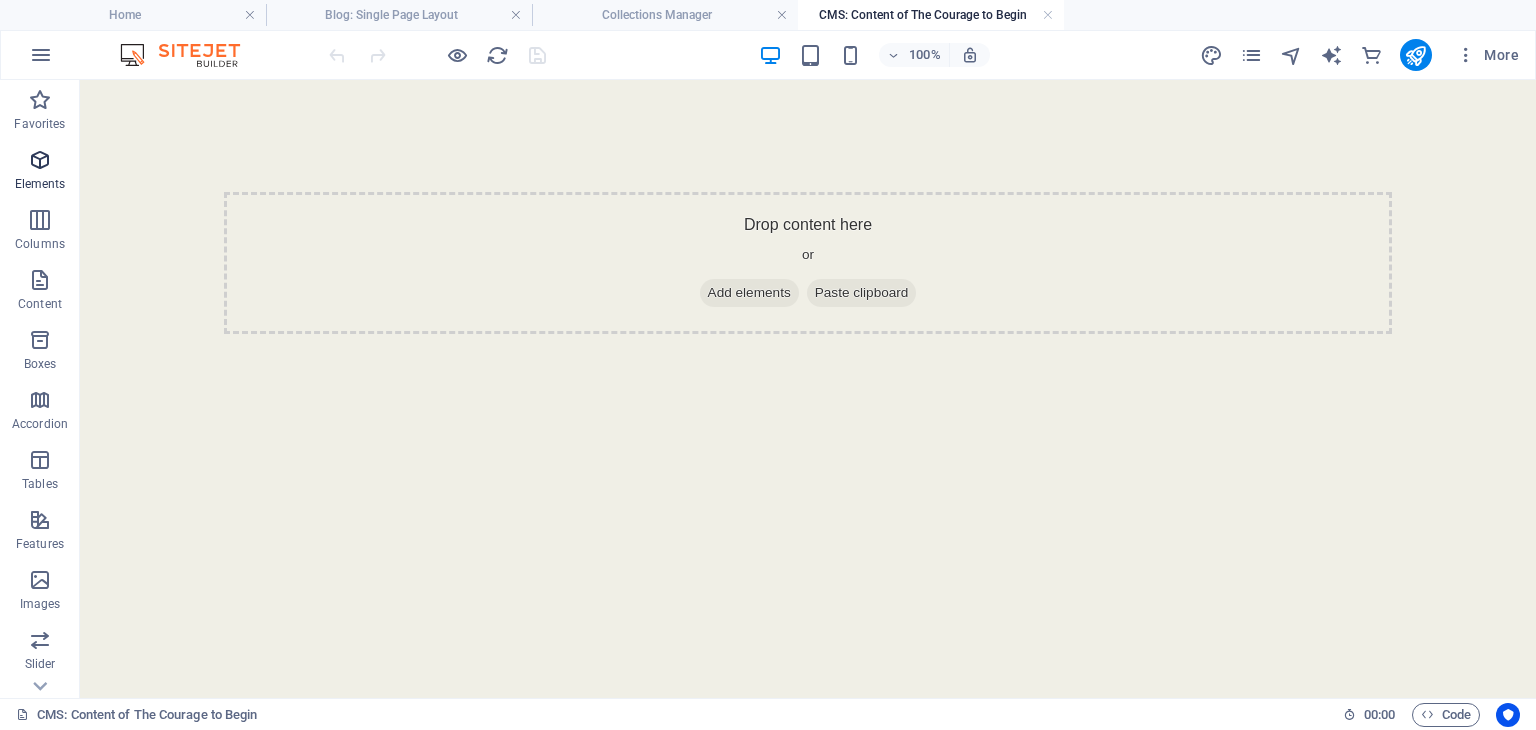 click at bounding box center (40, 160) 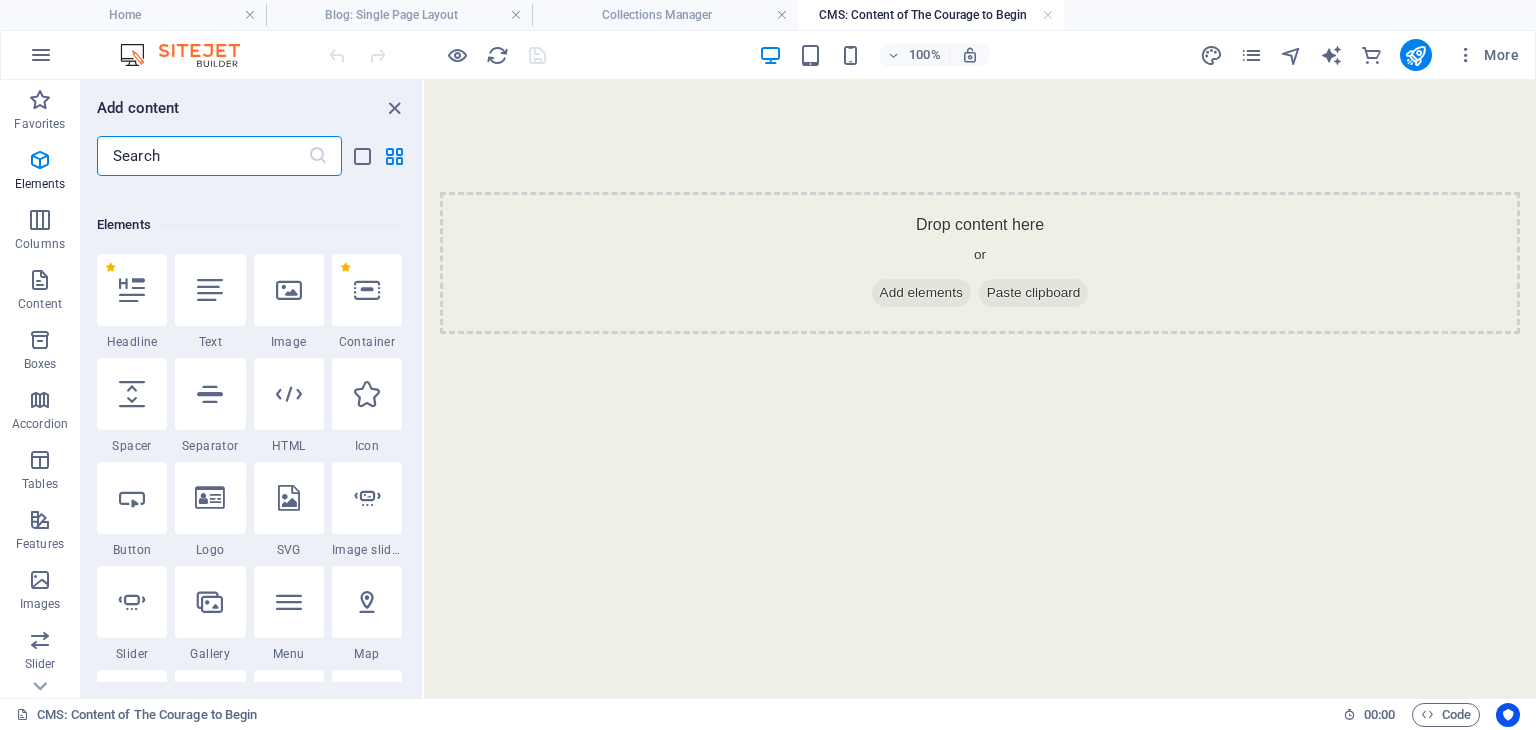 scroll, scrollTop: 212, scrollLeft: 0, axis: vertical 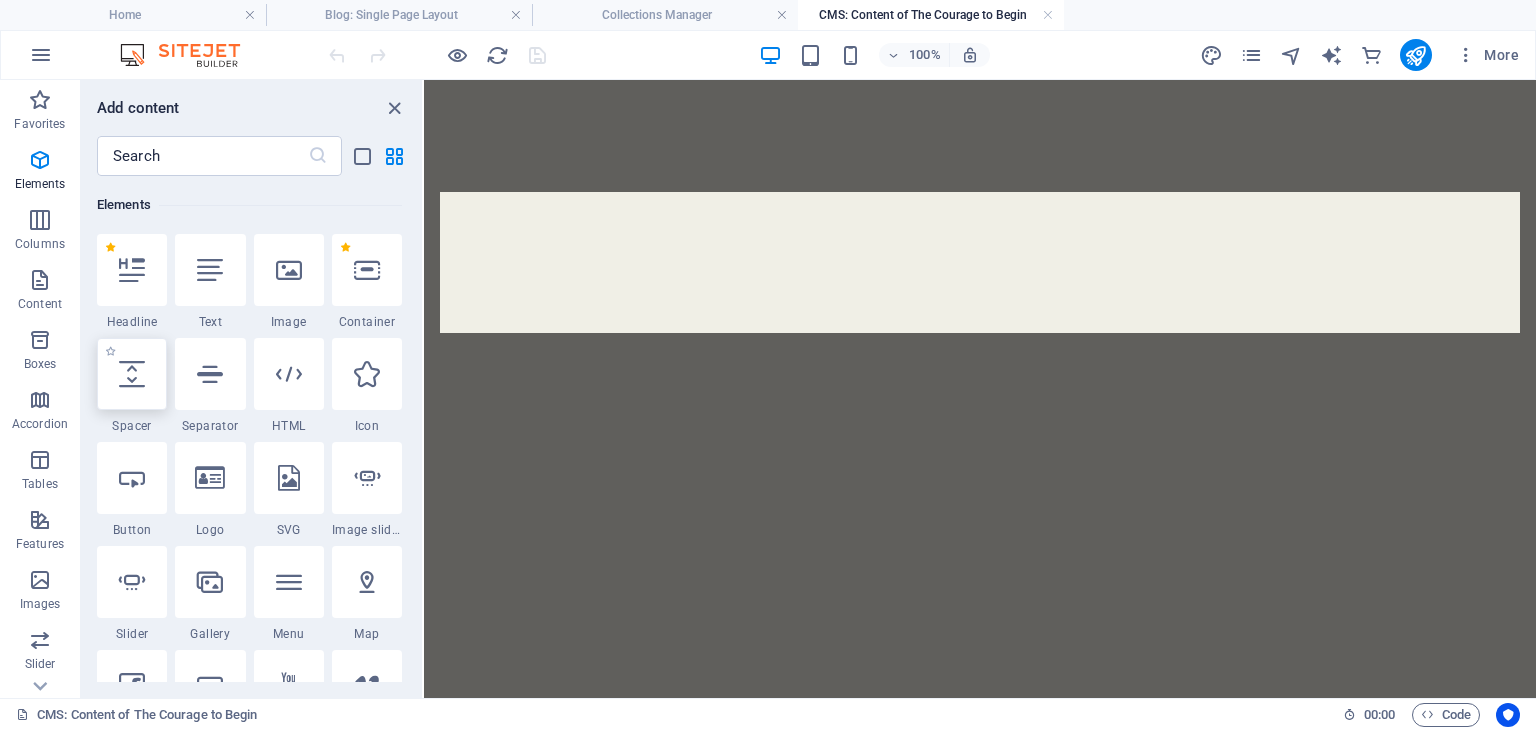 select on "px" 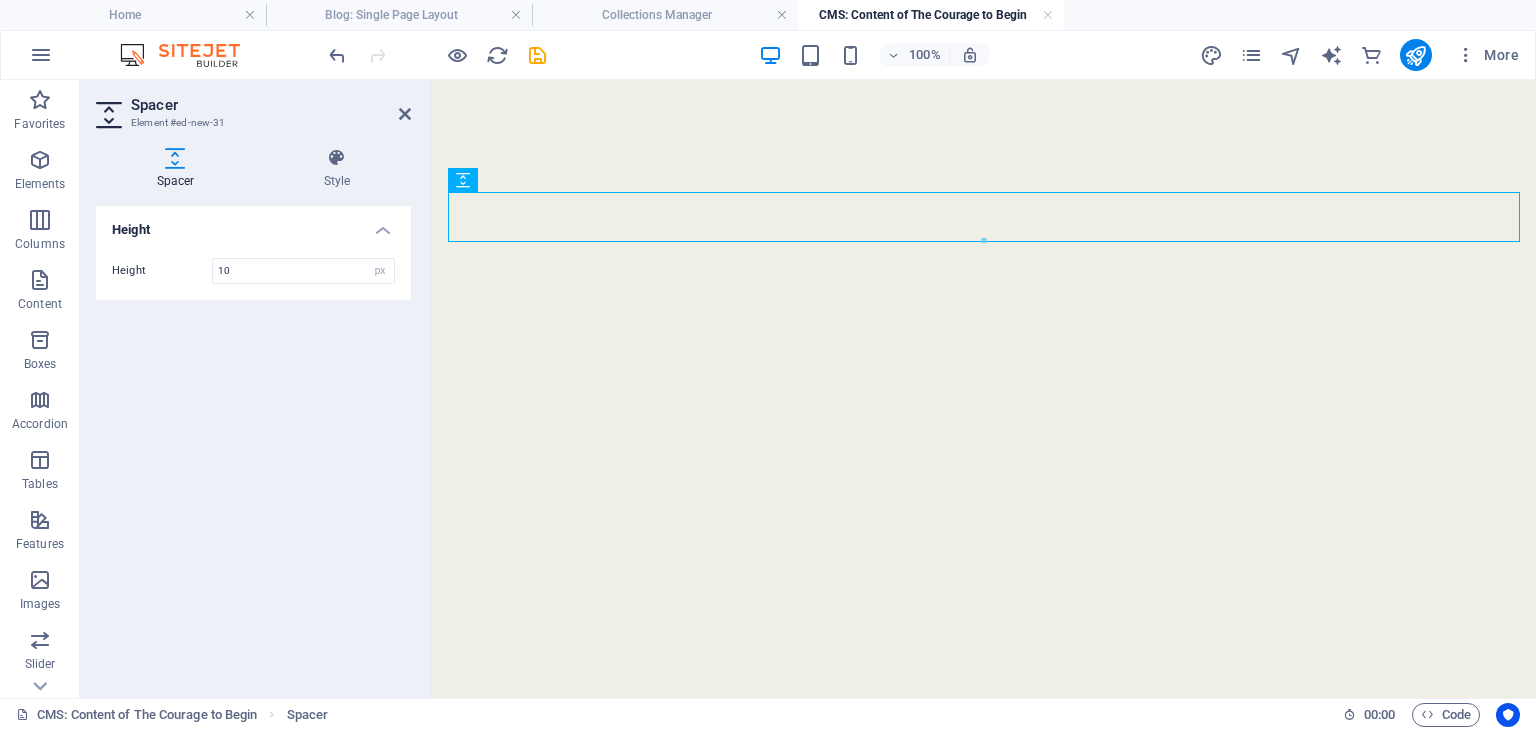 type on "10" 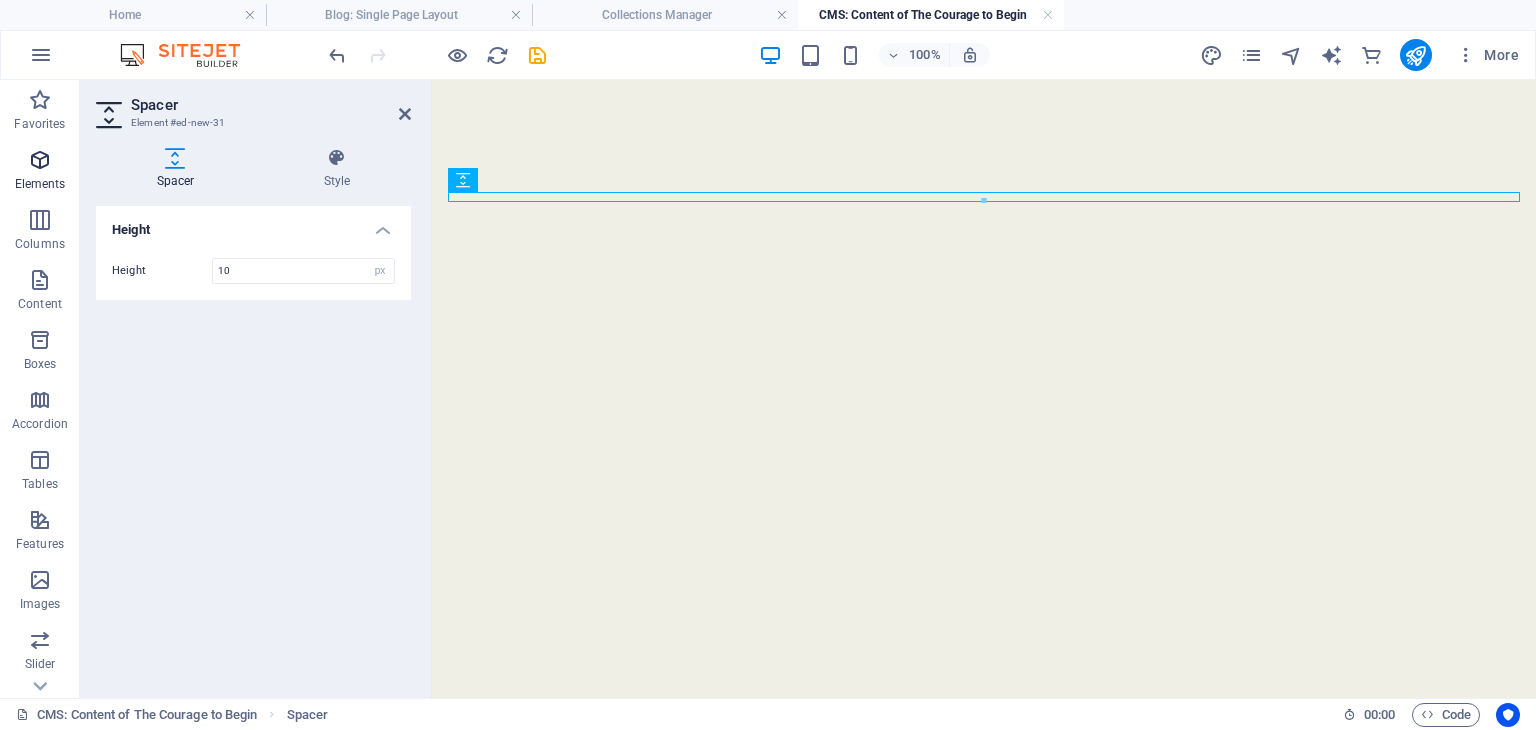 click at bounding box center [40, 160] 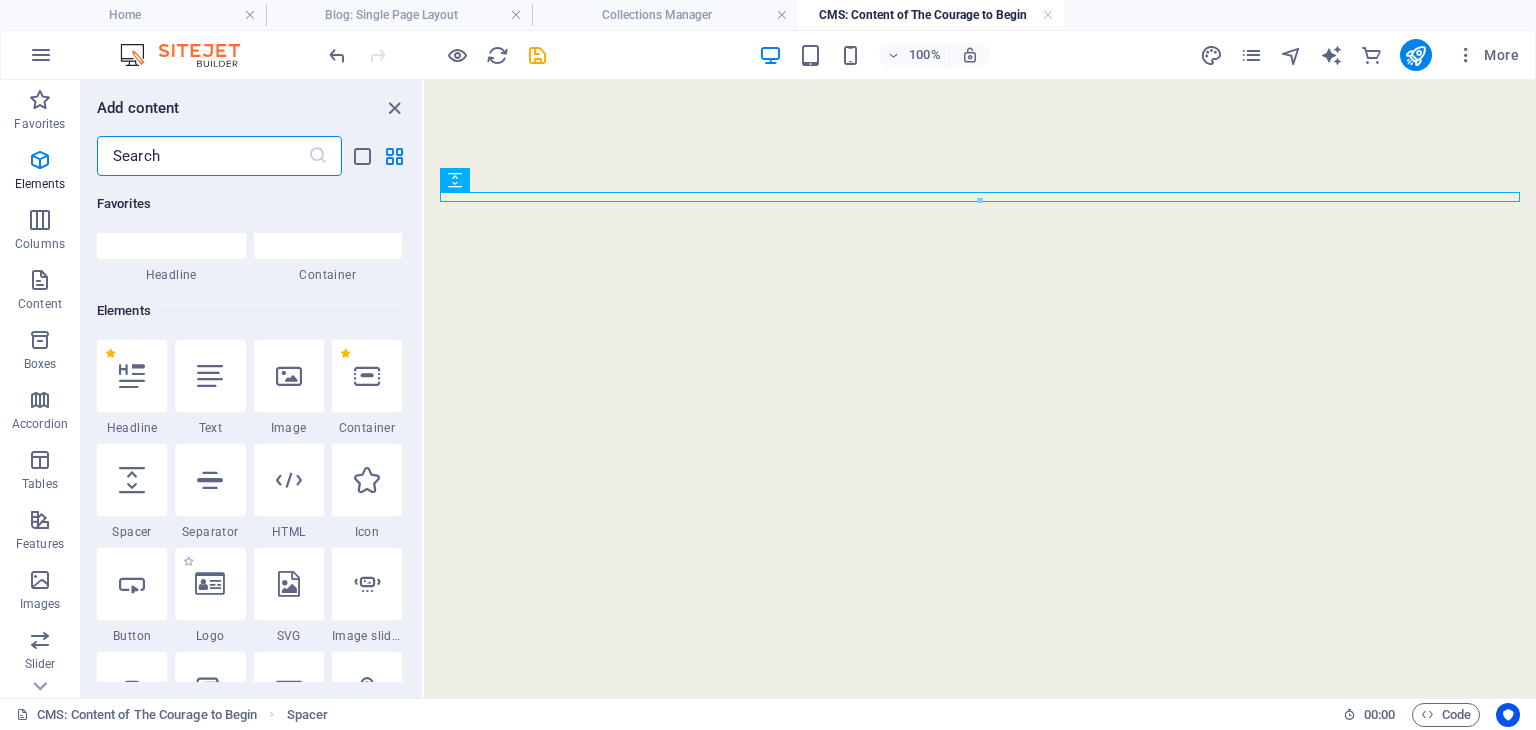 scroll, scrollTop: 212, scrollLeft: 0, axis: vertical 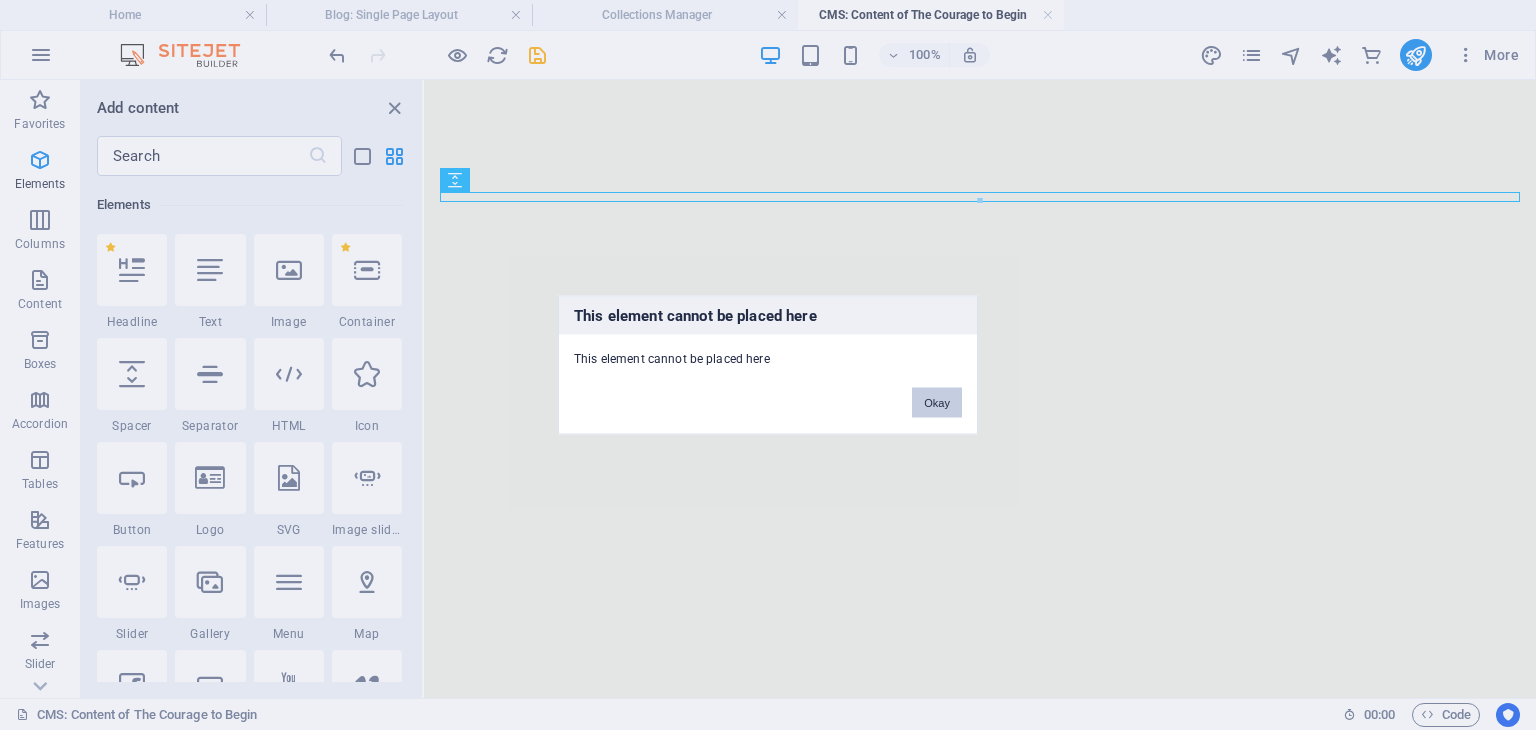 click on "Okay" at bounding box center (937, 403) 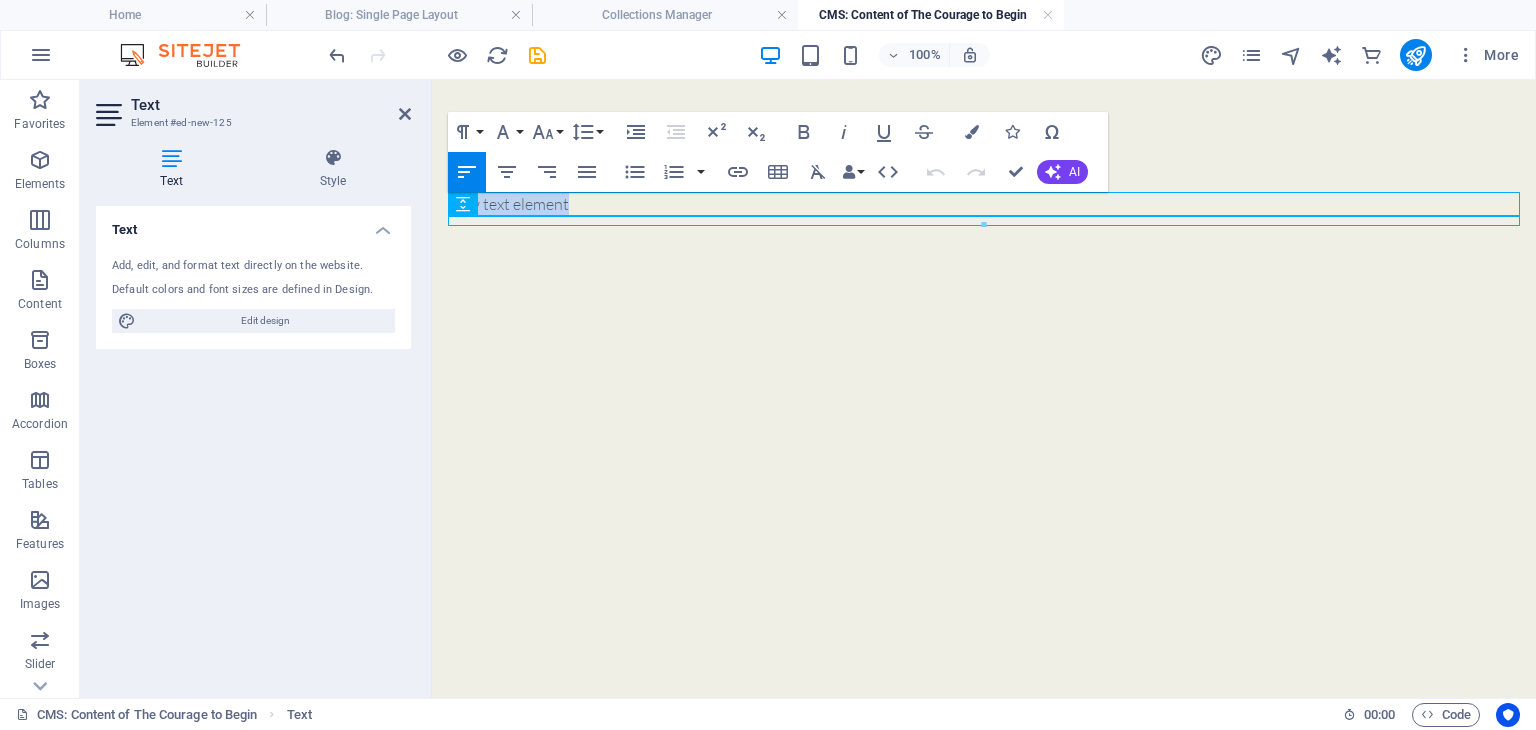 click on "New text element" at bounding box center [984, 209] 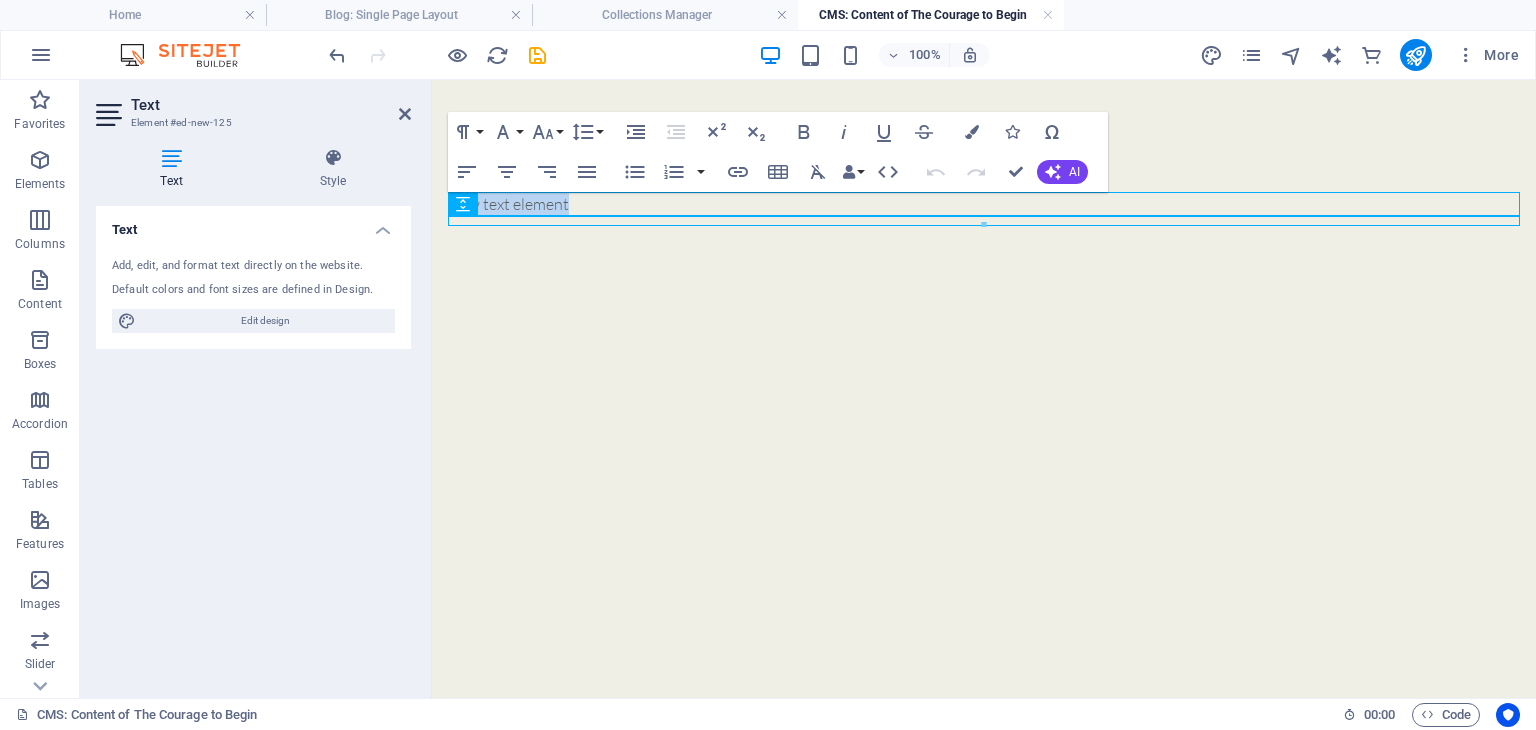 click at bounding box center [984, 225] 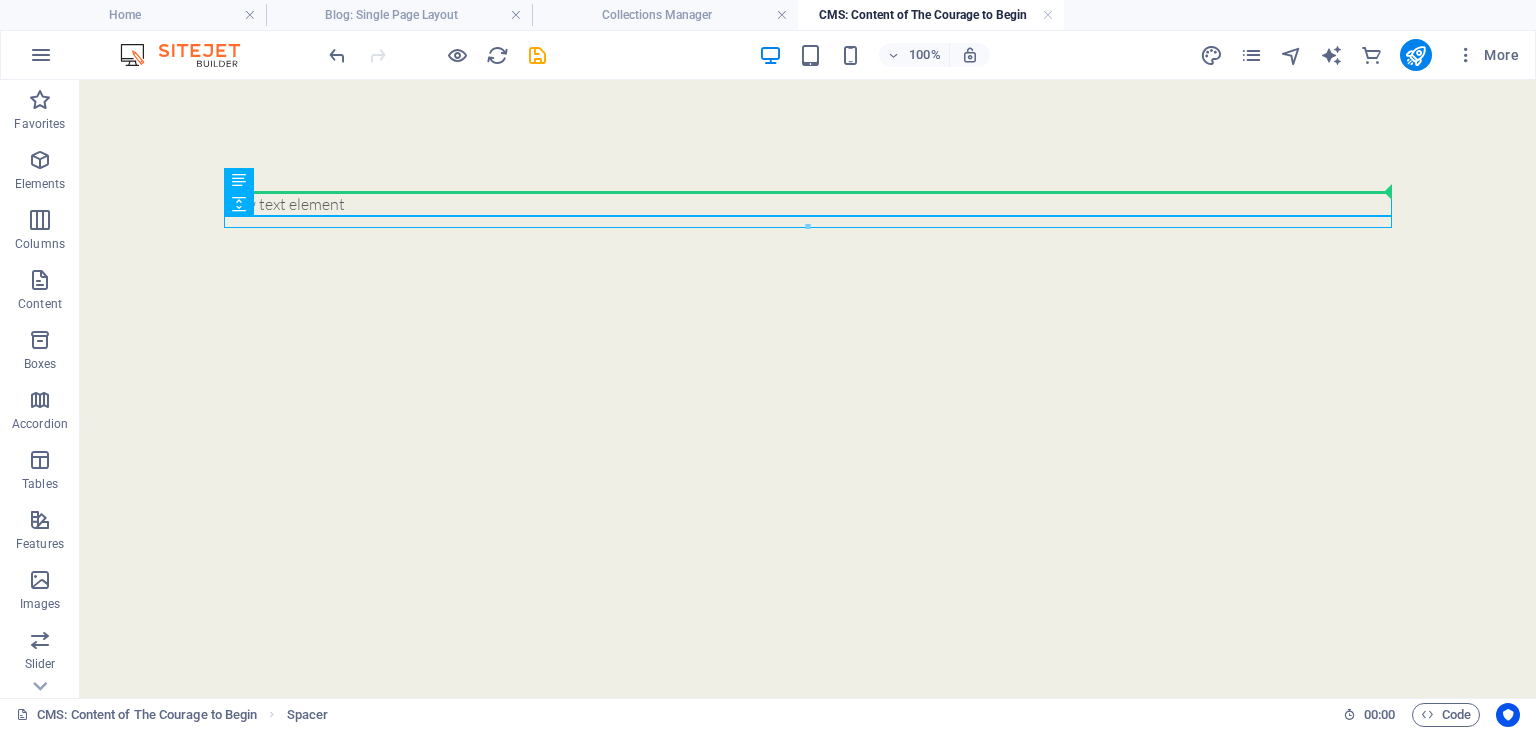 drag, startPoint x: 250, startPoint y: 219, endPoint x: 606, endPoint y: 201, distance: 356.45477 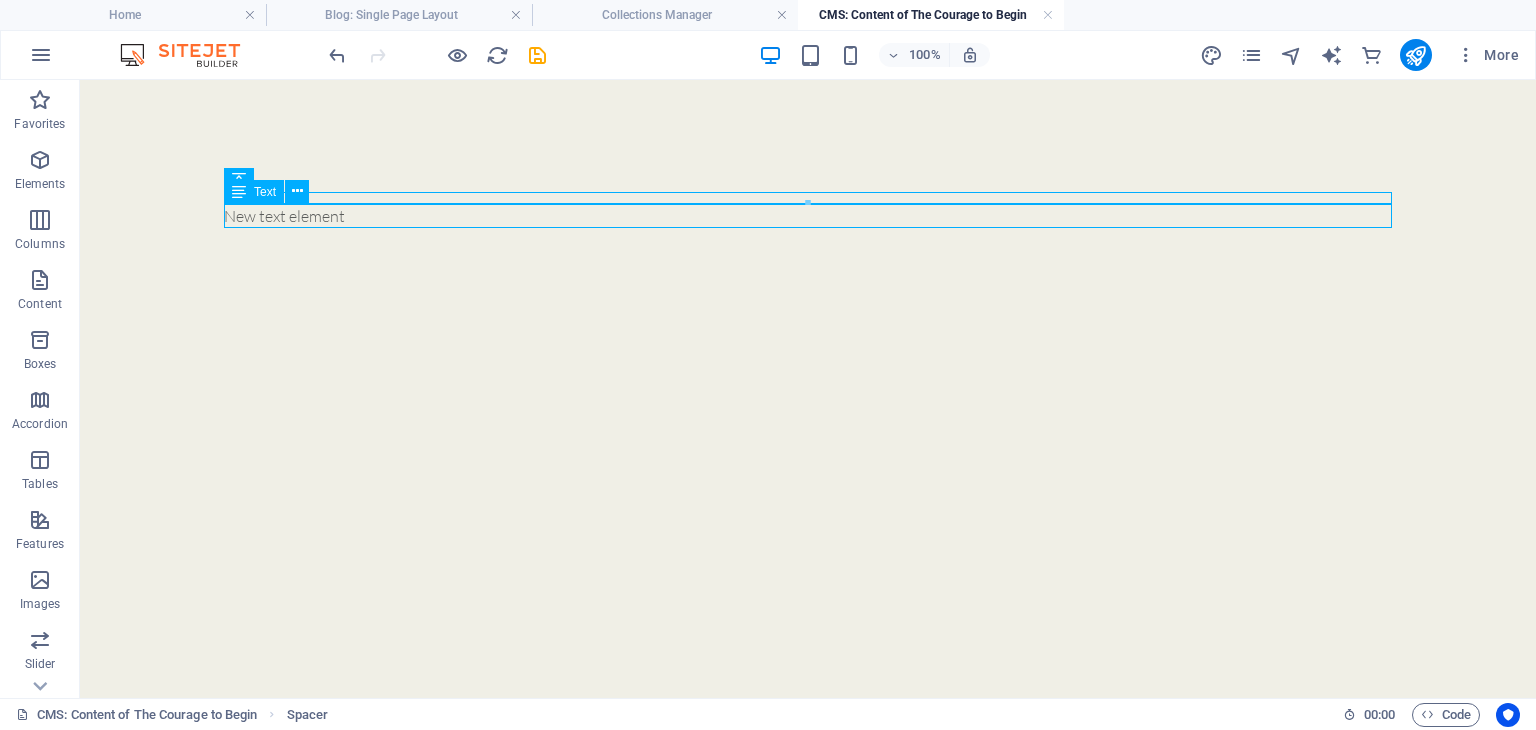 click on "New text element" at bounding box center [808, 216] 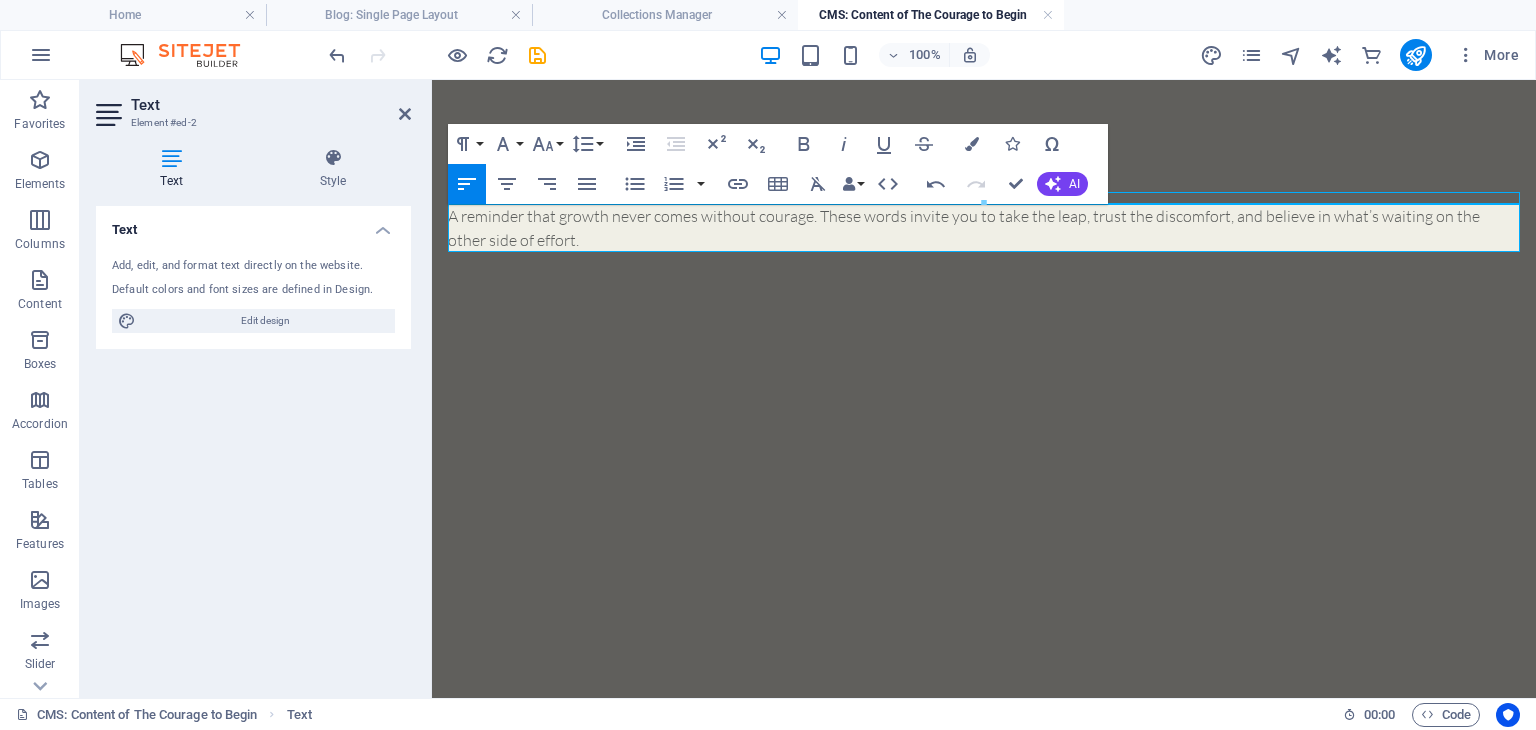 click on "A reminder that growth never comes without courage. These words invite you to take the leap, trust the discomfort, and believe in what’s waiting on the other side of effort." at bounding box center (984, 228) 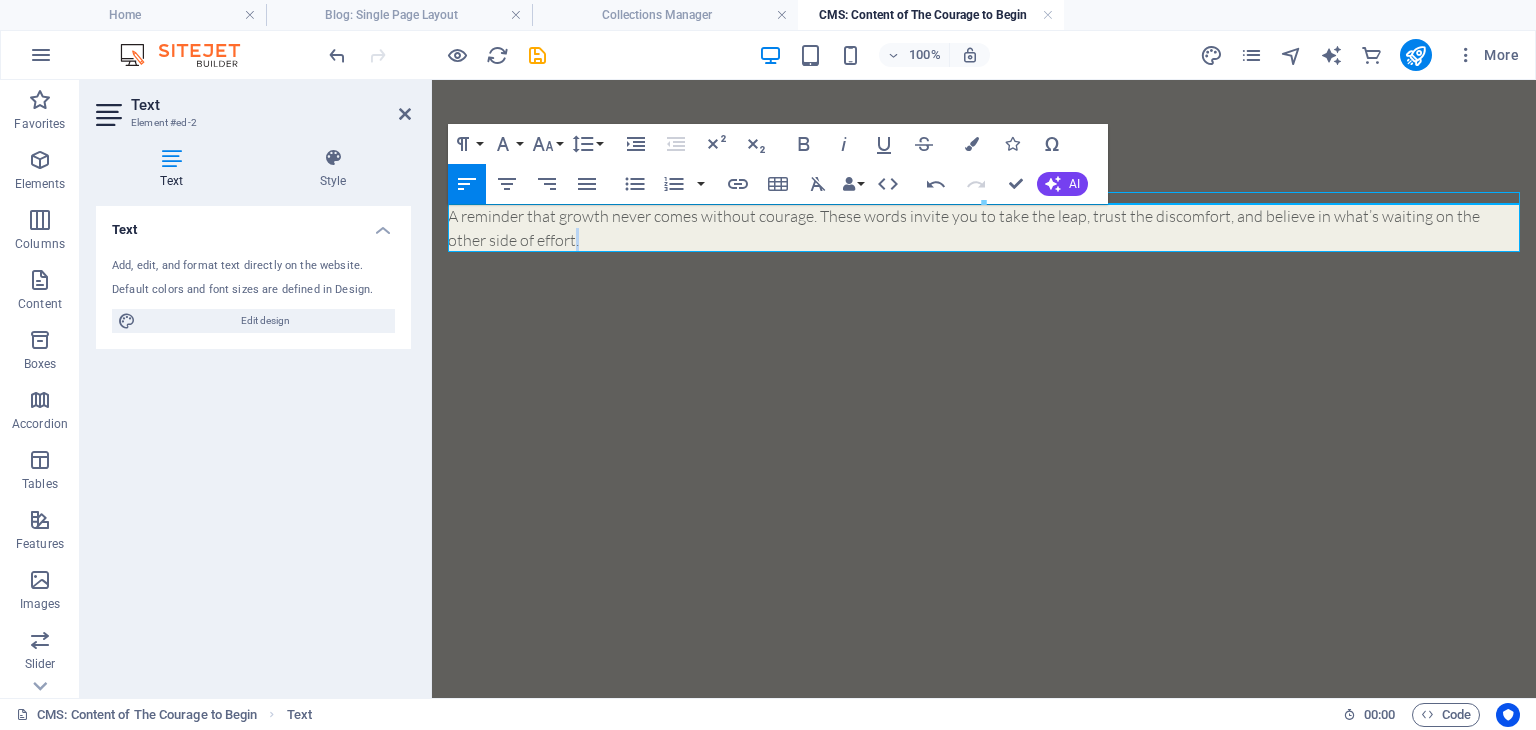 click on "A reminder that growth never comes without courage. These words invite you to take the leap, trust the discomfort, and believe in what’s waiting on the other side of effort." at bounding box center (984, 228) 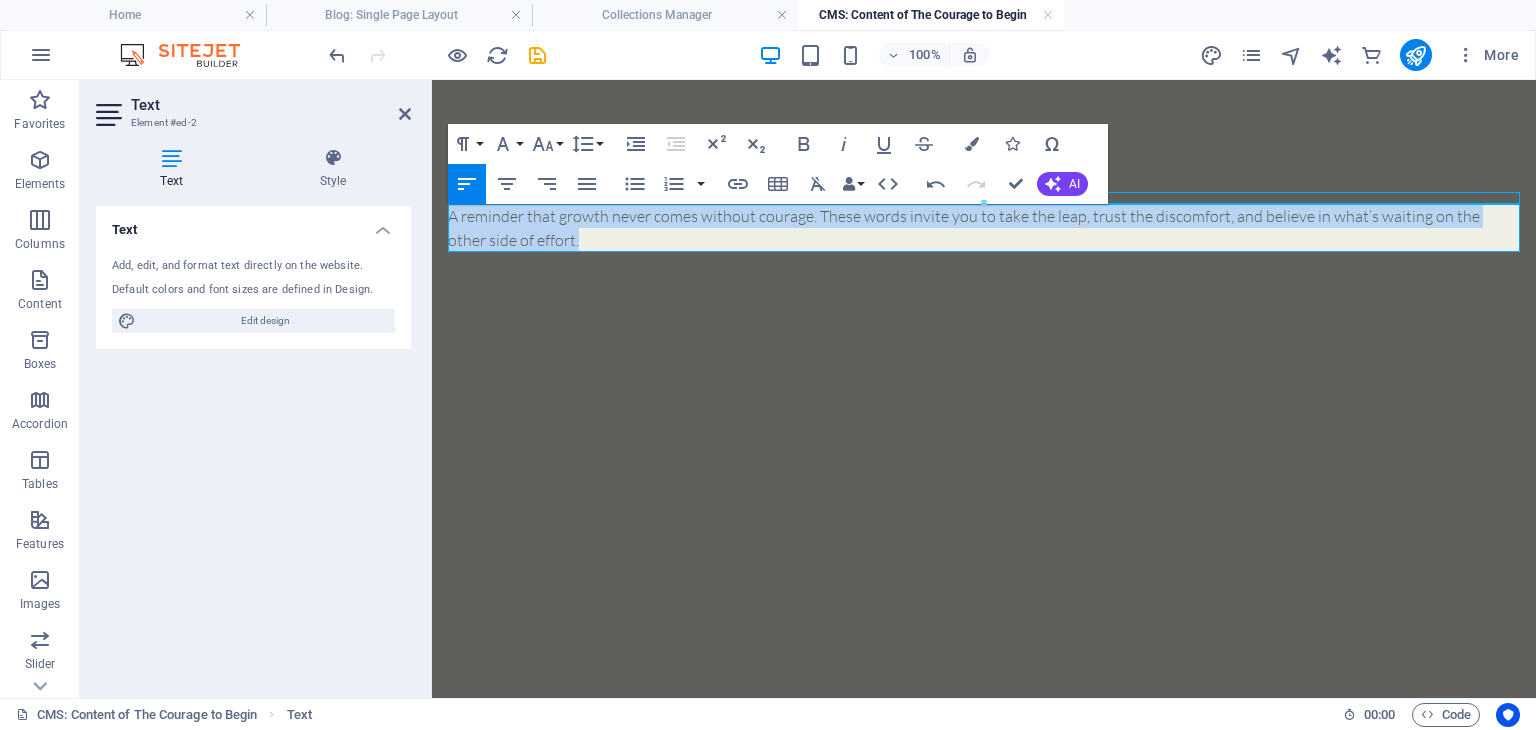 click on "A reminder that growth never comes without courage. These words invite you to take the leap, trust the discomfort, and believe in what’s waiting on the other side of effort." at bounding box center [984, 228] 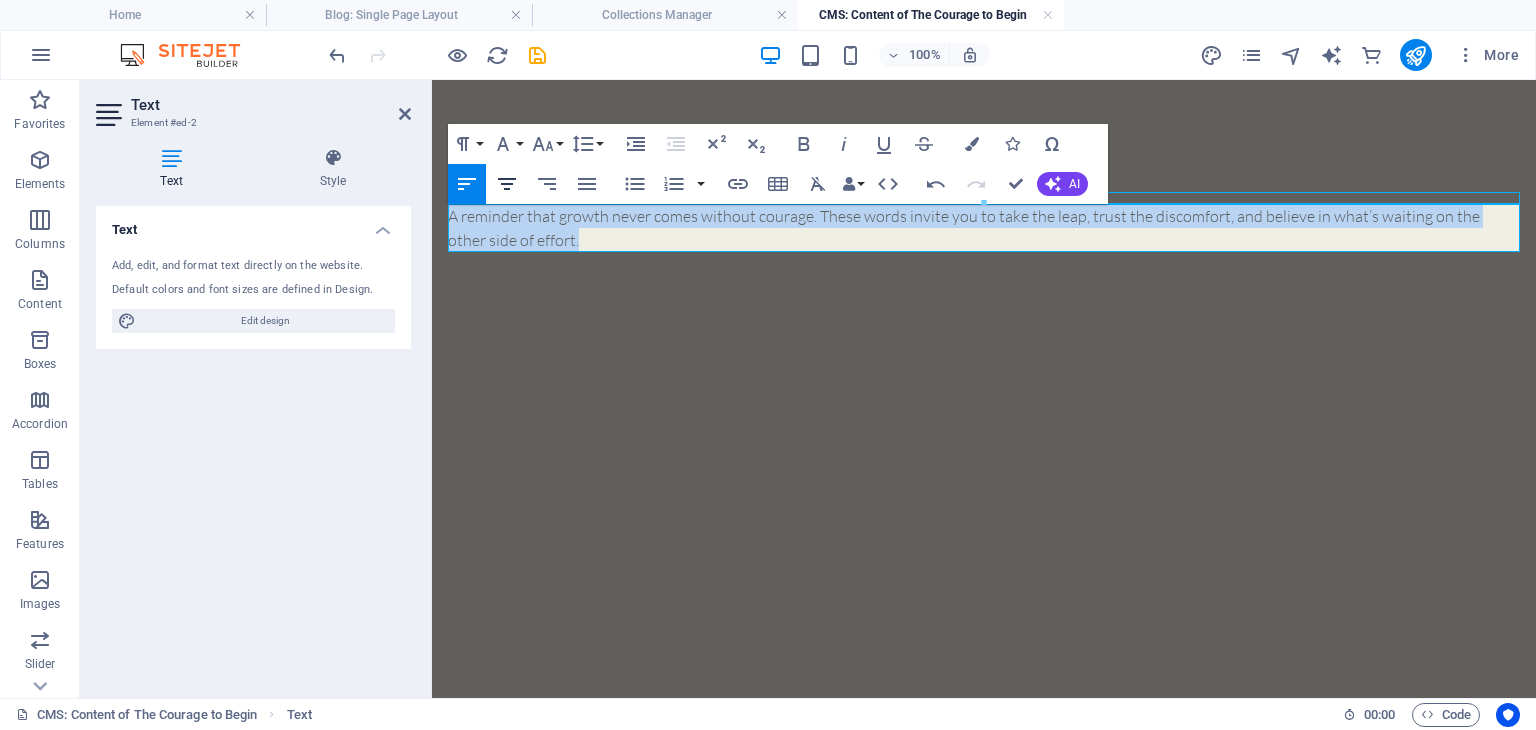 click 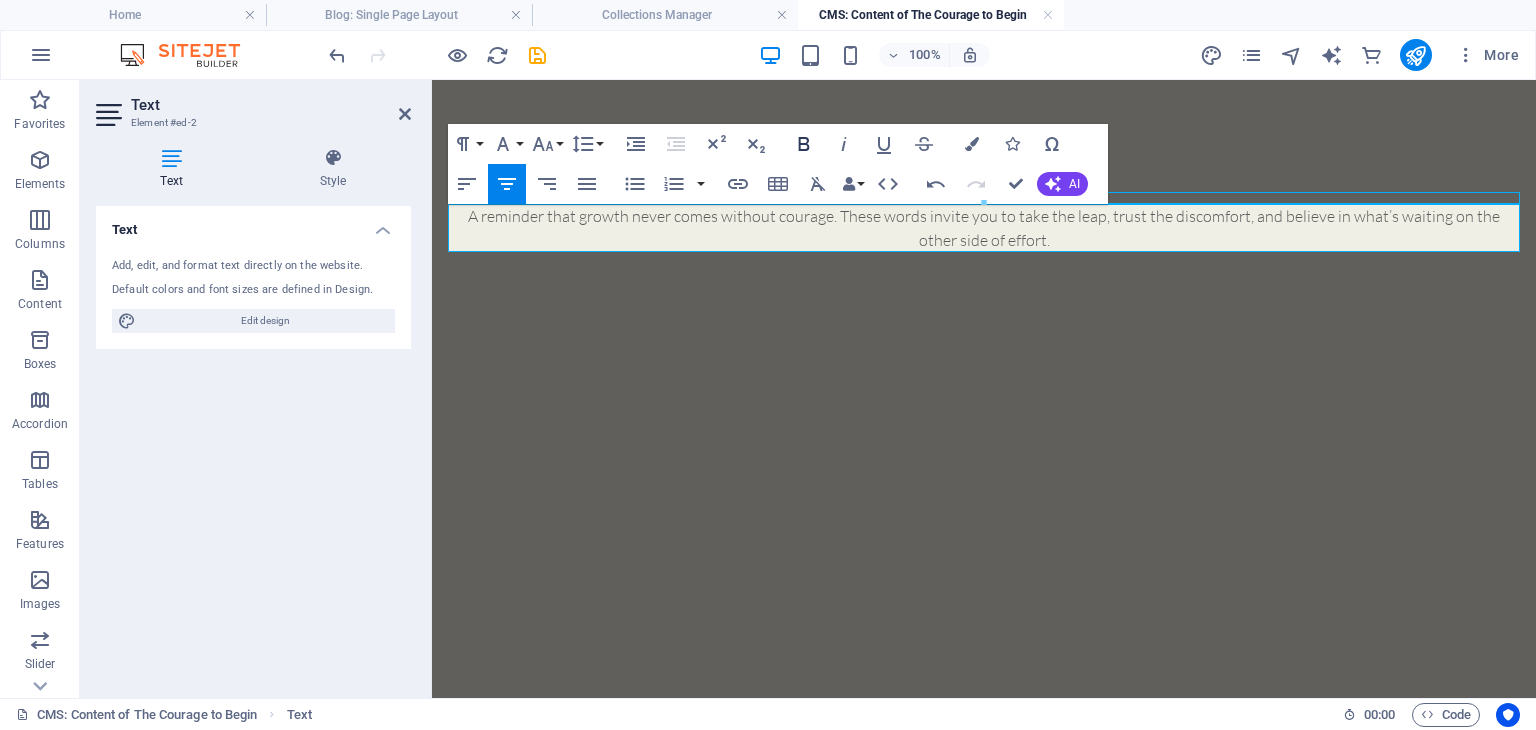 click 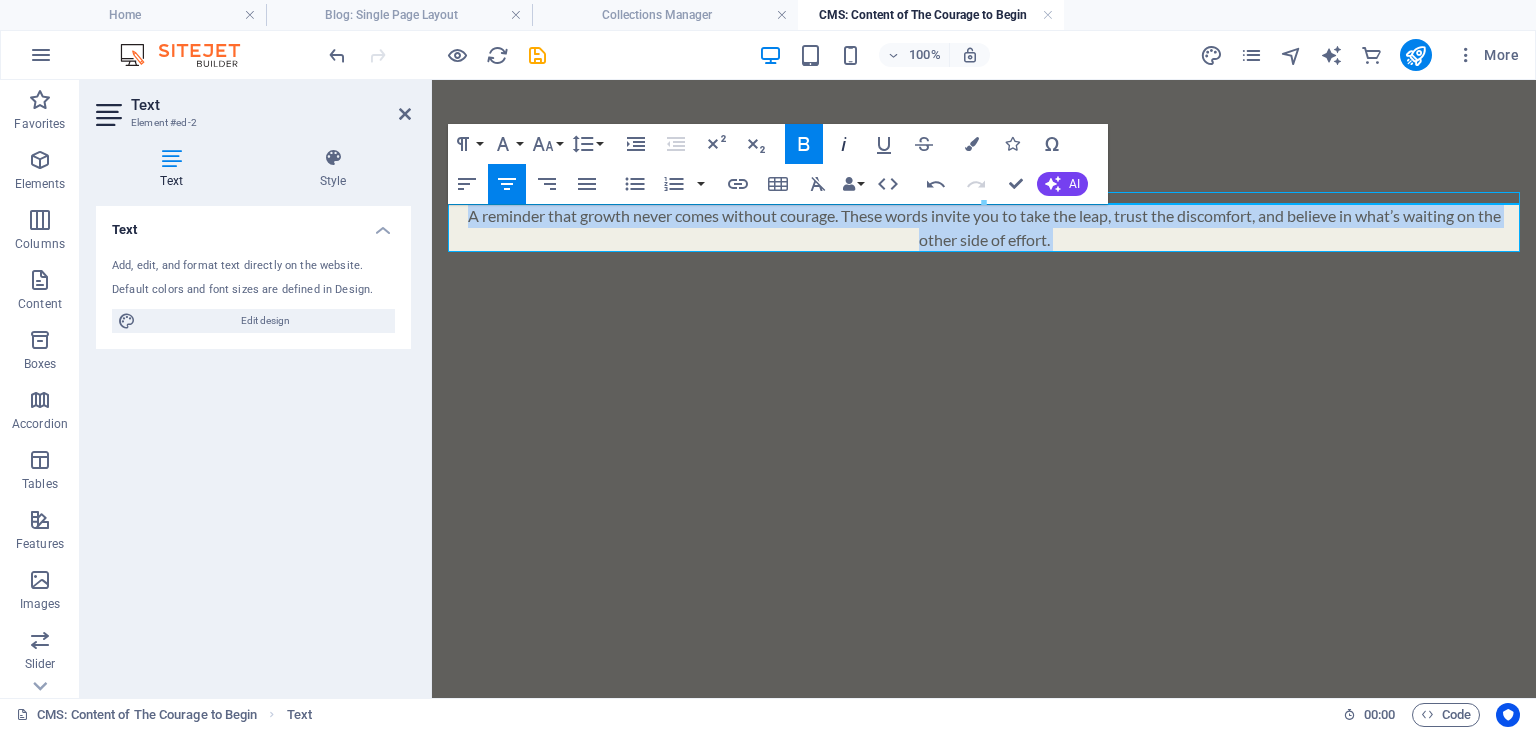 click on "Italic" at bounding box center [844, 144] 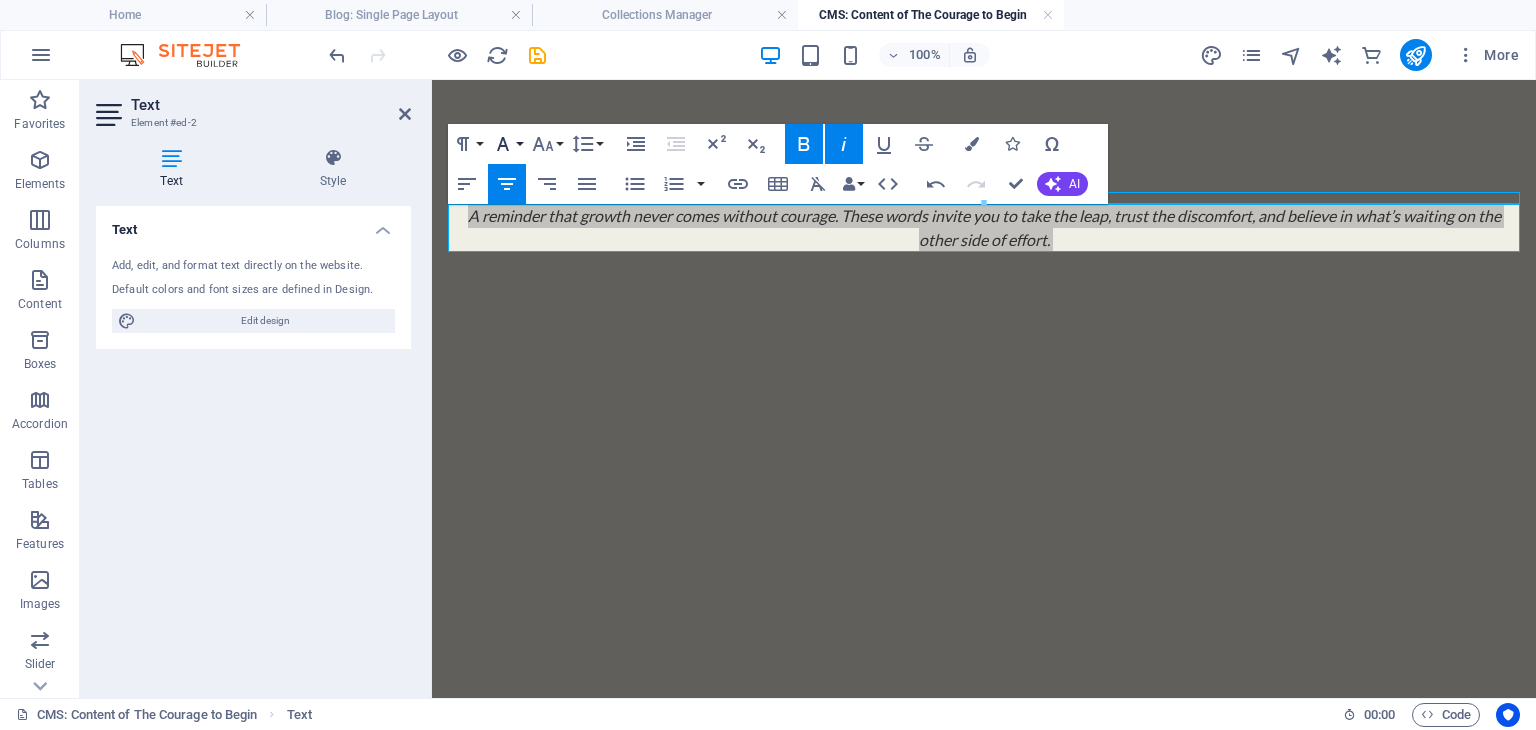 click 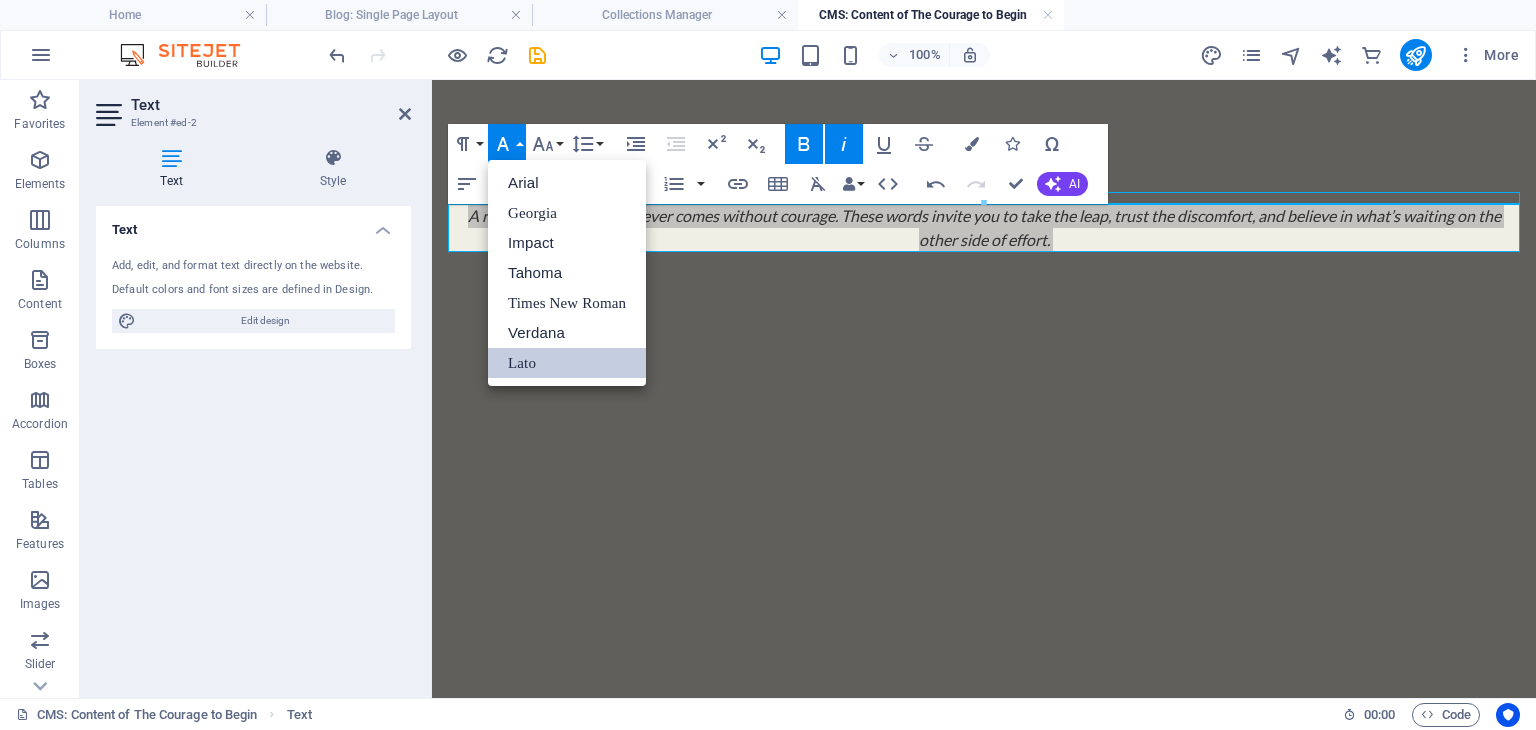 scroll, scrollTop: 0, scrollLeft: 0, axis: both 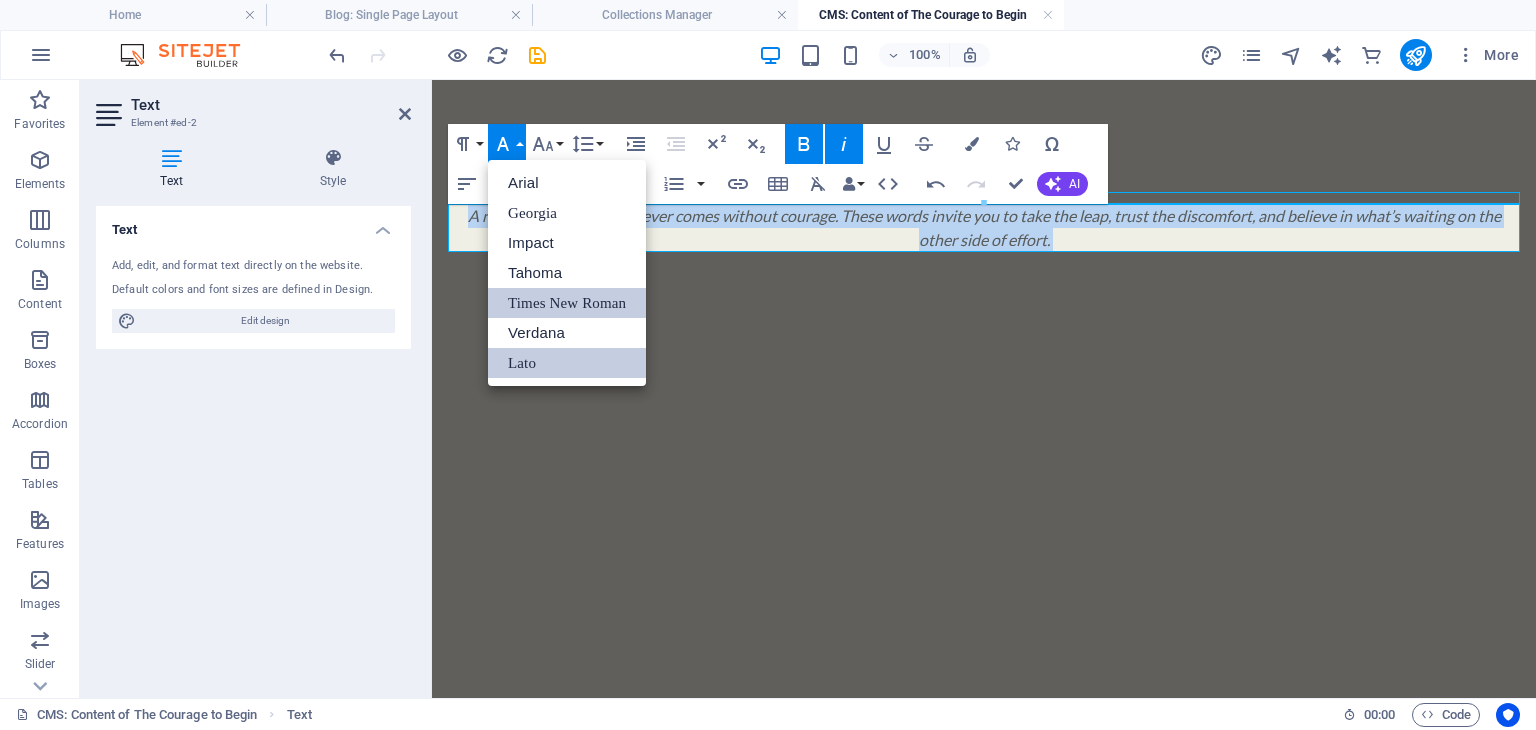 click on "Times New Roman" at bounding box center (567, 303) 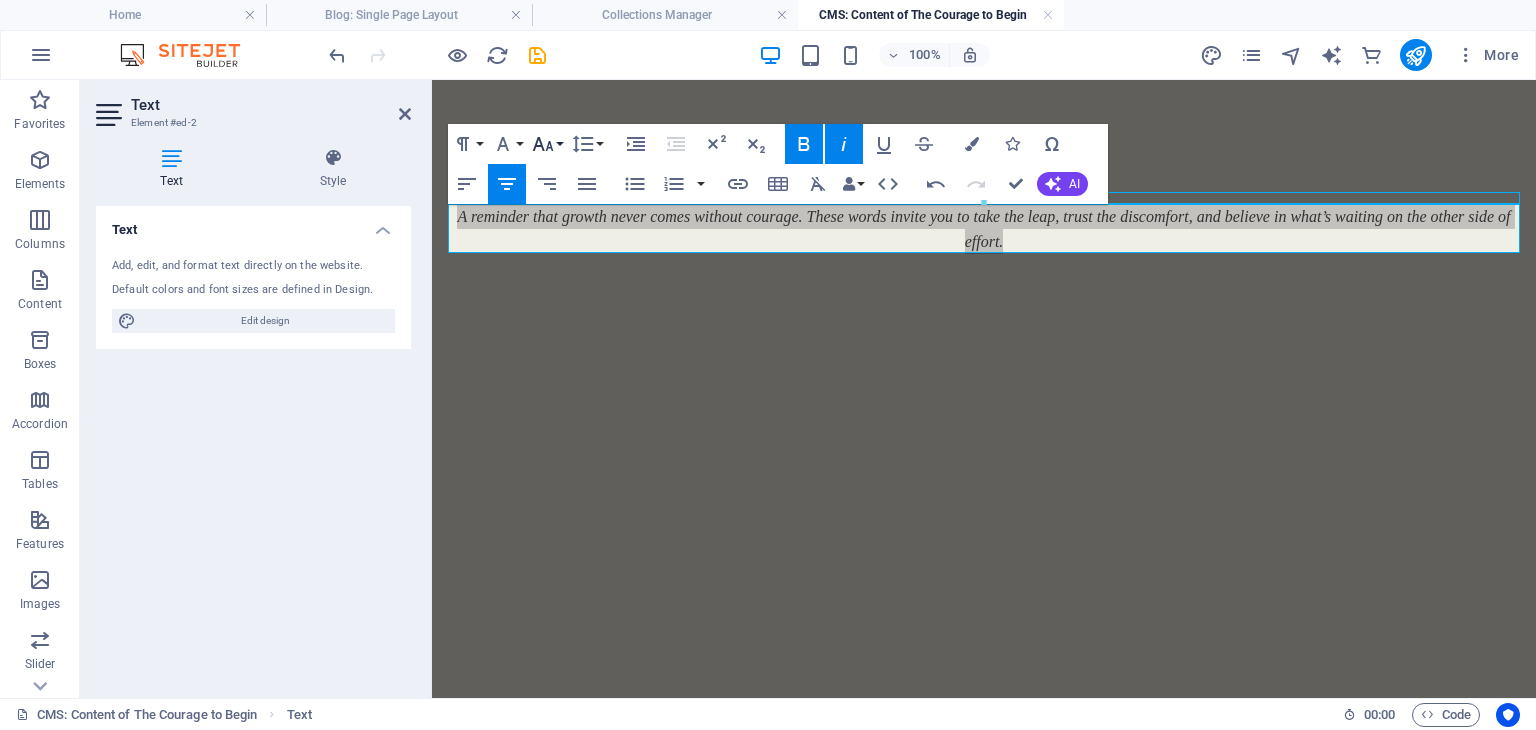 click 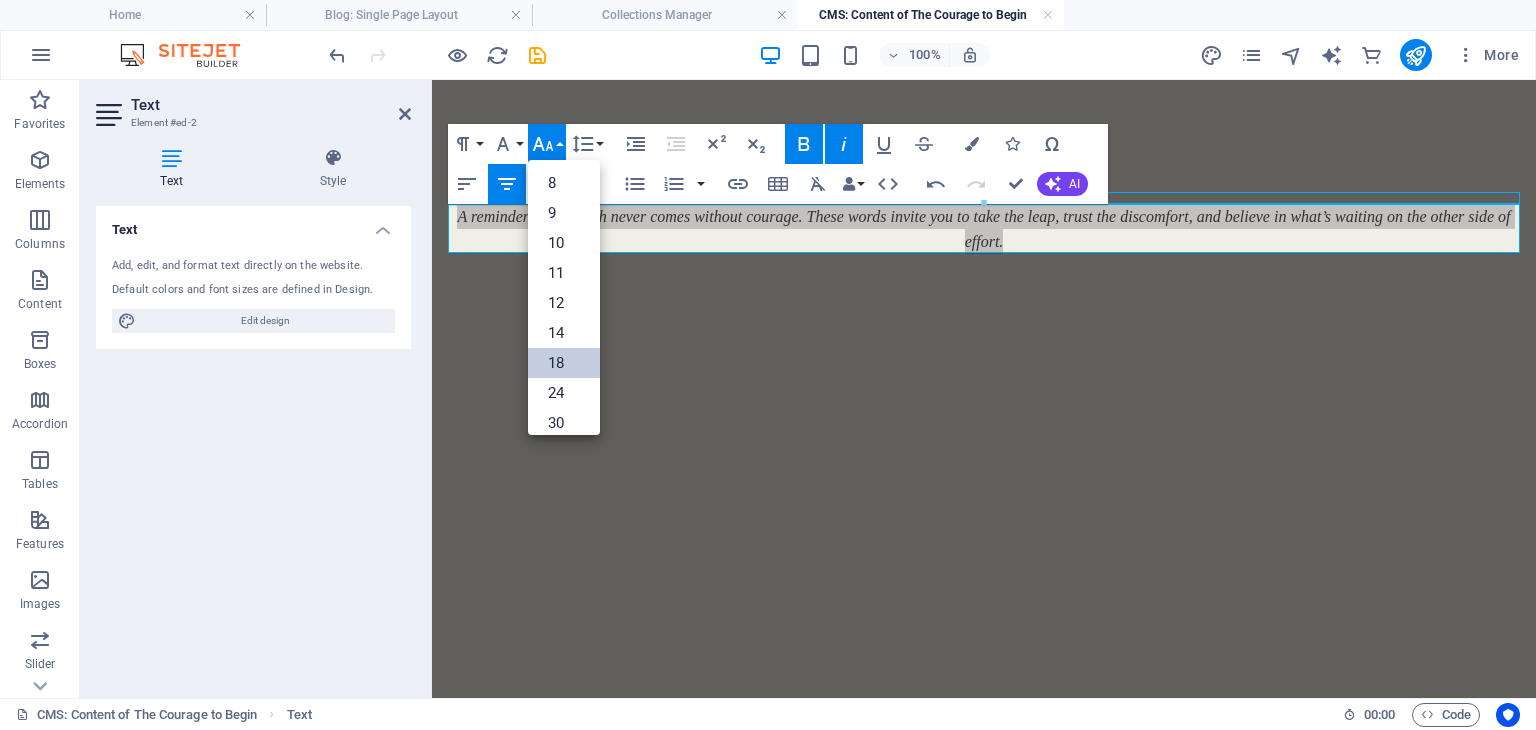drag, startPoint x: 564, startPoint y: 350, endPoint x: 132, endPoint y: 271, distance: 439.16397 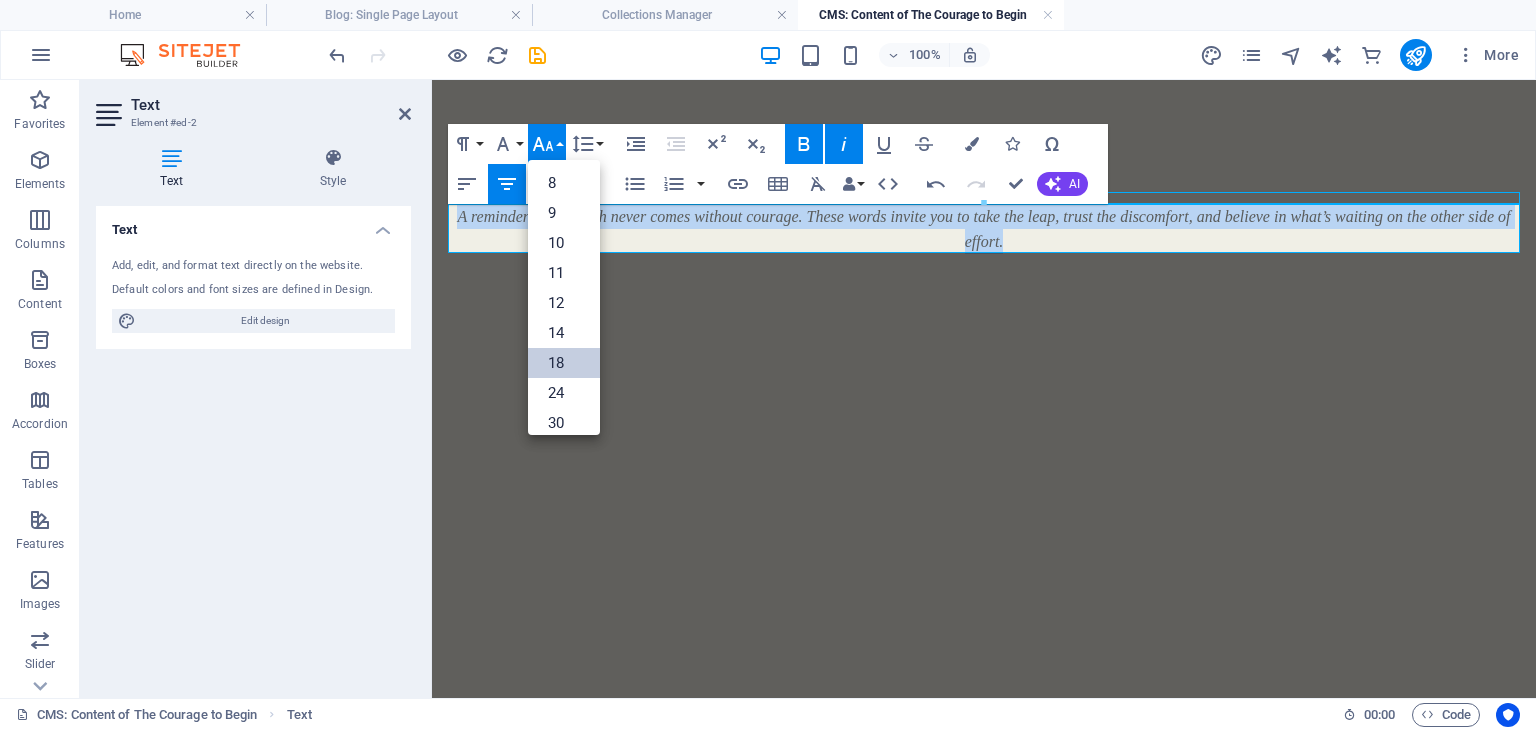 click on "18" at bounding box center (564, 363) 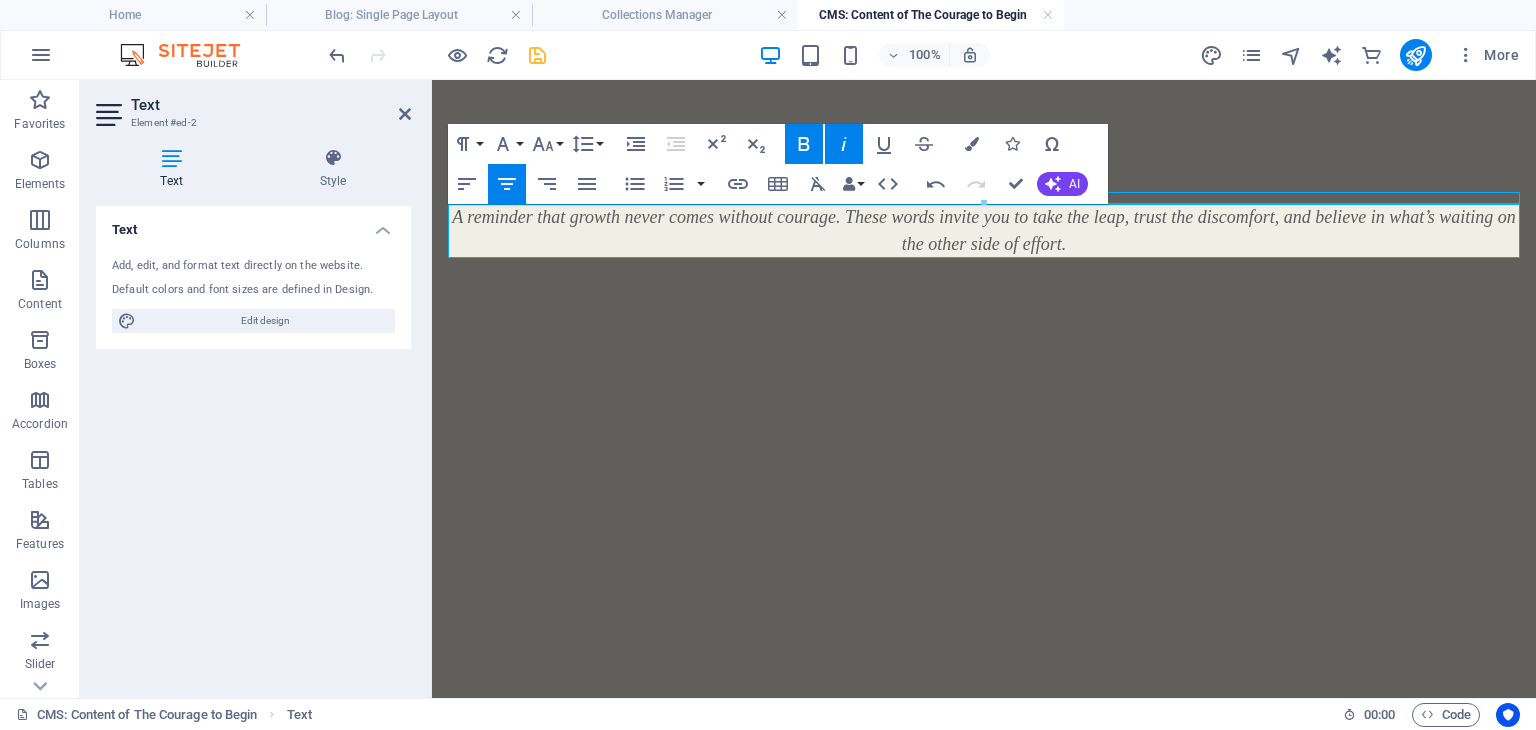 click at bounding box center (537, 55) 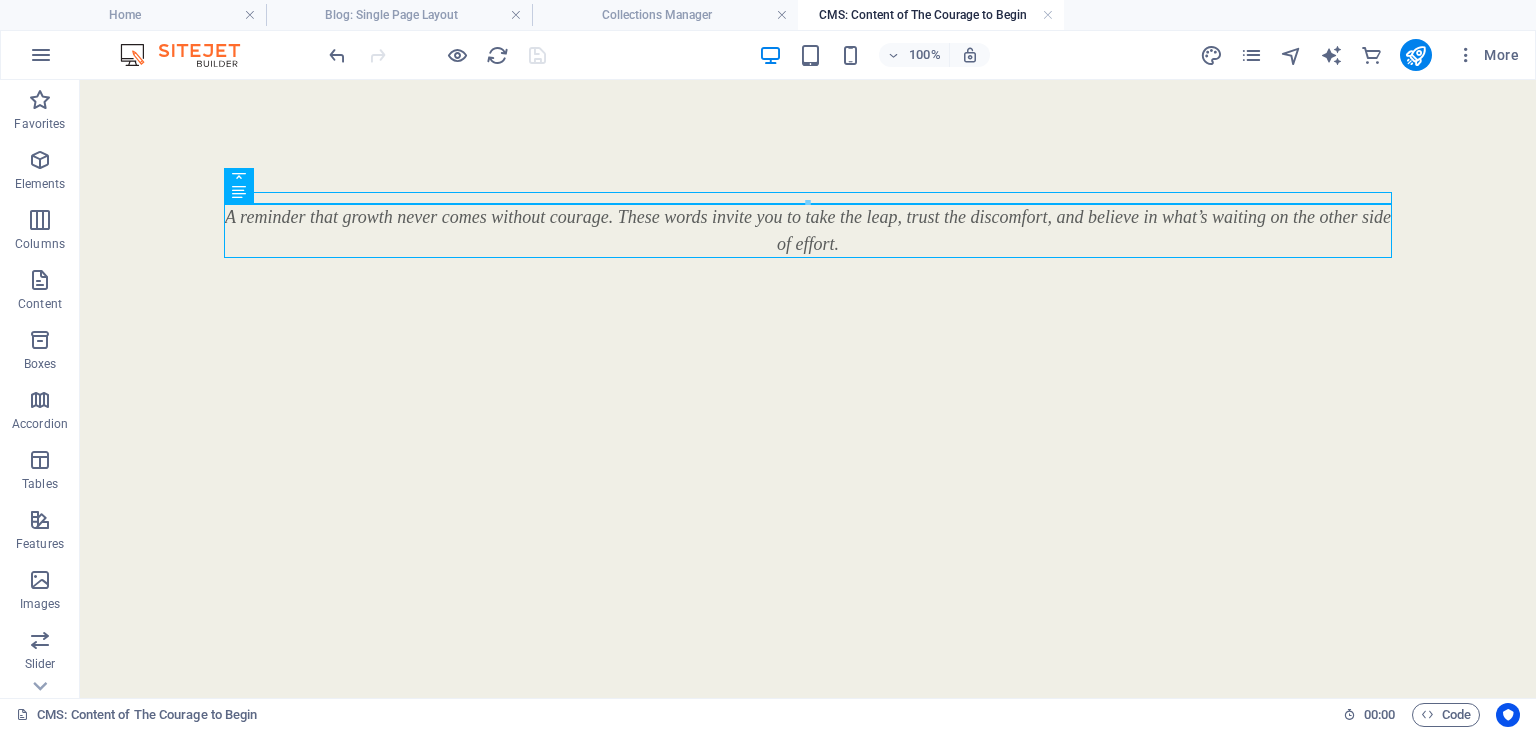click on "A reminder that growth never comes without courage. These words invite you to take the leap, trust the discomfort, and believe in what’s waiting on the other side of effort." at bounding box center [808, 225] 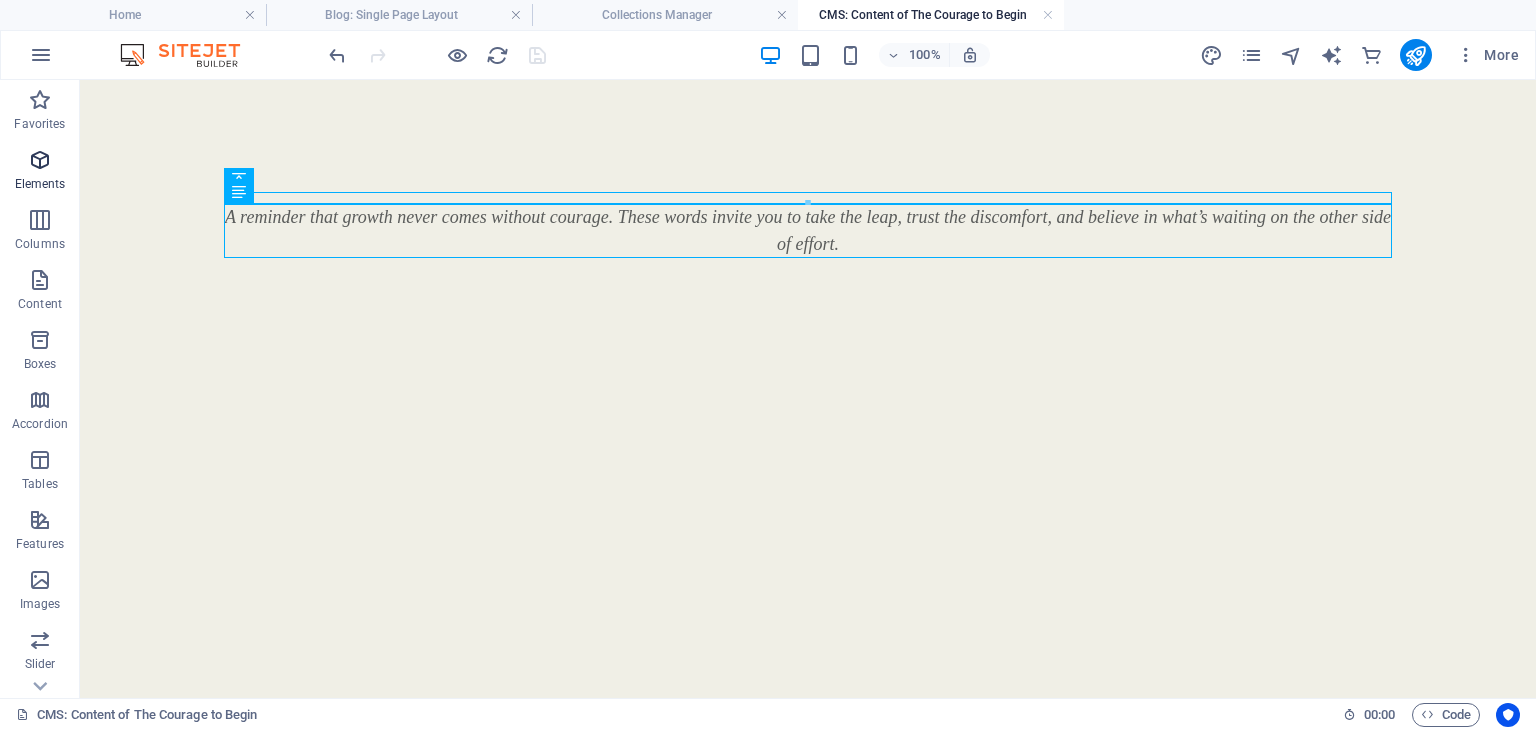 click on "Elements" at bounding box center (40, 172) 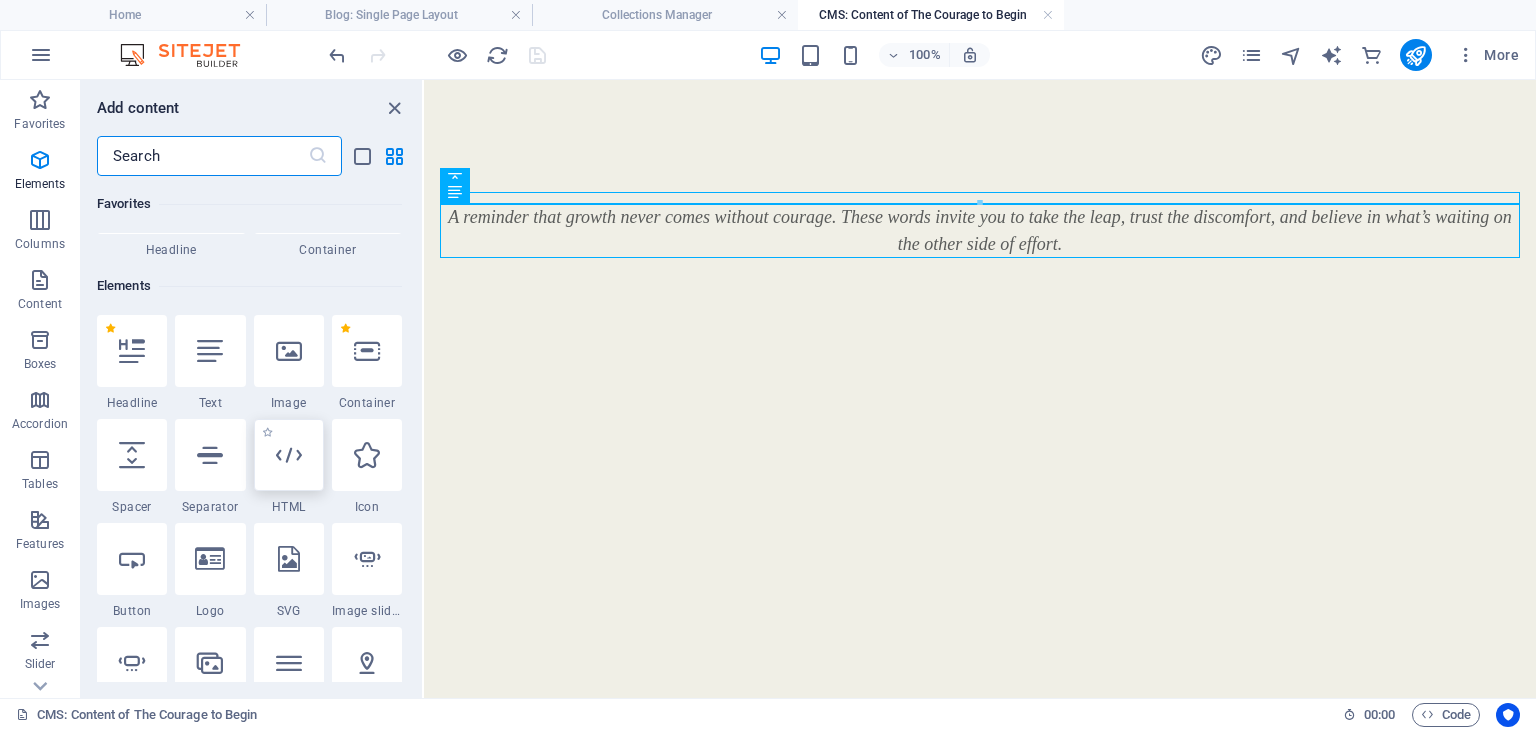 scroll, scrollTop: 212, scrollLeft: 0, axis: vertical 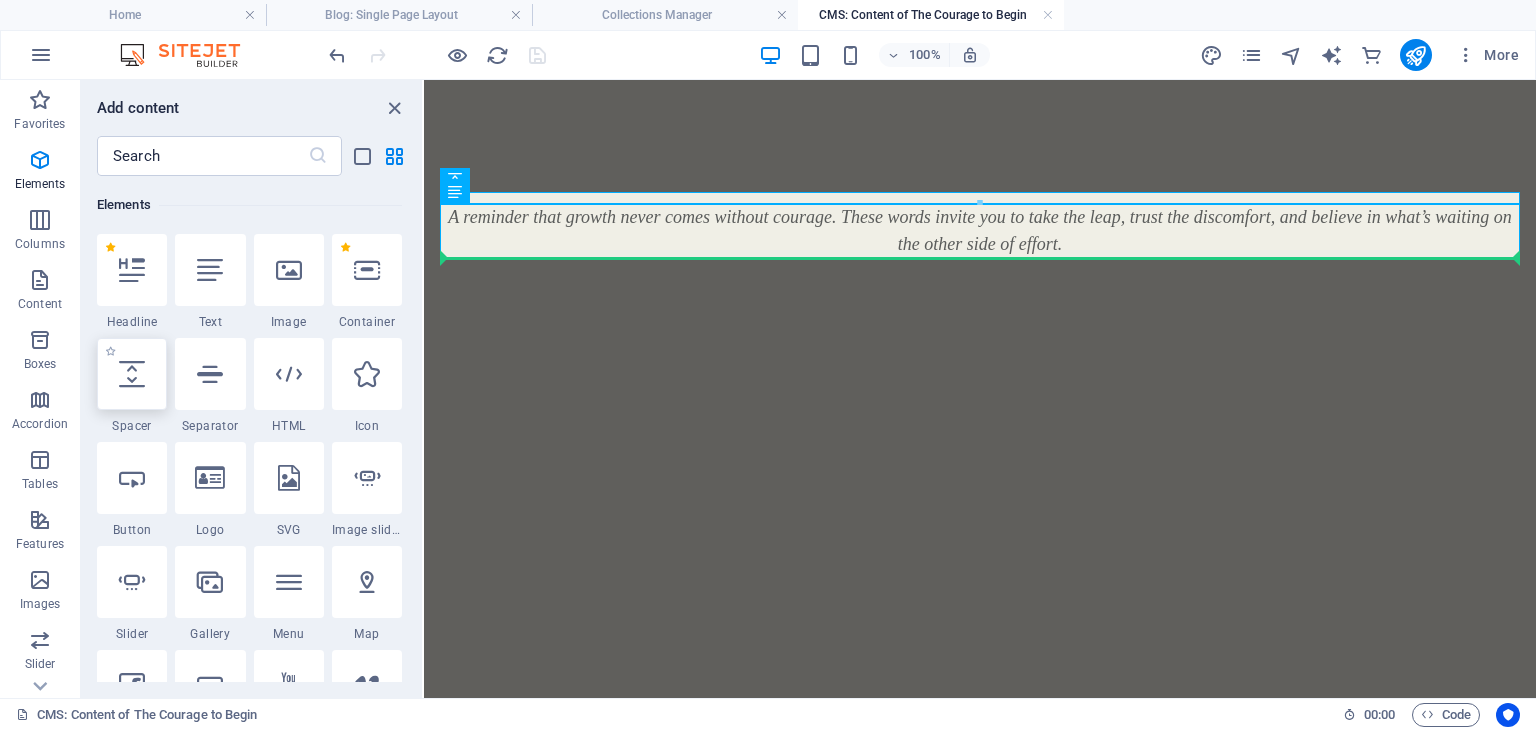 select on "px" 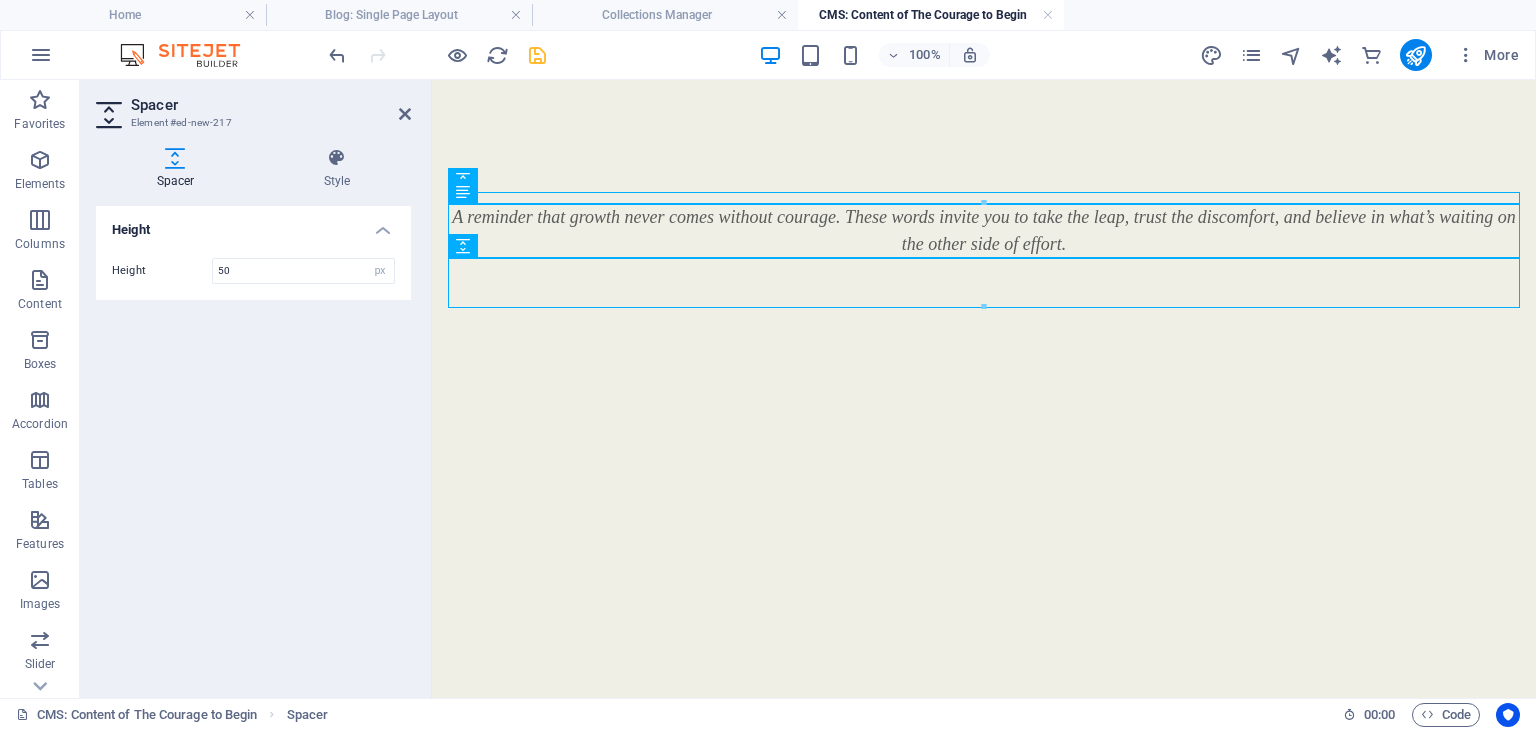 click on "Height Height 50 px rem vh vw" at bounding box center (253, 444) 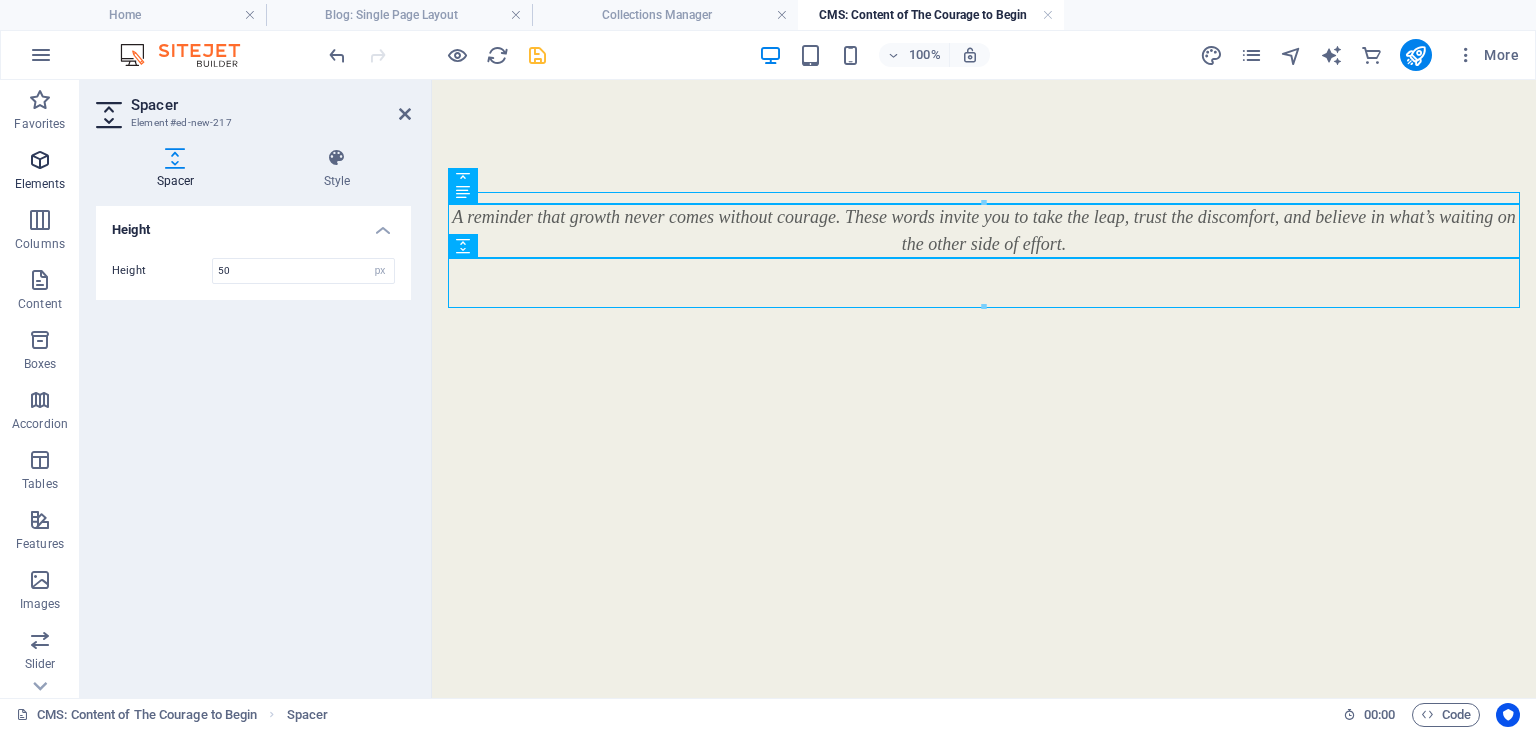 click at bounding box center [40, 160] 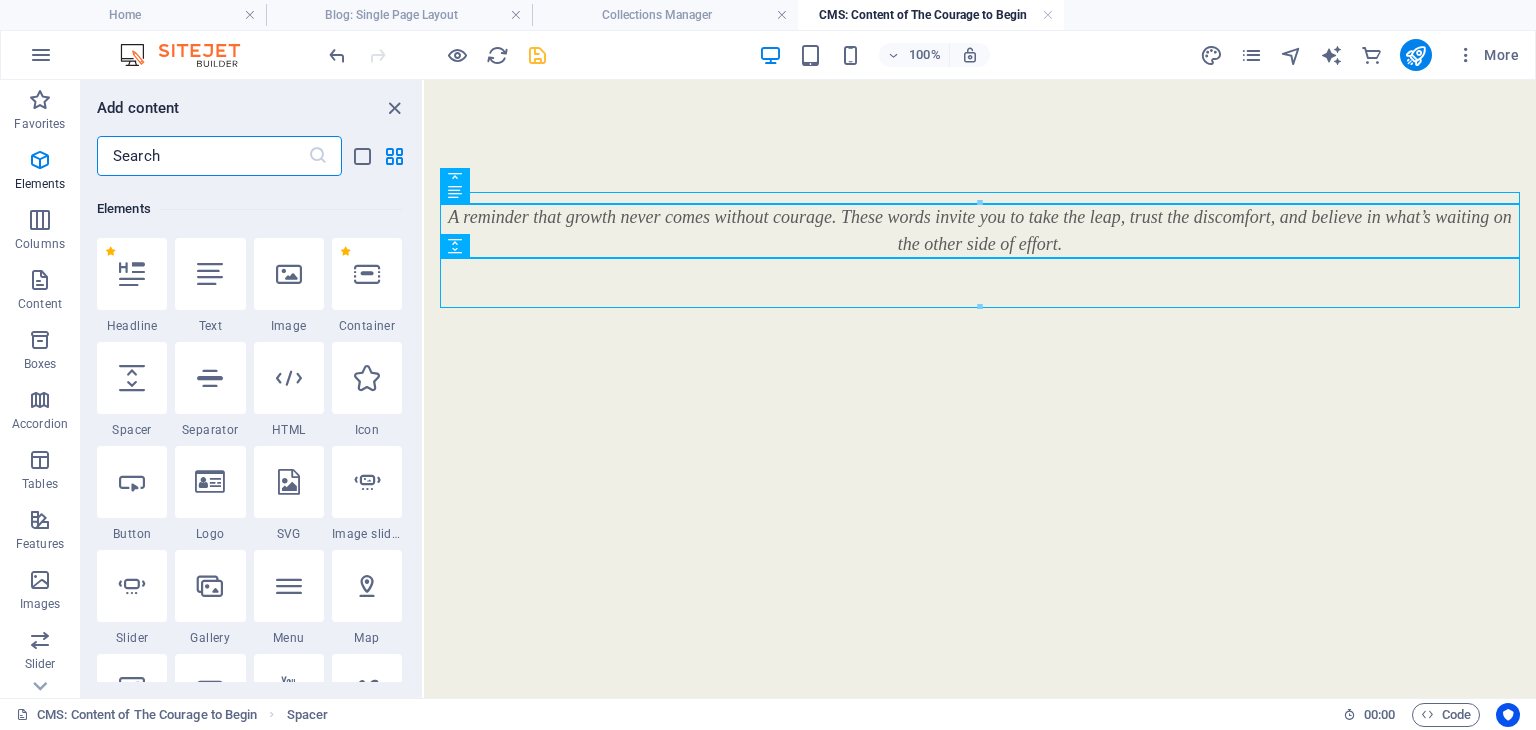 scroll, scrollTop: 212, scrollLeft: 0, axis: vertical 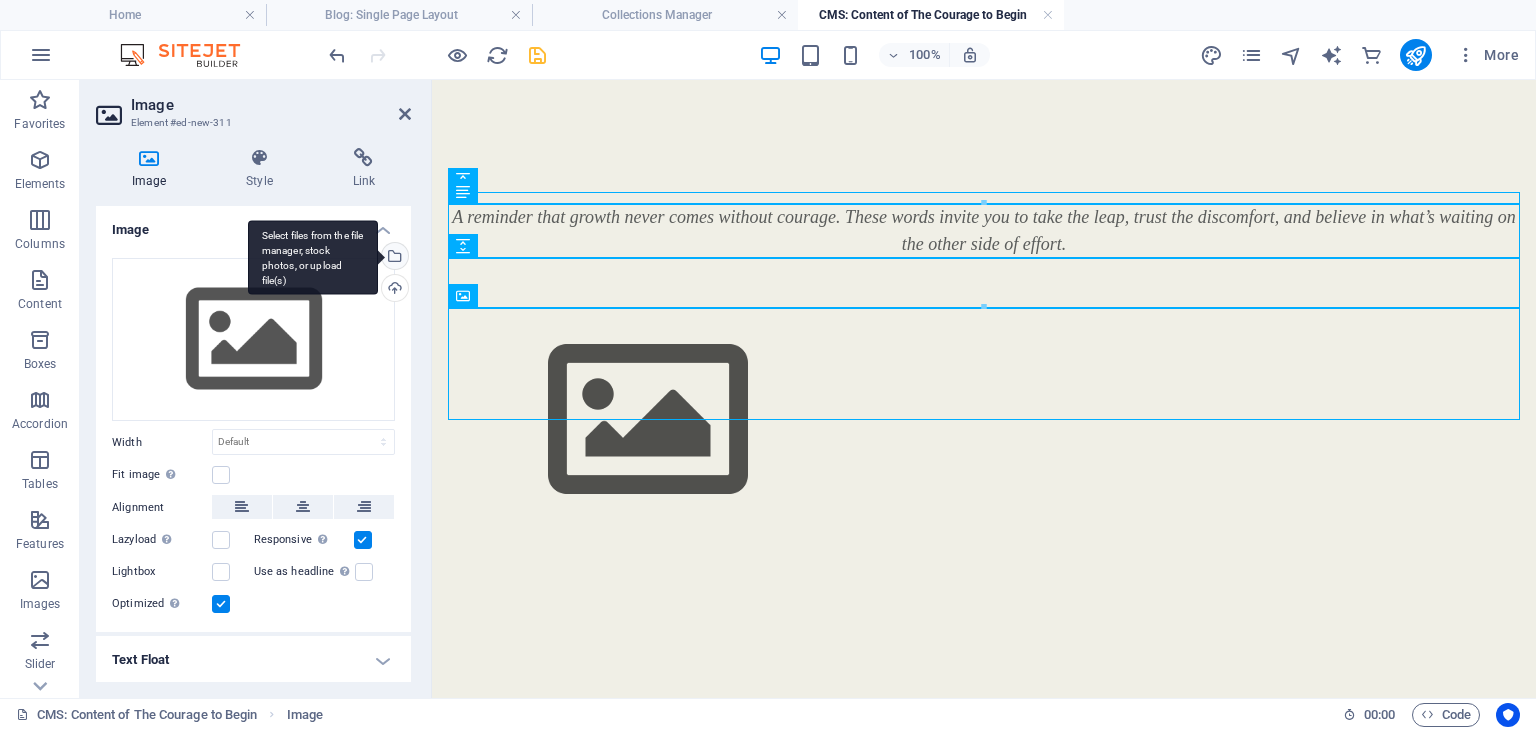 click on "Select files from the file manager, stock photos, or upload file(s)" at bounding box center [393, 258] 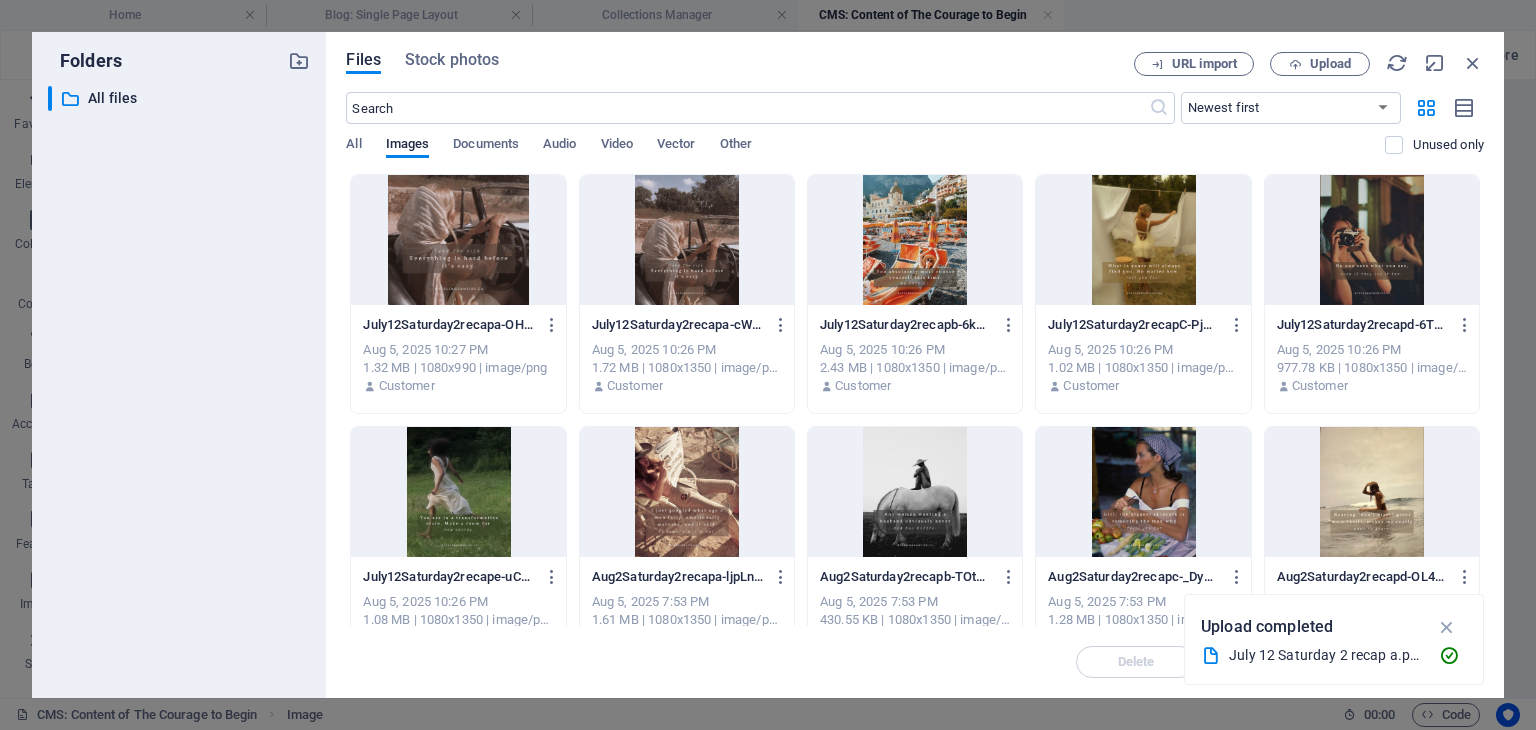 click at bounding box center (915, 240) 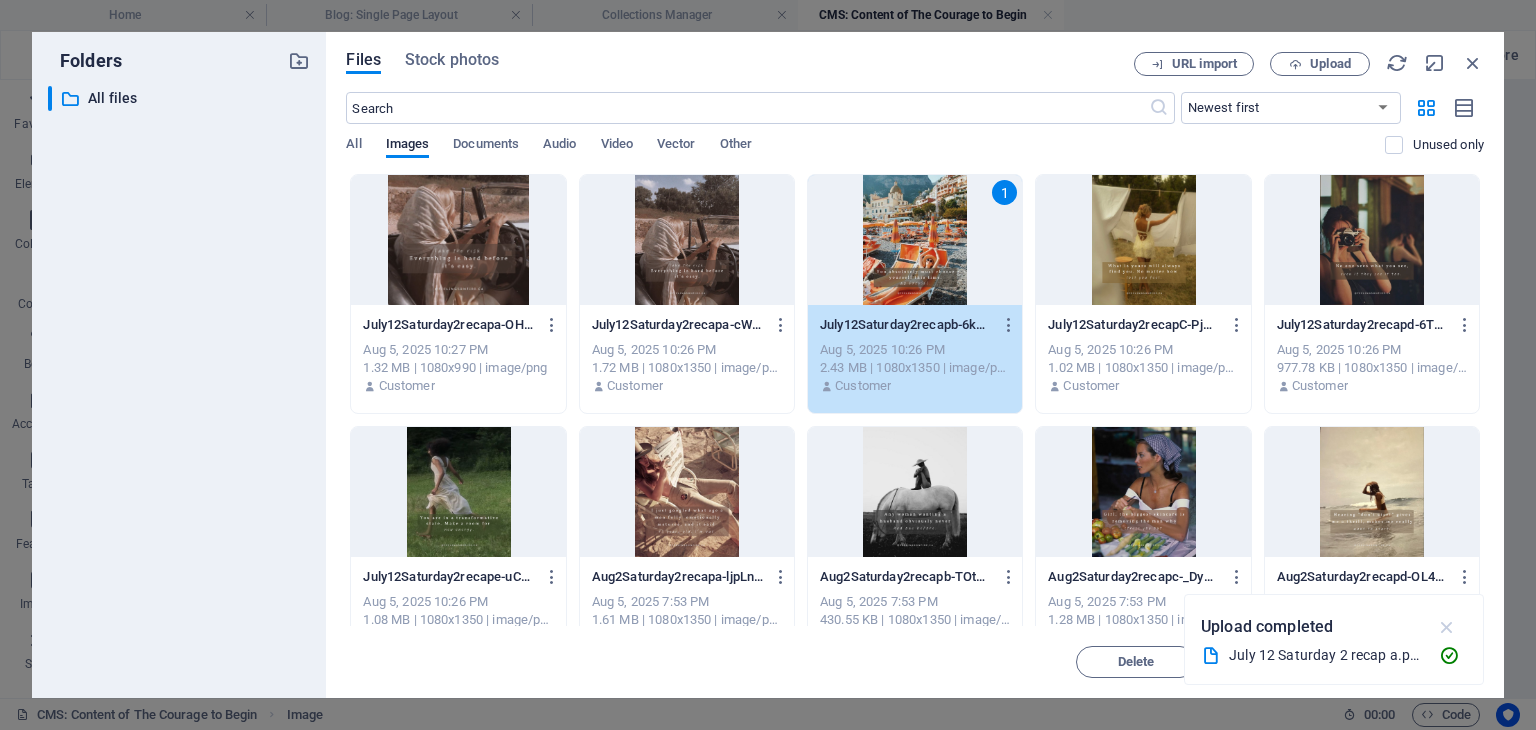 click at bounding box center [1447, 627] 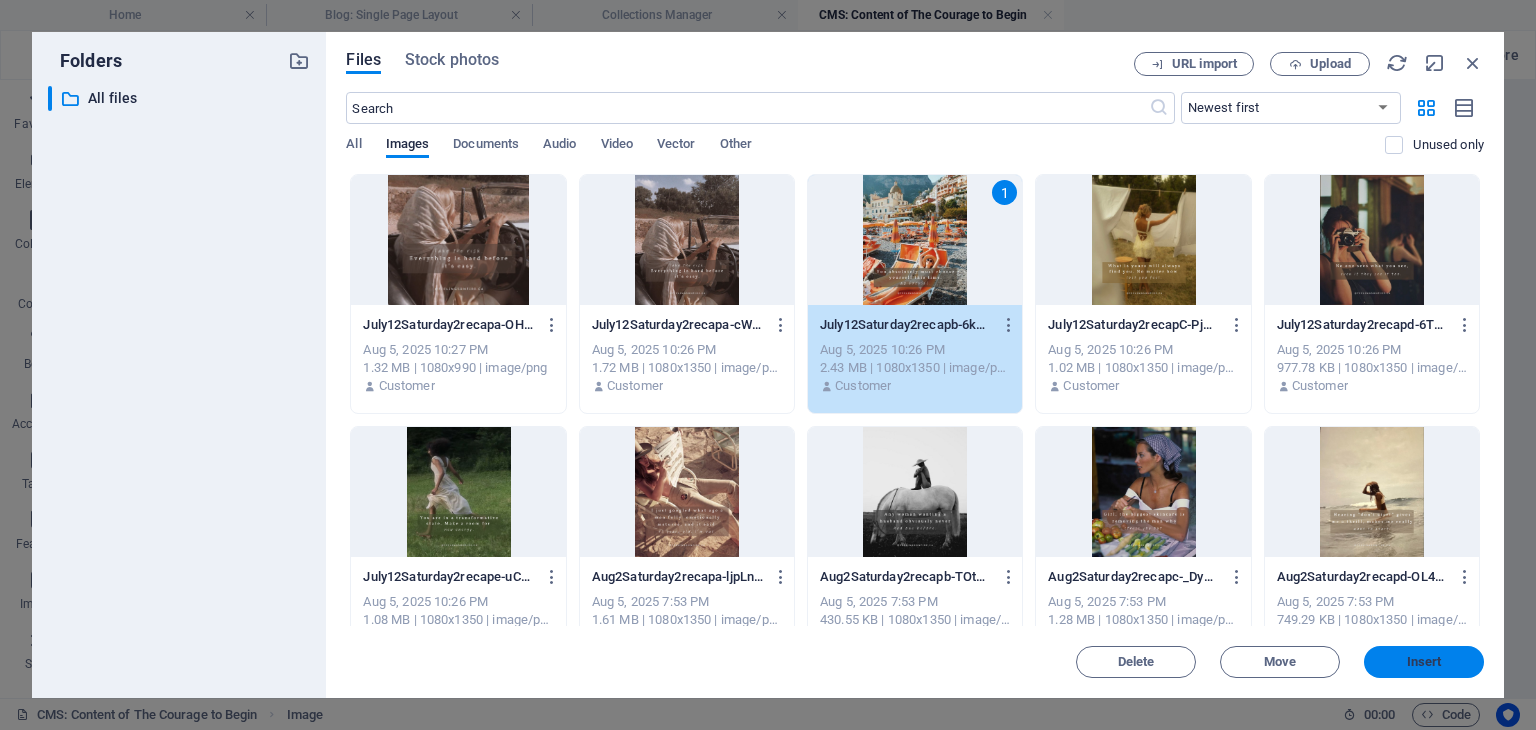 drag, startPoint x: 1417, startPoint y: 663, endPoint x: 984, endPoint y: 584, distance: 440.1477 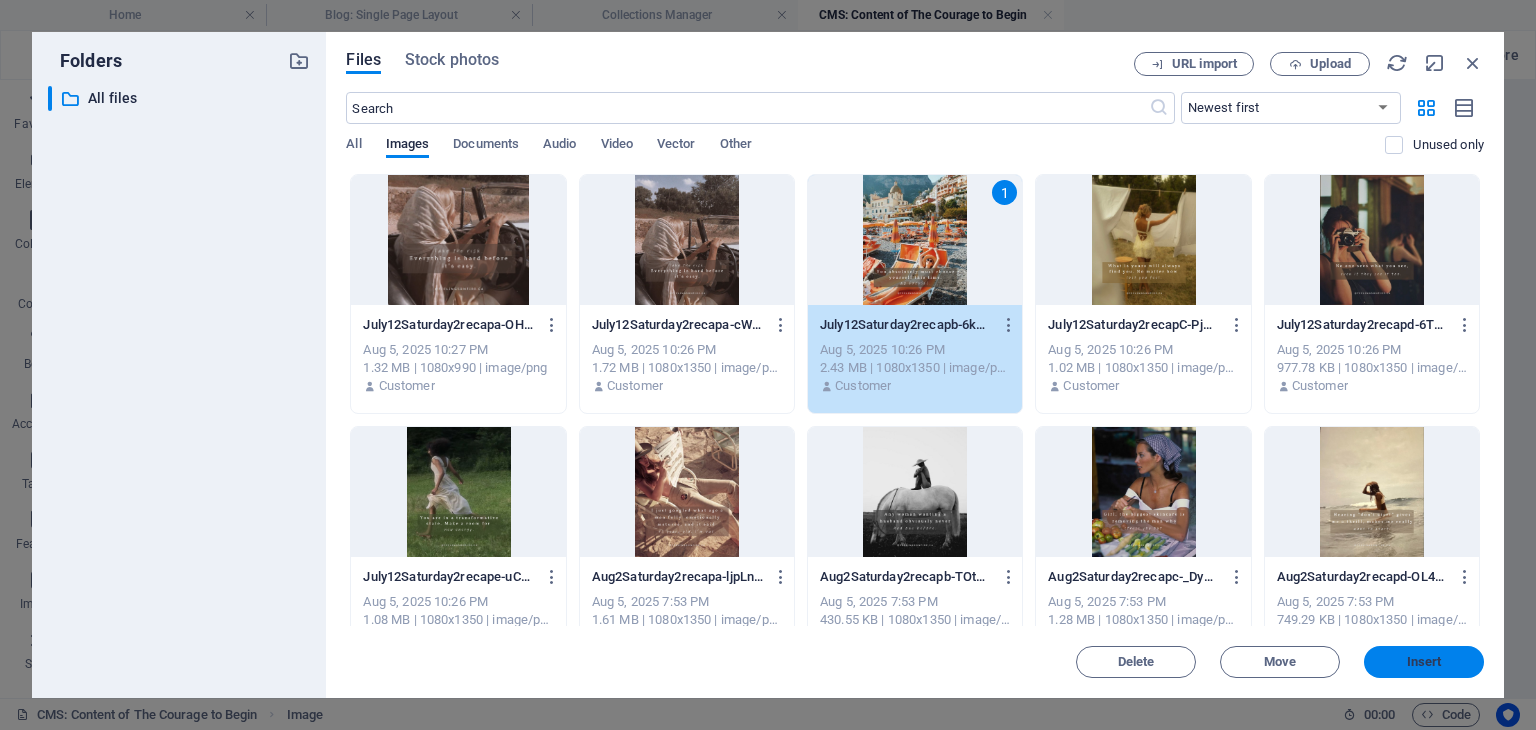 click on "Insert" at bounding box center [1424, 662] 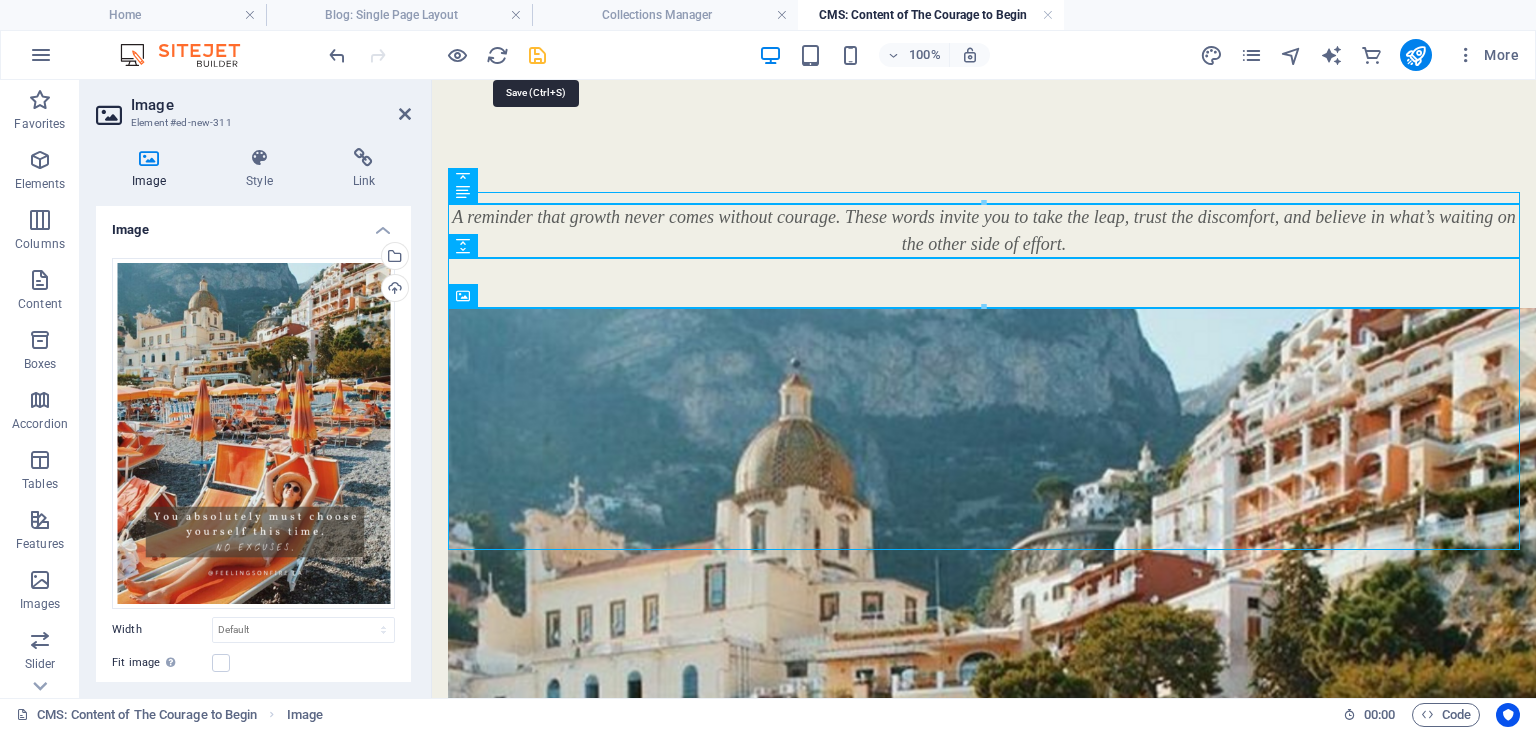 drag, startPoint x: 540, startPoint y: 49, endPoint x: 434, endPoint y: 7, distance: 114.01754 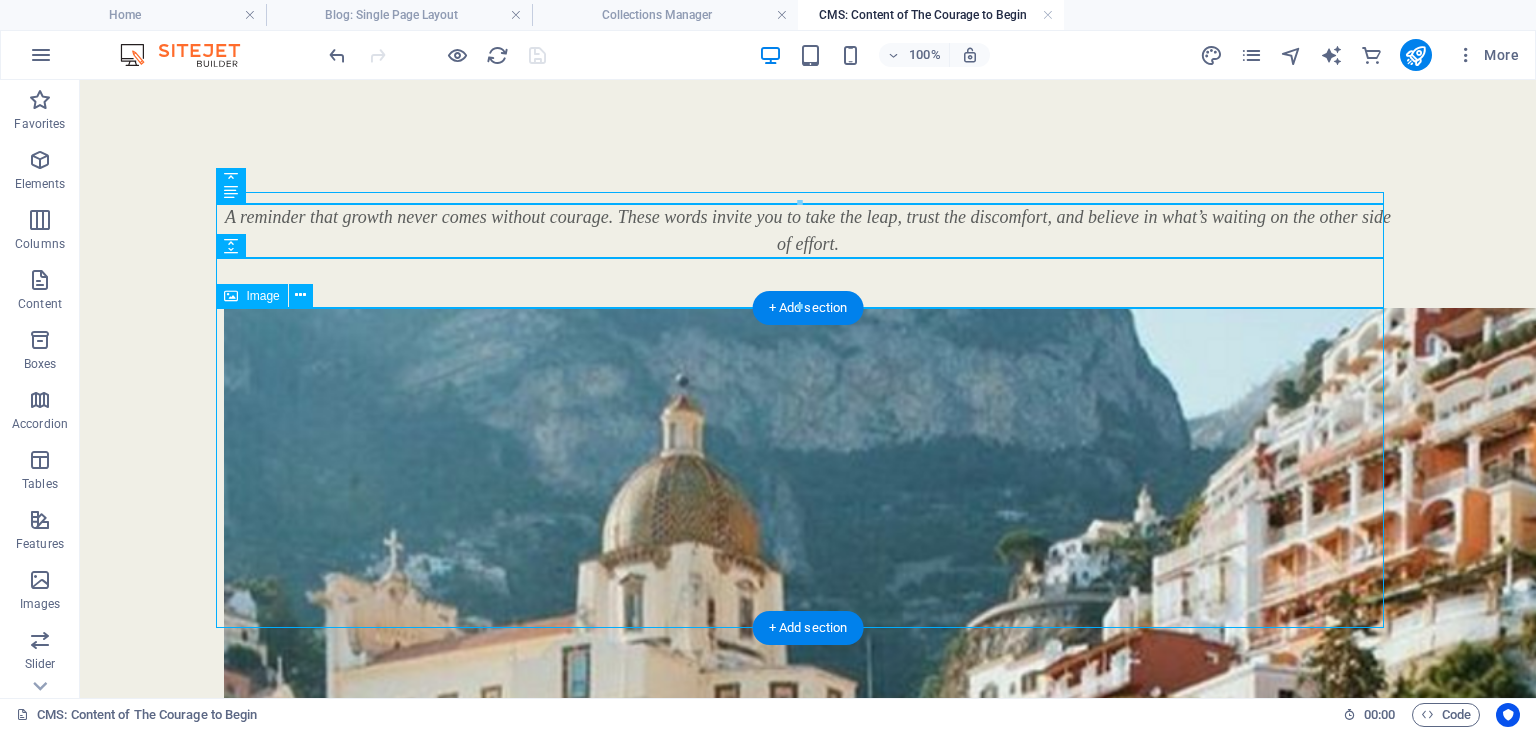 click at bounding box center (808, 1218) 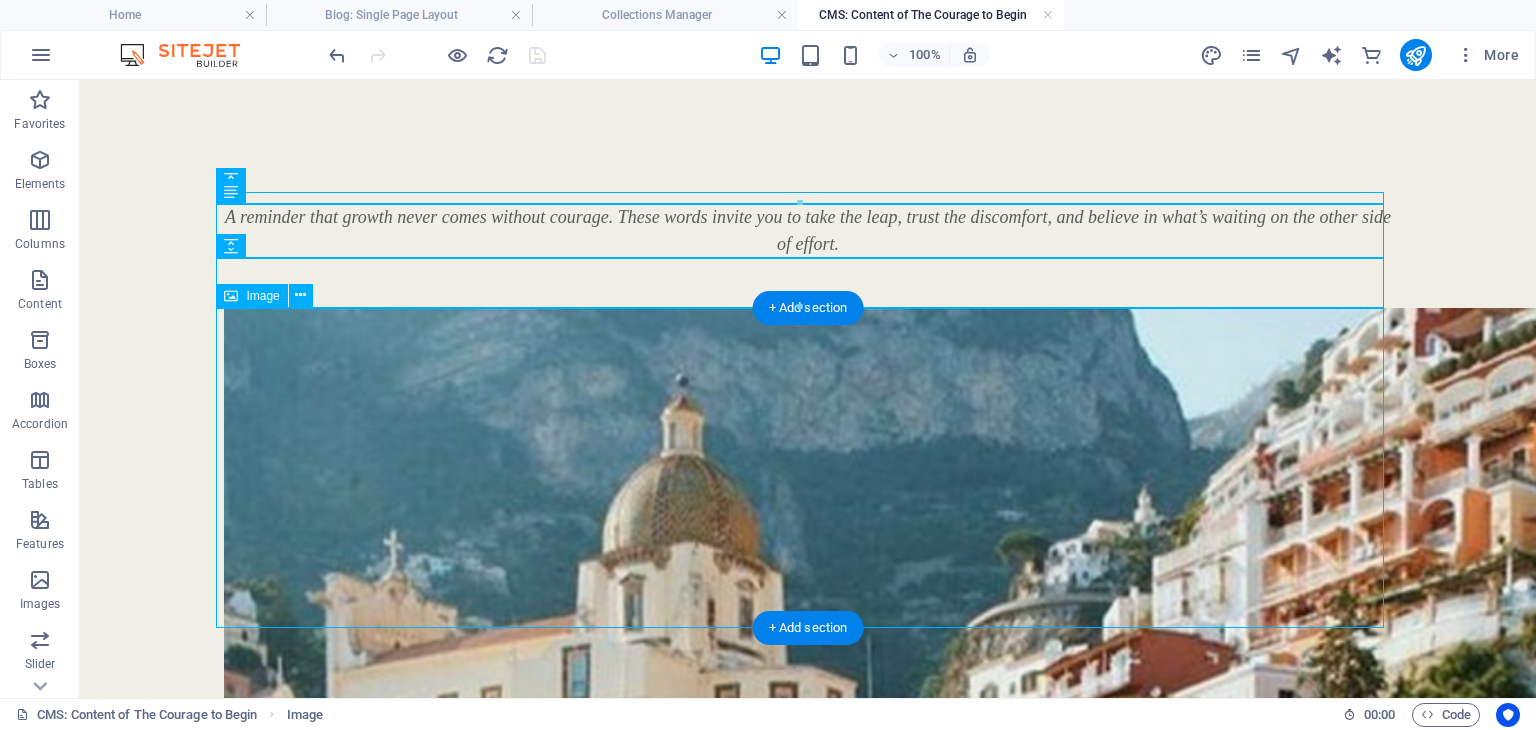 click at bounding box center [808, 1218] 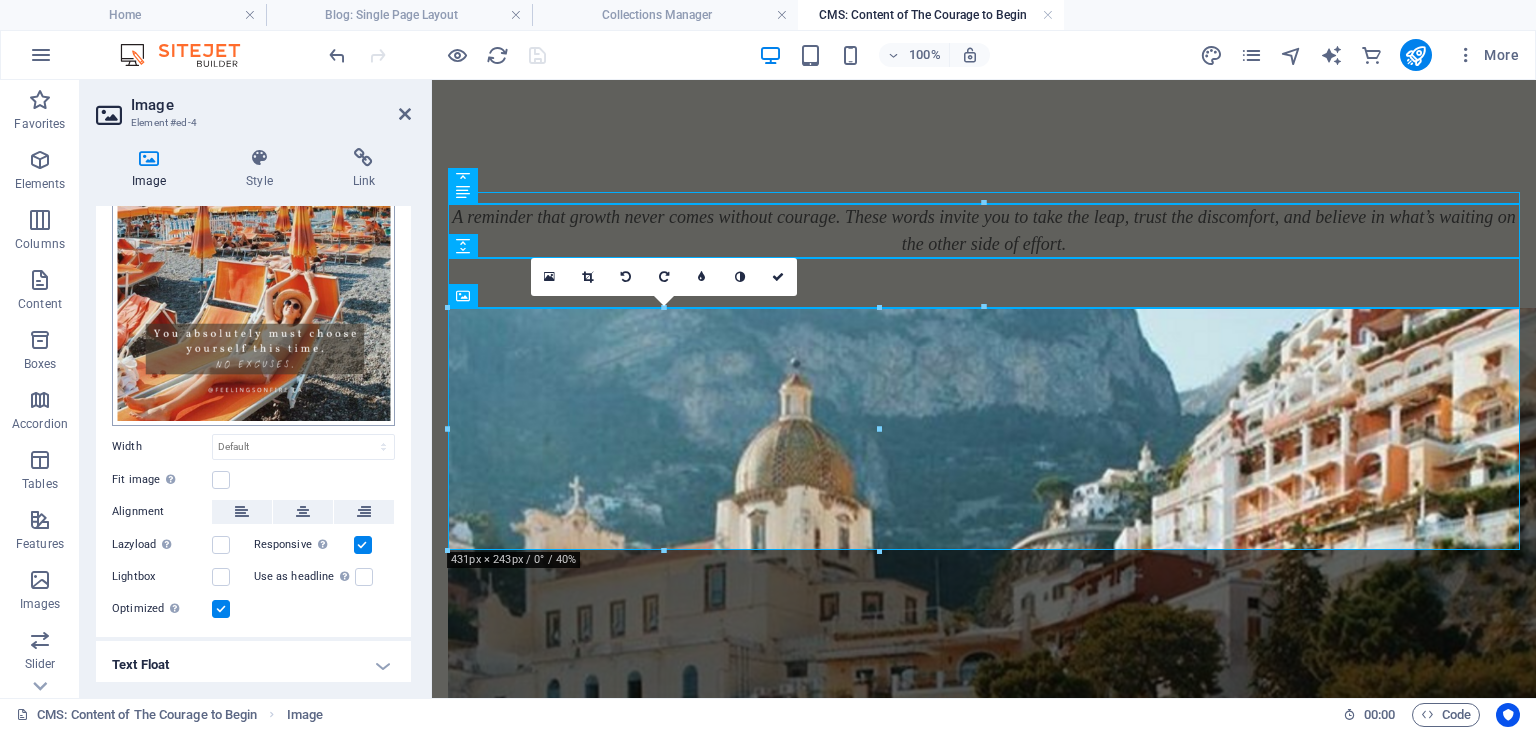 scroll, scrollTop: 236, scrollLeft: 0, axis: vertical 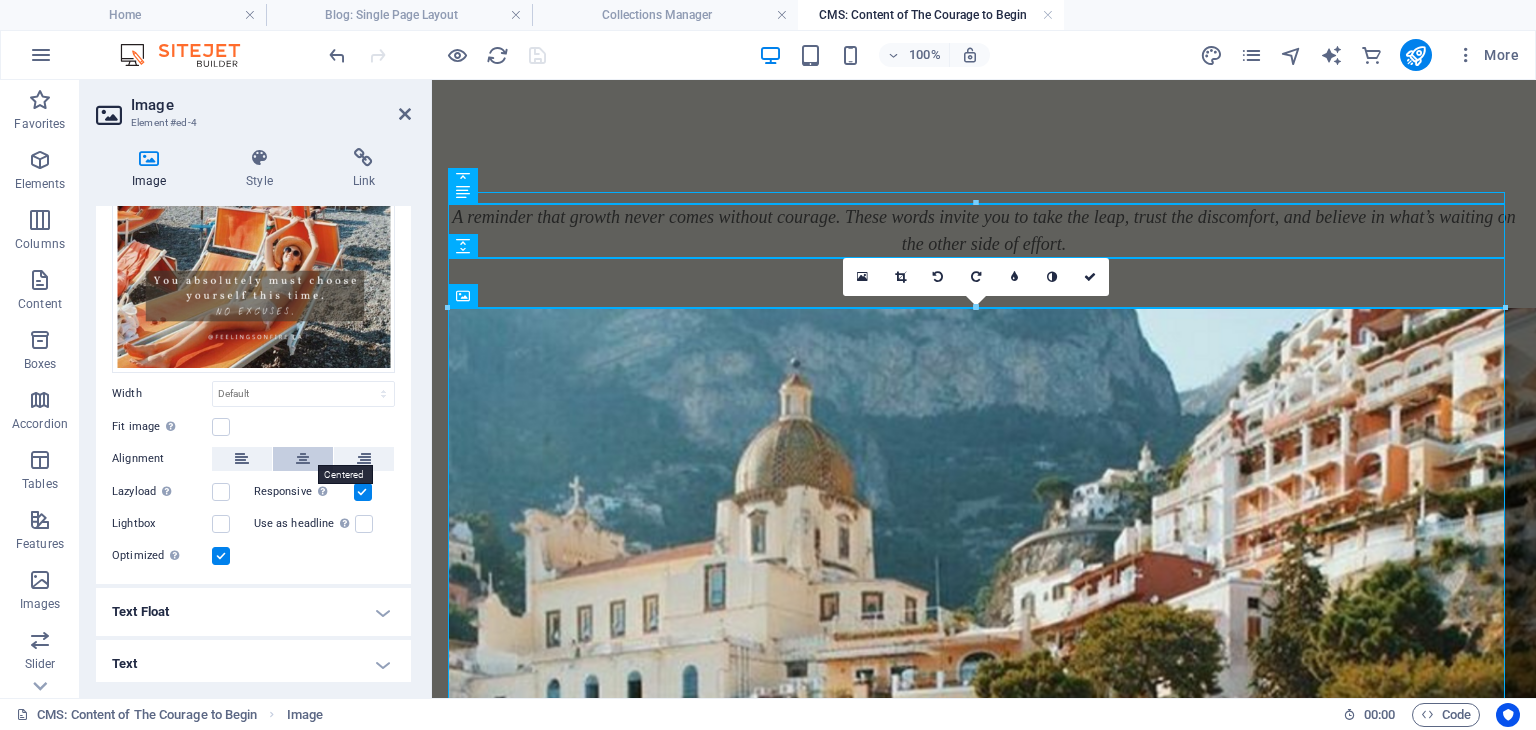 click at bounding box center [303, 459] 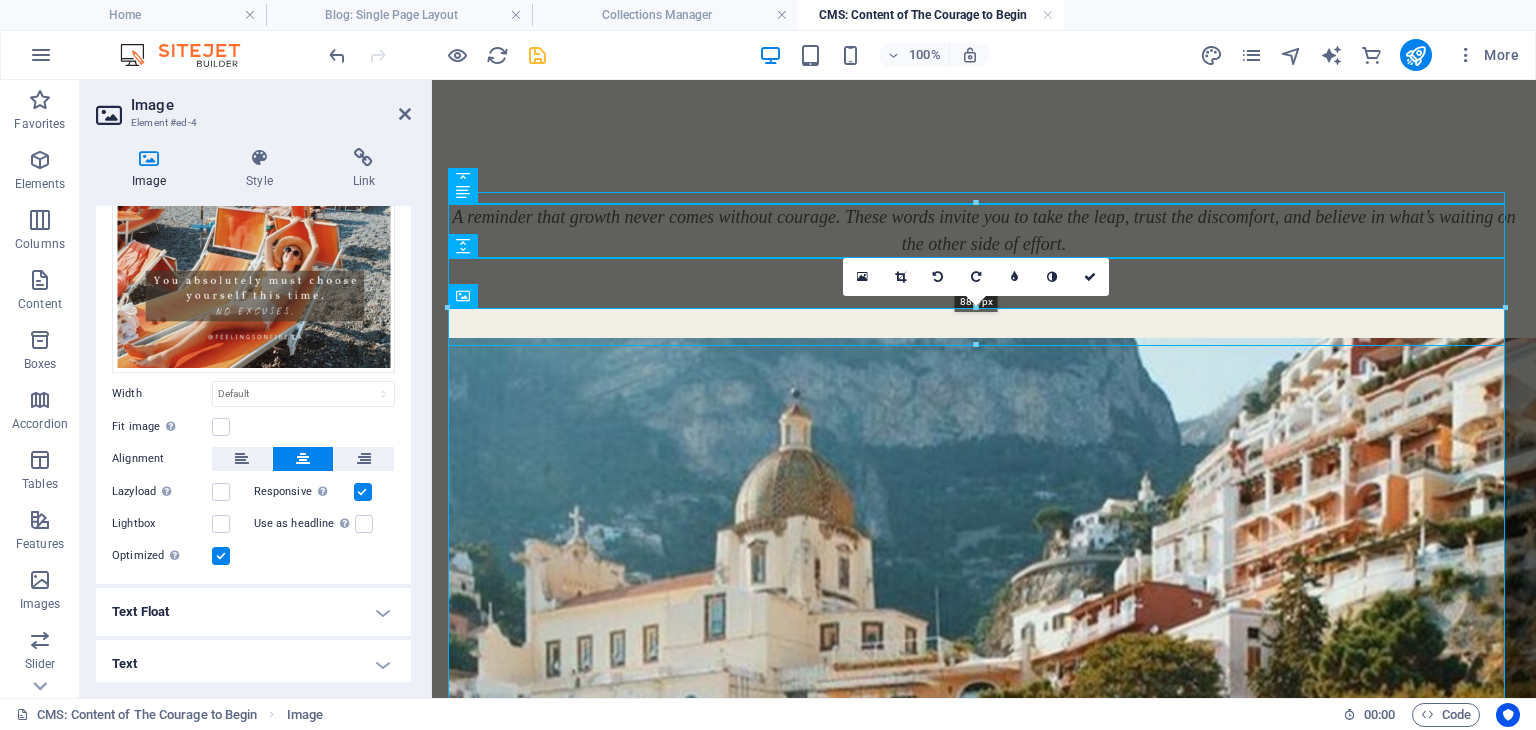 drag, startPoint x: 451, startPoint y: 306, endPoint x: 474, endPoint y: 341, distance: 41.880783 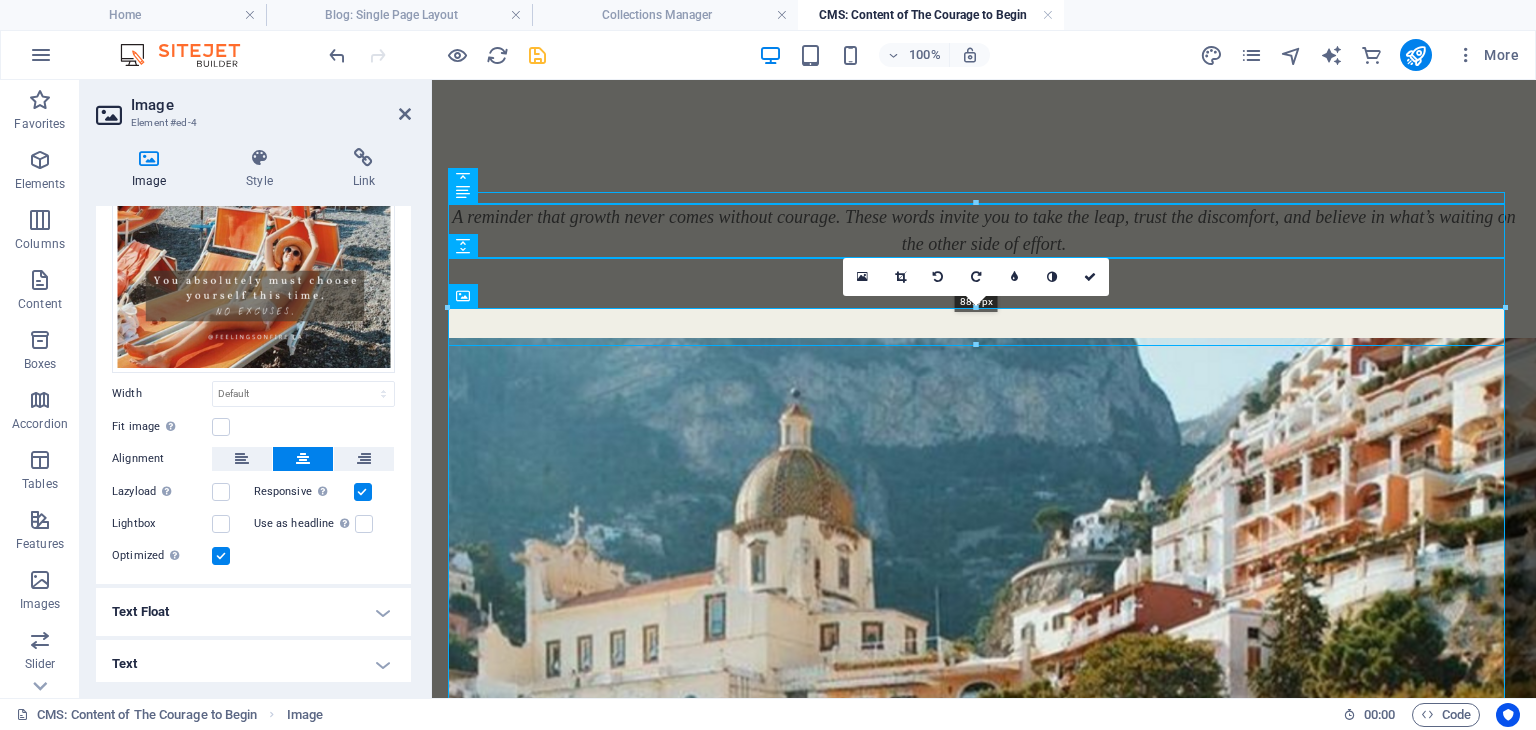 click on "Drag here to replace the existing content. Press “Ctrl” if you want to create a new element.
Placeholder   Spacer   Spacer   Text   Text 88.4px   Spacer   Spacer   Image   Image 180 170 160 150 140 130 120 110 100 90 80 70 60 50 40 30 20 10 0 -10 -20 -30 -40 -50 -60 -70 -80 -90 -100 -110 -120 -130 -140 -150 -160 -170 1057px × 1321px / 0° / 98% 16:10 16:9 4:3 1:1 1:2 0" at bounding box center [984, 389] 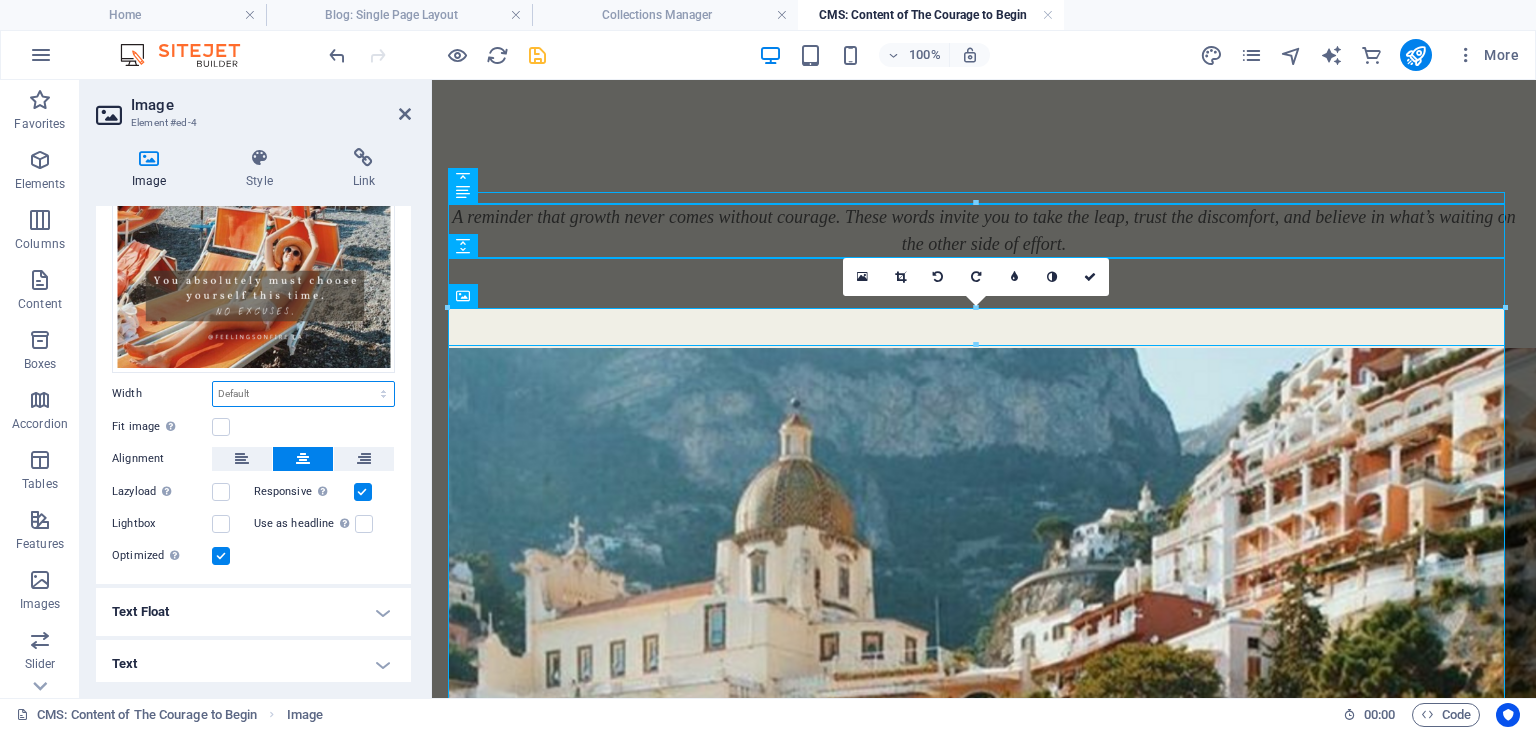 click on "Default auto px rem % em vh vw" at bounding box center (303, 394) 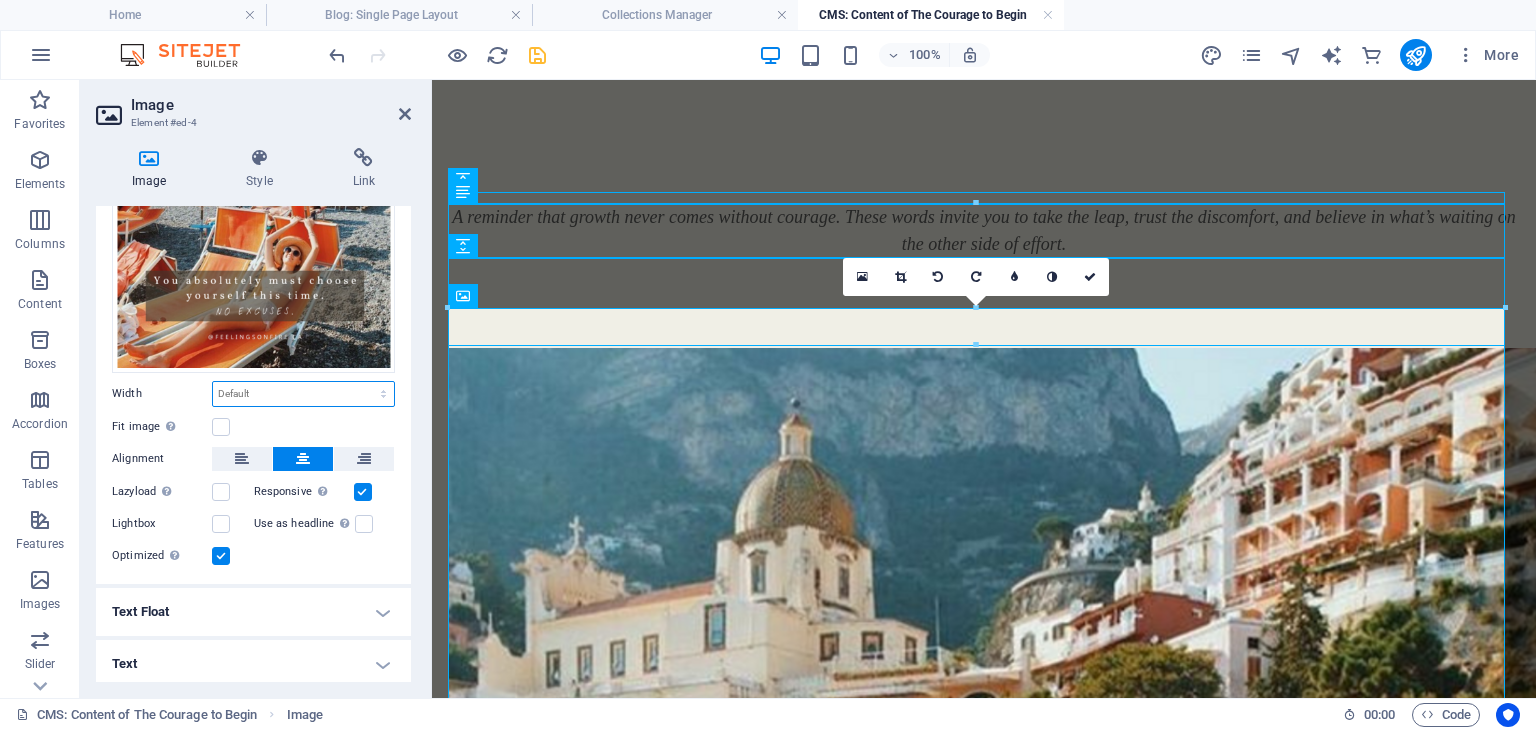 click on "Default auto px rem % em vh vw" at bounding box center (303, 394) 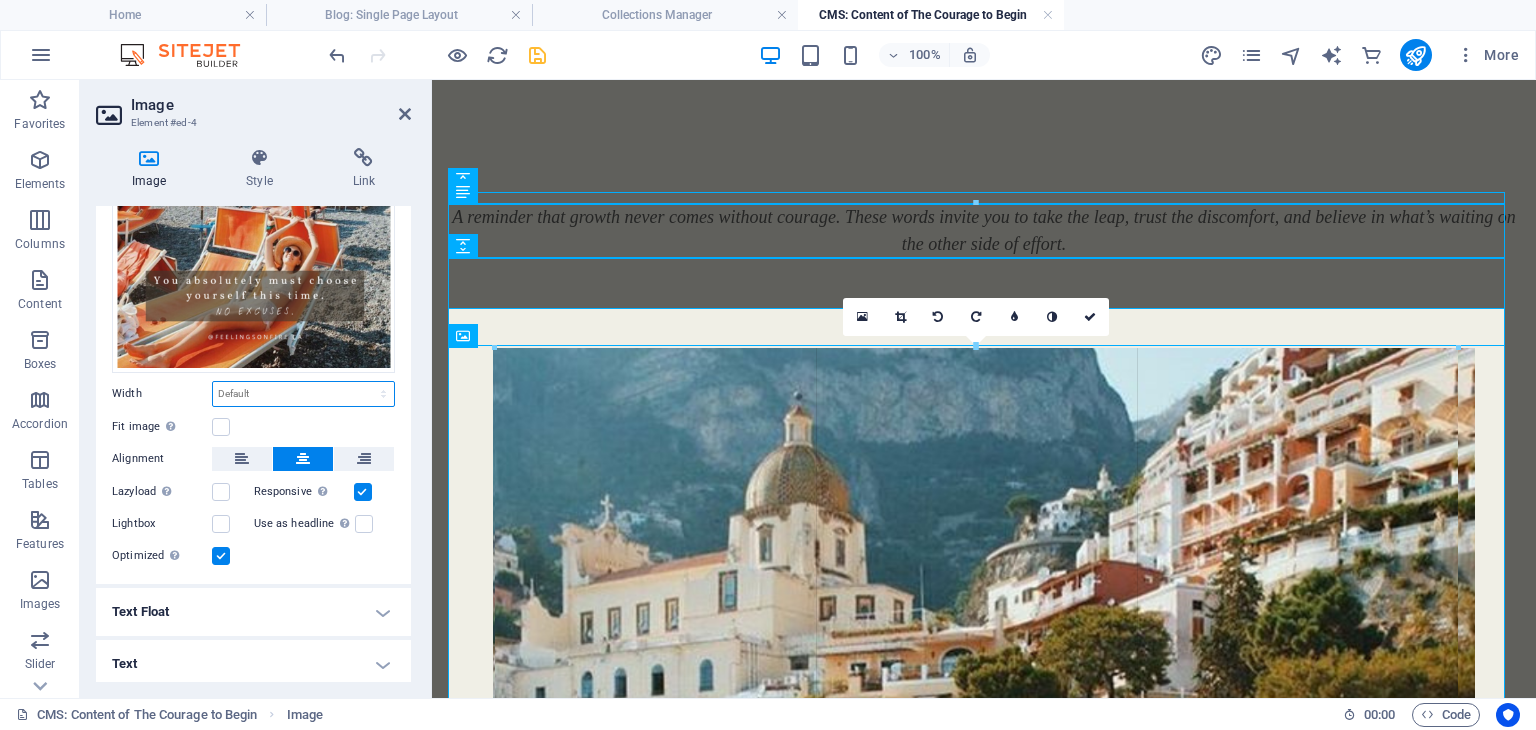 drag, startPoint x: 450, startPoint y: 352, endPoint x: 120, endPoint y: 309, distance: 332.78973 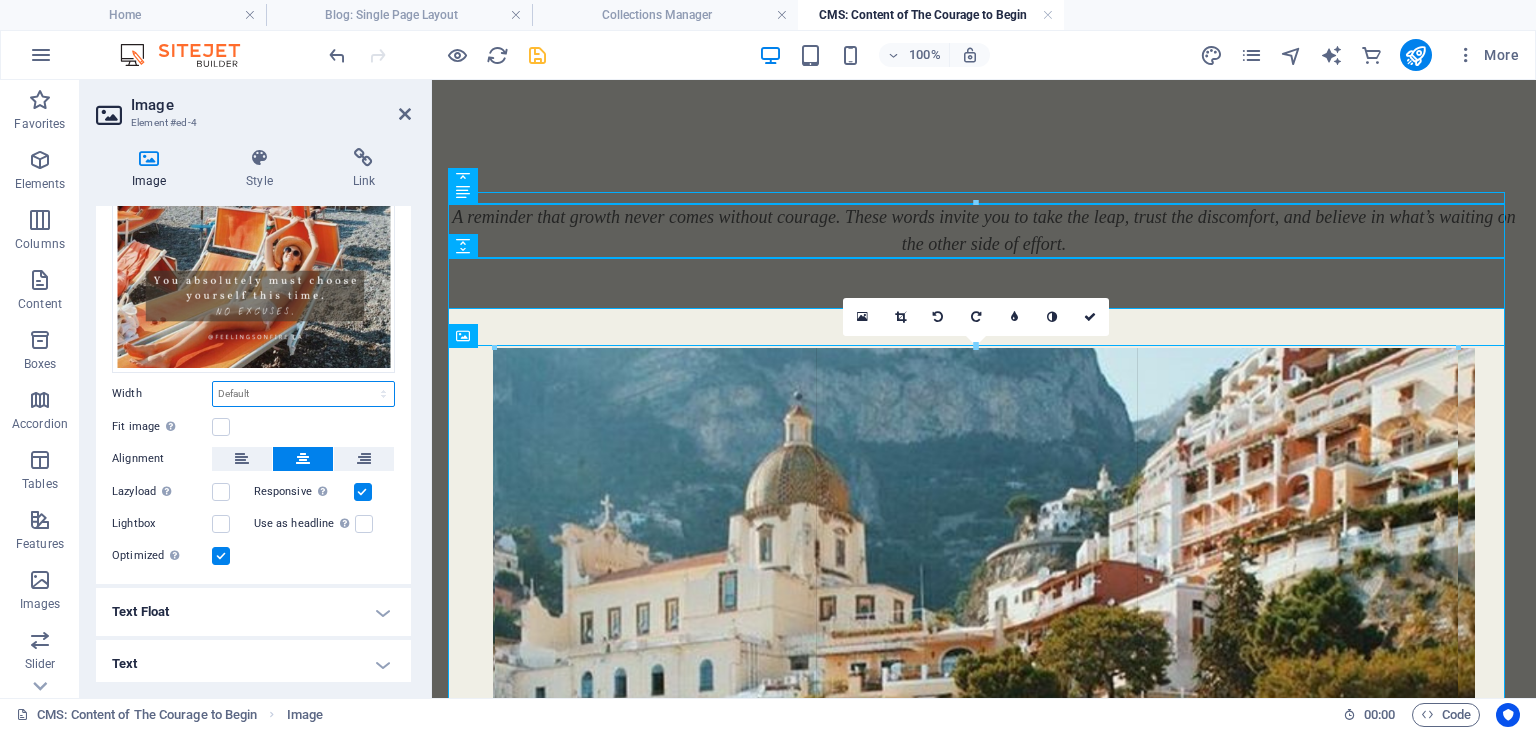 type on "955" 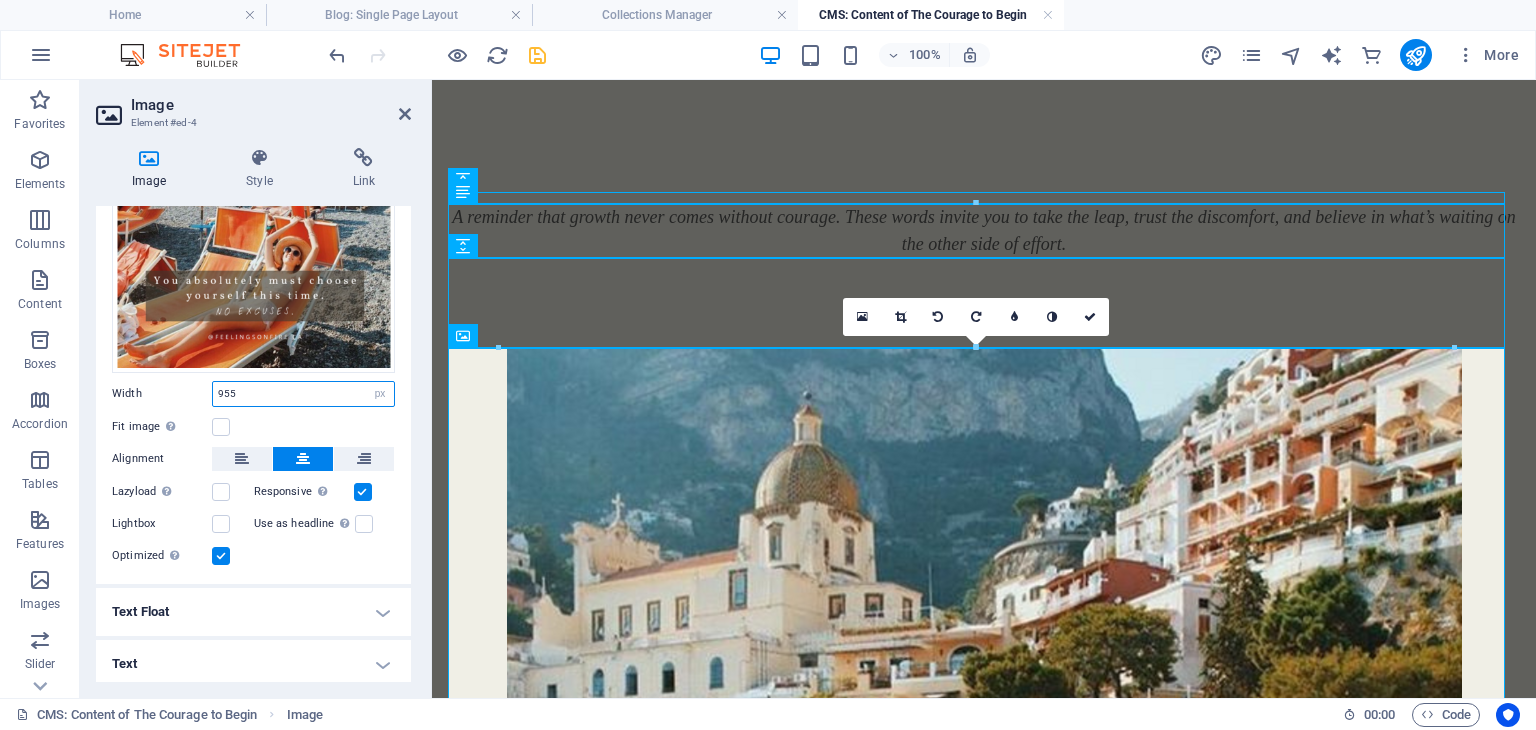 click on "955" at bounding box center [303, 394] 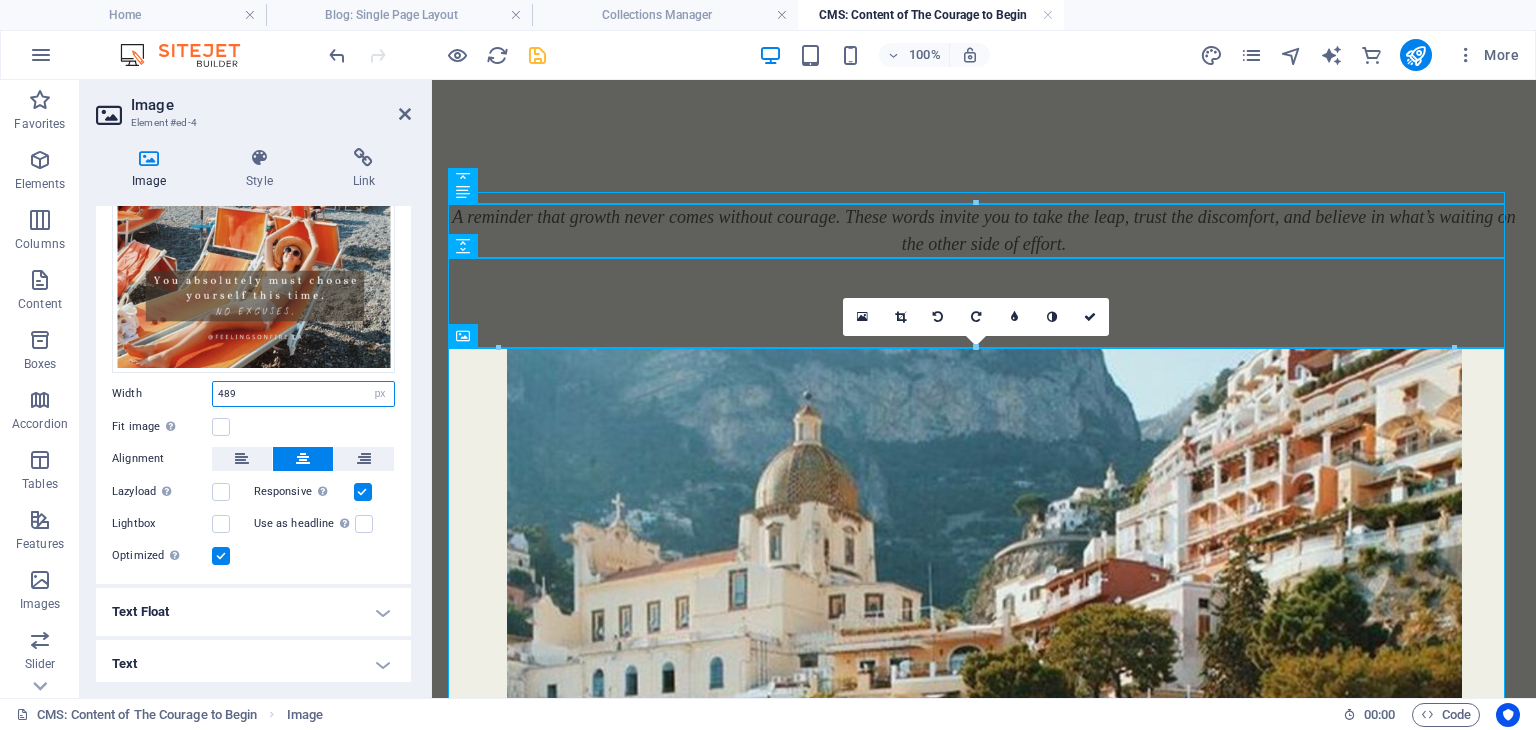 type on "489" 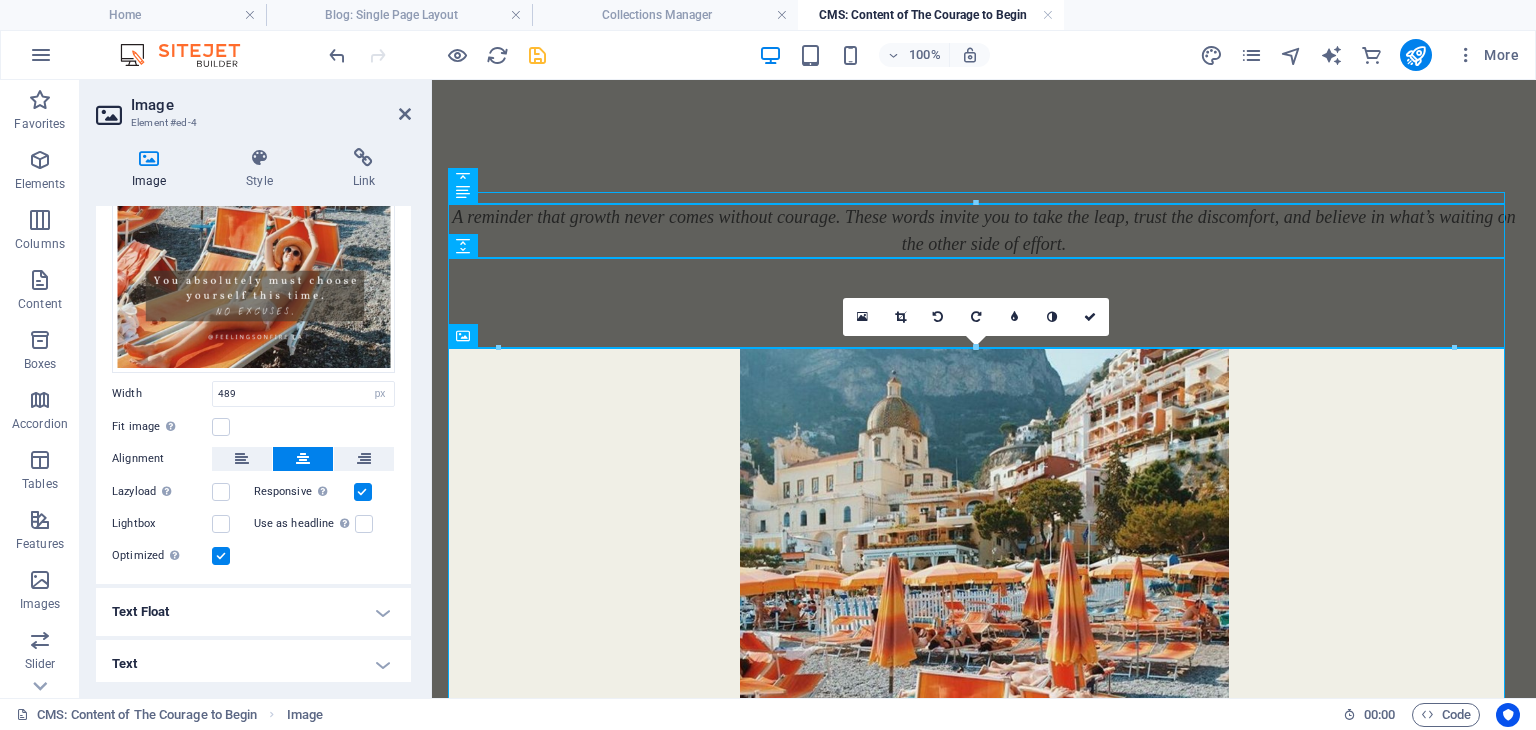 click on "Width" at bounding box center [162, 393] 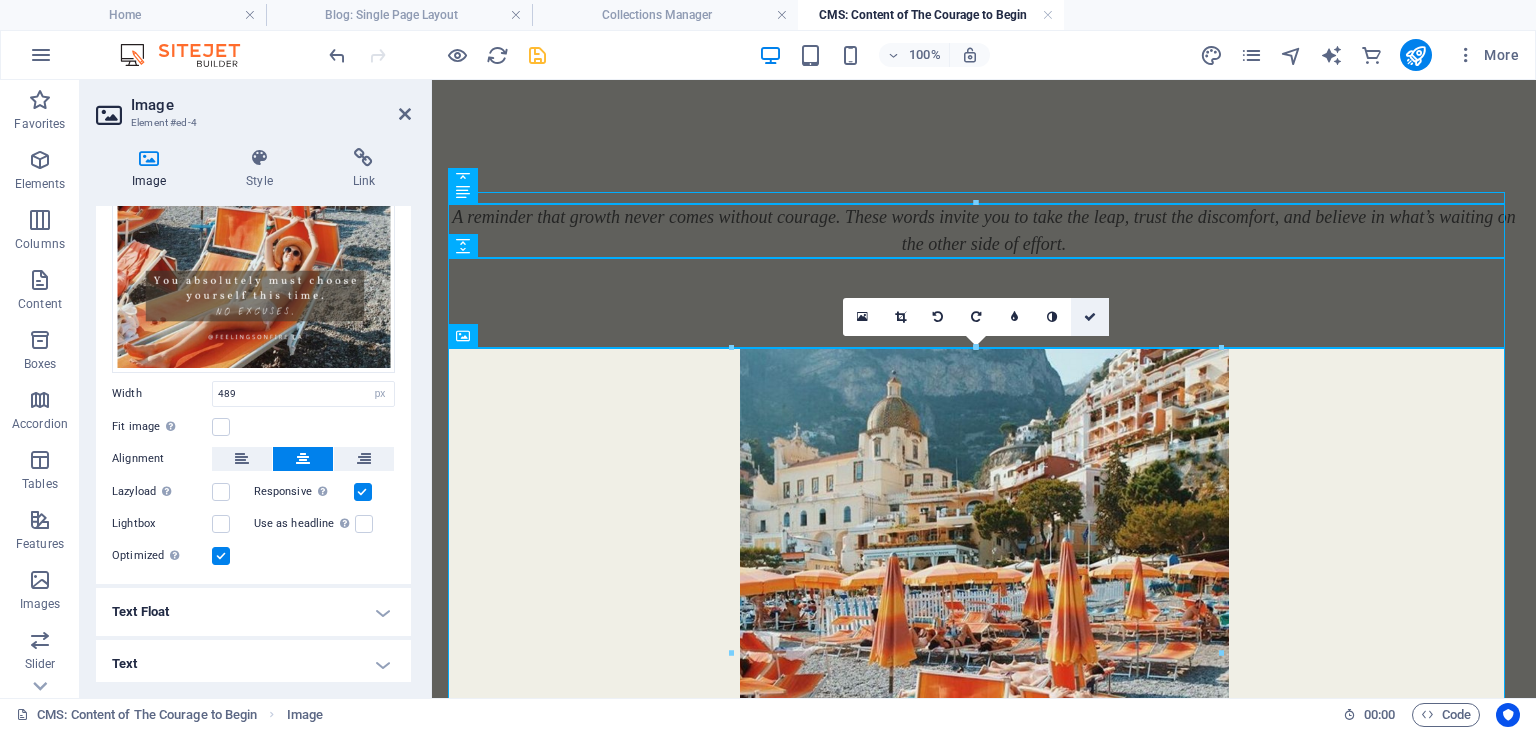 click at bounding box center [1090, 317] 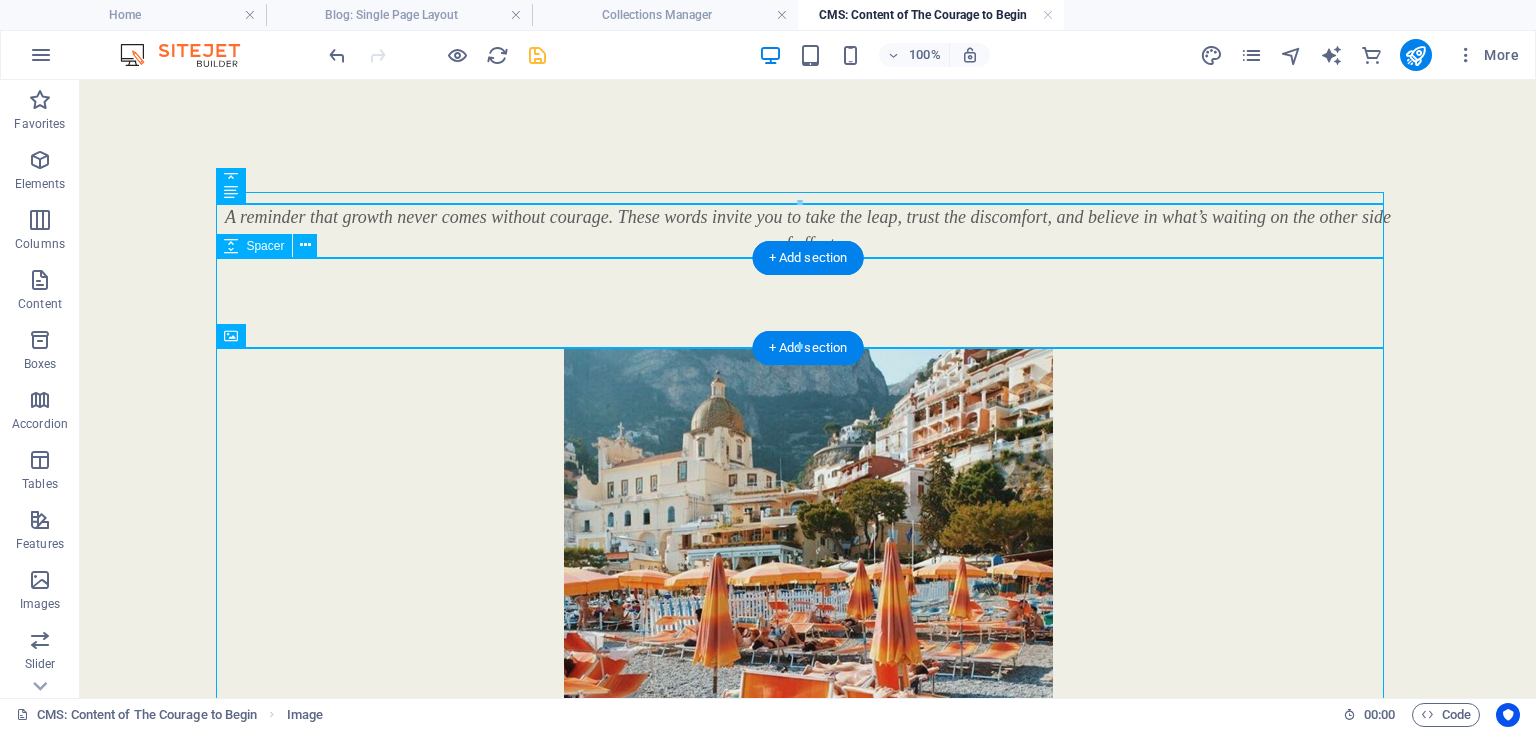 click at bounding box center [808, 303] 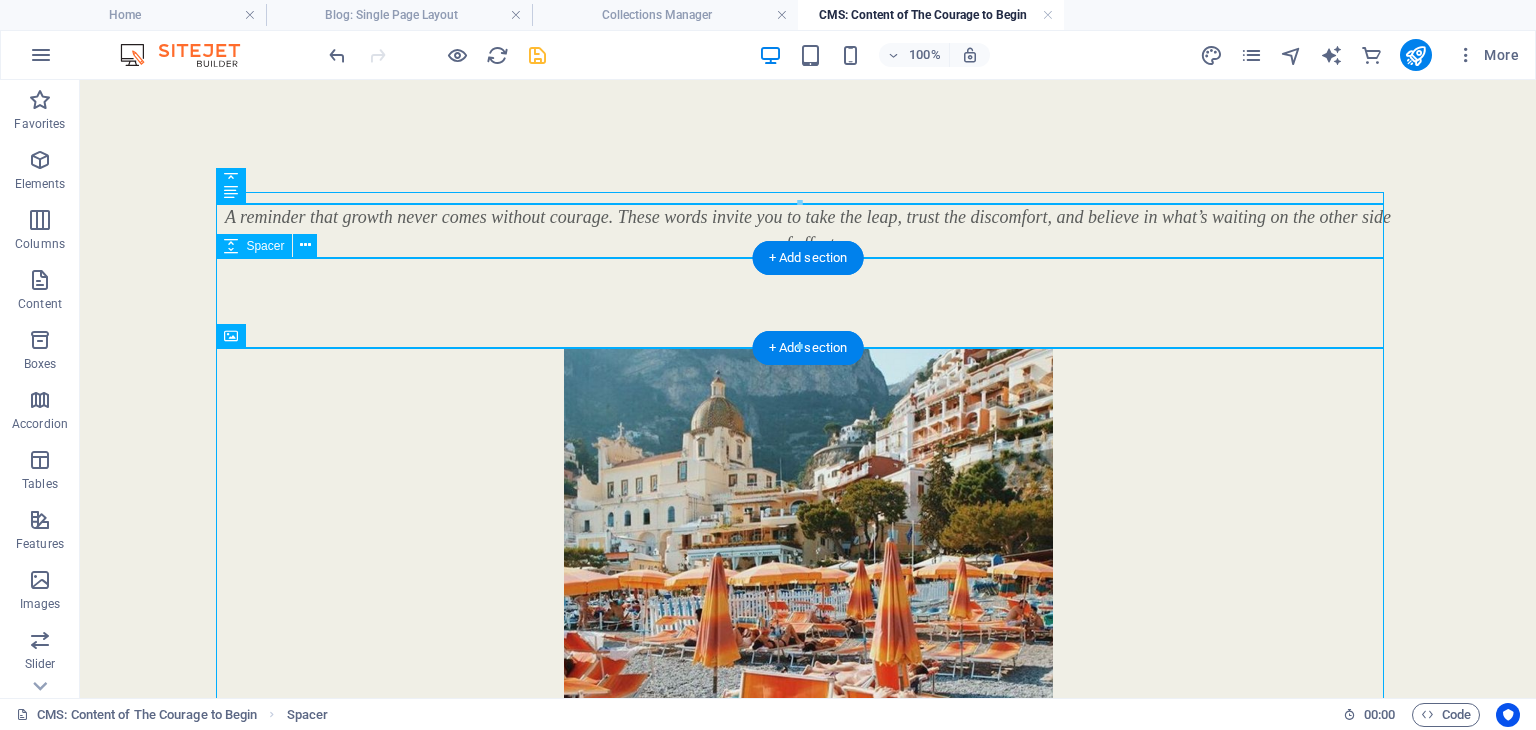 click at bounding box center (808, 303) 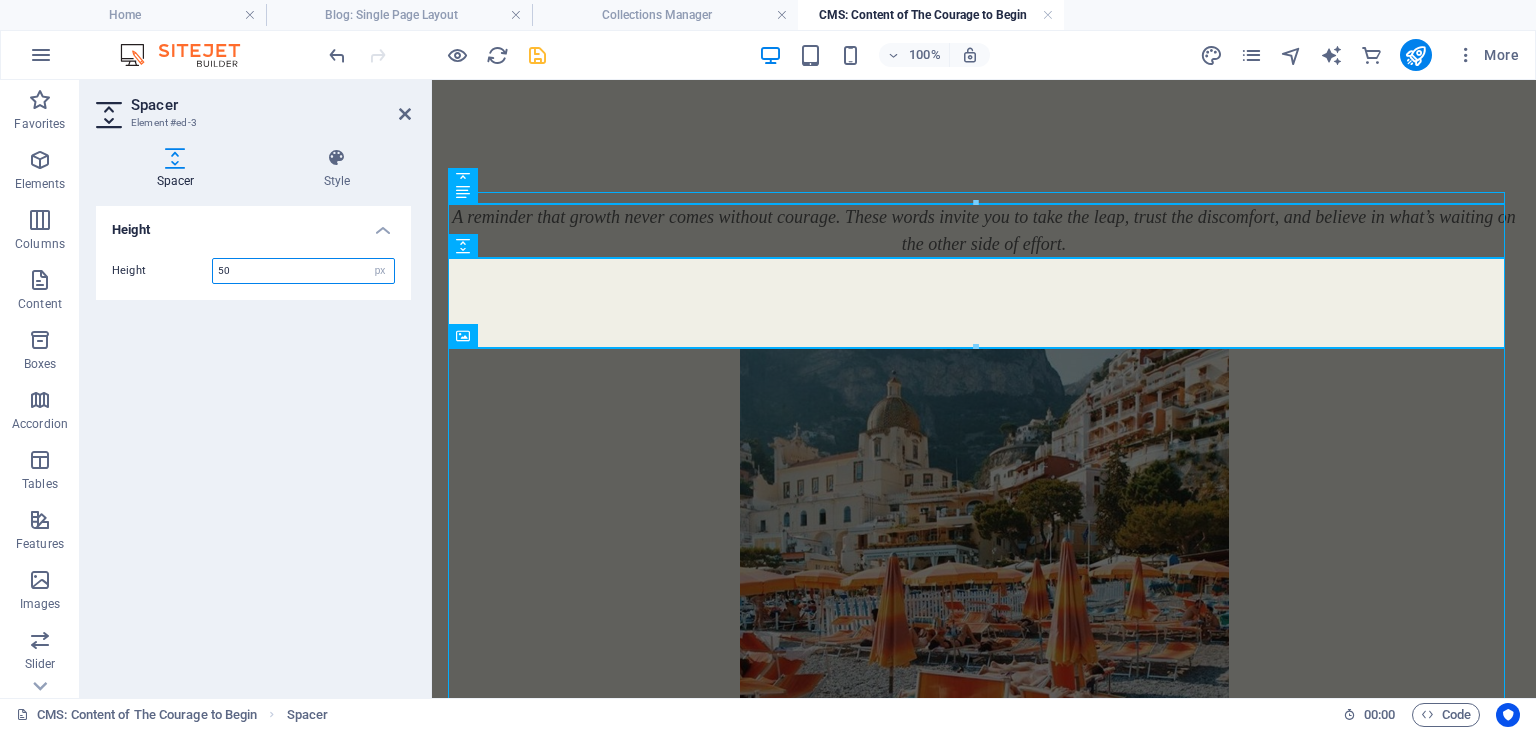 click on "50" at bounding box center [303, 271] 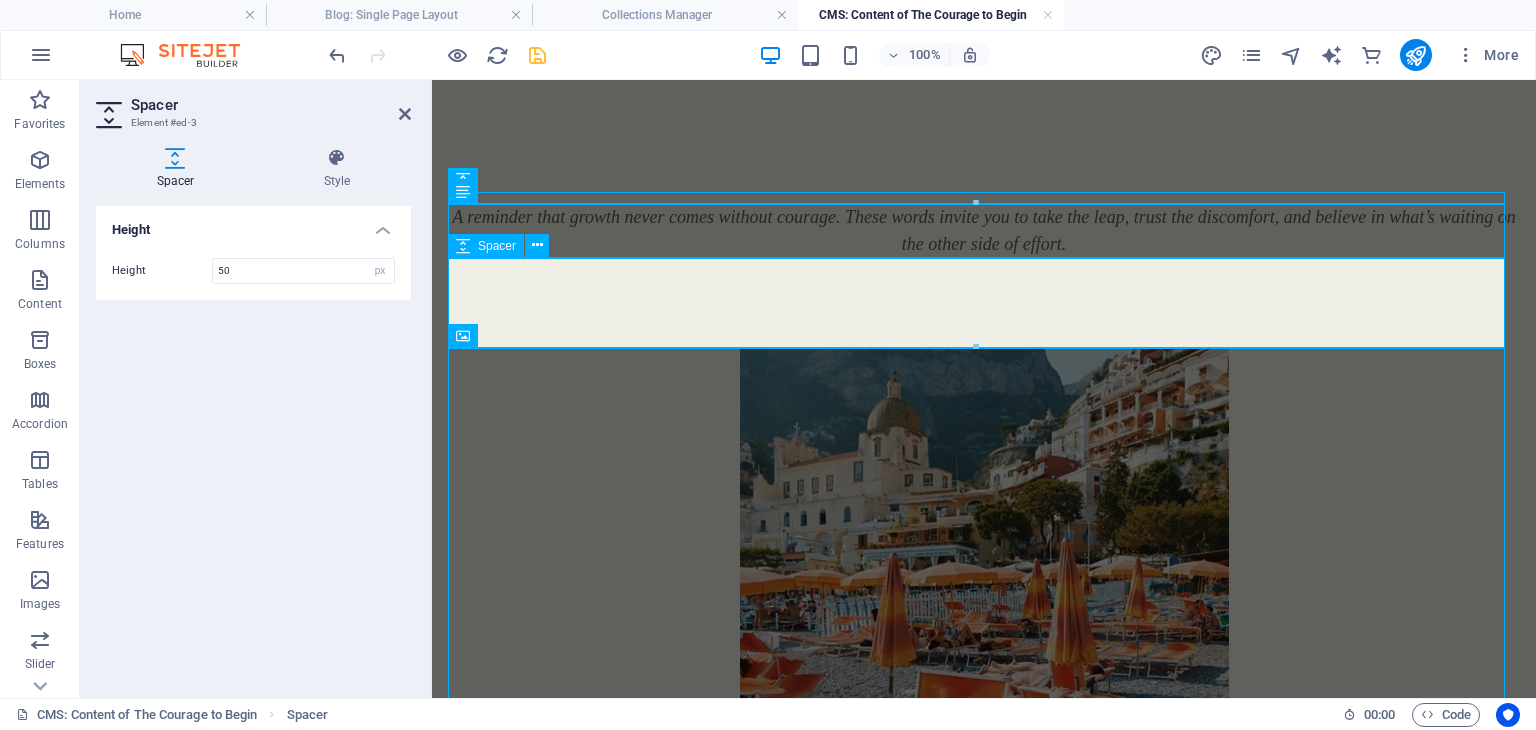 click at bounding box center [984, 303] 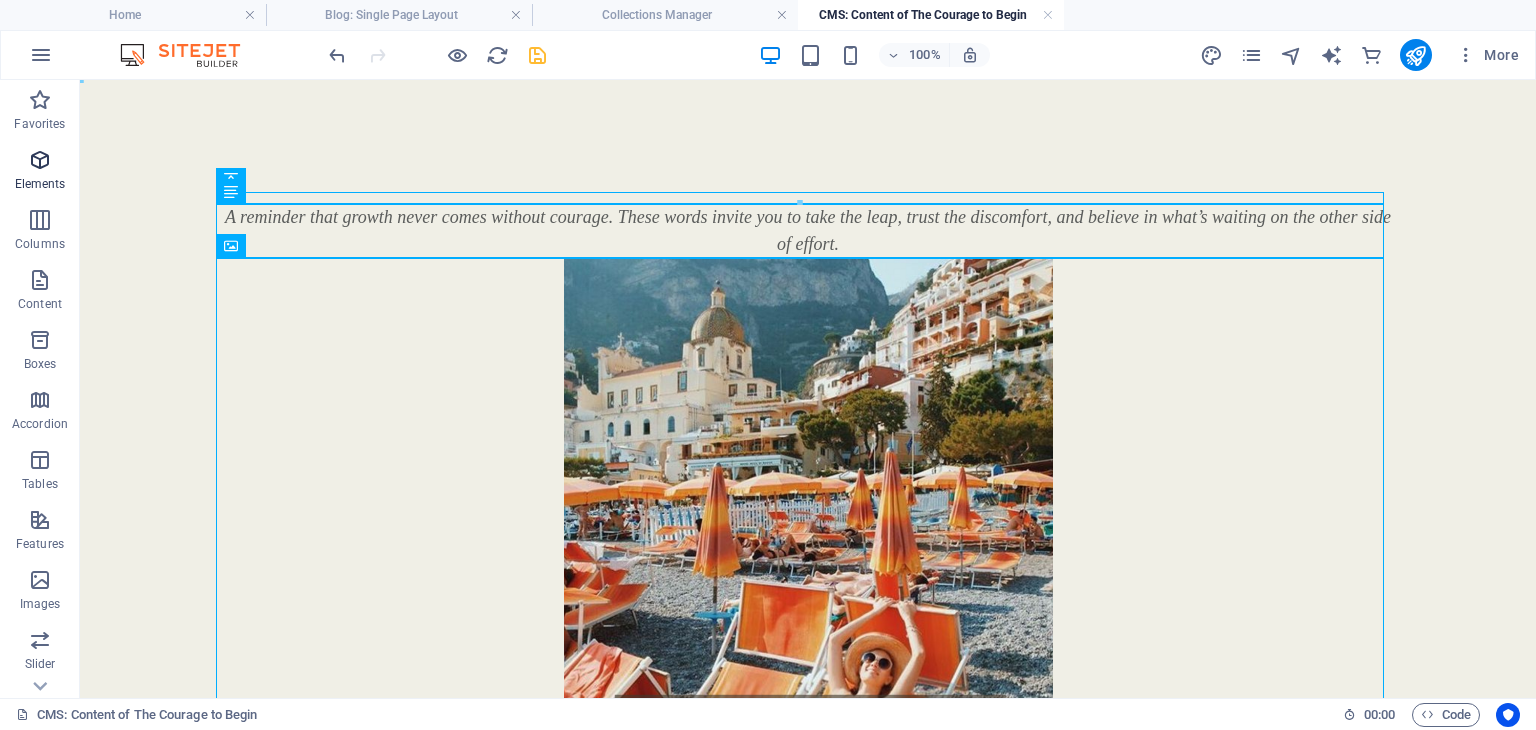 click at bounding box center (40, 160) 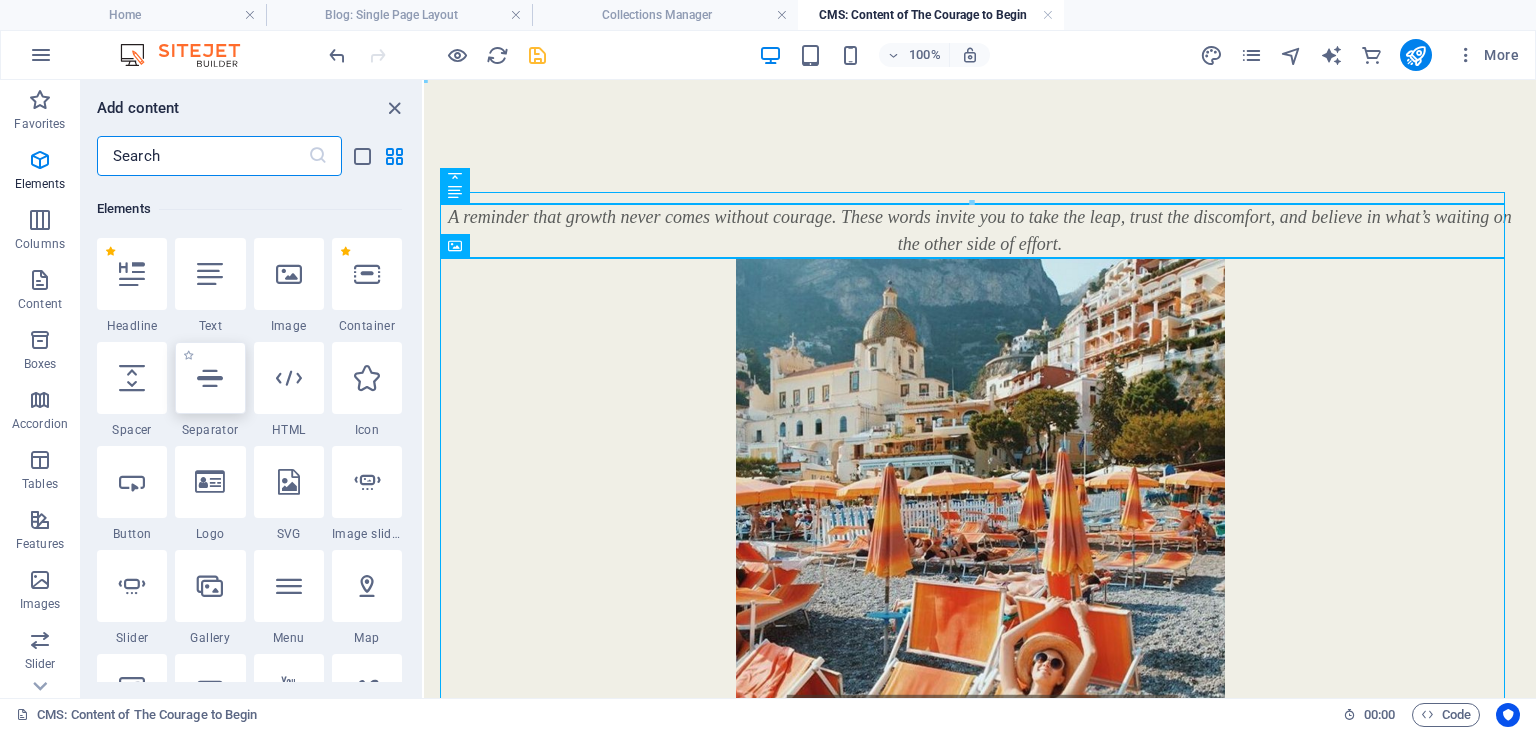 scroll, scrollTop: 212, scrollLeft: 0, axis: vertical 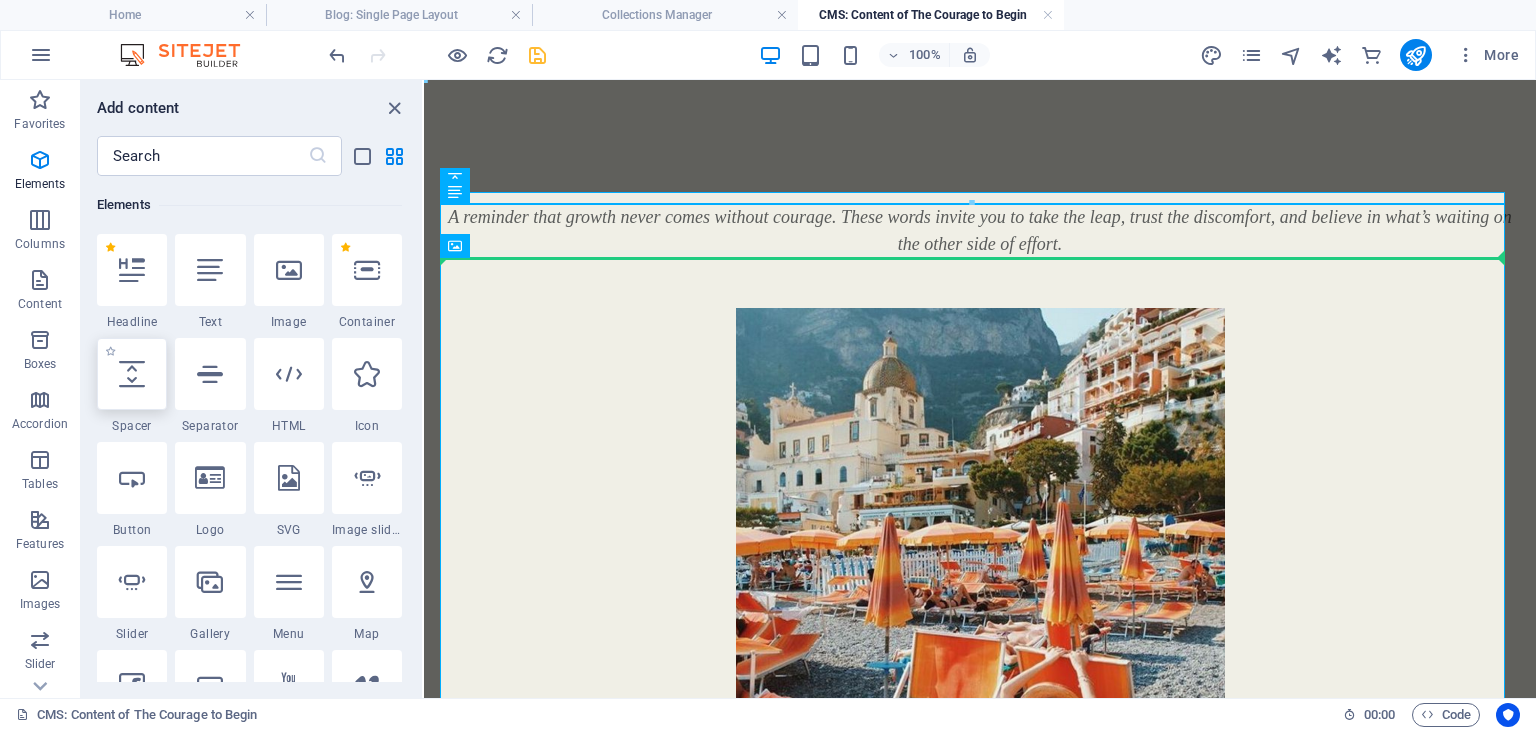 select on "px" 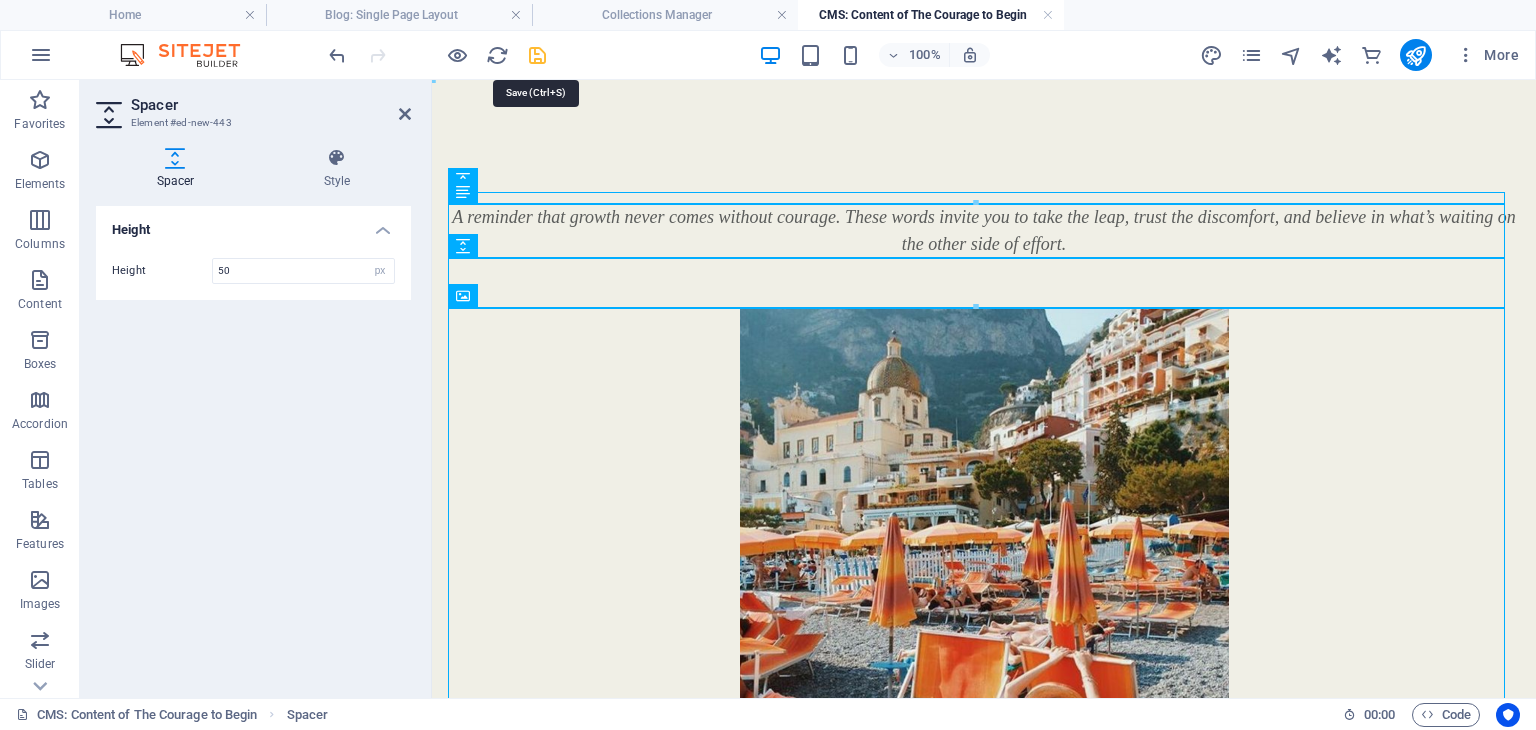 click at bounding box center [537, 55] 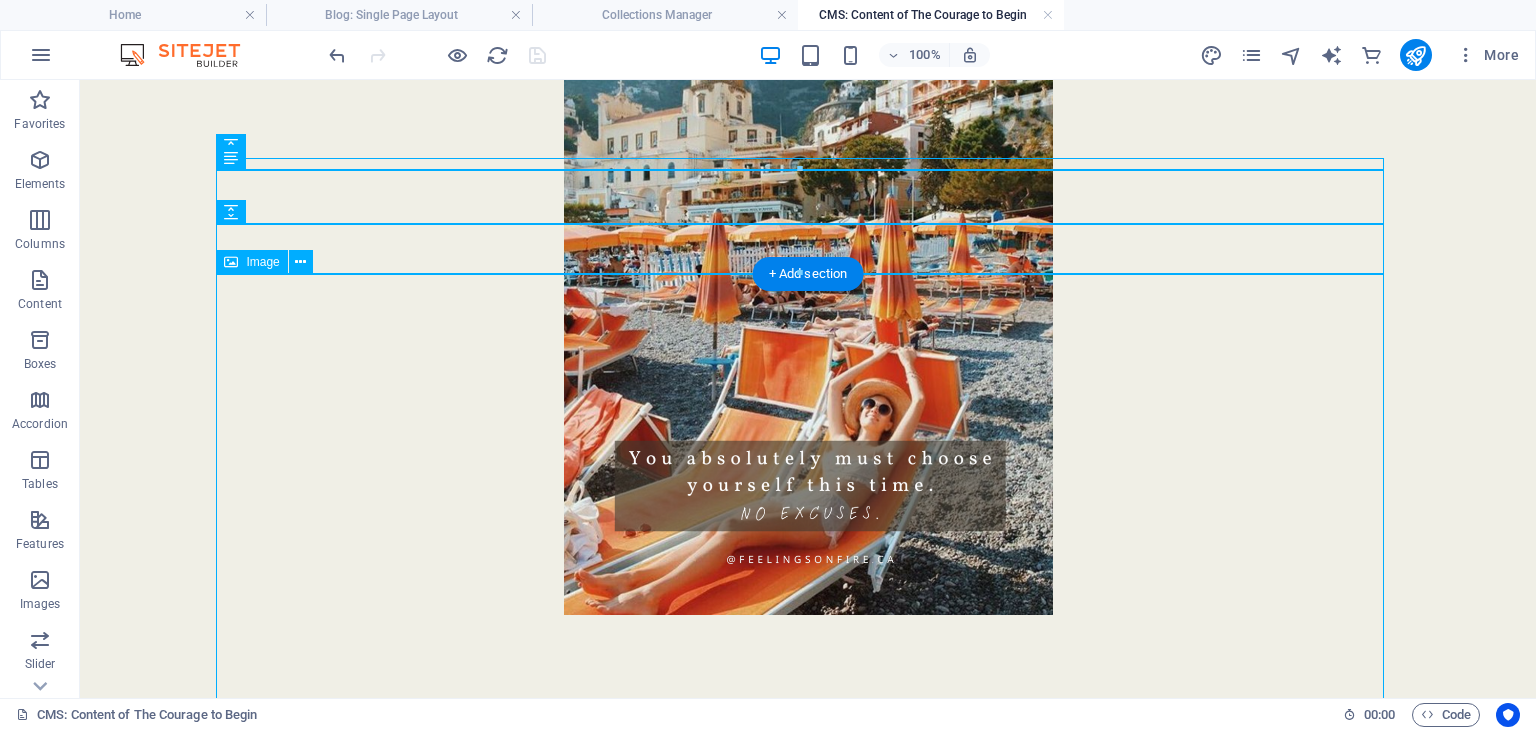 scroll, scrollTop: 333, scrollLeft: 0, axis: vertical 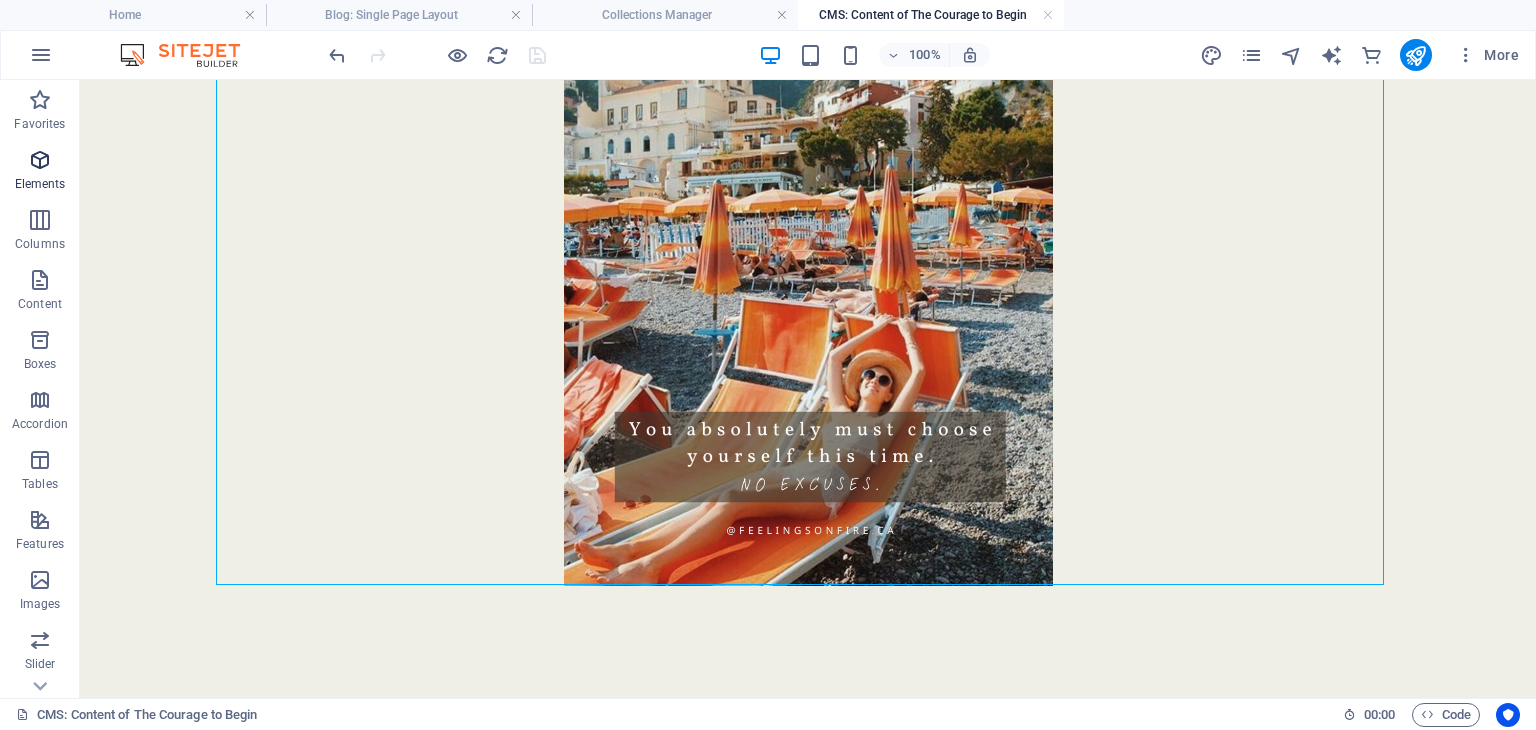 click on "Elements" at bounding box center (40, 172) 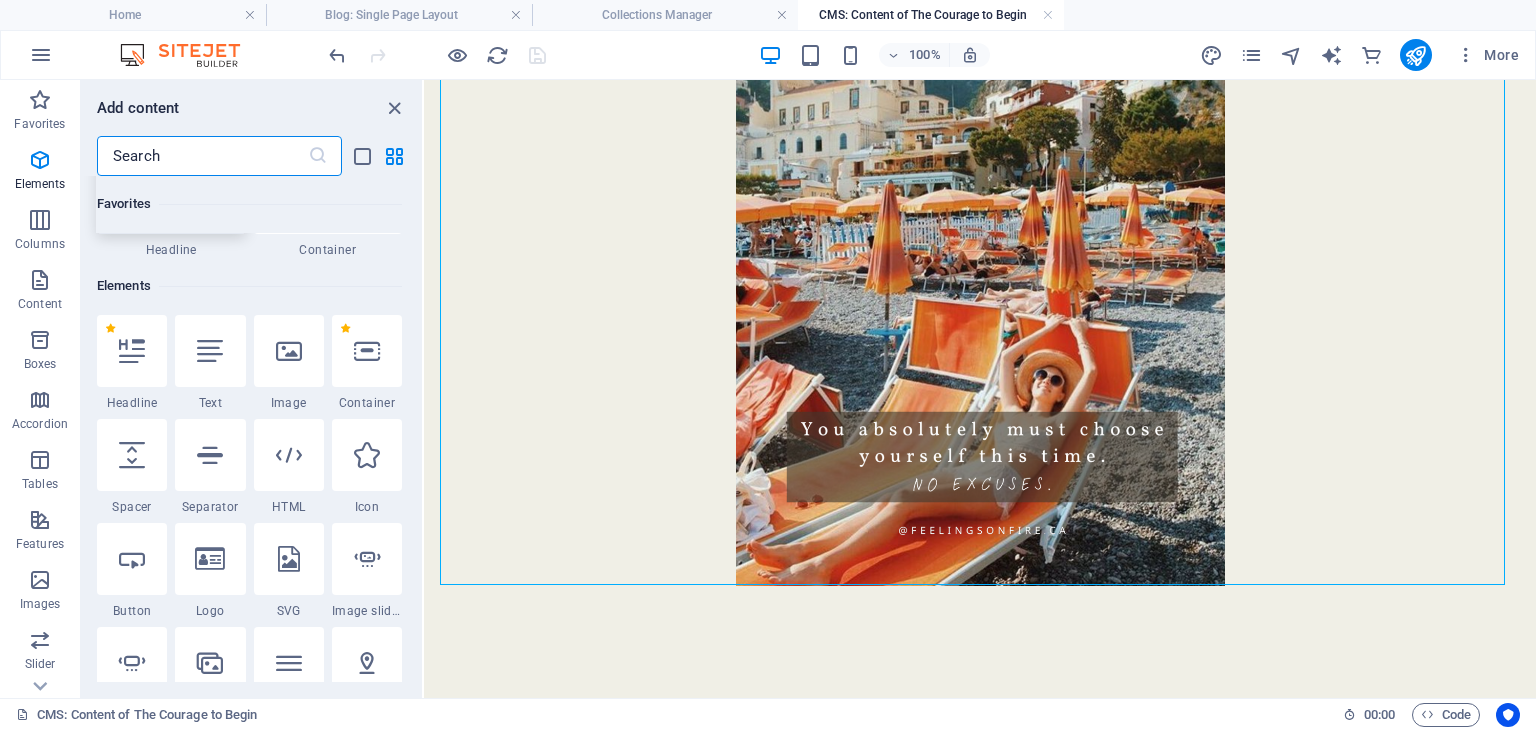scroll, scrollTop: 212, scrollLeft: 0, axis: vertical 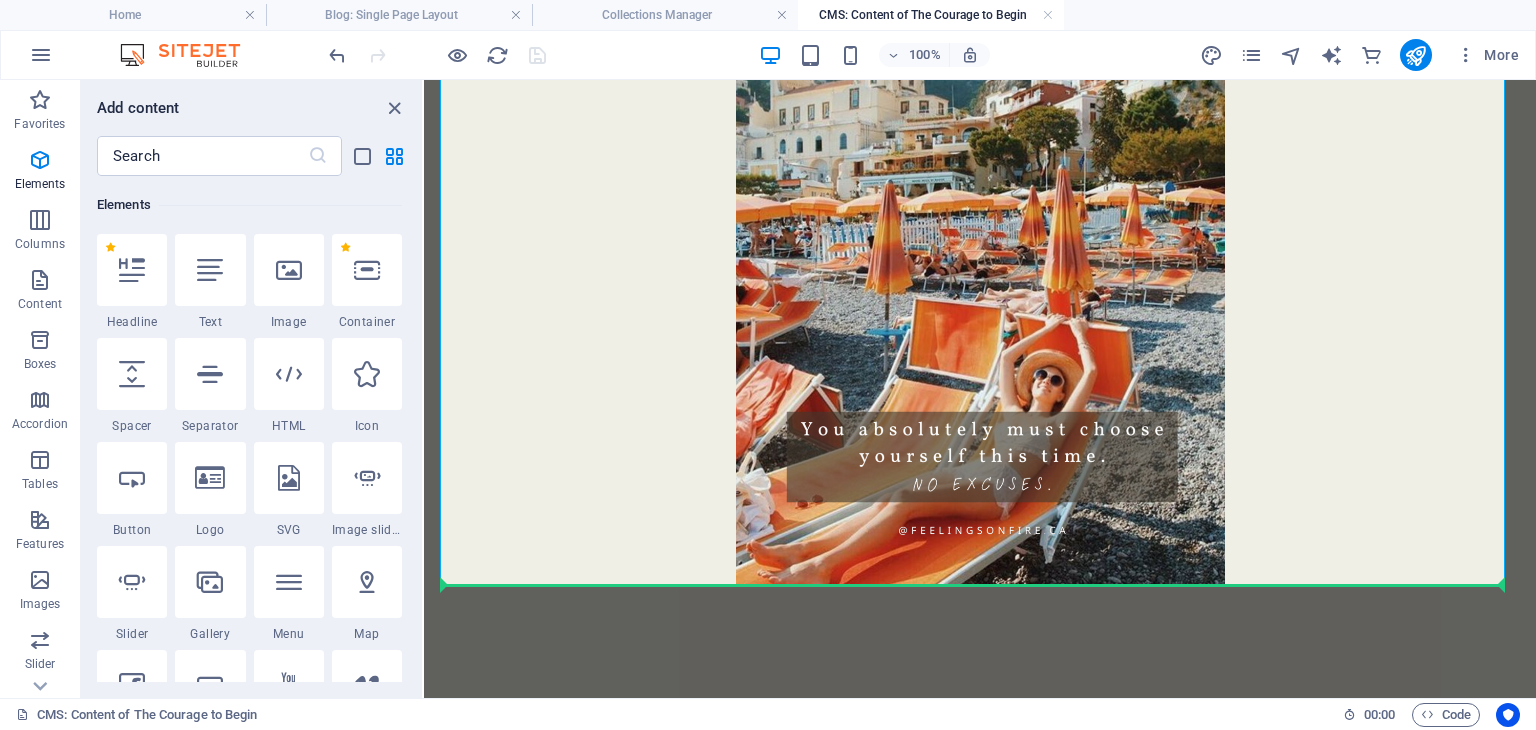 select on "px" 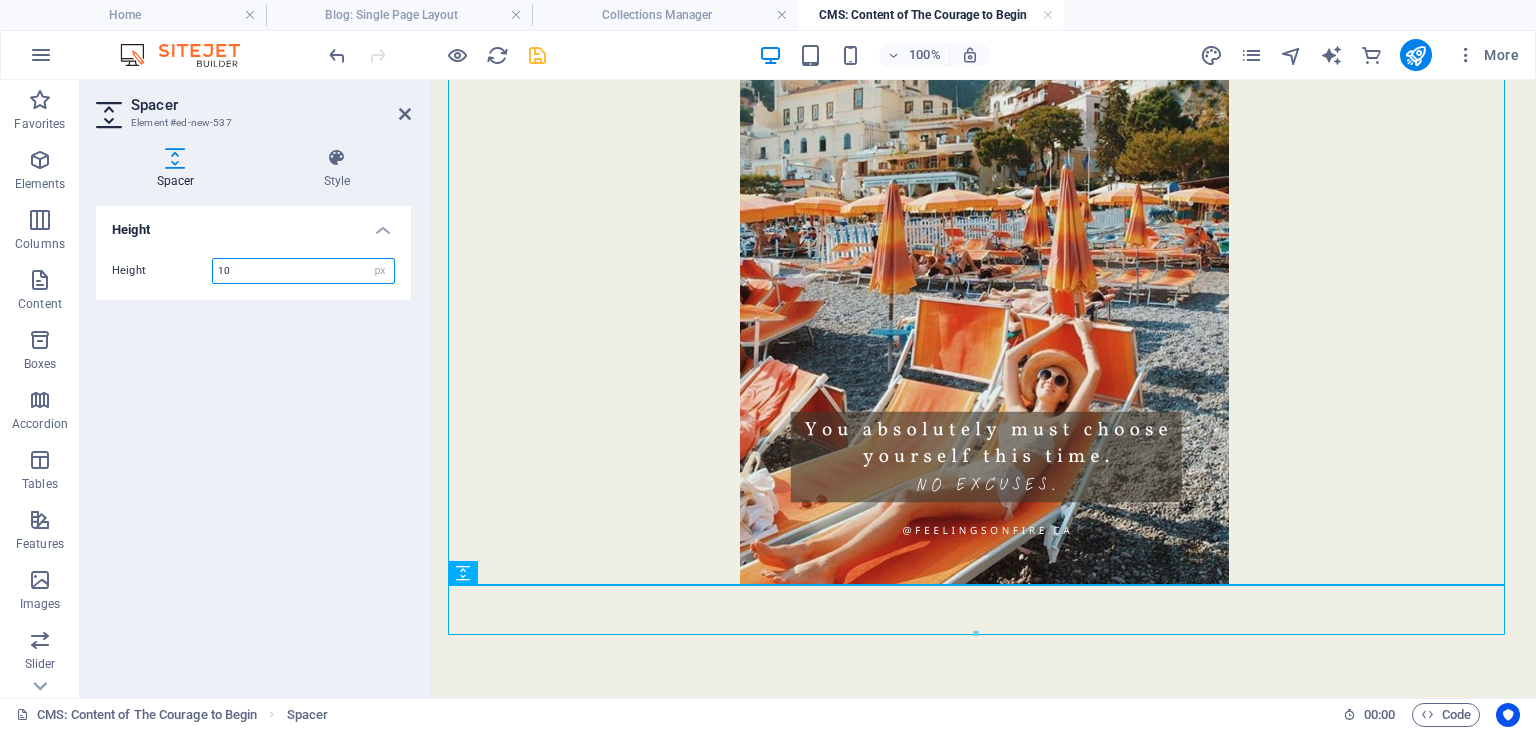 type on "10" 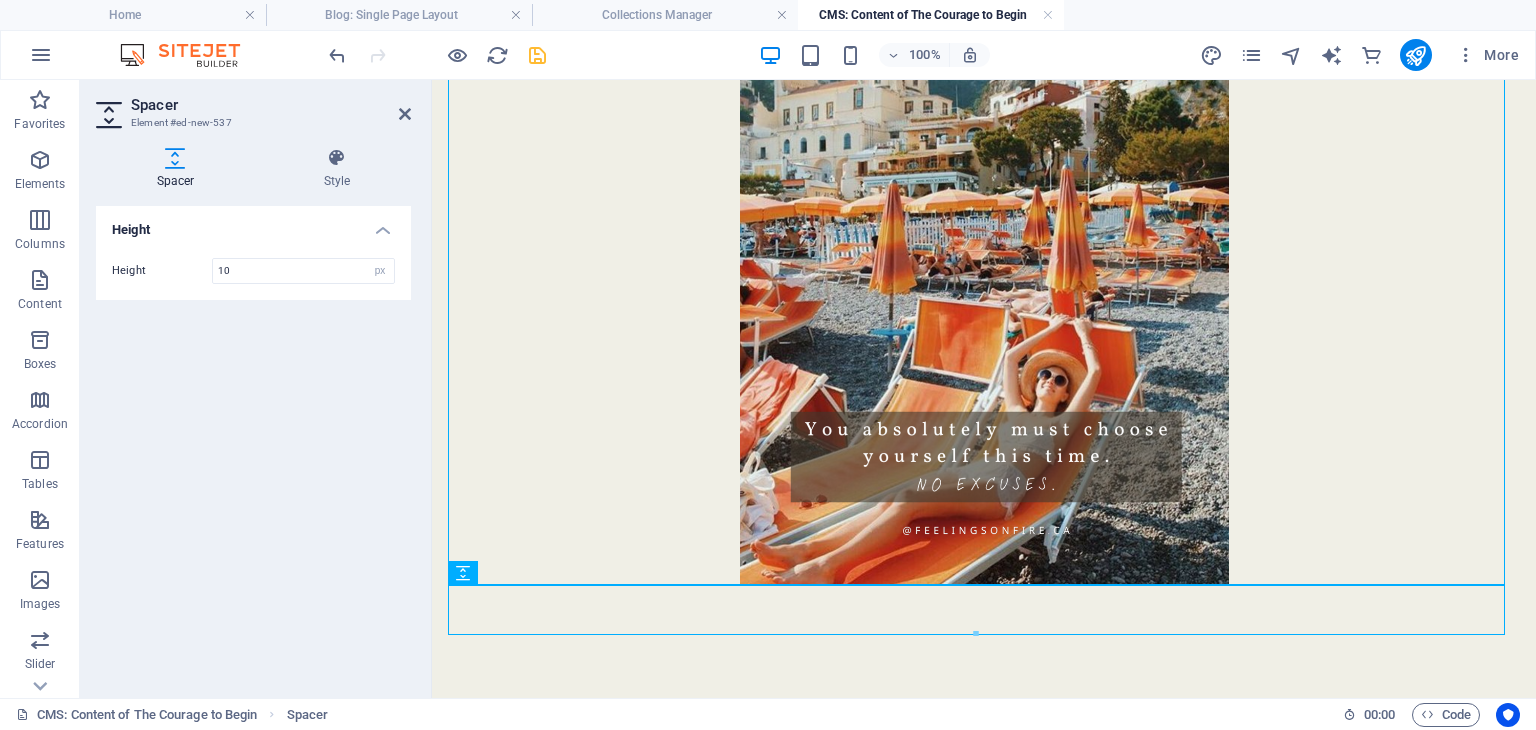 click on "Height Height 10 px rem vh vw" at bounding box center (253, 444) 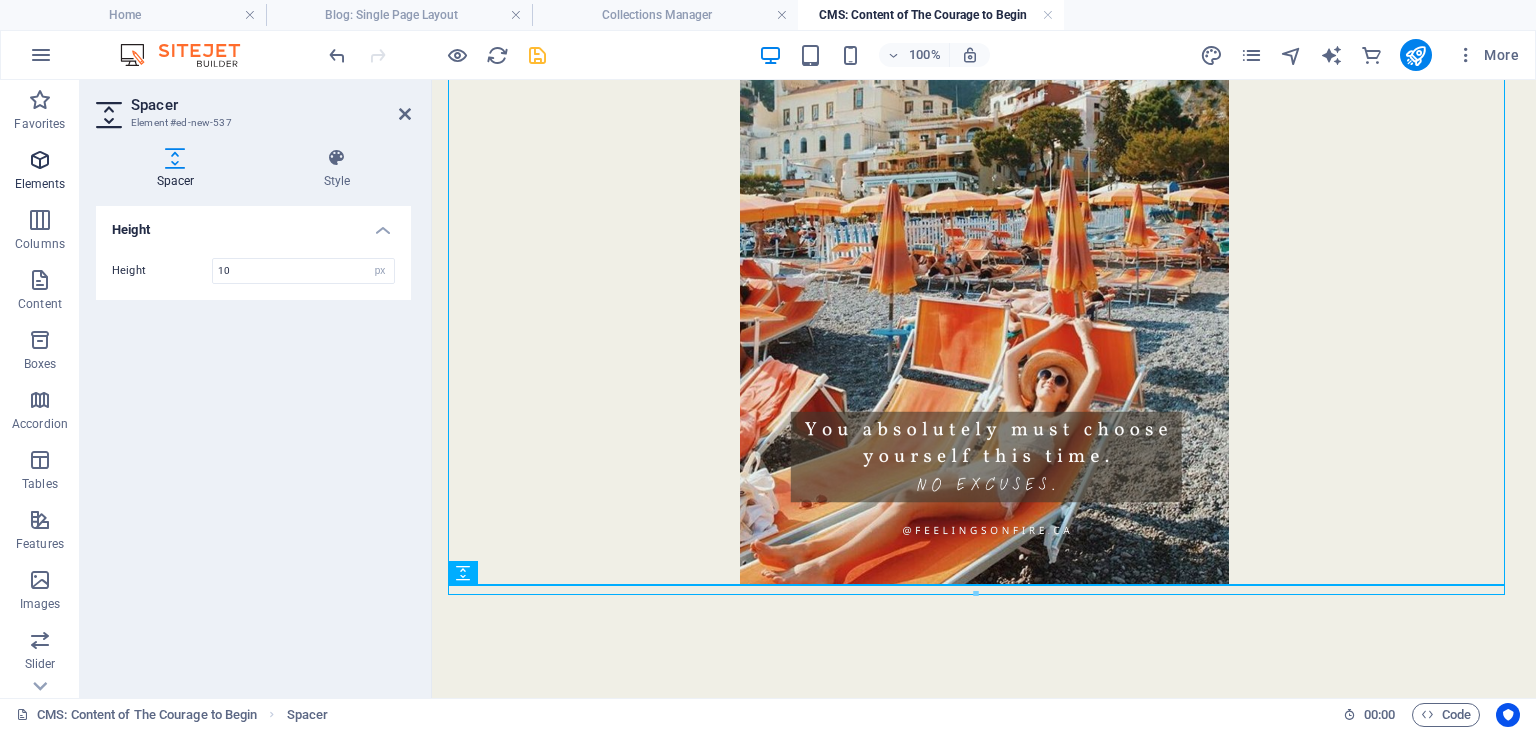 click at bounding box center [40, 160] 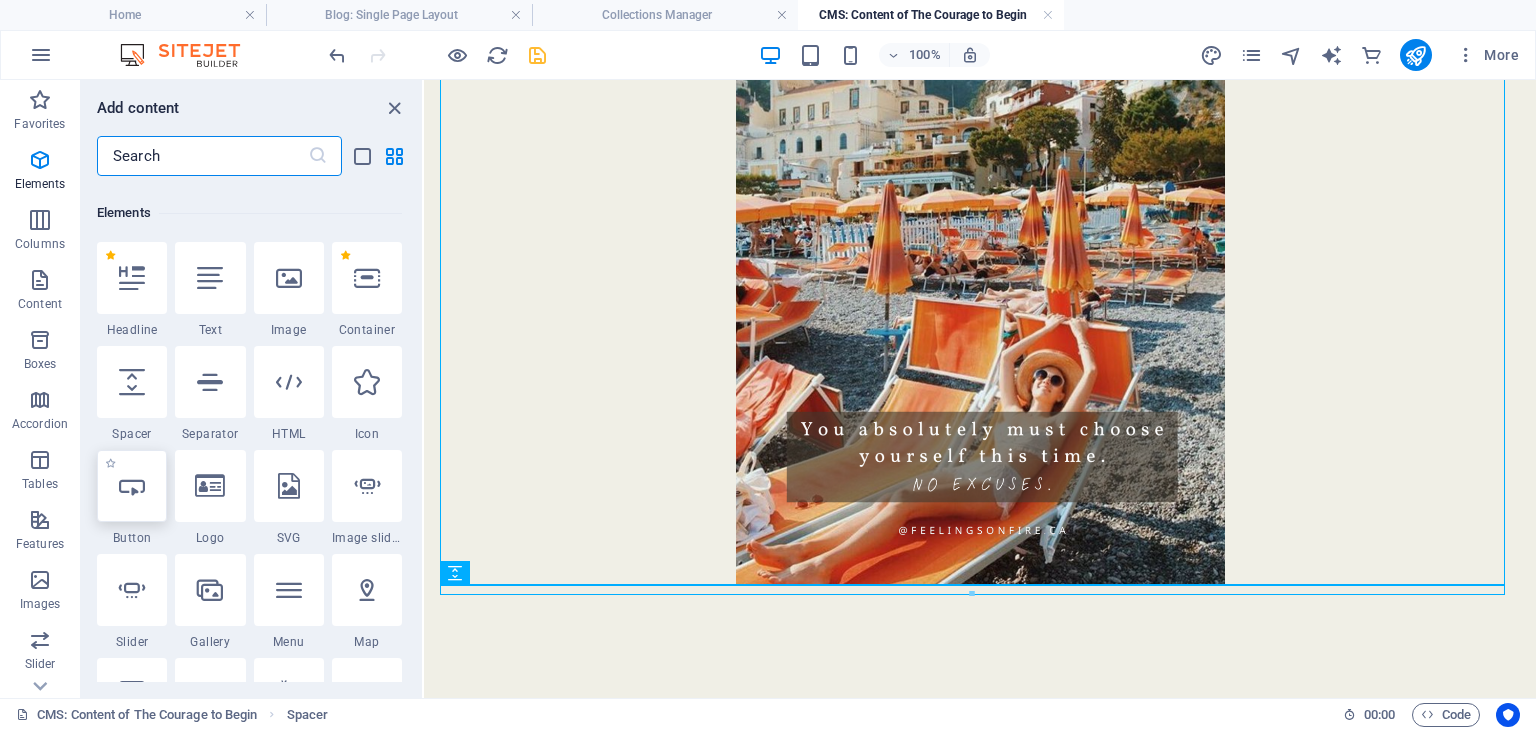 scroll, scrollTop: 212, scrollLeft: 0, axis: vertical 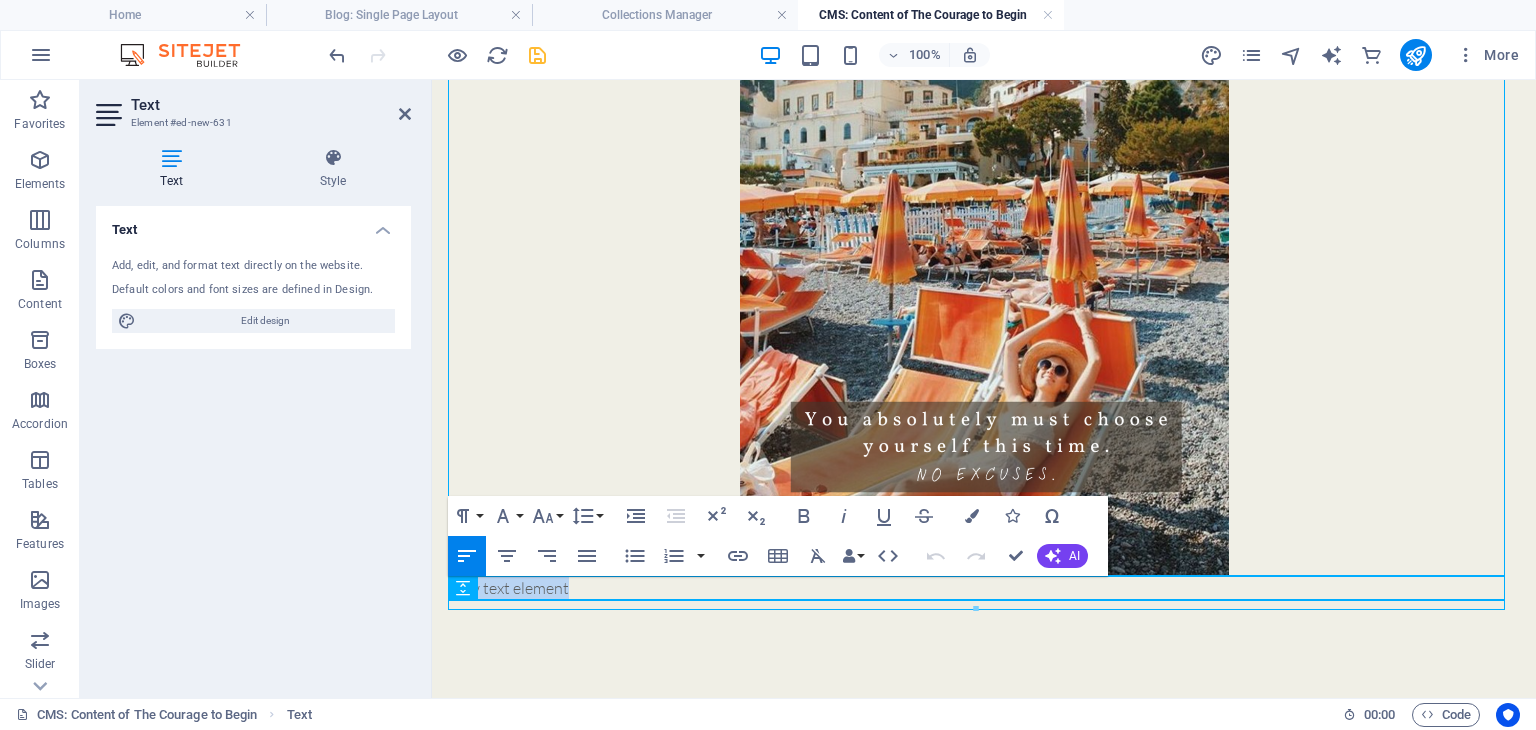 click on "A reminder that growth never comes without courage. These words invite you to take the leap, trust the discomfort, and believe in what’s waiting on the other side of effort. New text element" at bounding box center (984, 229) 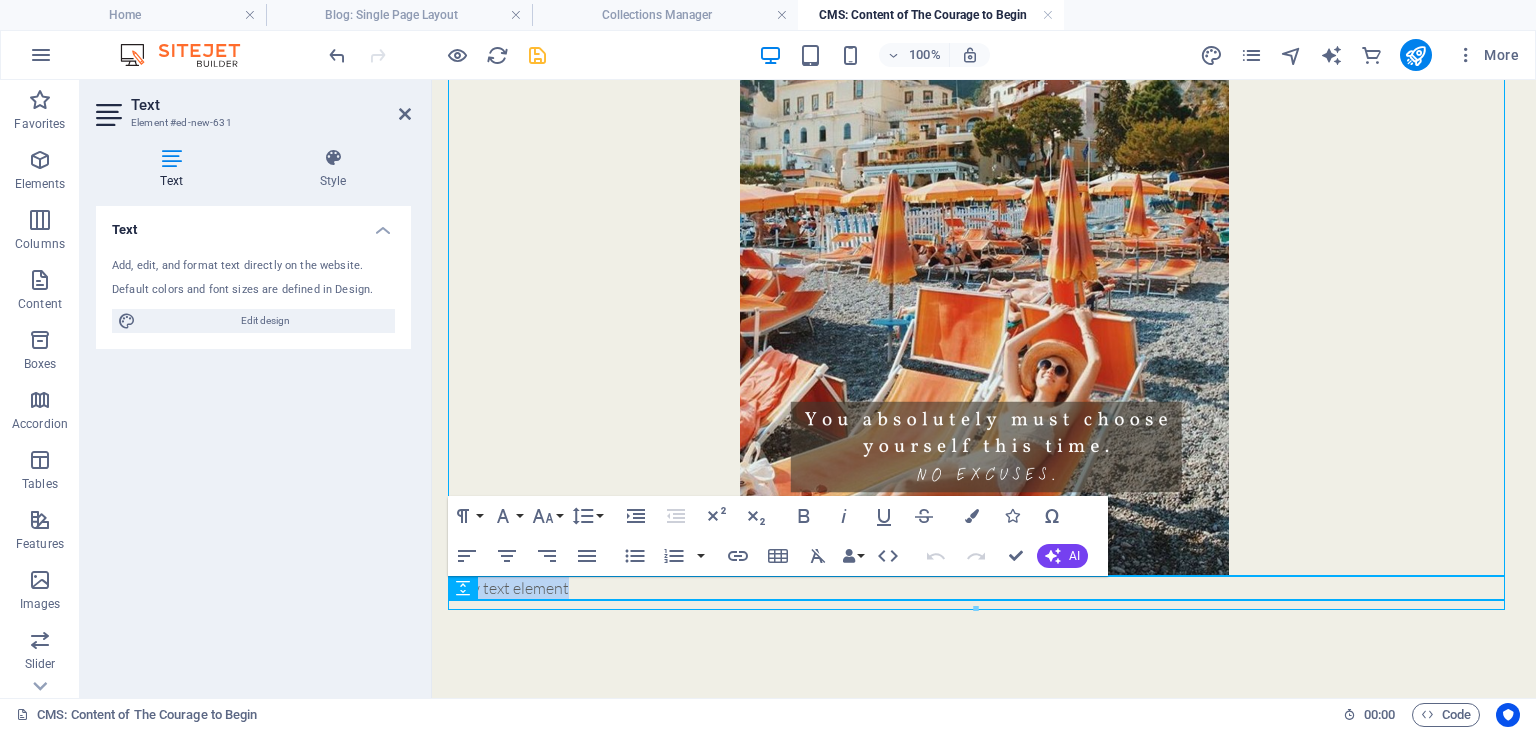 click on "New text element" at bounding box center (984, 588) 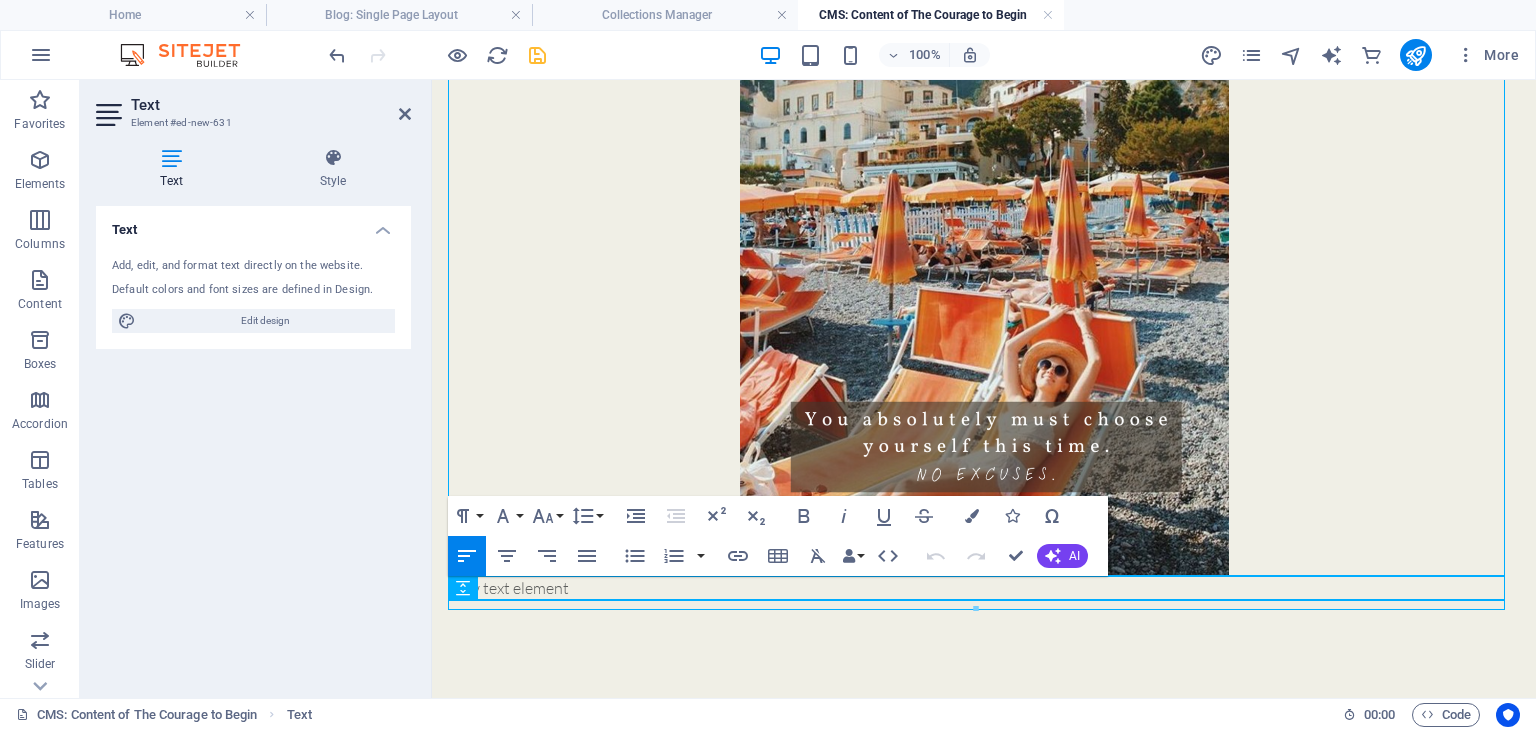click on "A reminder that growth never comes without courage. These words invite you to take the leap, trust the discomfort, and believe in what’s waiting on the other side of effort. New text element" at bounding box center (984, 229) 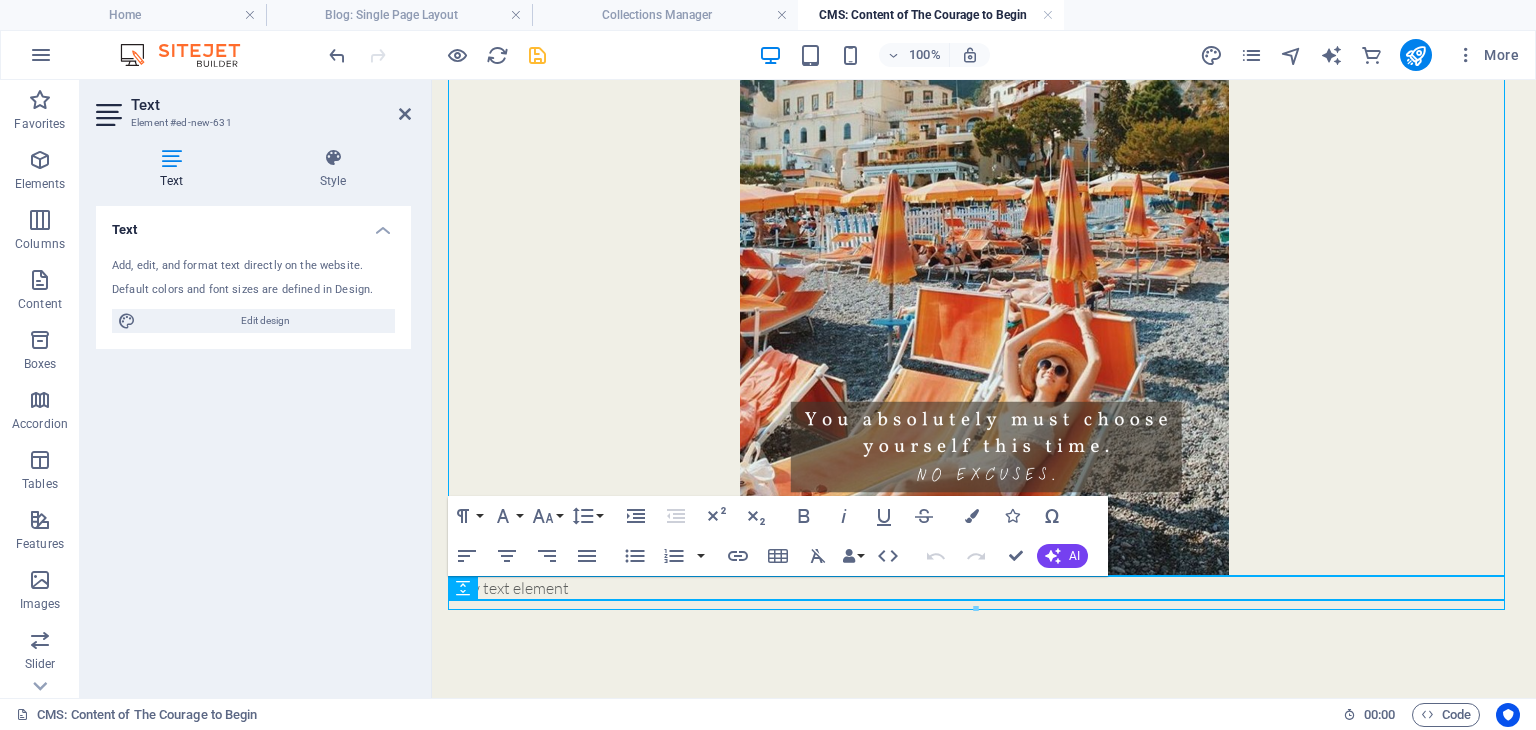 click on "A reminder that growth never comes without courage. These words invite you to take the leap, trust the discomfort, and believe in what’s waiting on the other side of effort. New text element" at bounding box center (984, 229) 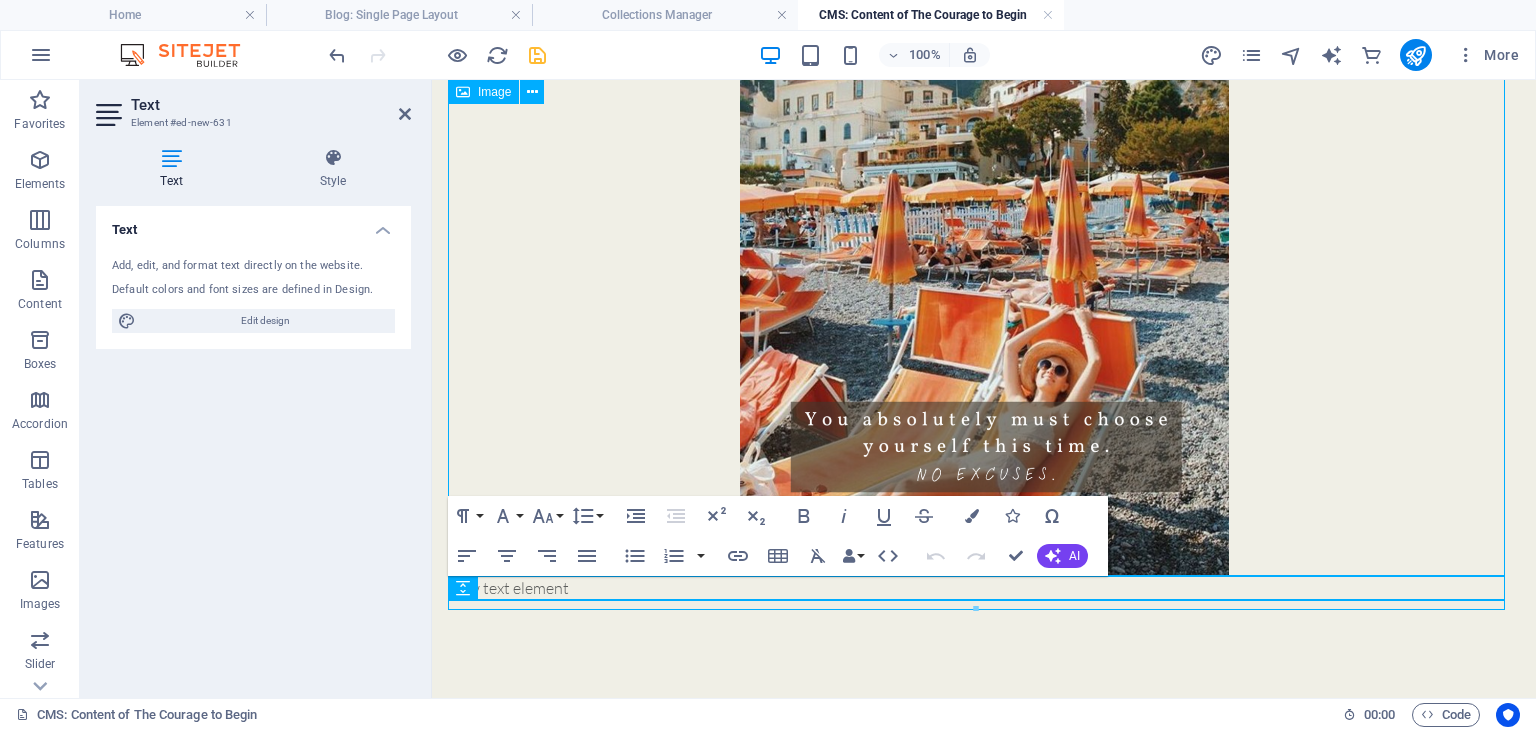 click at bounding box center (984, 270) 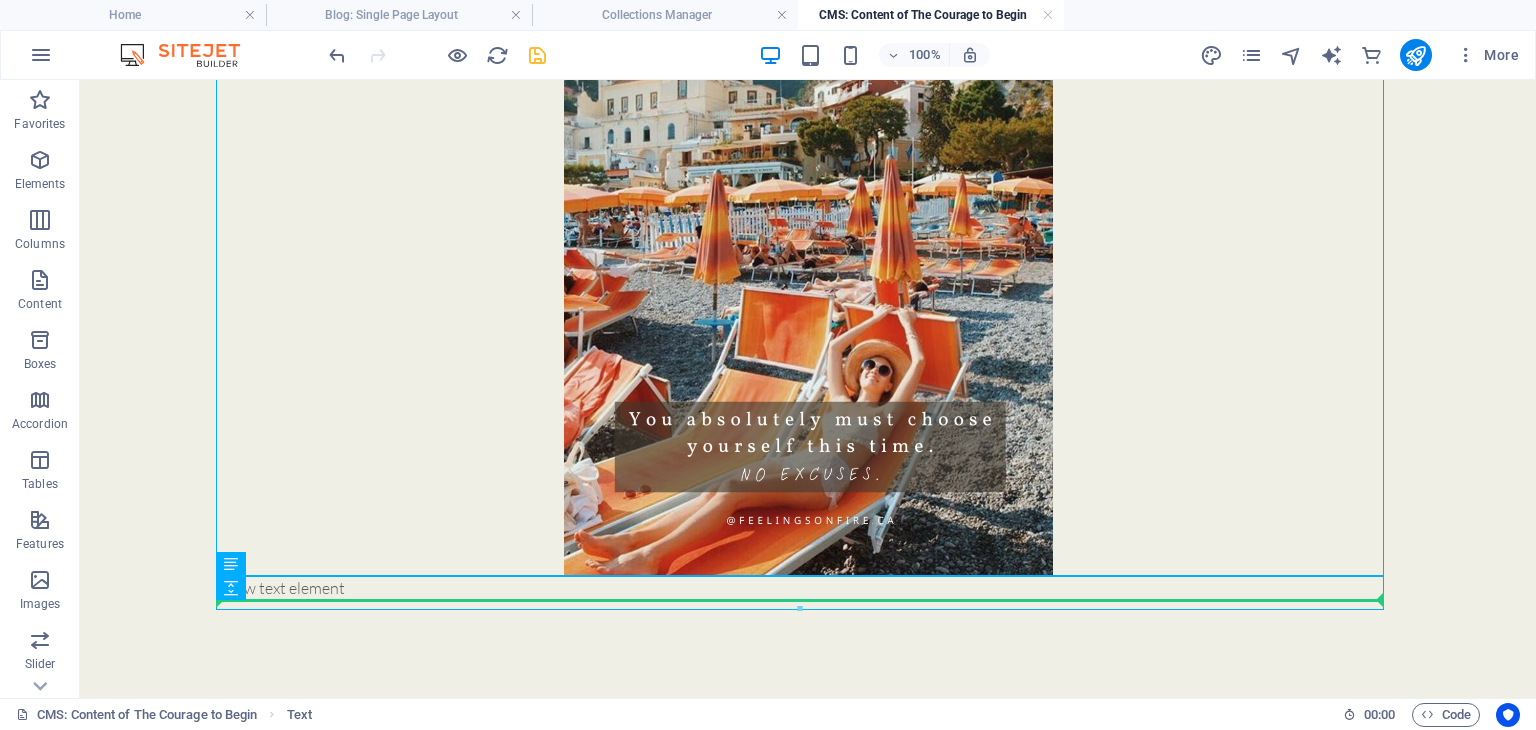 drag, startPoint x: 479, startPoint y: 587, endPoint x: 477, endPoint y: 602, distance: 15.132746 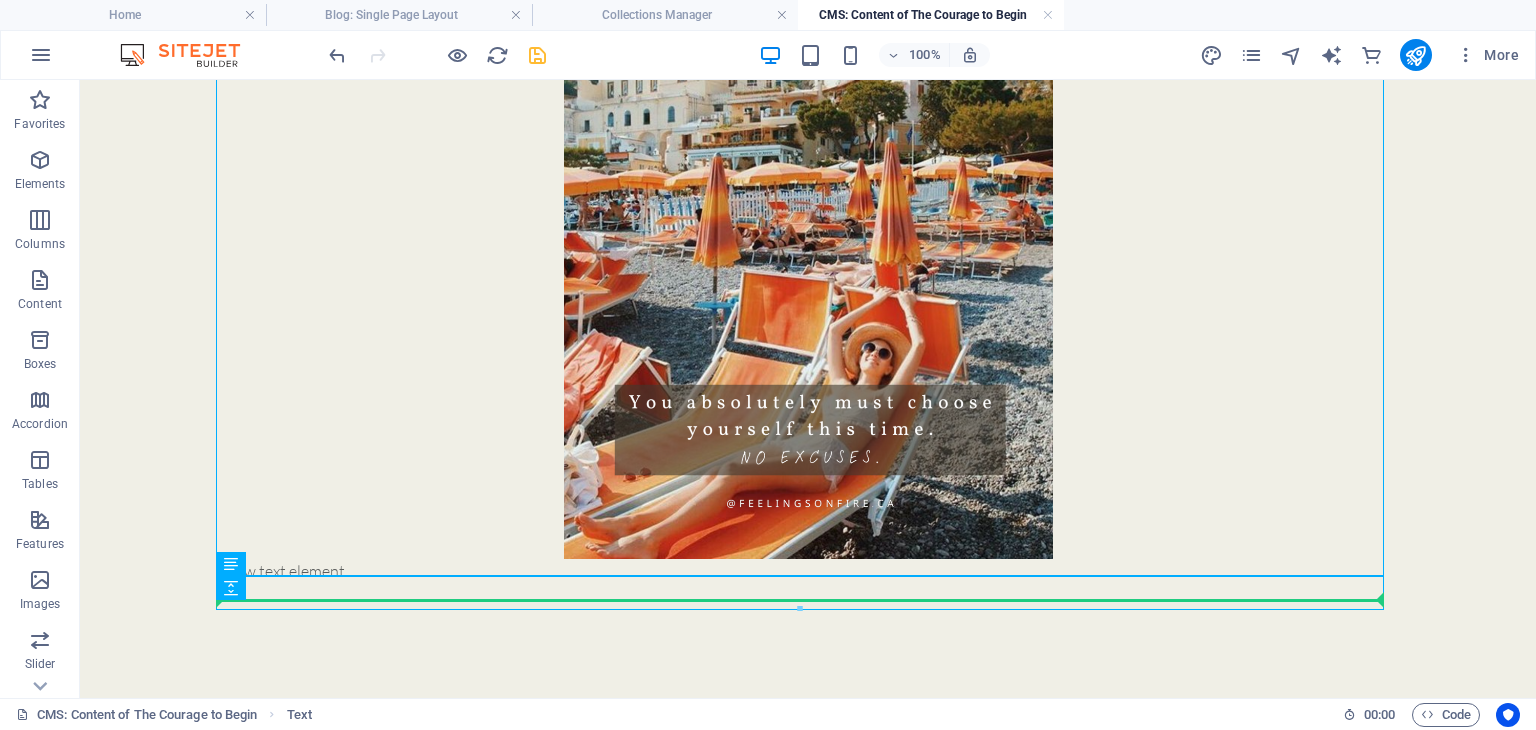 scroll, scrollTop: 367, scrollLeft: 0, axis: vertical 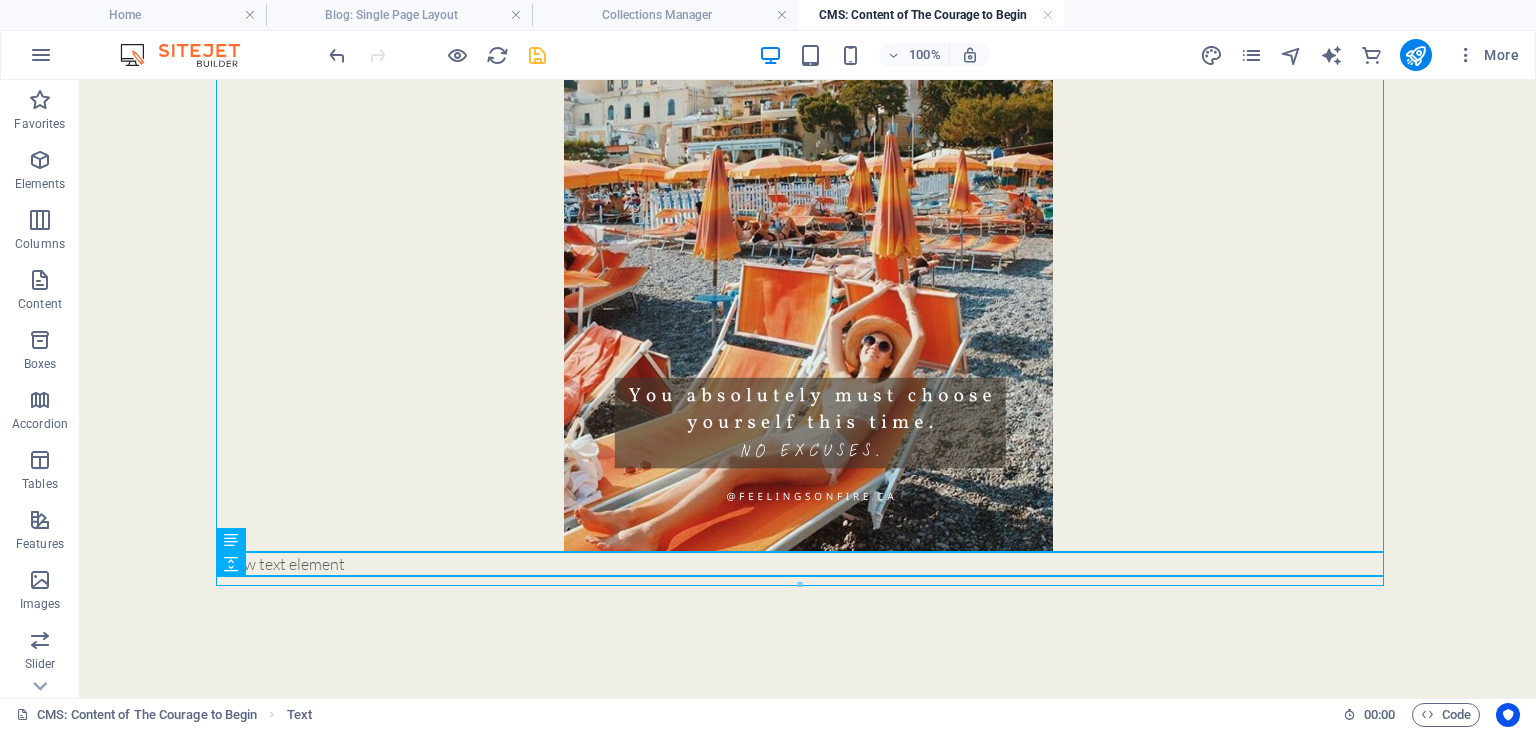 click on "A reminder that growth never comes without courage. These words invite you to take the leap, trust the discomfort, and believe in what’s waiting on the other side of effort. New text element" at bounding box center (808, 205) 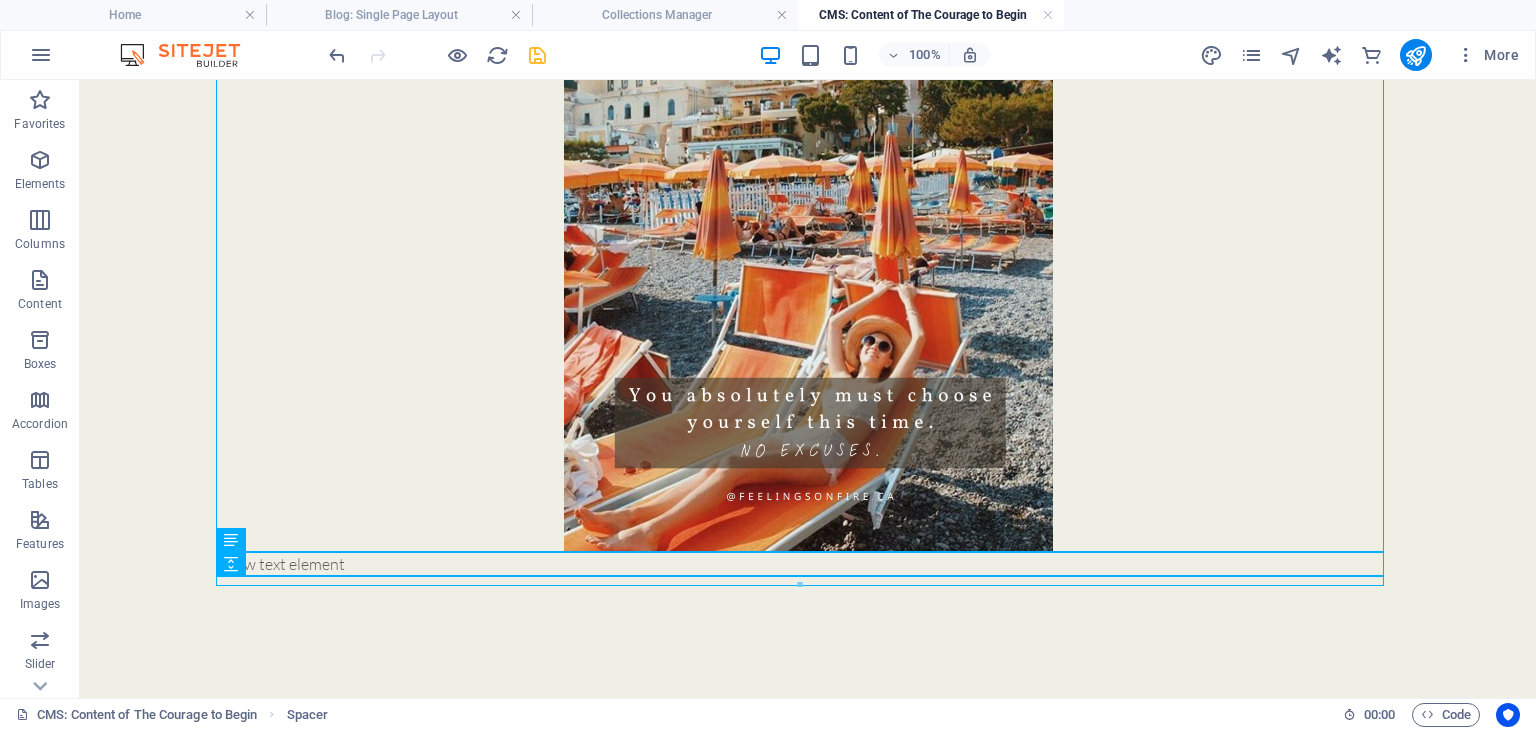 drag, startPoint x: 259, startPoint y: 565, endPoint x: 263, endPoint y: 585, distance: 20.396078 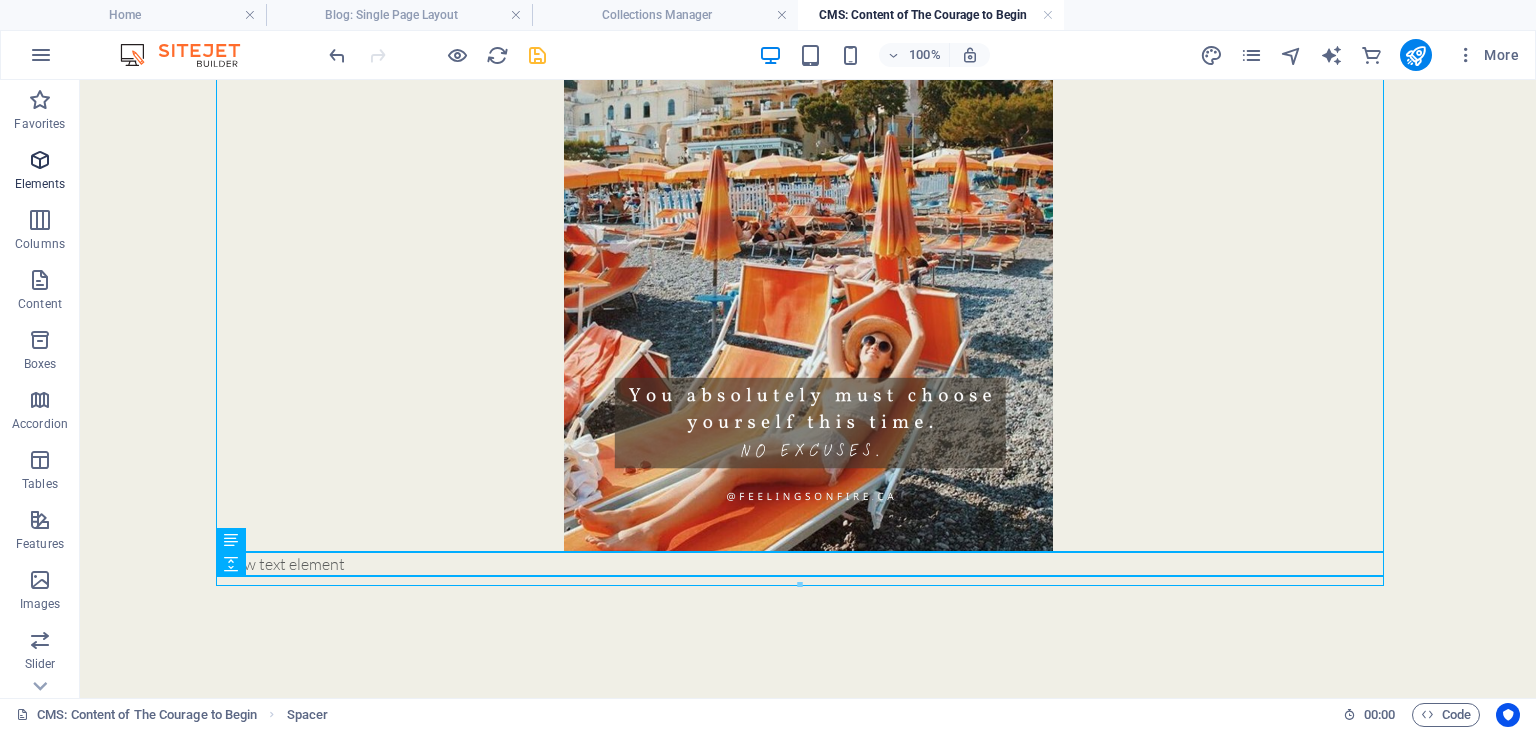 click at bounding box center (40, 160) 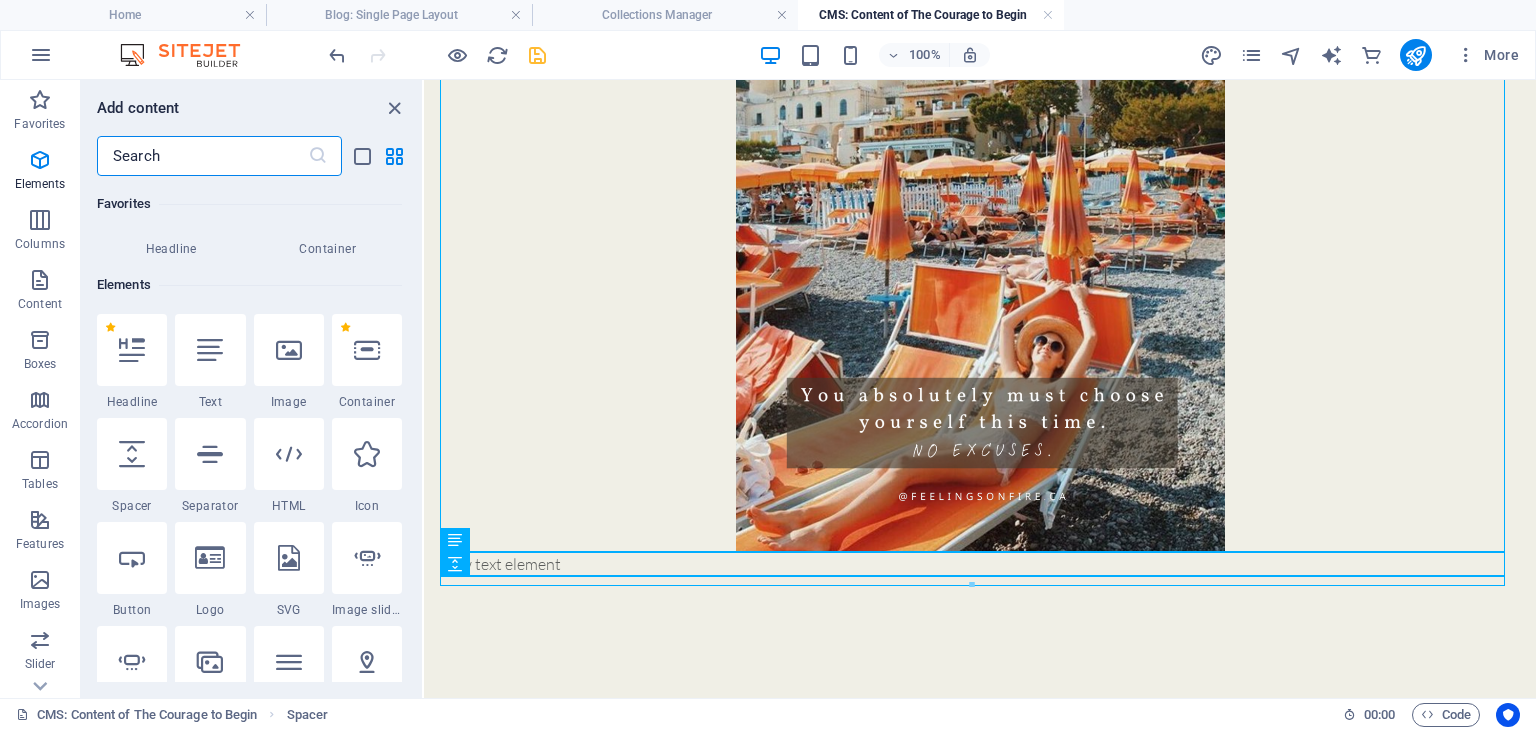 scroll, scrollTop: 212, scrollLeft: 0, axis: vertical 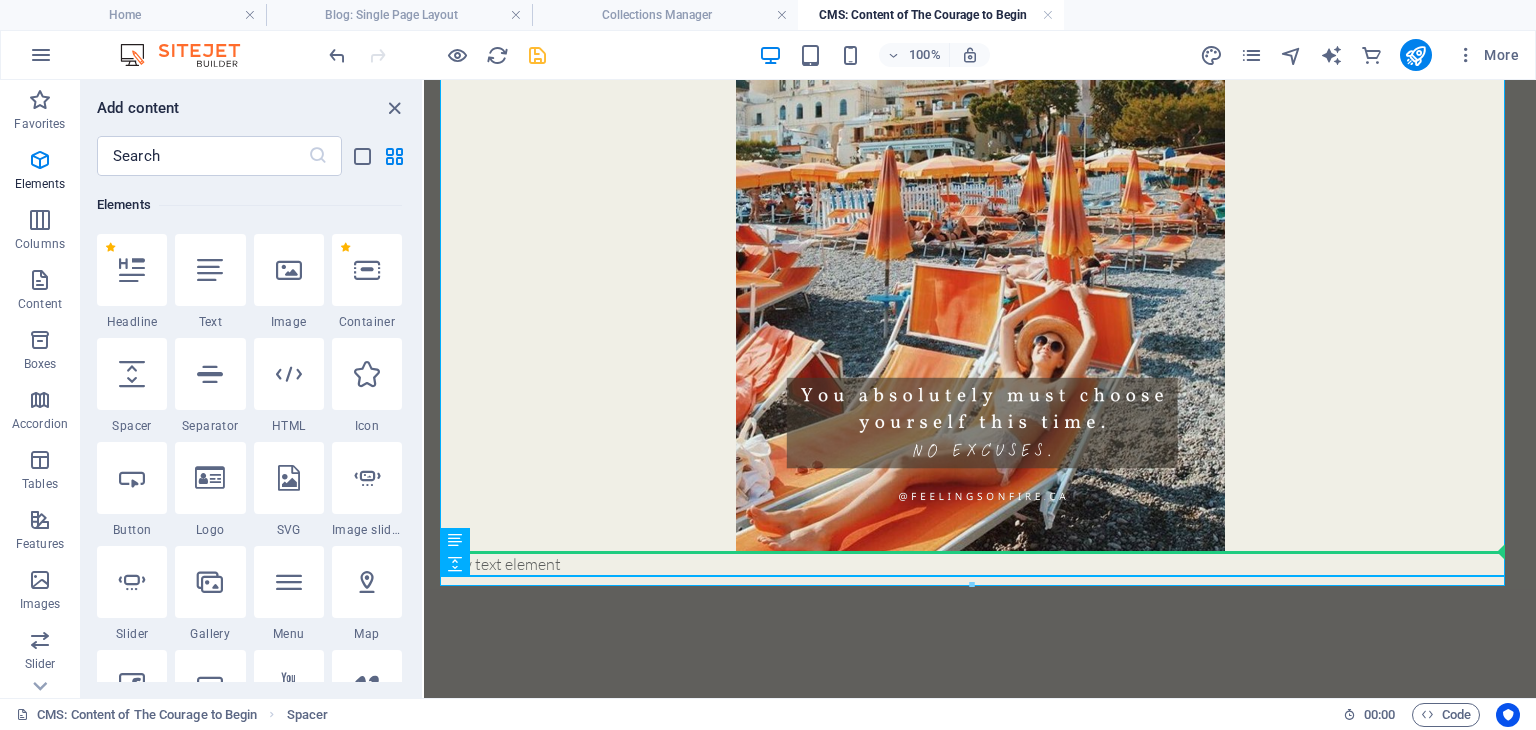 select on "px" 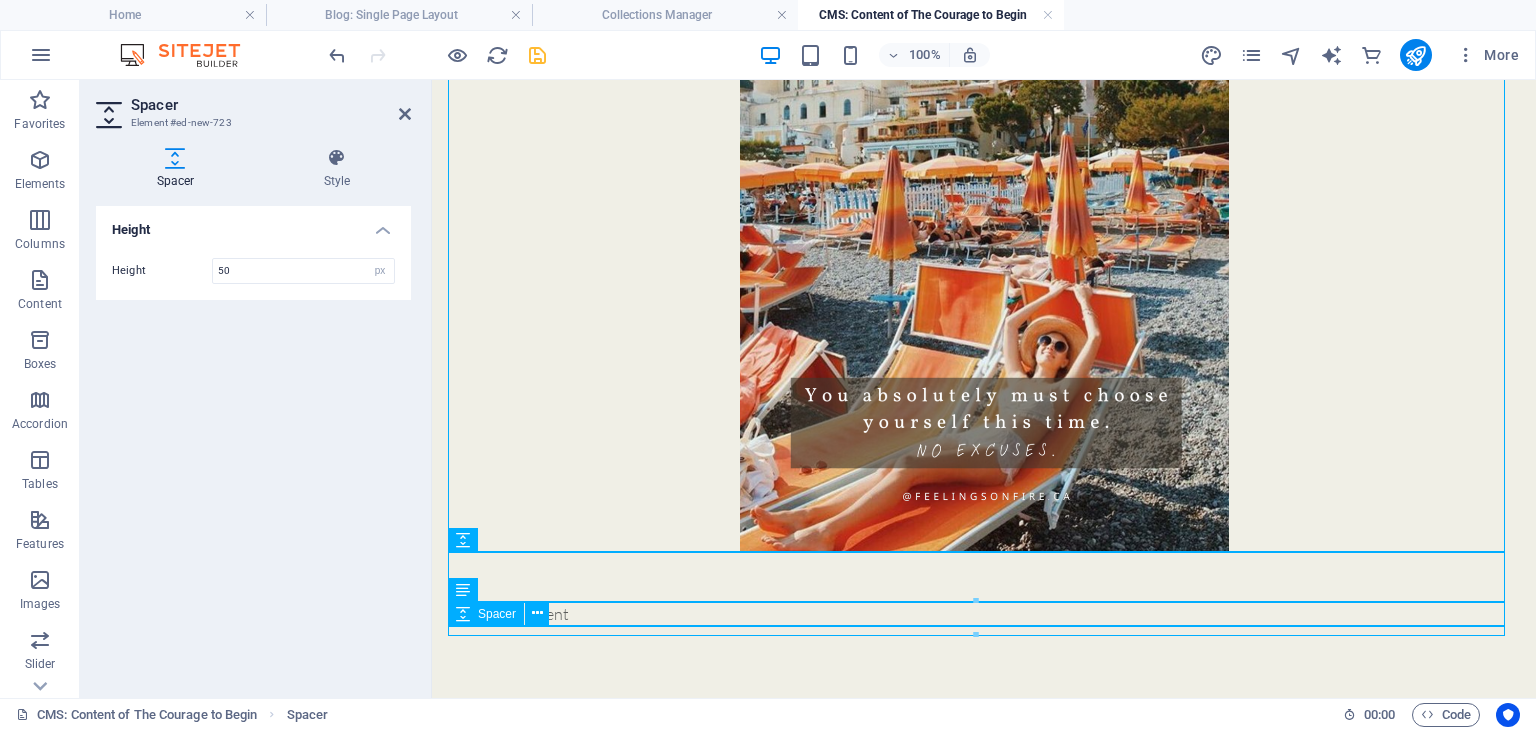 click on "Spacer" at bounding box center [505, 614] 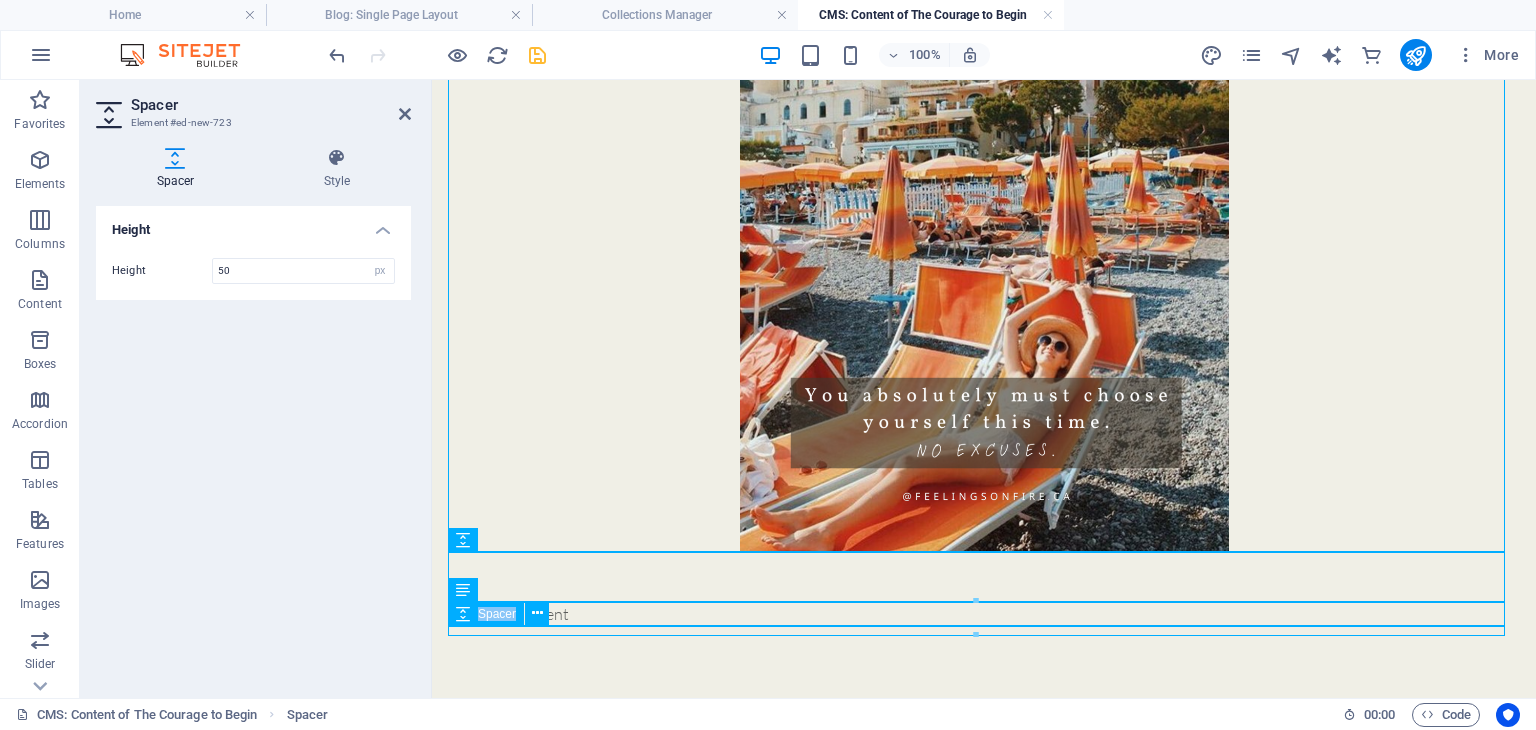 click on "Spacer" at bounding box center [505, 614] 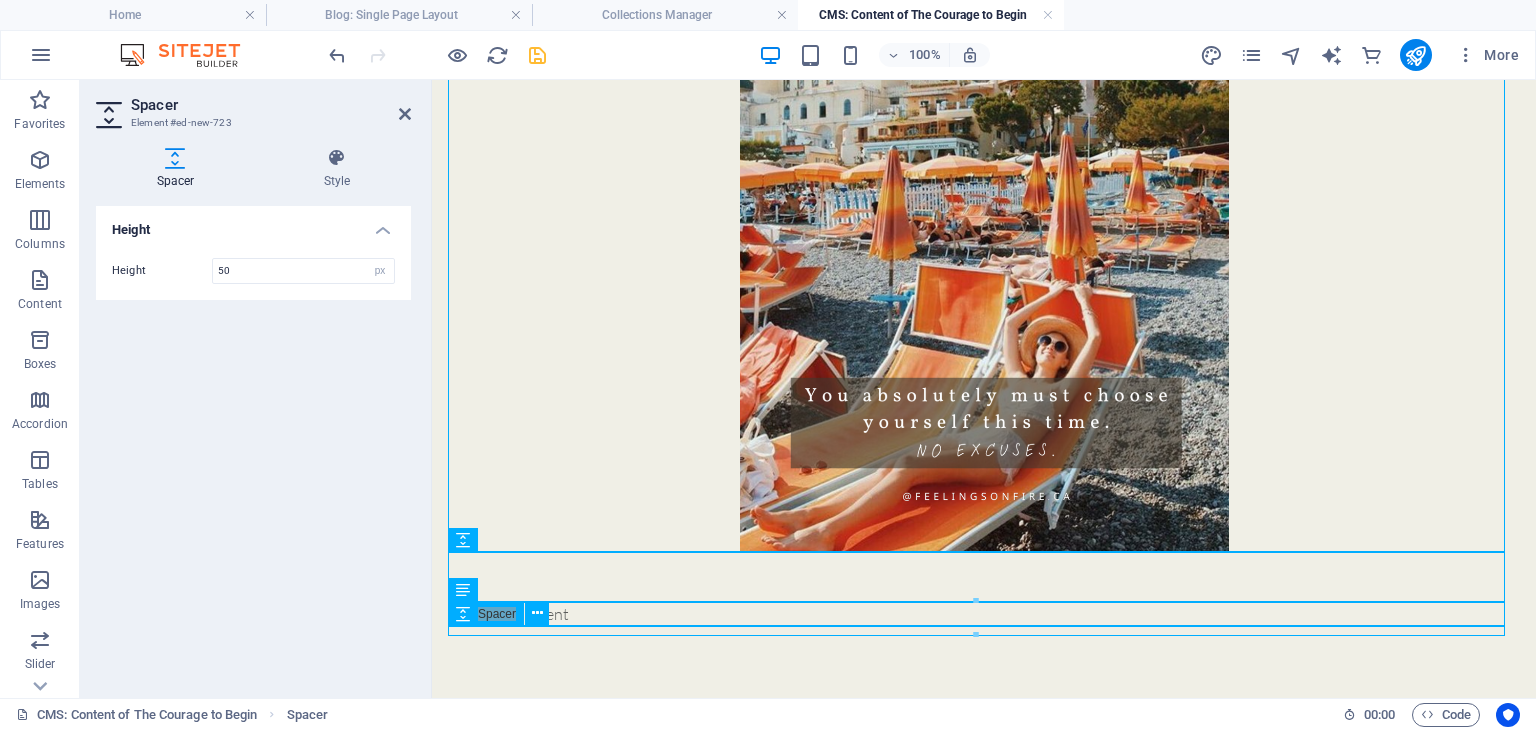 click at bounding box center (984, 631) 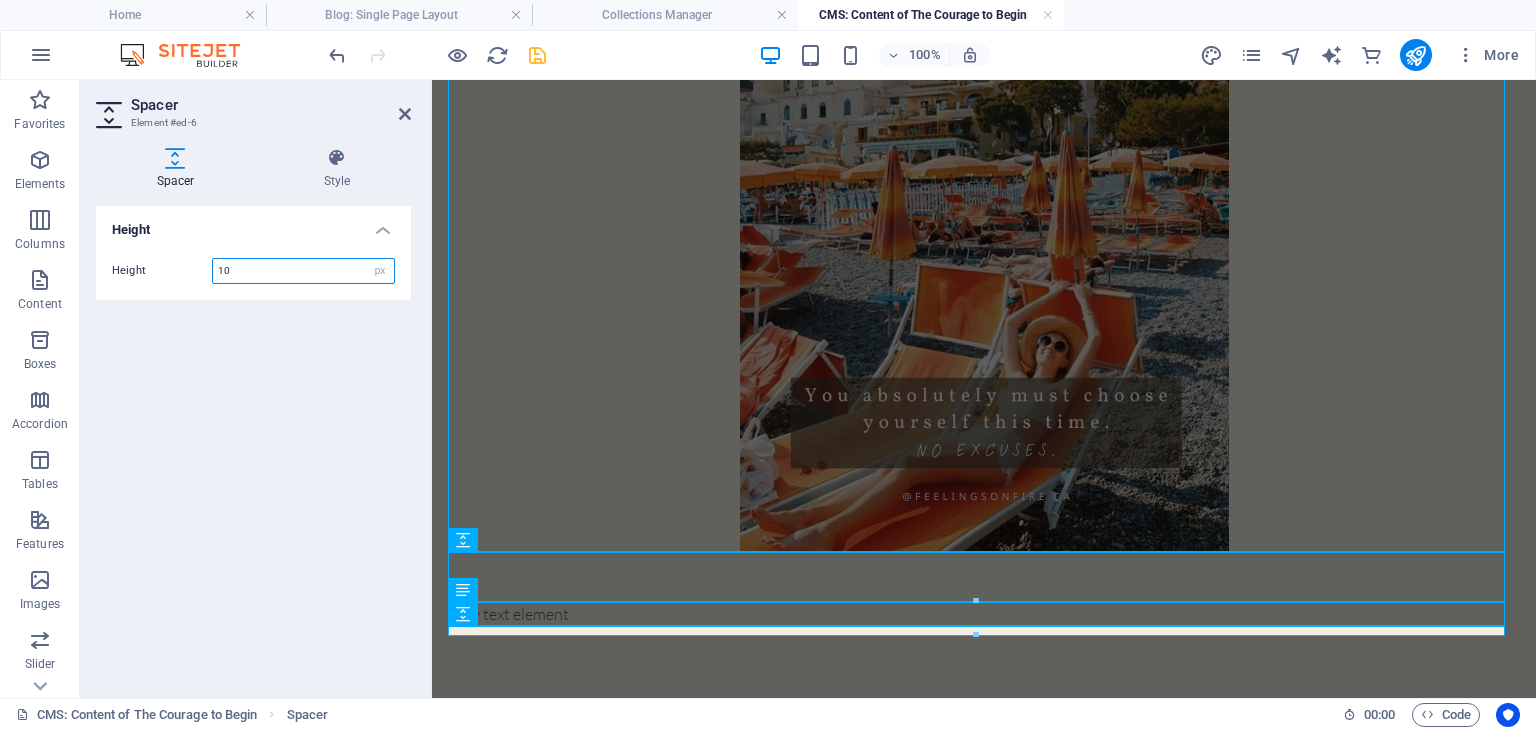 click on "10" at bounding box center (303, 271) 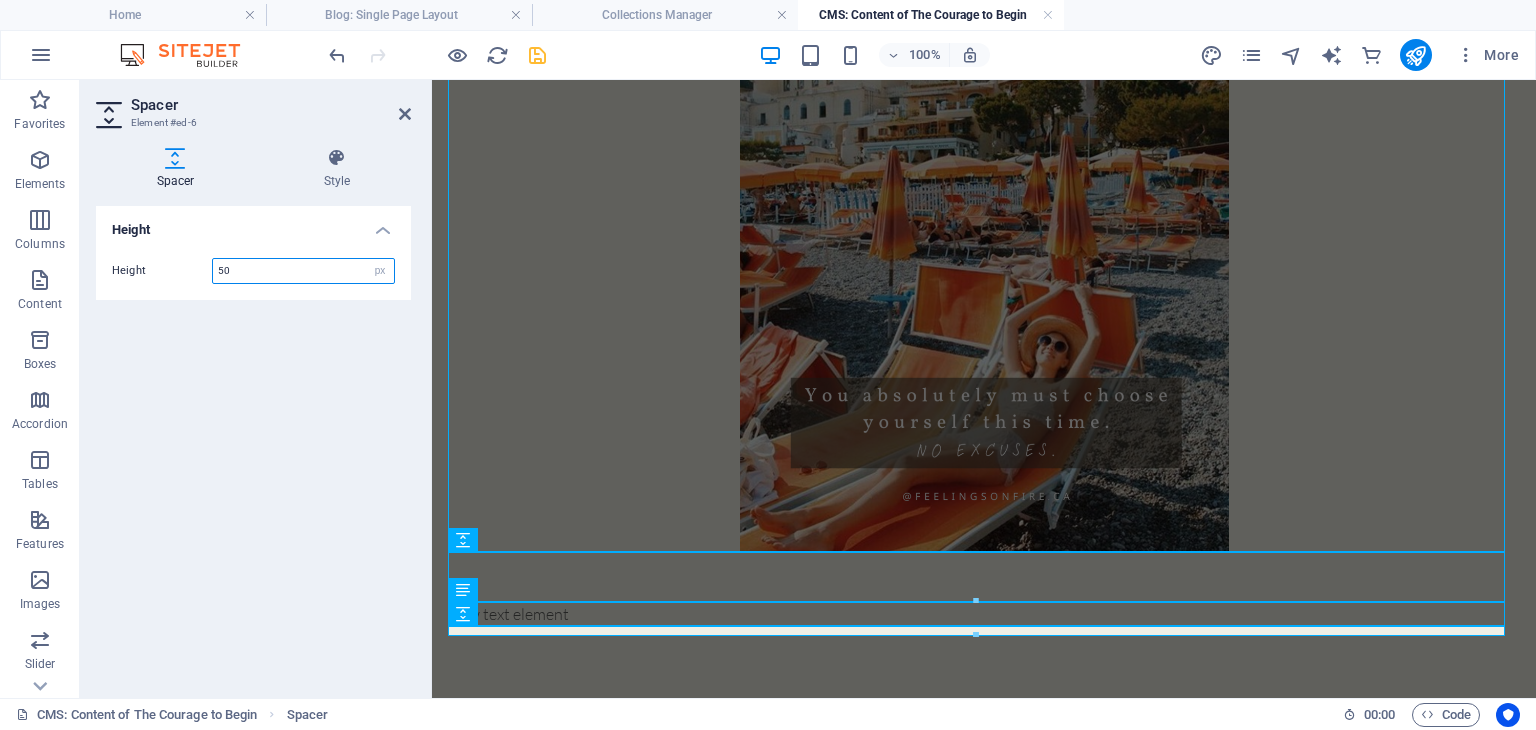 type on "50" 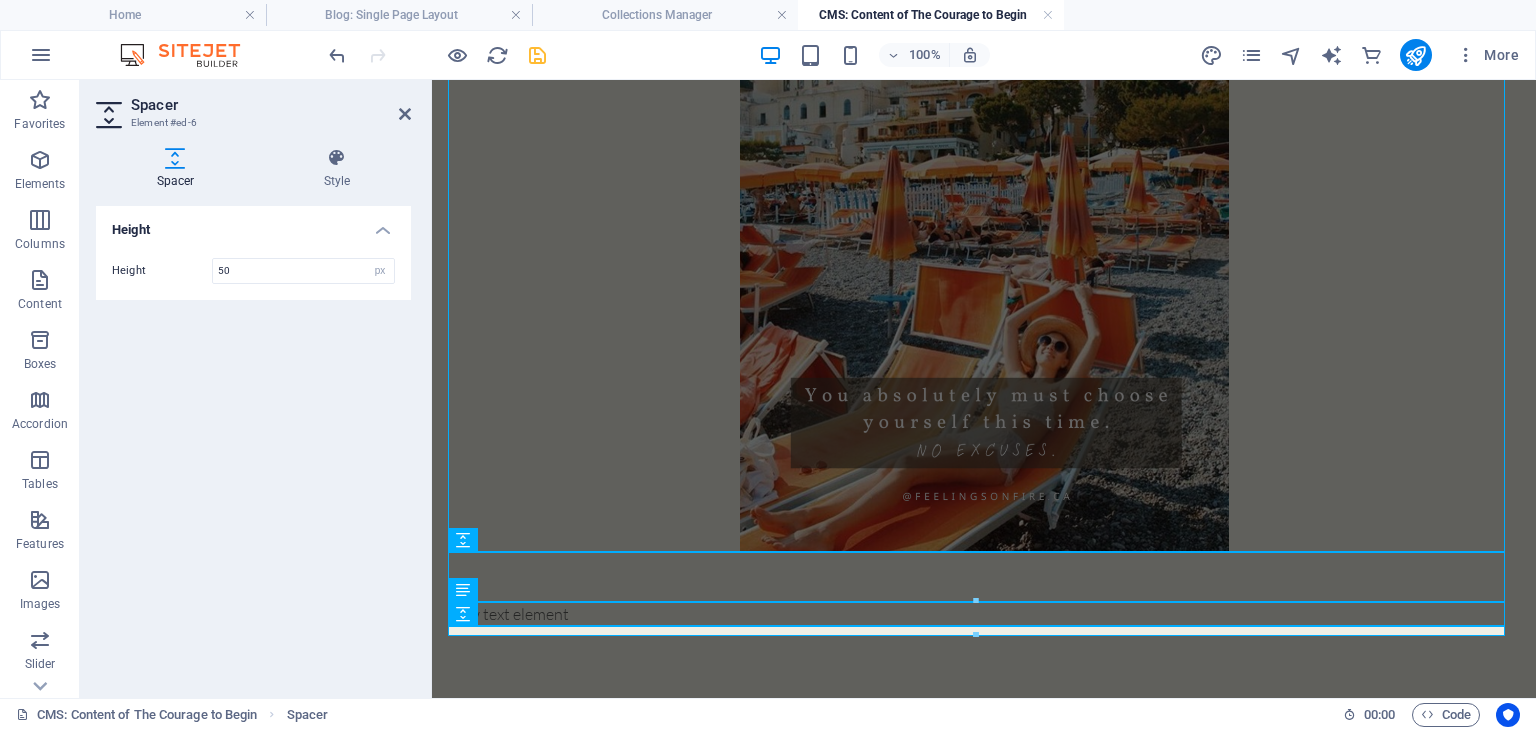 click on "Height Height 50 px rem vh vw" at bounding box center [253, 444] 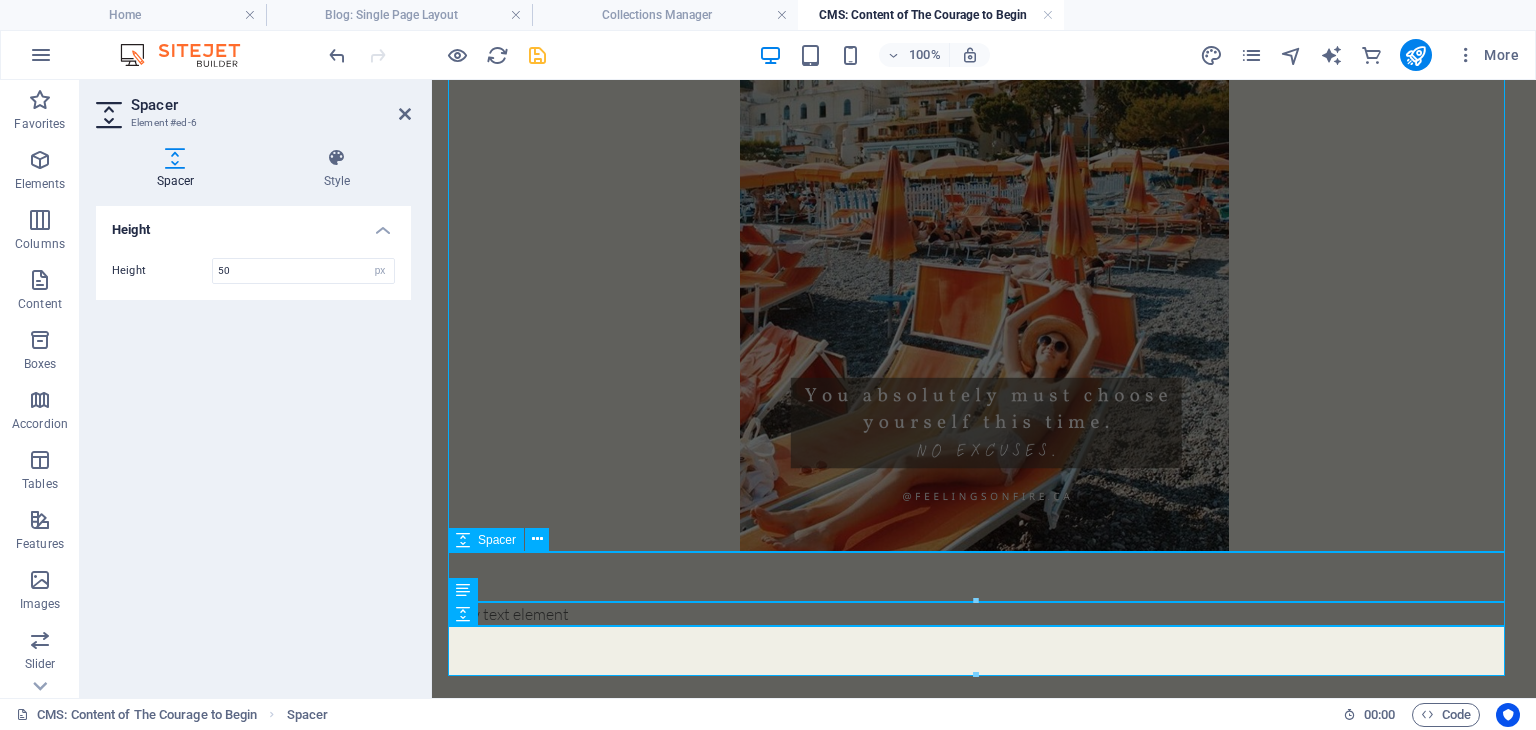 click at bounding box center (984, 577) 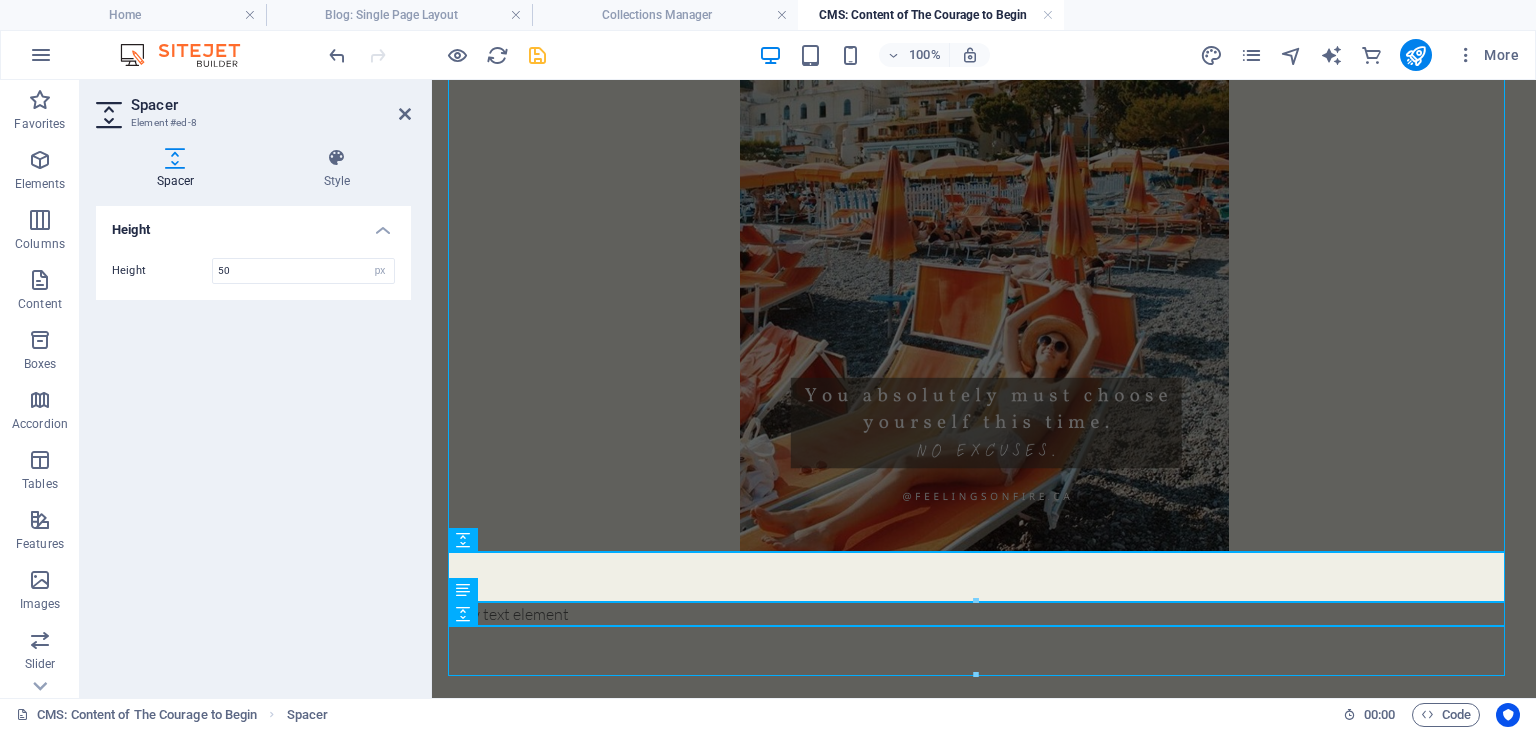 click on "Height 50 px rem vh vw" at bounding box center [253, 271] 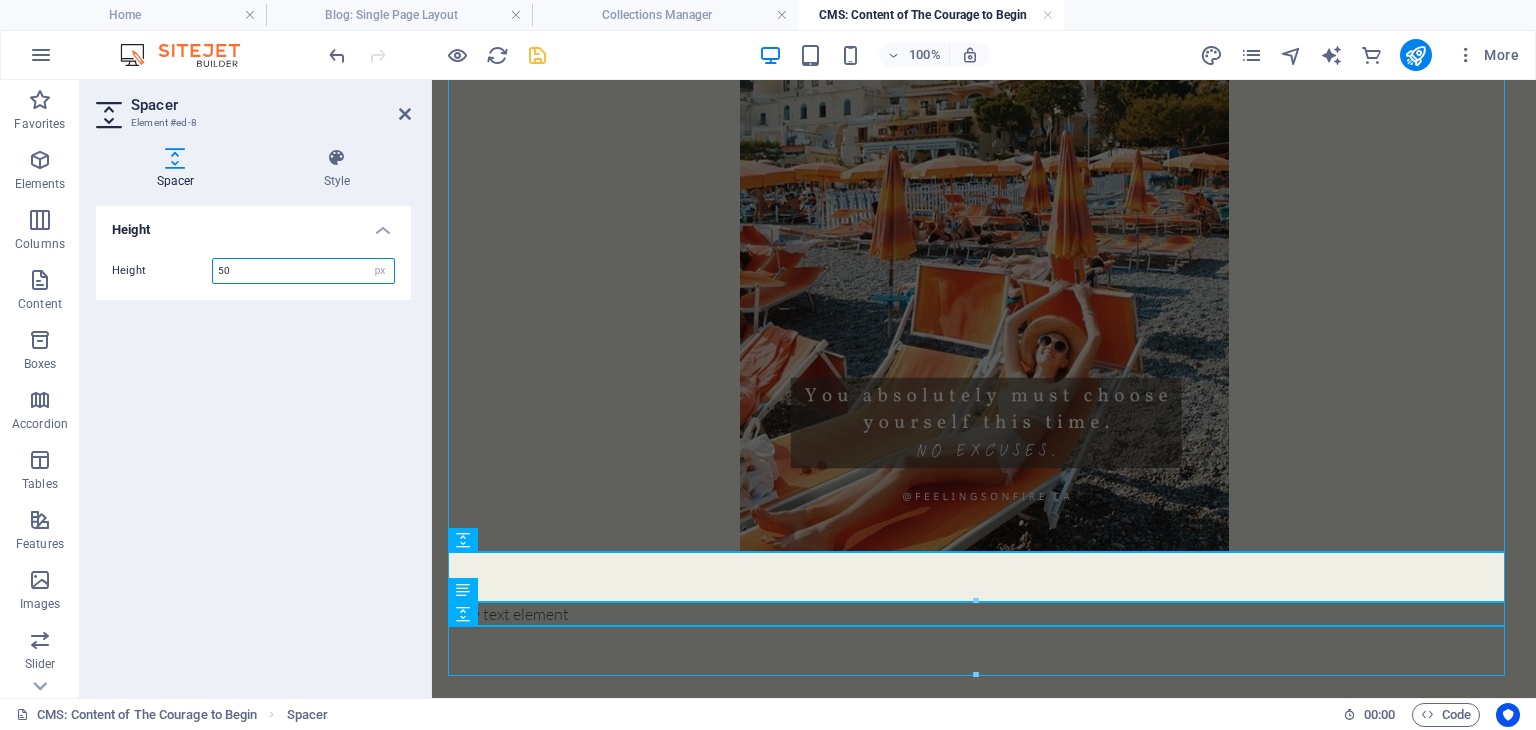 click on "50" at bounding box center (303, 271) 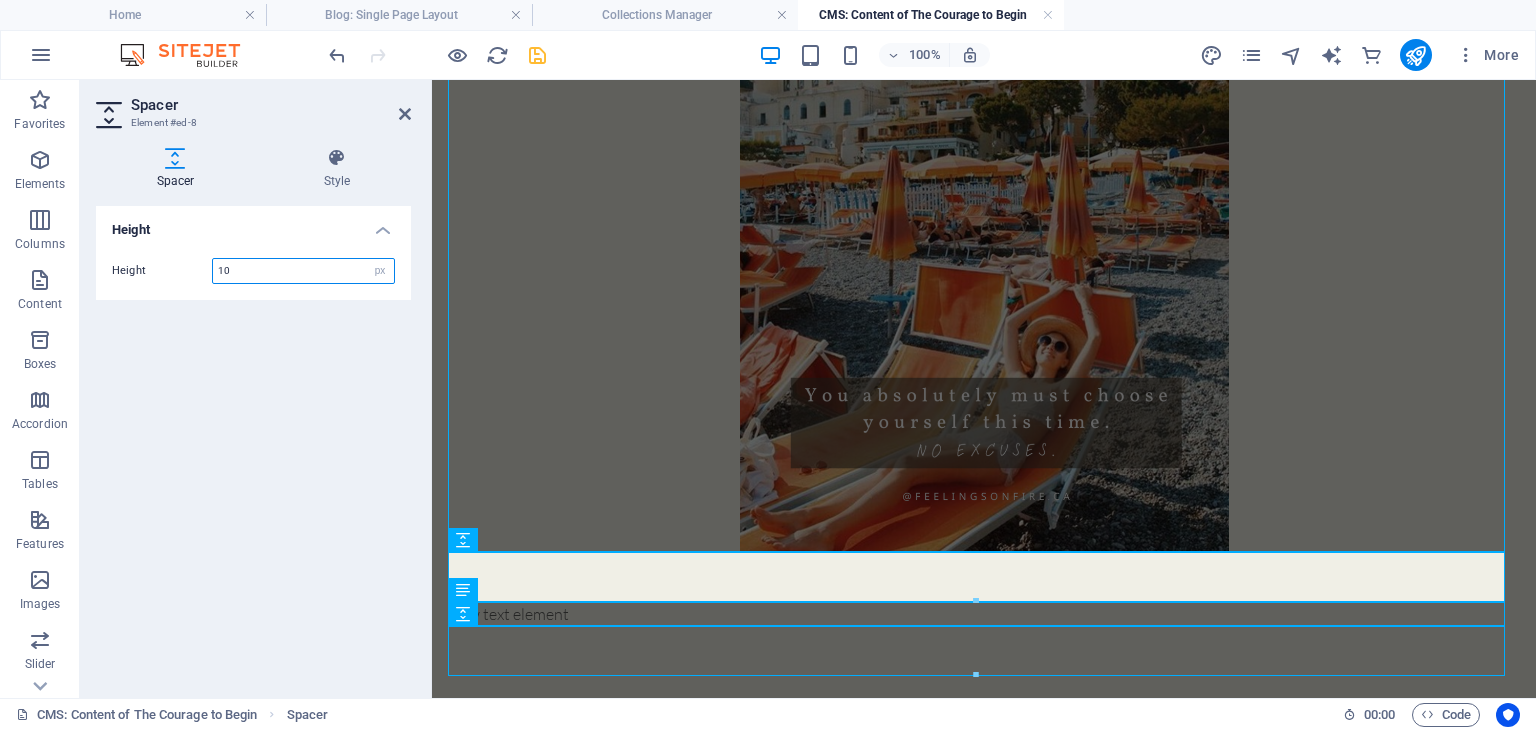 type on "10" 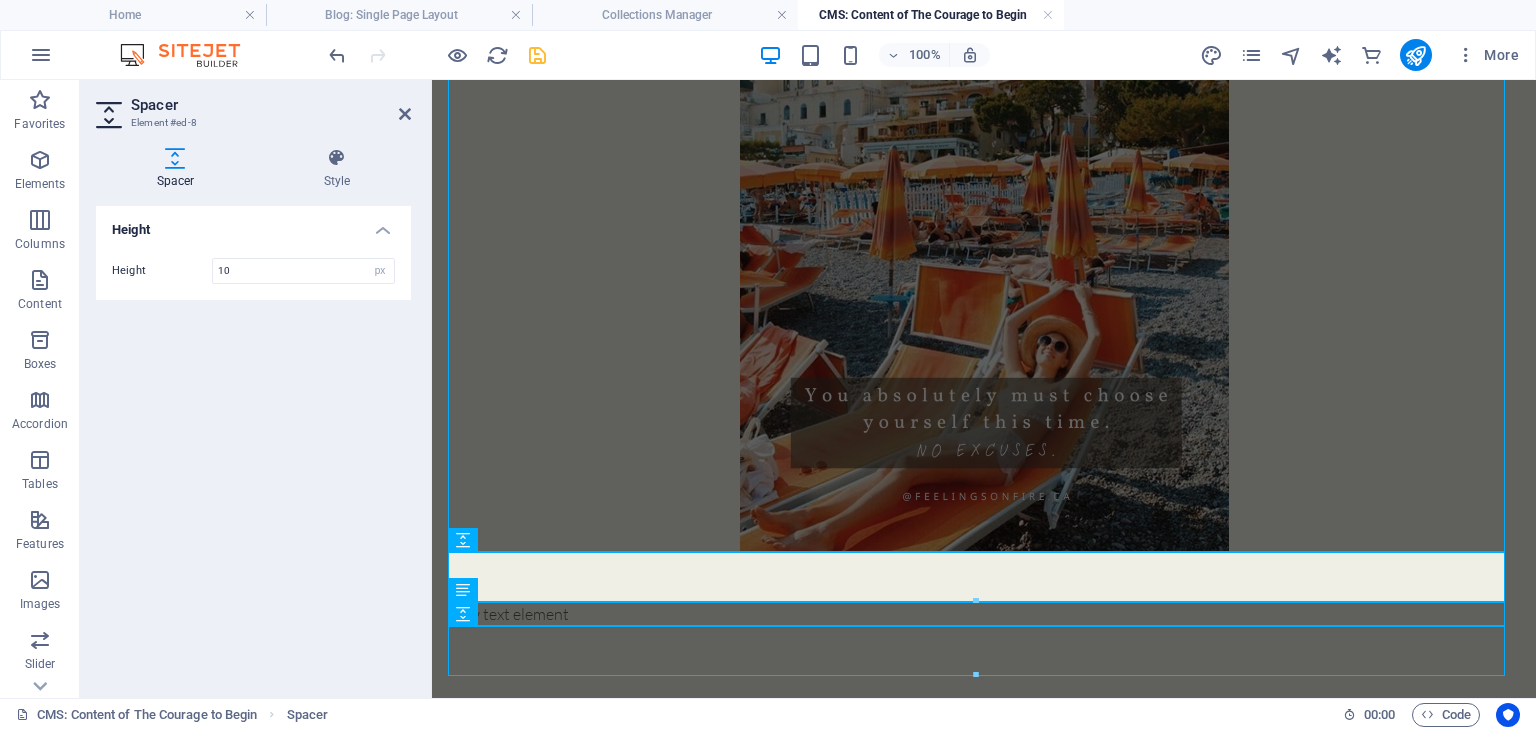 click on "Height Height 10 px rem vh vw" at bounding box center [253, 444] 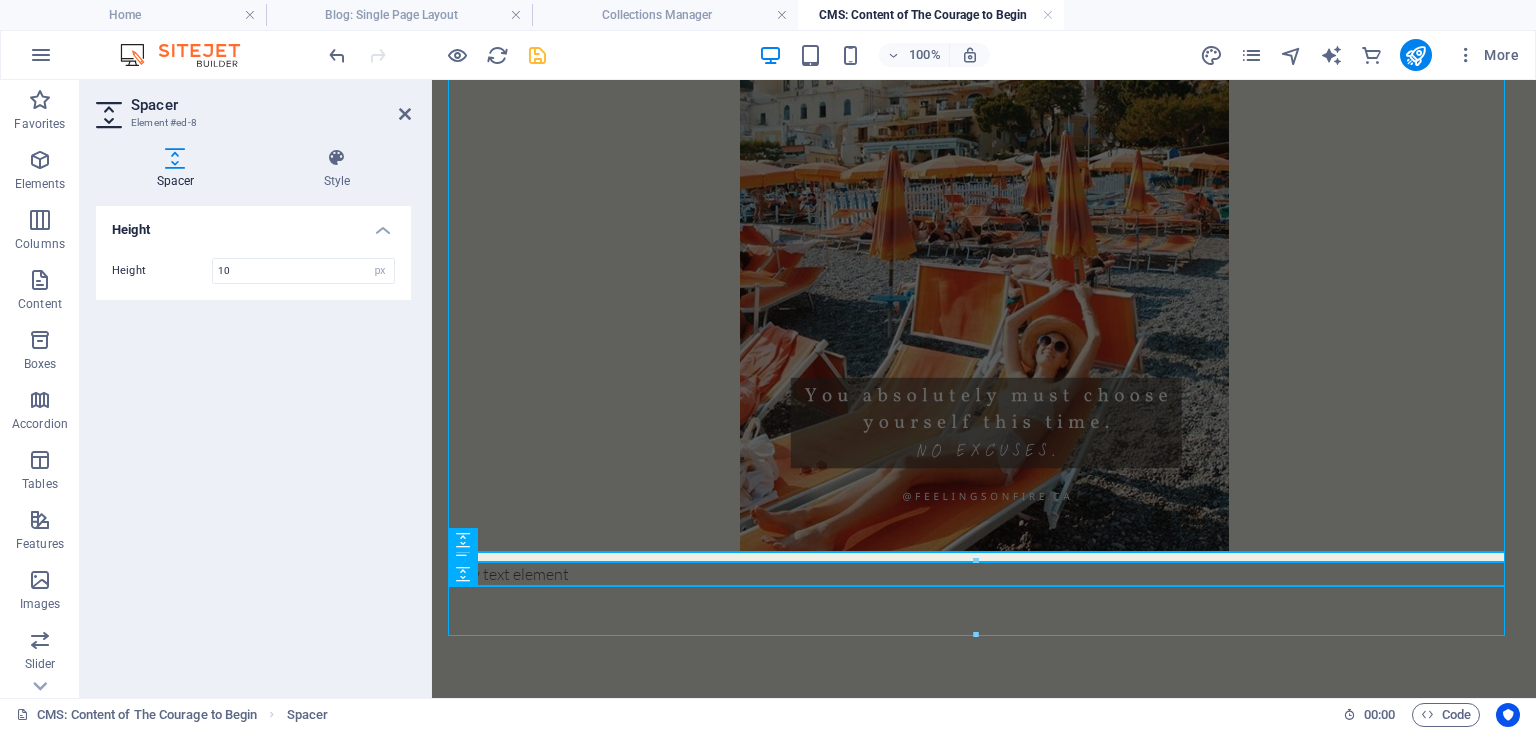 click on "Height Height 10 px rem vh vw" at bounding box center [253, 444] 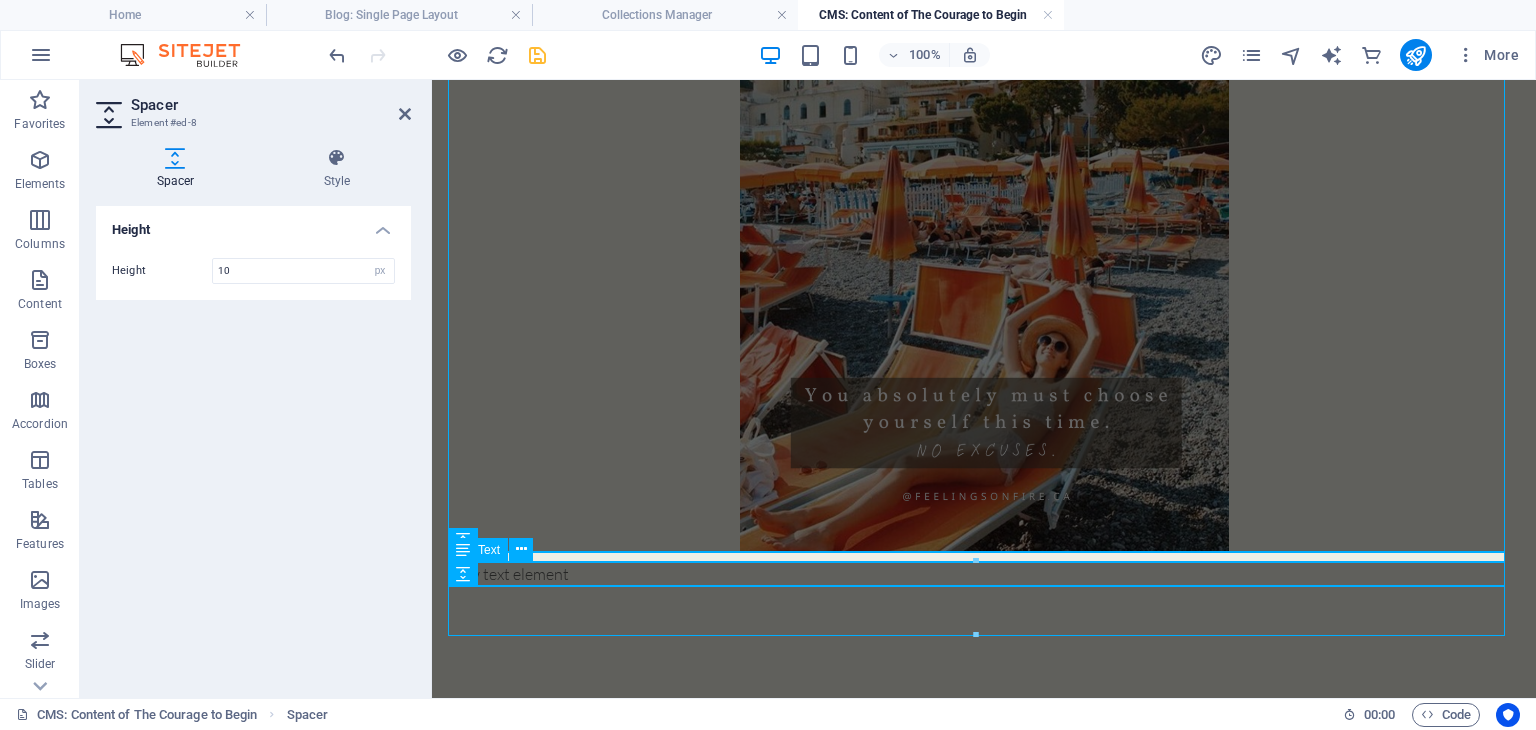 click on "New text element" at bounding box center [984, 574] 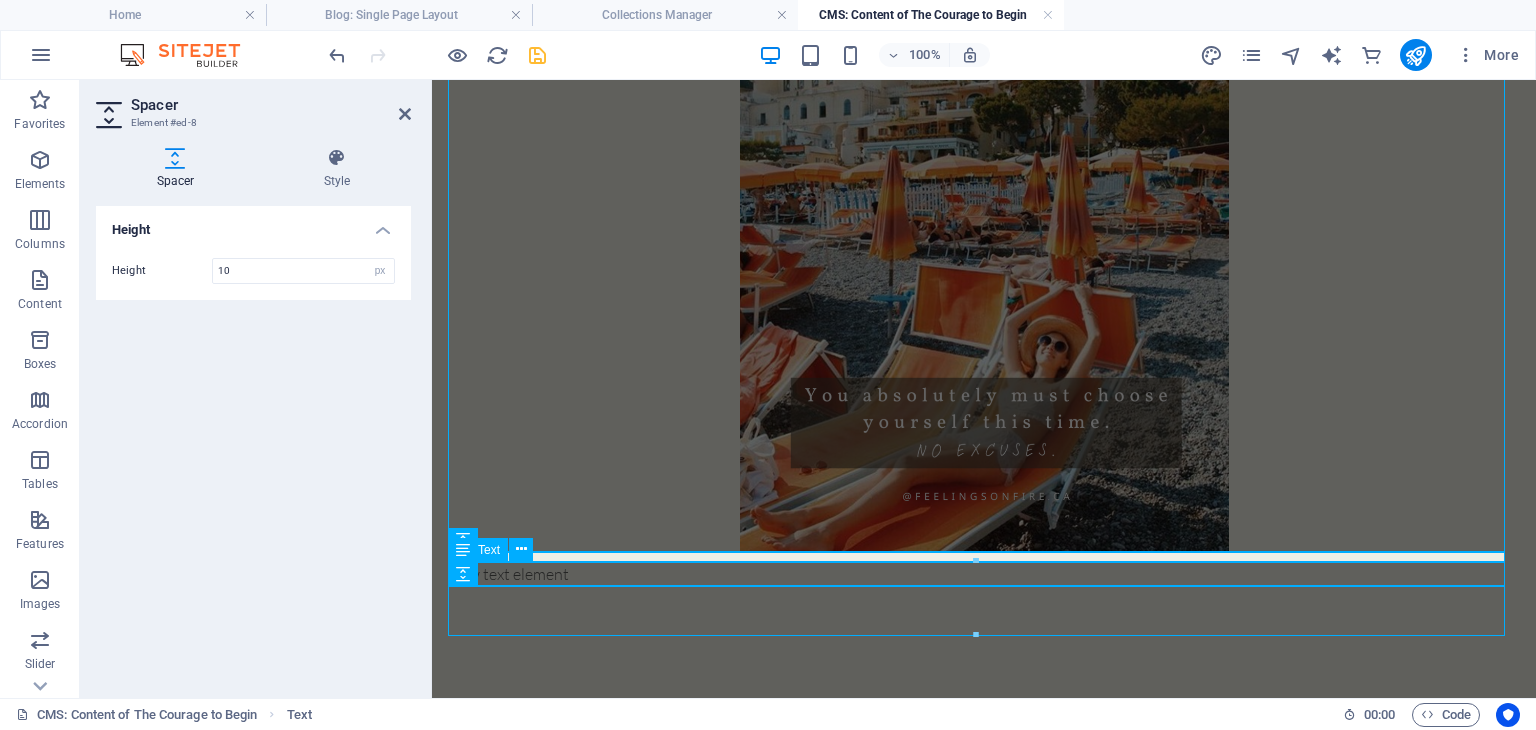 click on "New text element" at bounding box center [984, 574] 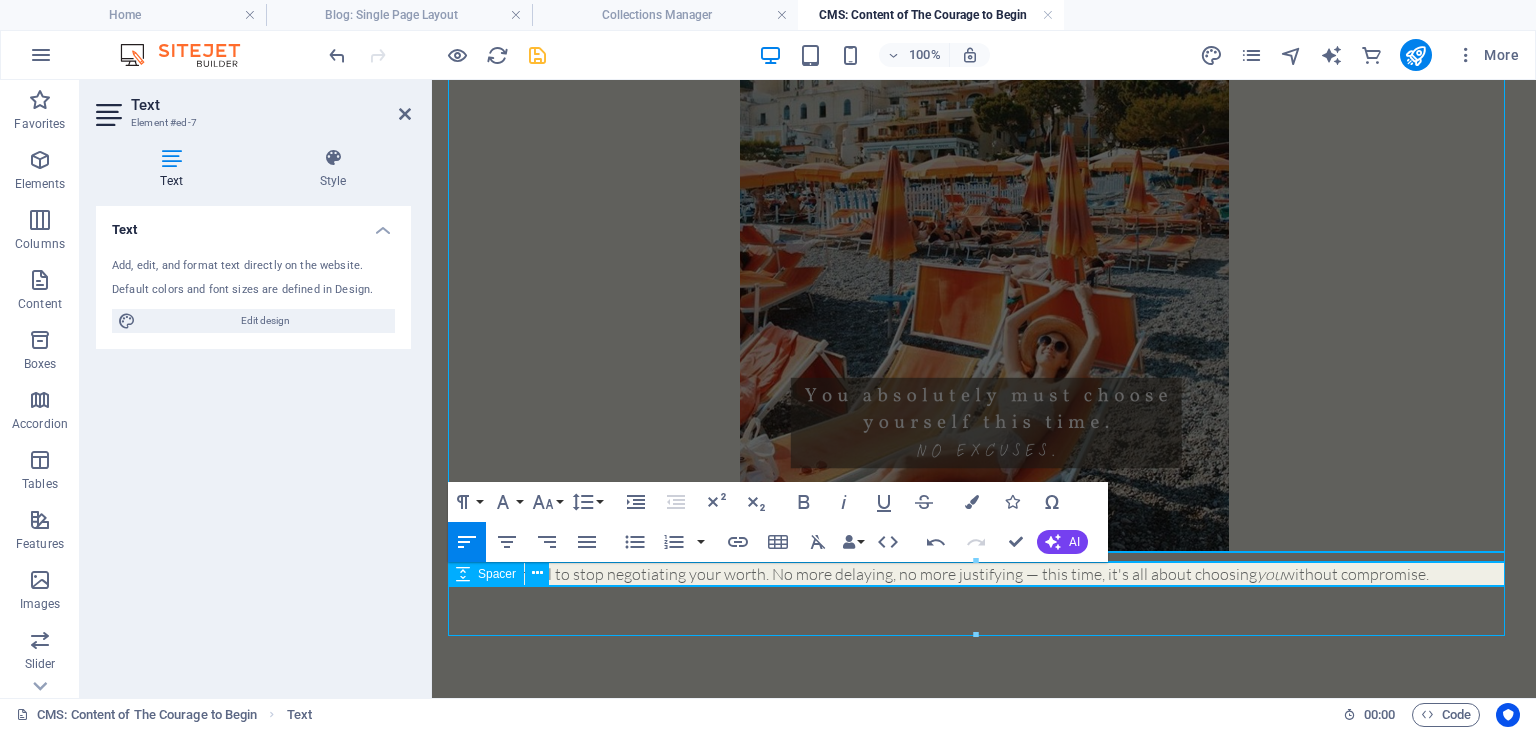 click at bounding box center (984, 611) 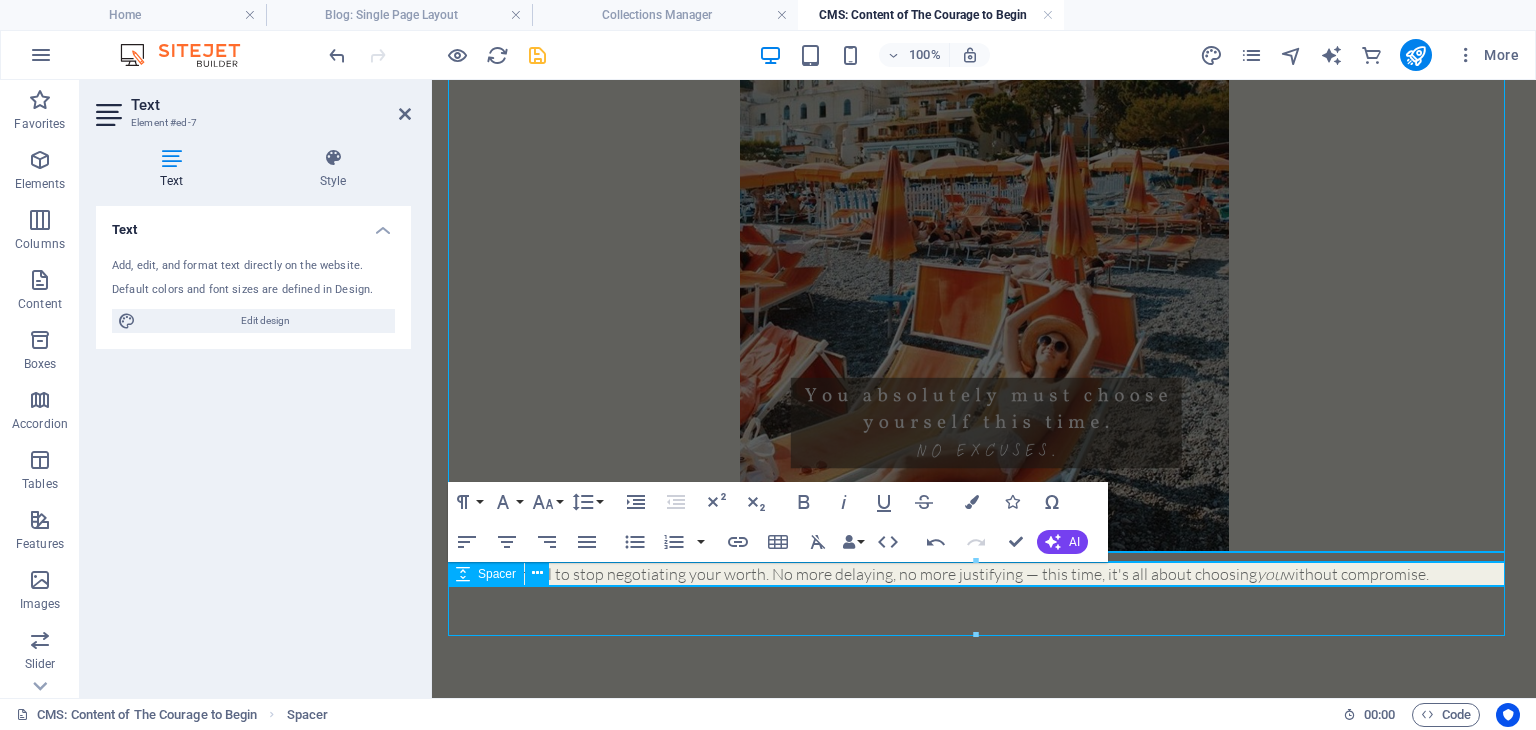 click at bounding box center (984, 611) 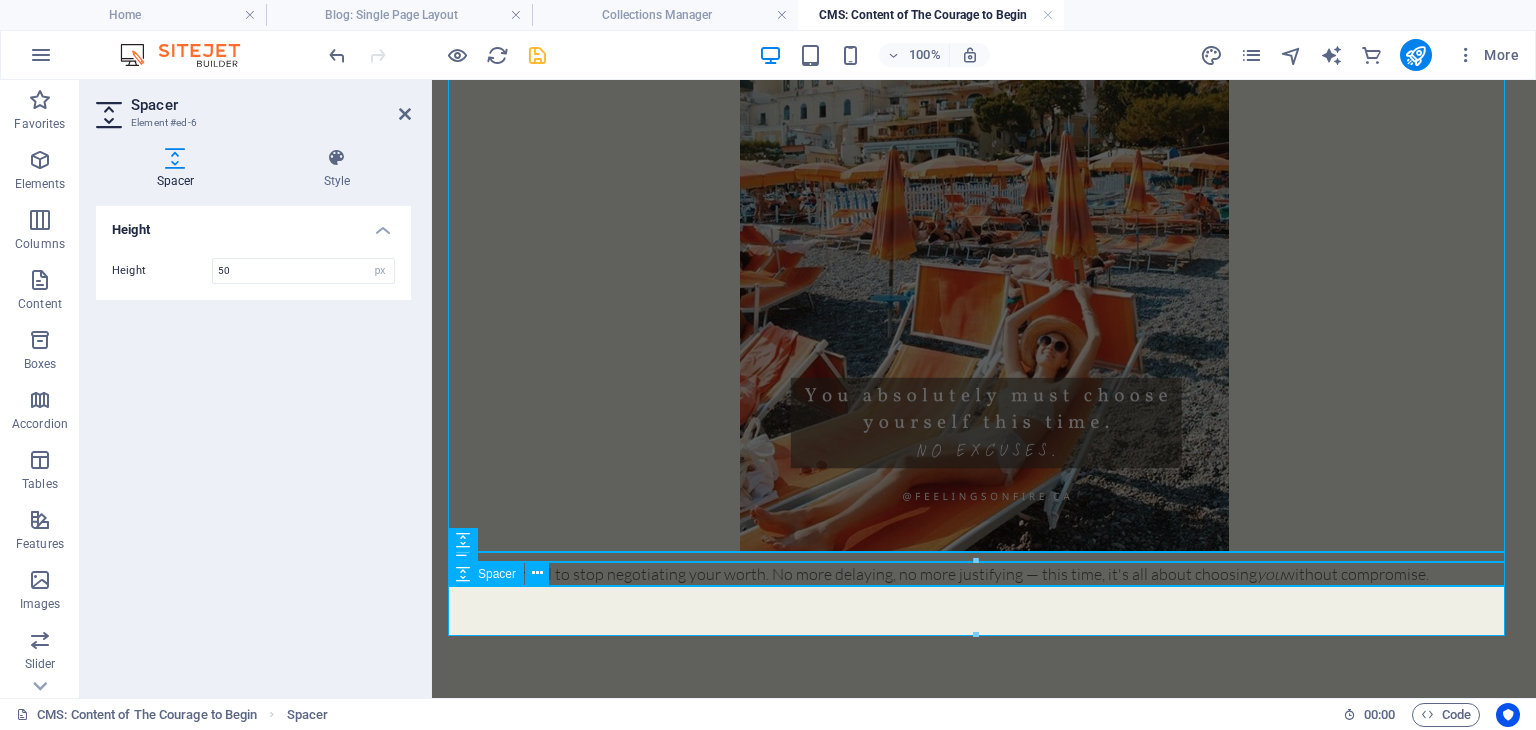 click at bounding box center [984, 611] 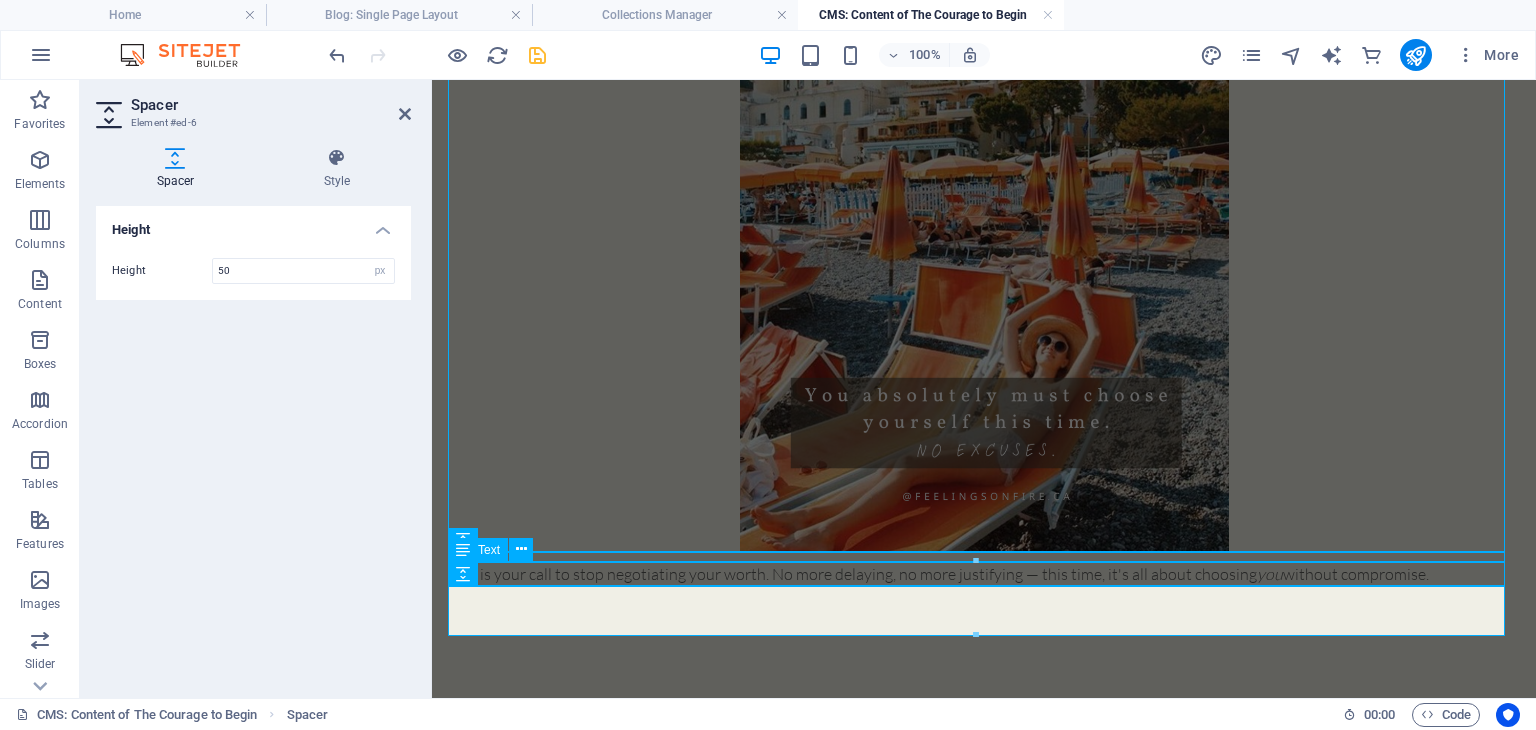 click on "This is your call to stop negotiating your worth. No more delaying, no more justifying — this time, it's all about choosing  you  without compromise." at bounding box center [984, 574] 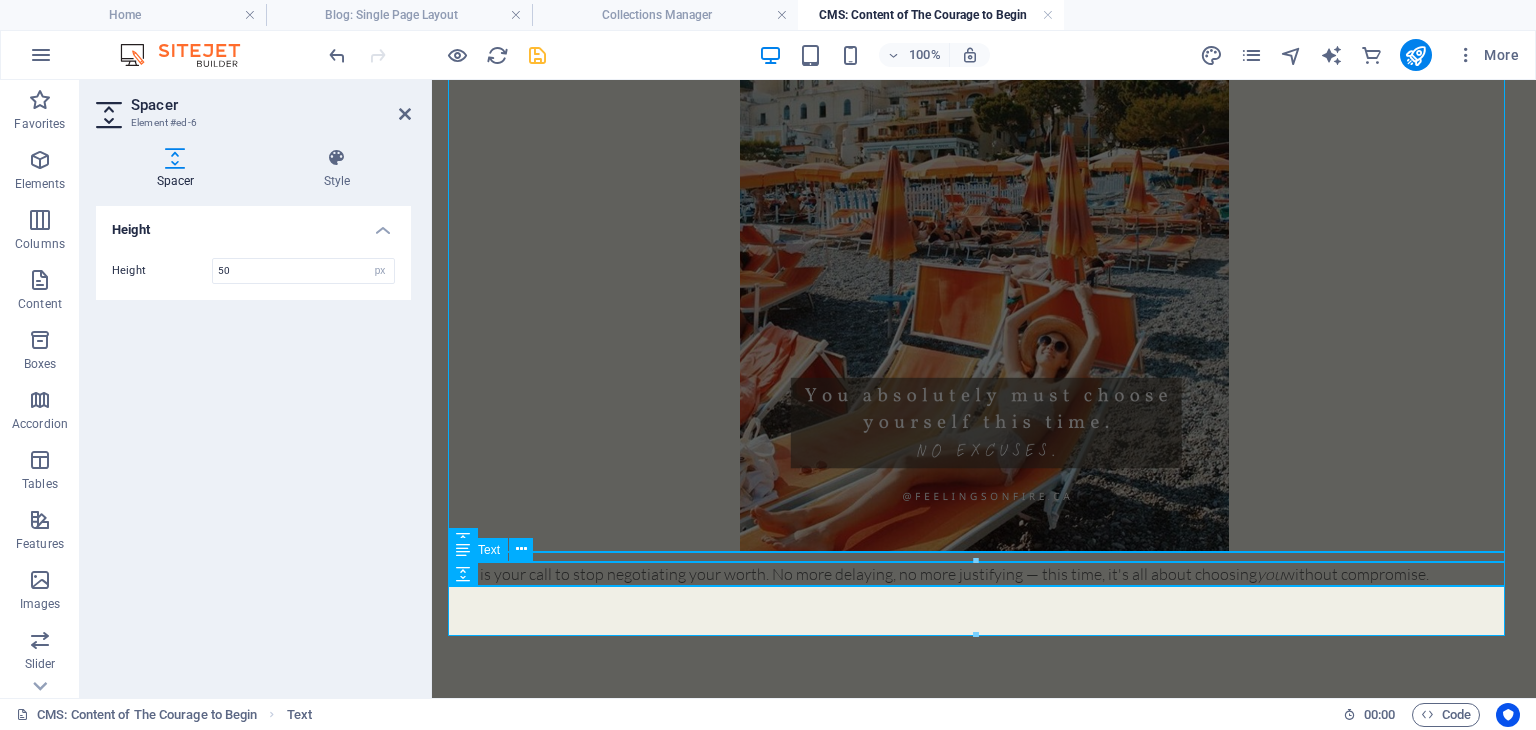 click on "This is your call to stop negotiating your worth. No more delaying, no more justifying — this time, it's all about choosing  you  without compromise." at bounding box center (984, 574) 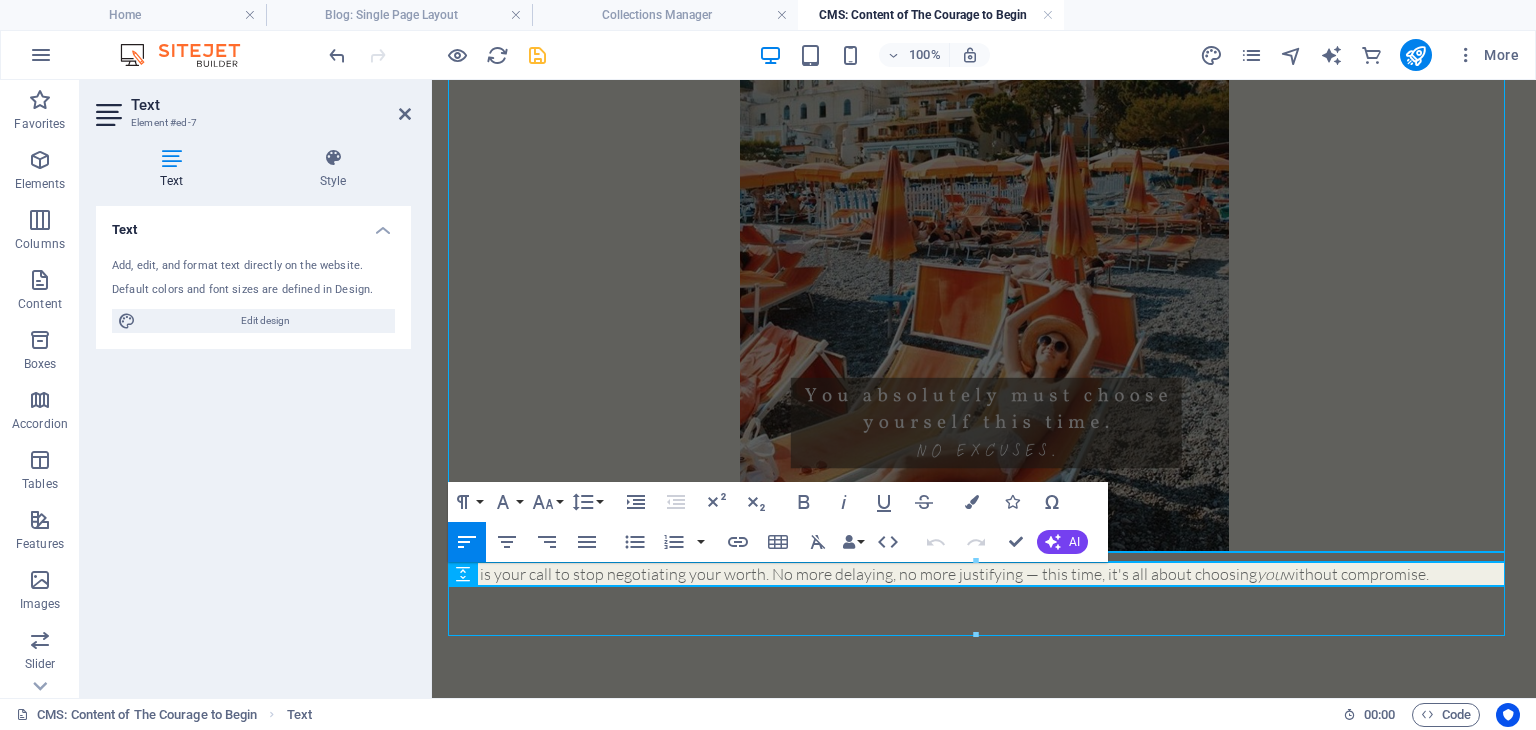 click on "This is your call to stop negotiating your worth. No more delaying, no more justifying — this time, it's all about choosing  you  without compromise." at bounding box center (984, 574) 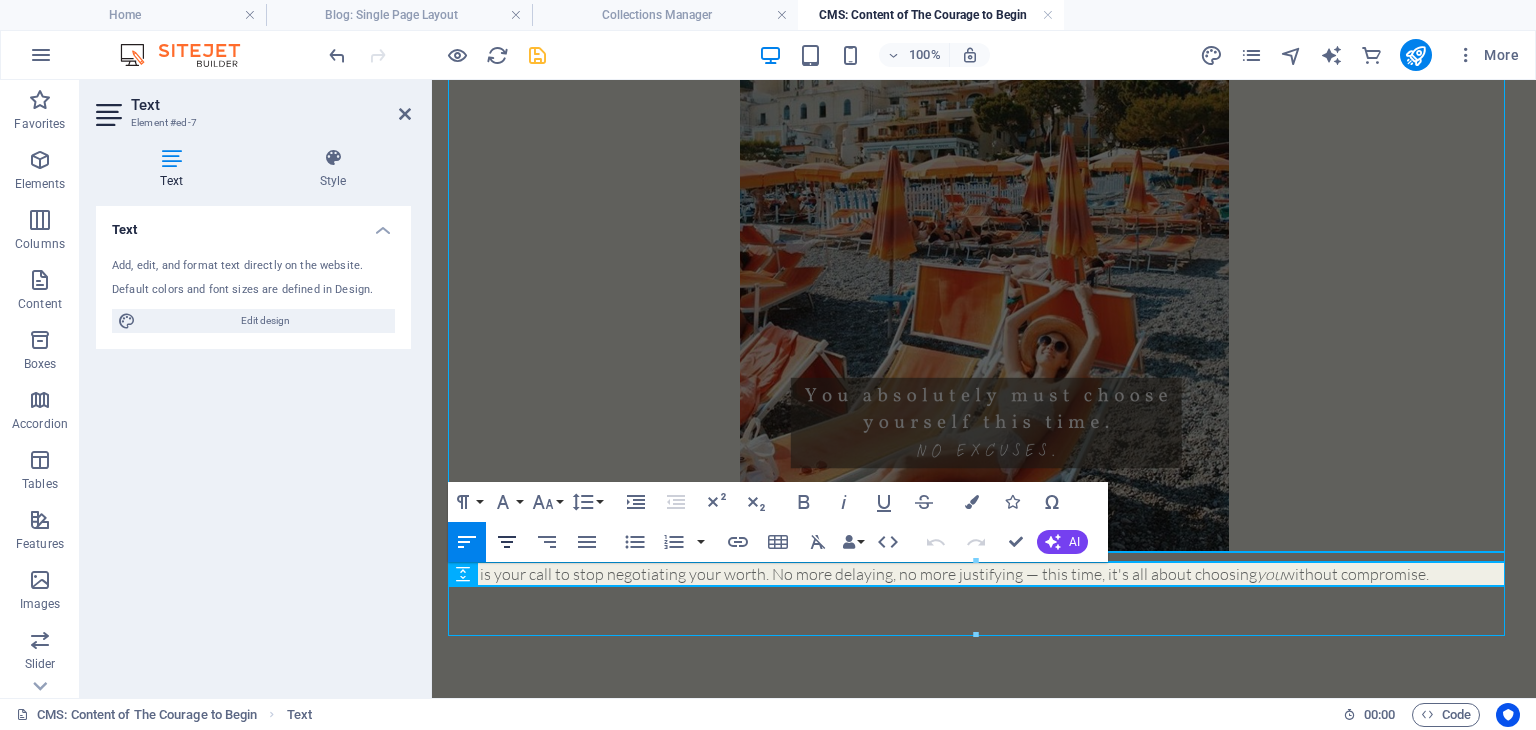 click 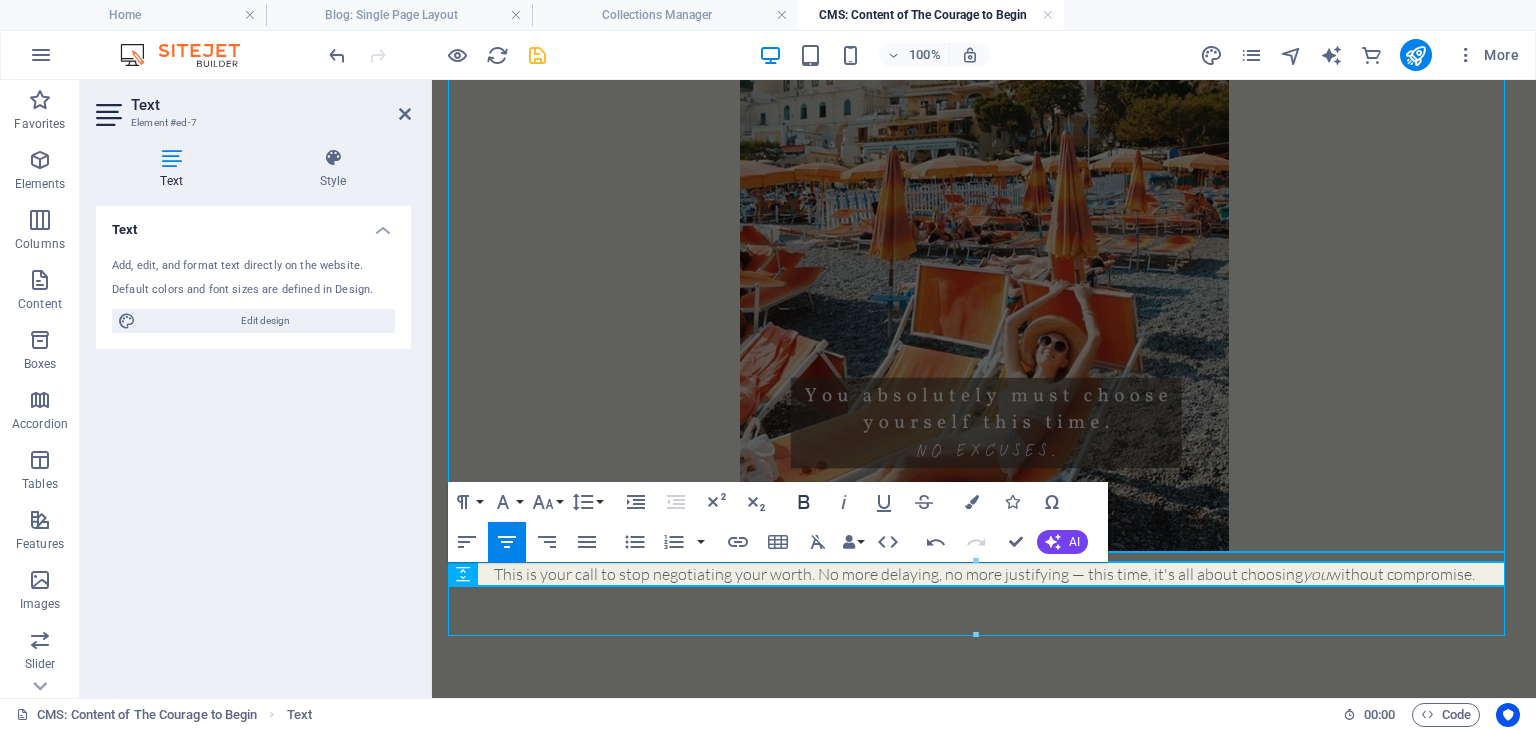 click 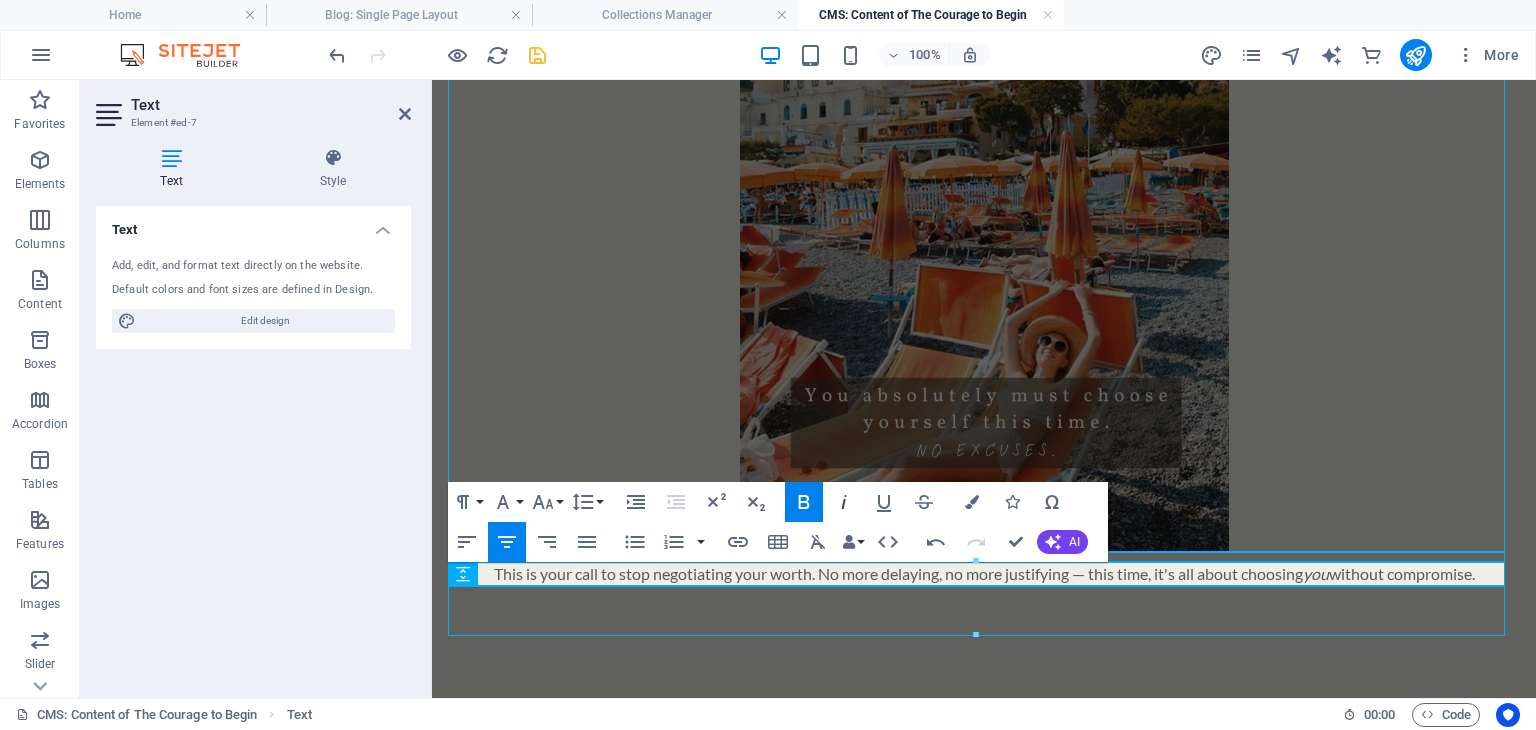click 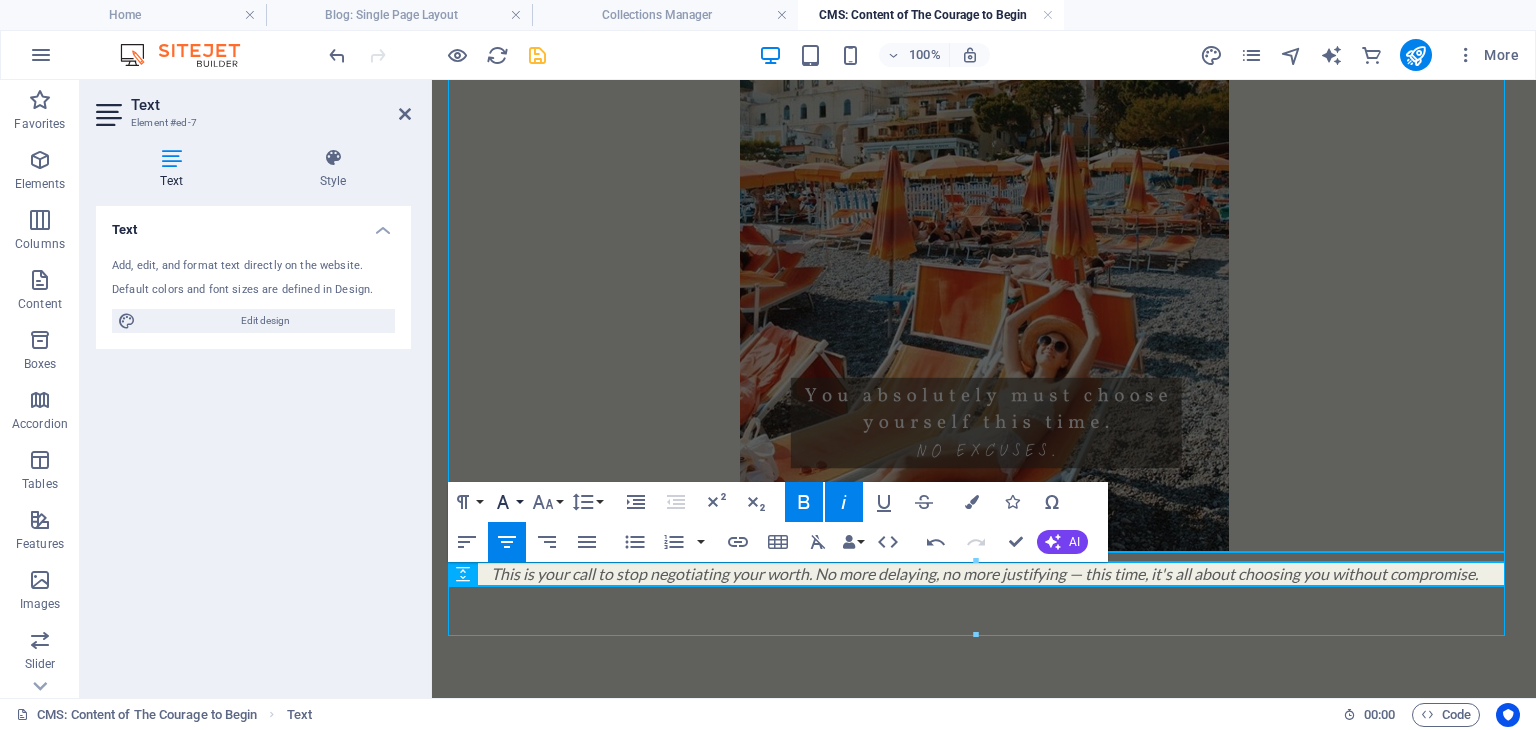 click on "Font Family" at bounding box center (507, 502) 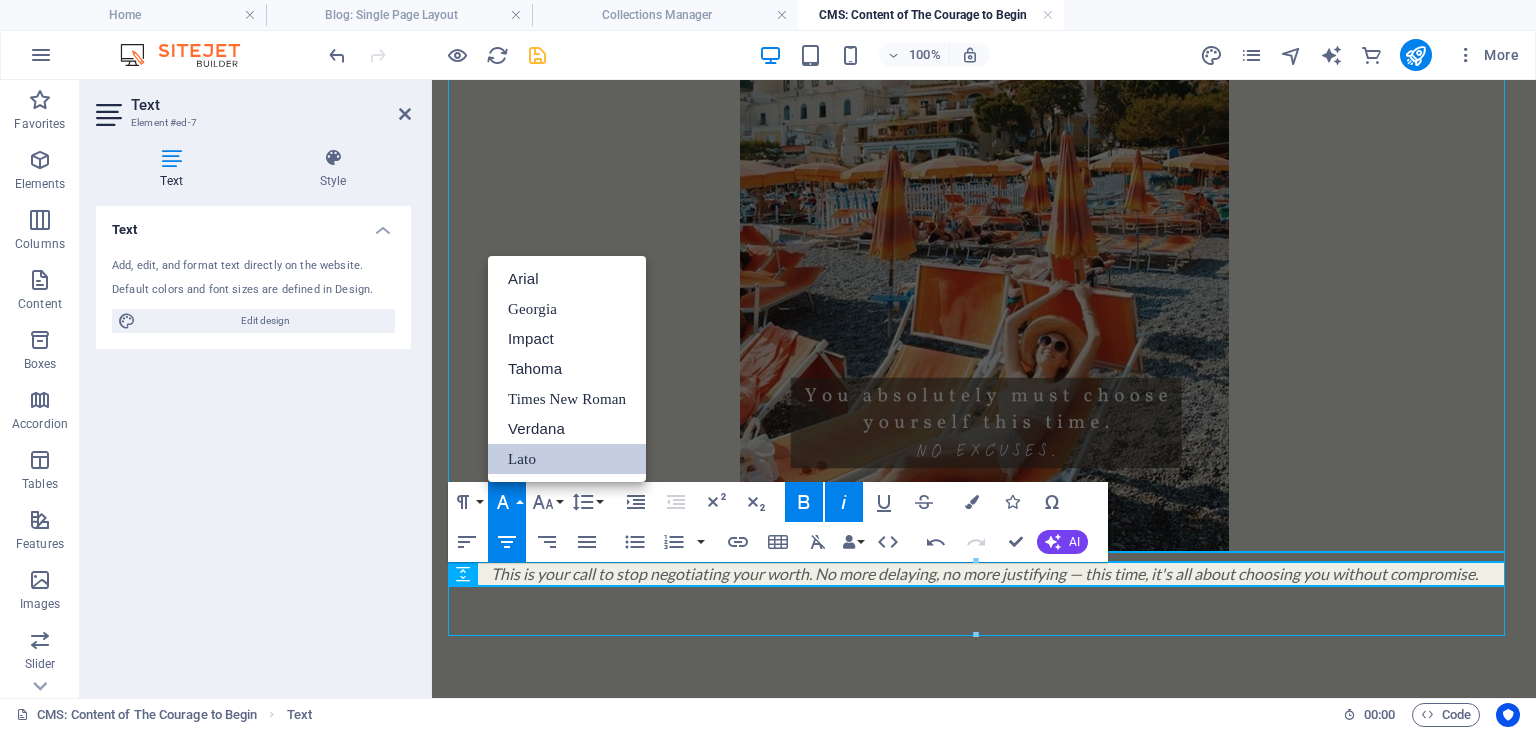 scroll, scrollTop: 0, scrollLeft: 0, axis: both 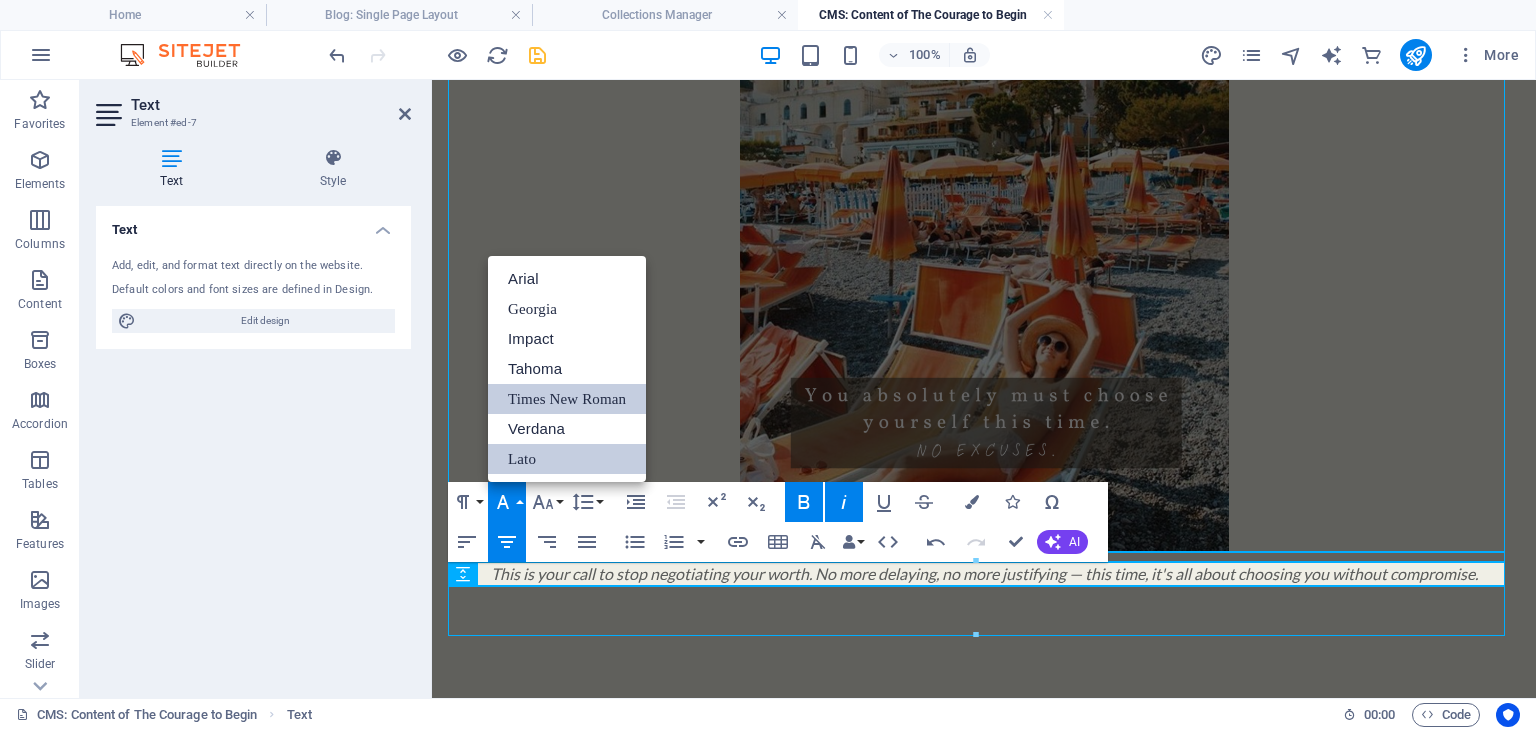 click on "Times New Roman" at bounding box center [567, 399] 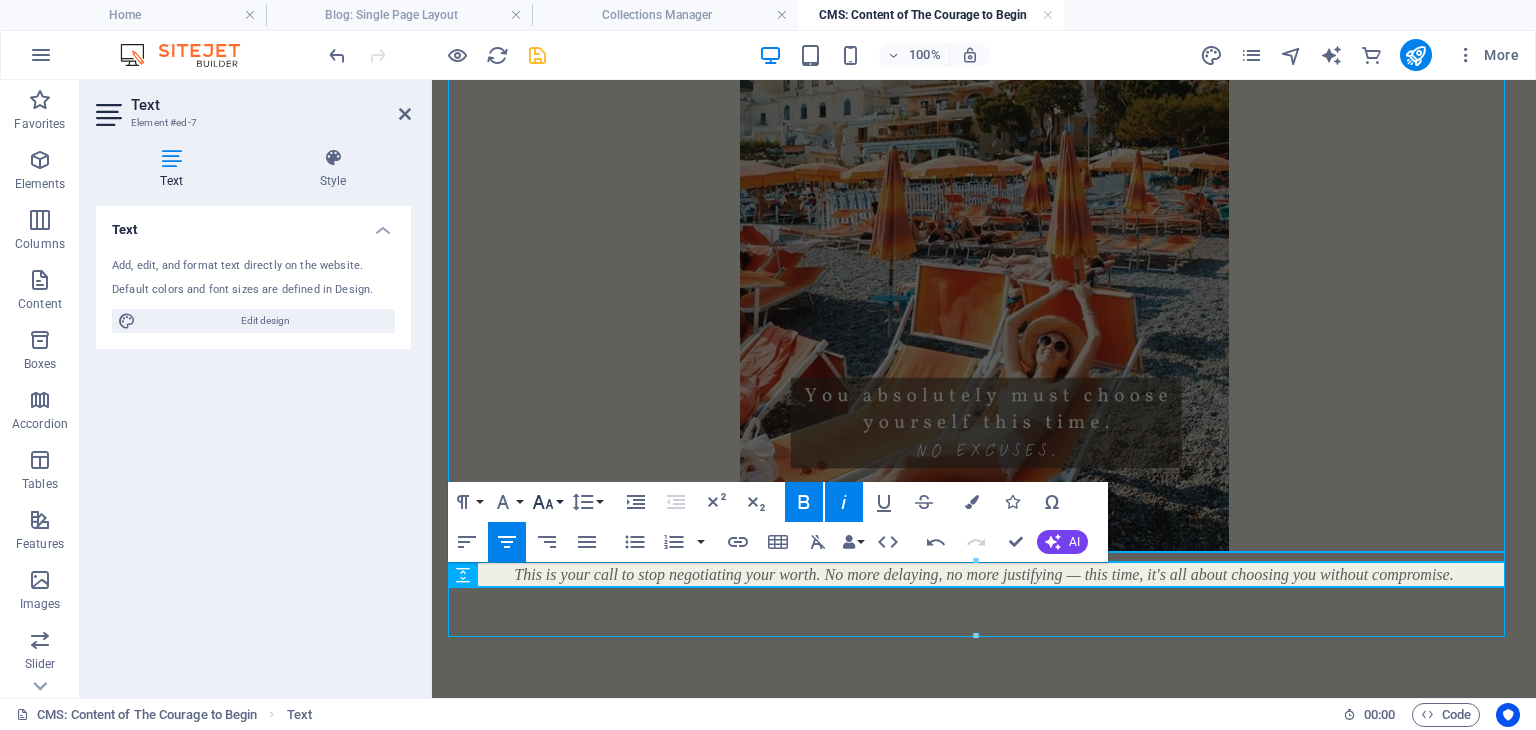 click 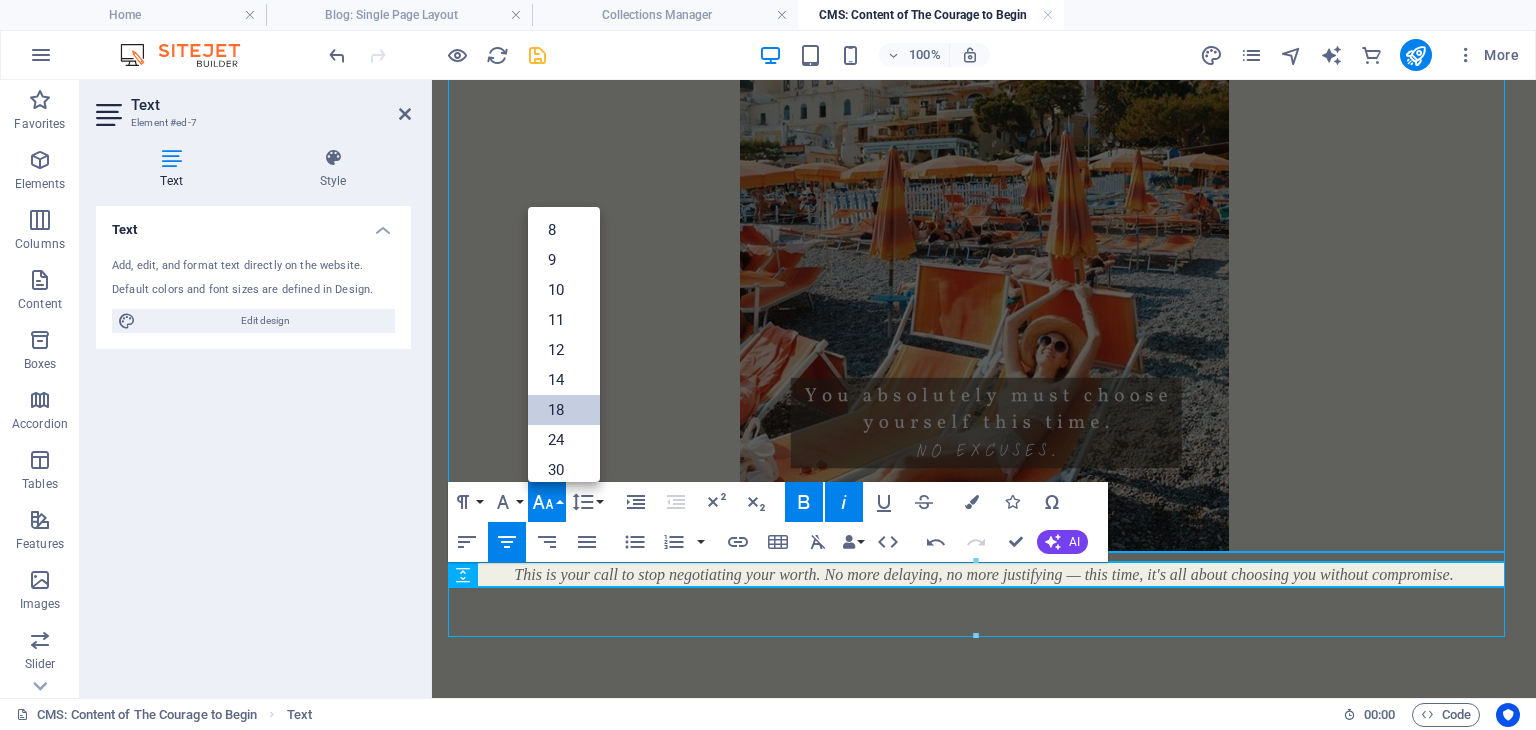 click on "18" at bounding box center (564, 410) 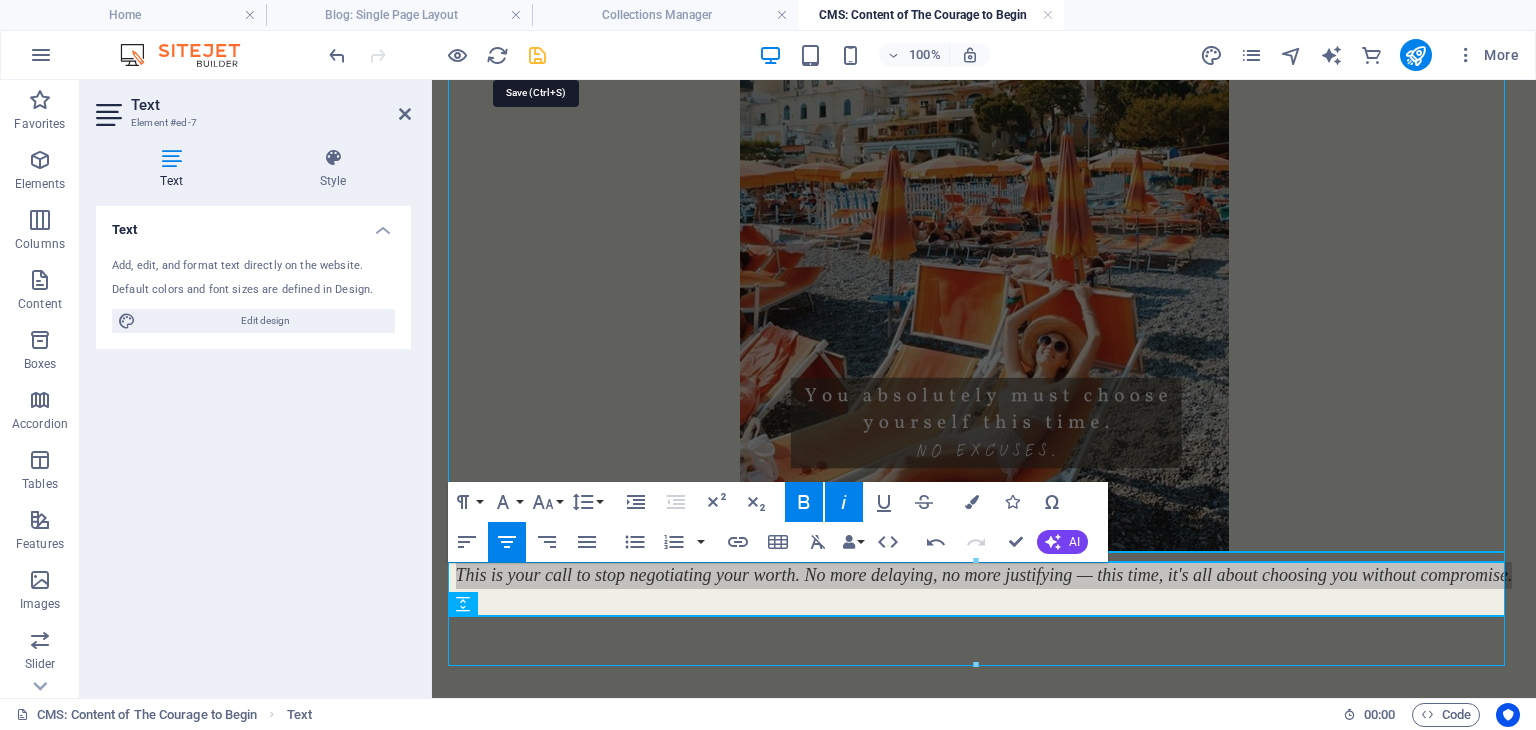 click at bounding box center [537, 55] 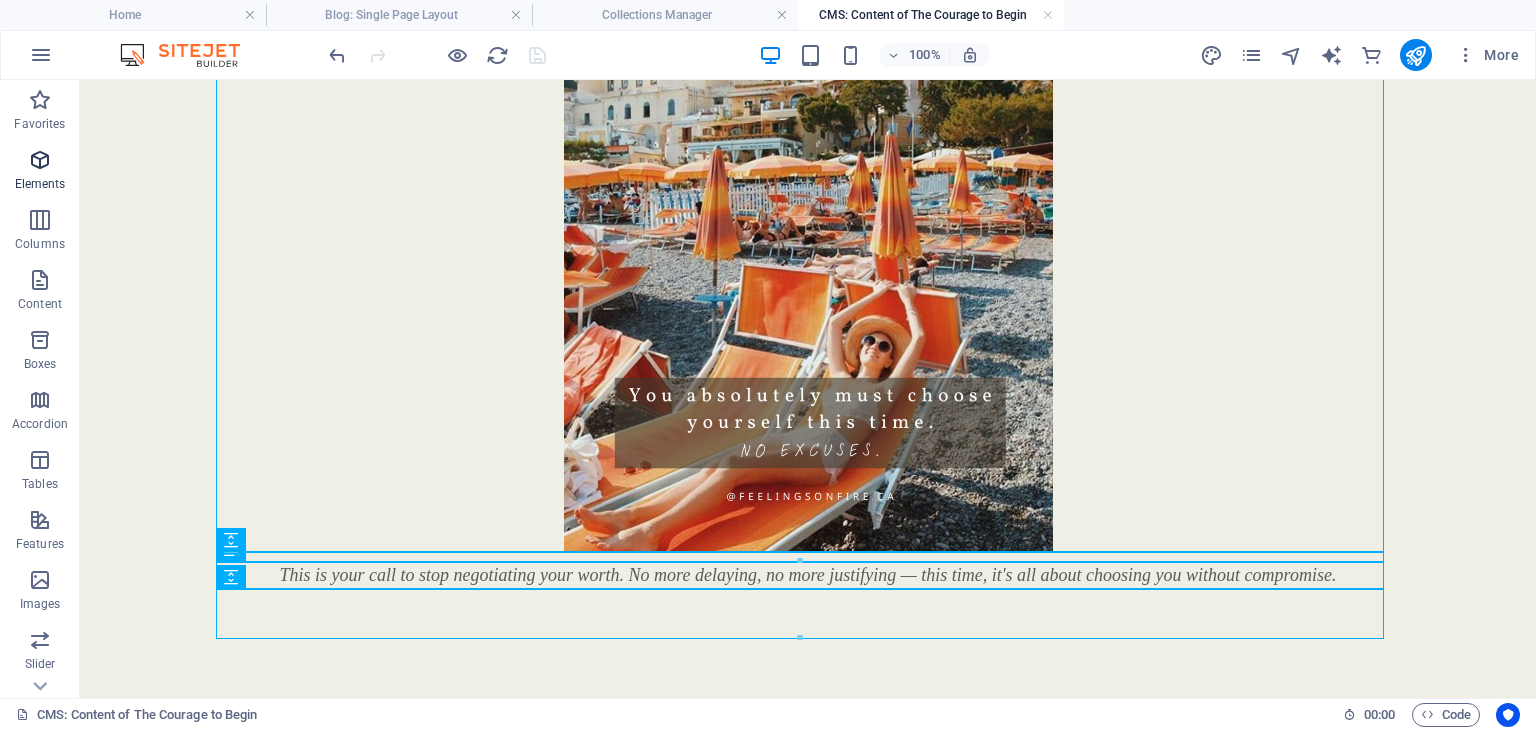 click at bounding box center [40, 160] 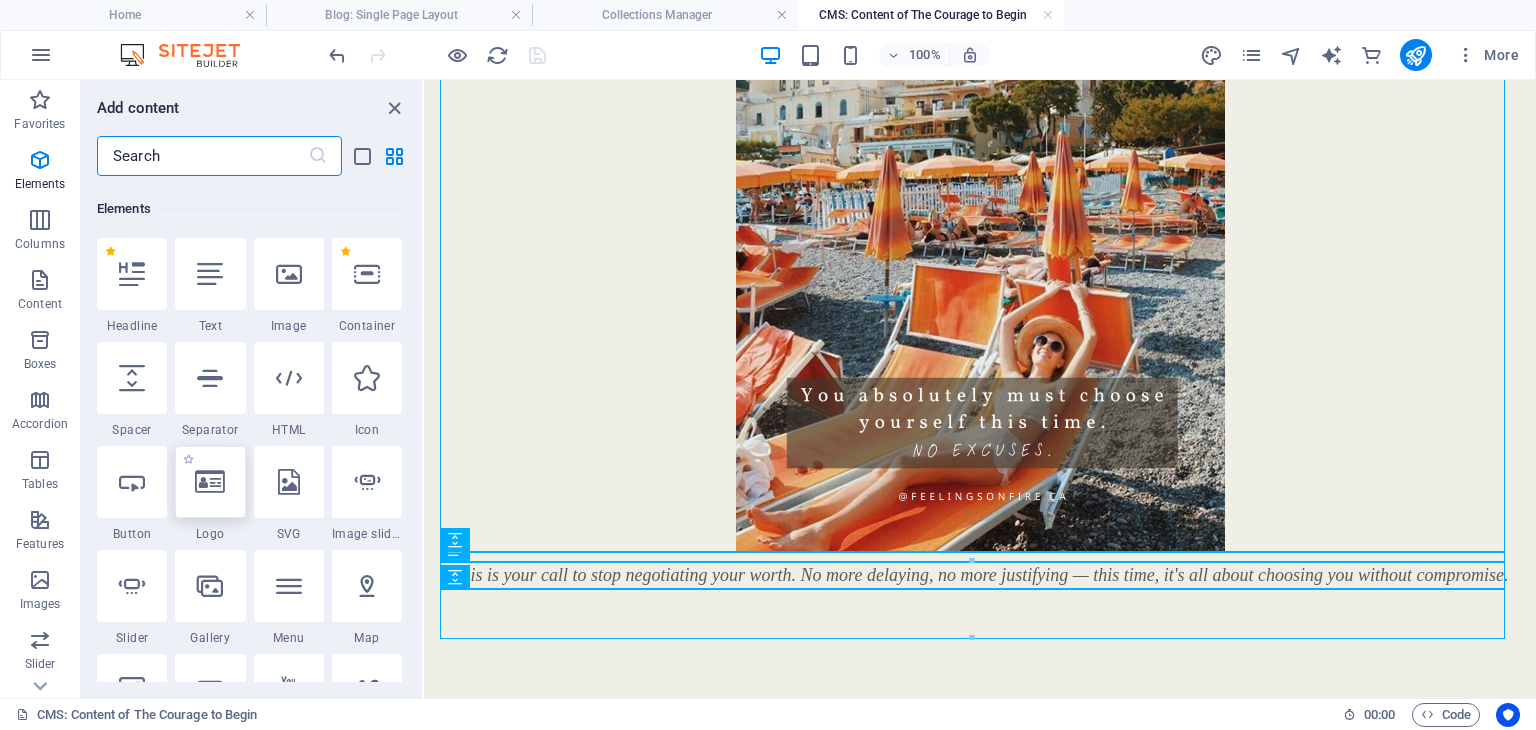 scroll, scrollTop: 212, scrollLeft: 0, axis: vertical 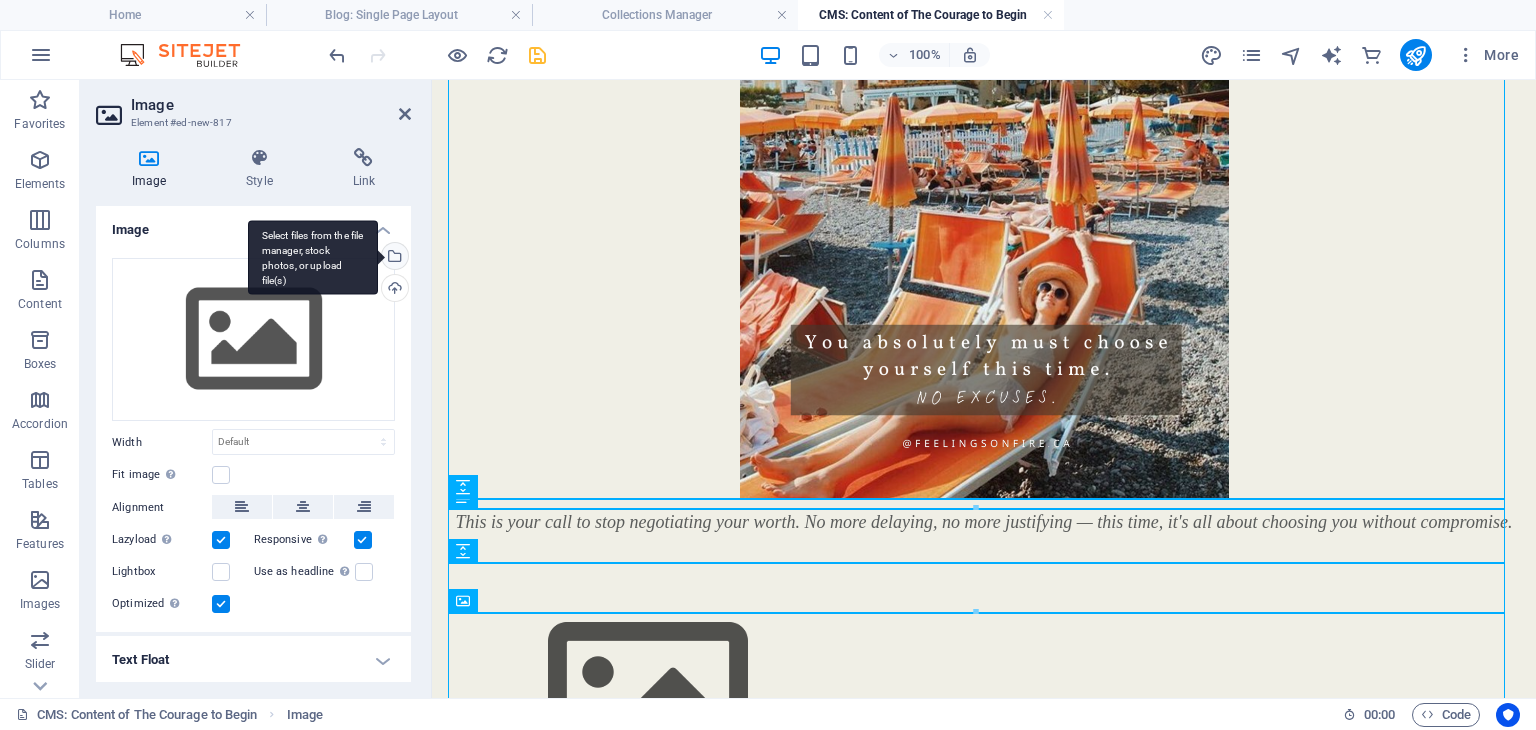 click on "Select files from the file manager, stock photos, or upload file(s)" at bounding box center [313, 257] 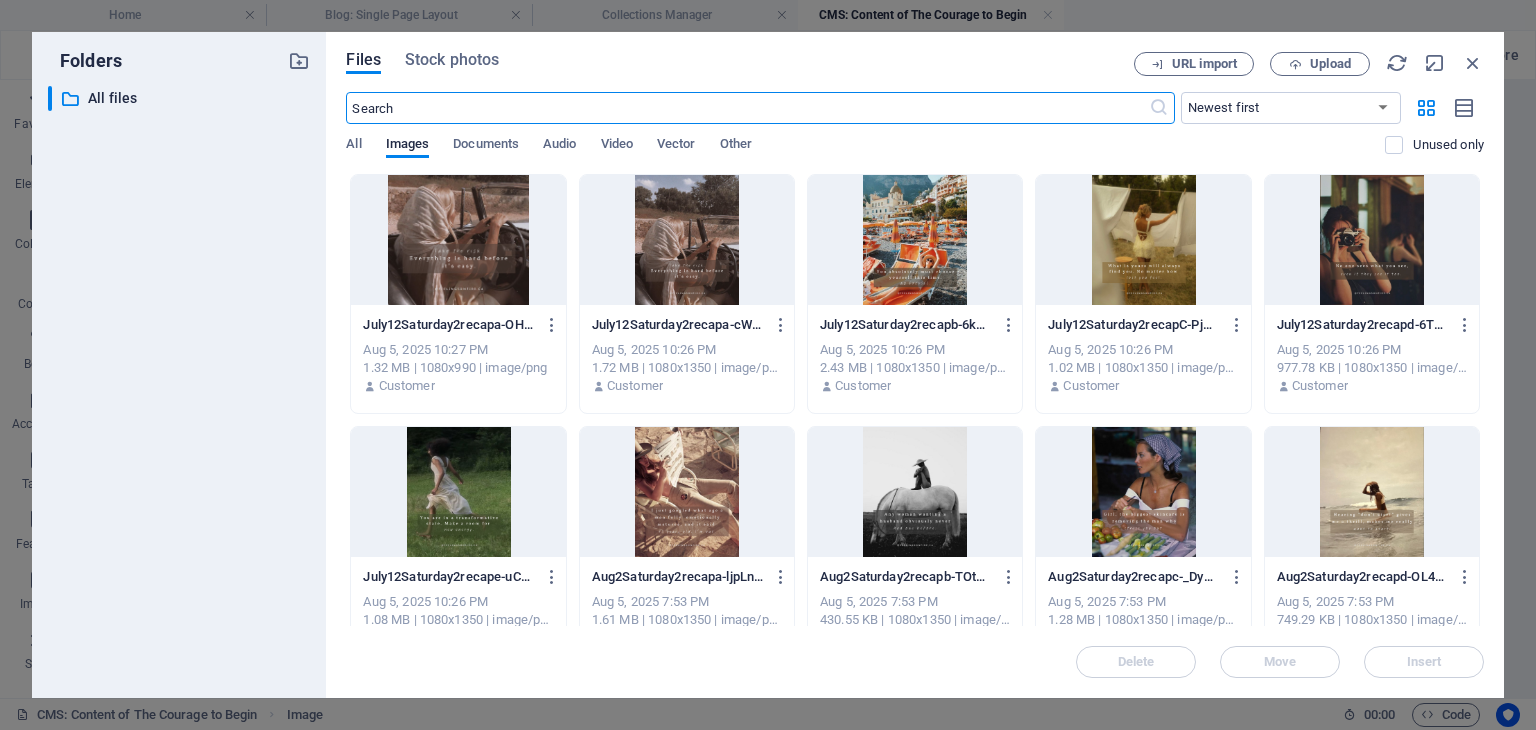 scroll, scrollTop: 148, scrollLeft: 0, axis: vertical 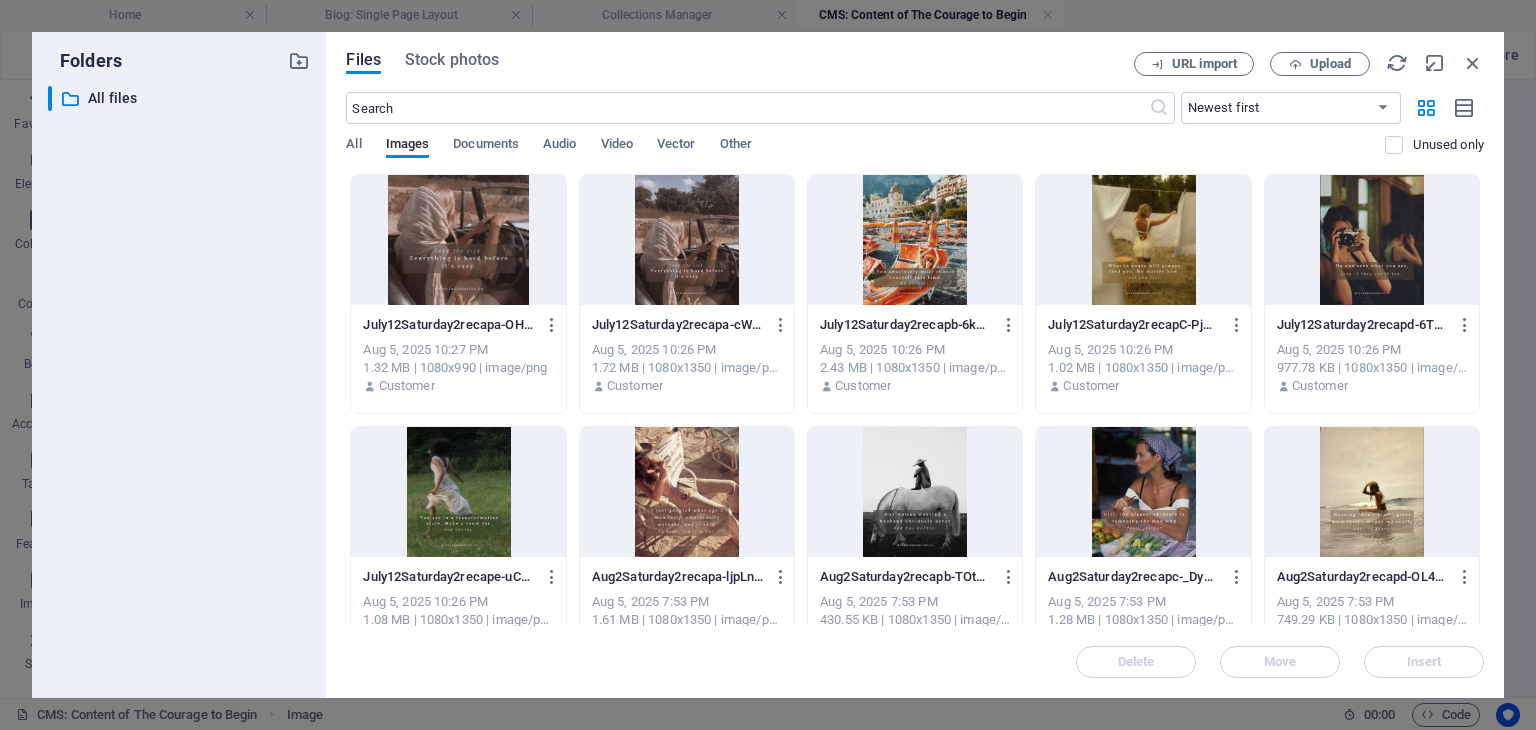 click at bounding box center [1143, 240] 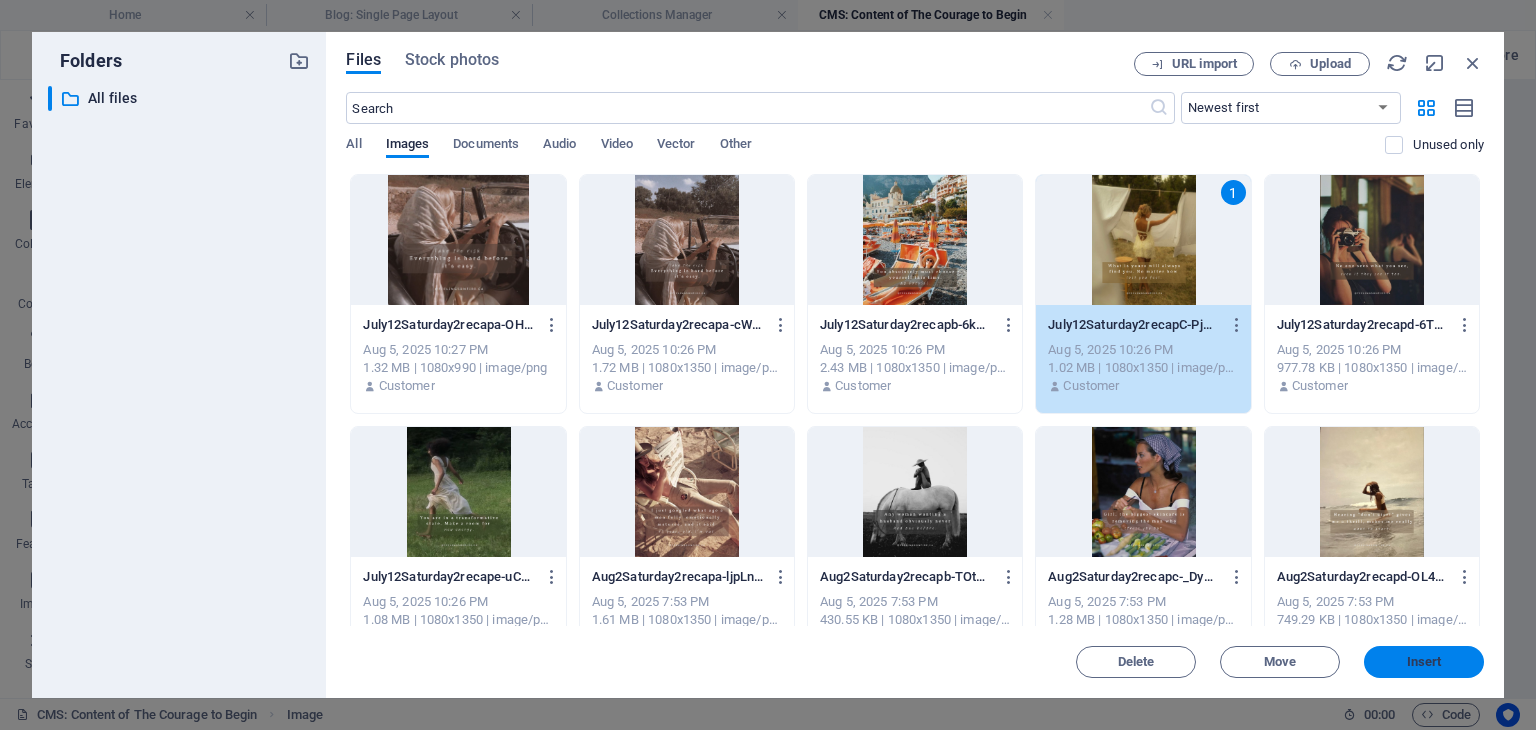 drag, startPoint x: 1409, startPoint y: 658, endPoint x: 932, endPoint y: 581, distance: 483.17493 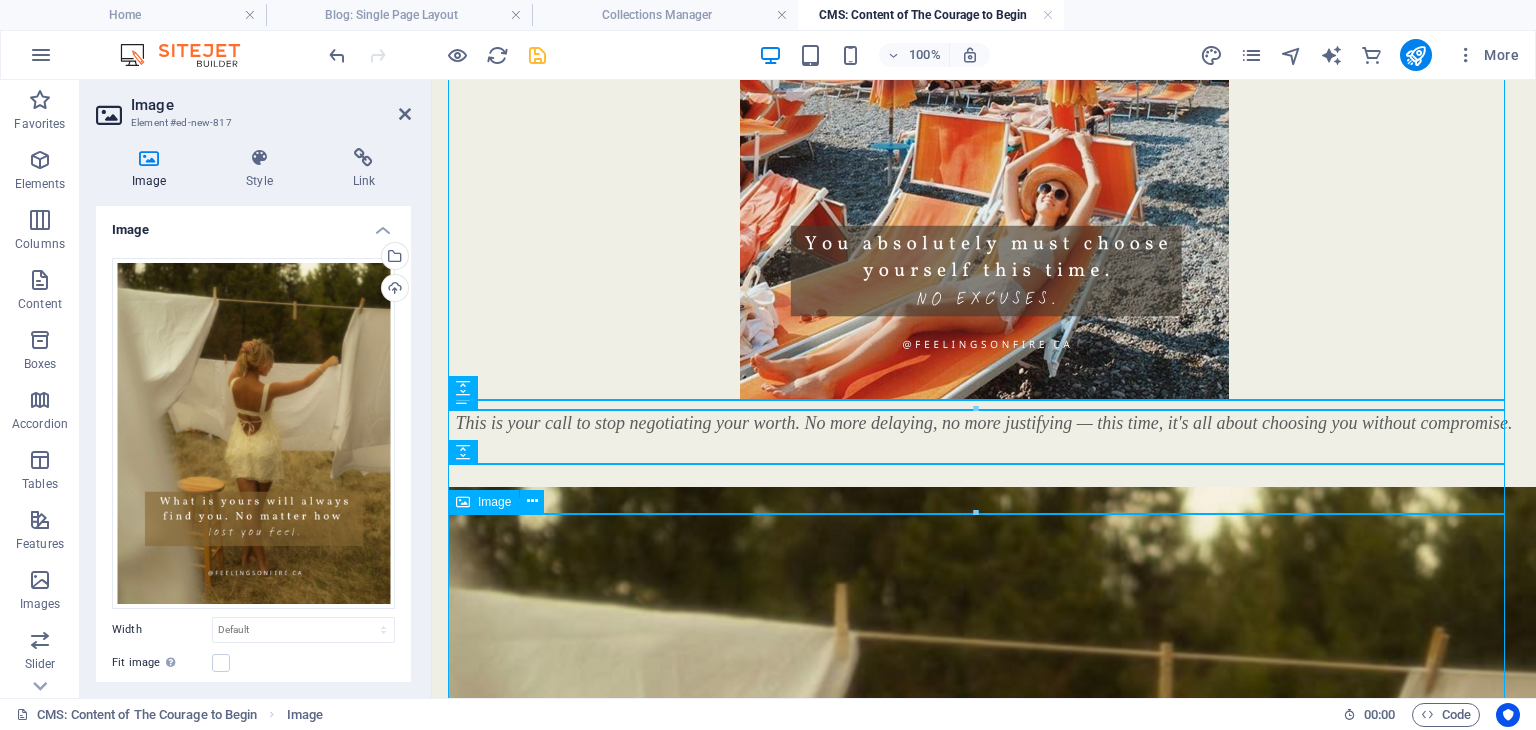 scroll, scrollTop: 689, scrollLeft: 0, axis: vertical 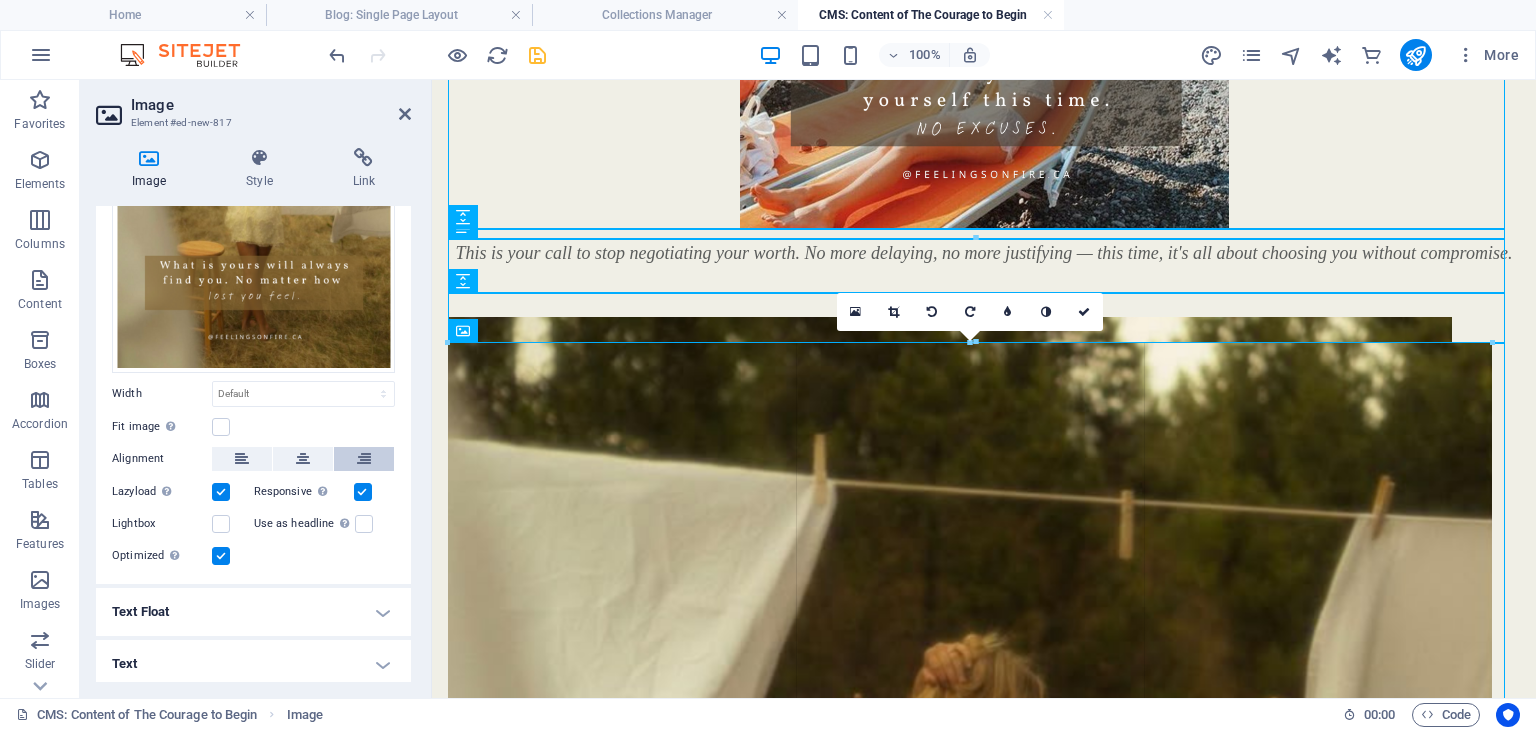drag, startPoint x: 446, startPoint y: 345, endPoint x: 372, endPoint y: 446, distance: 125.207825 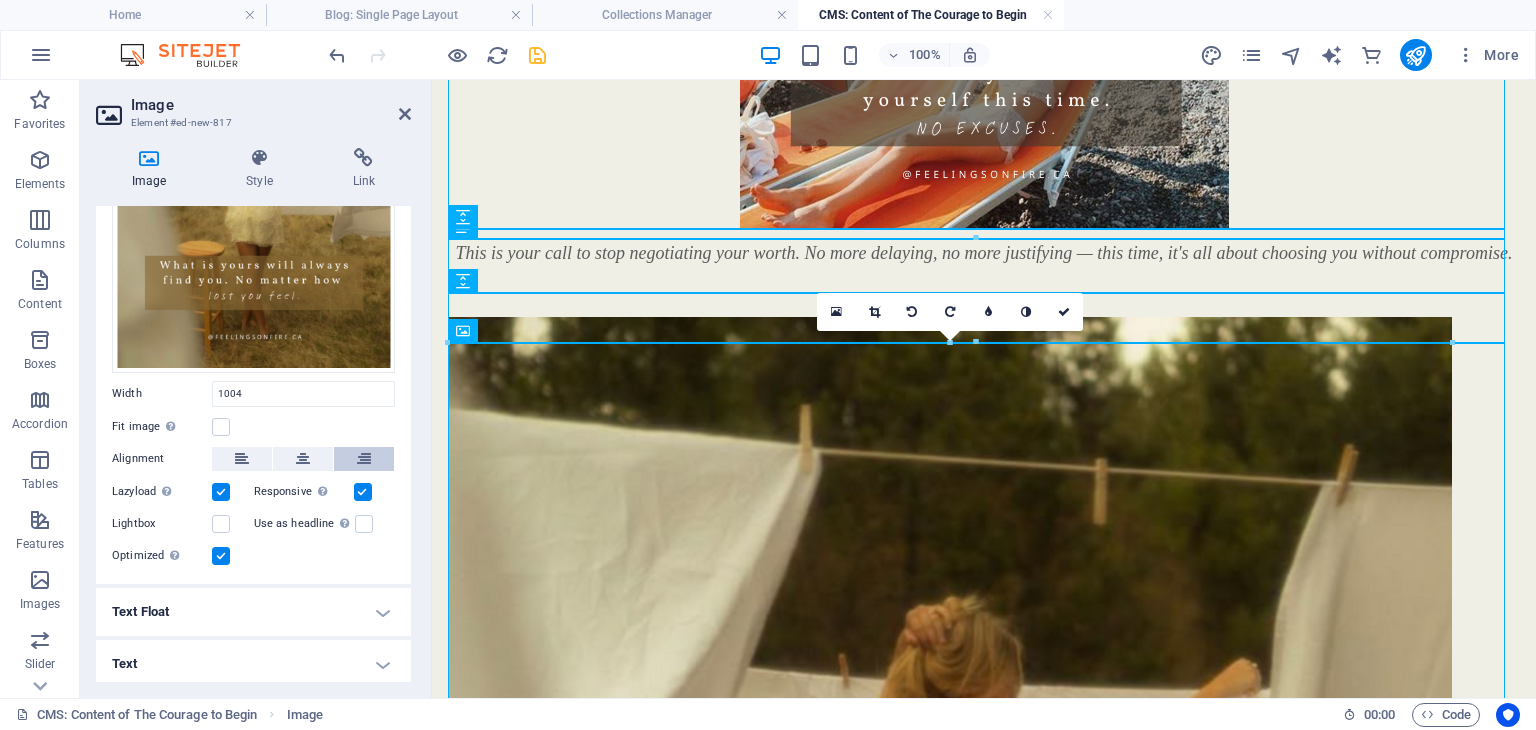 type on "1004" 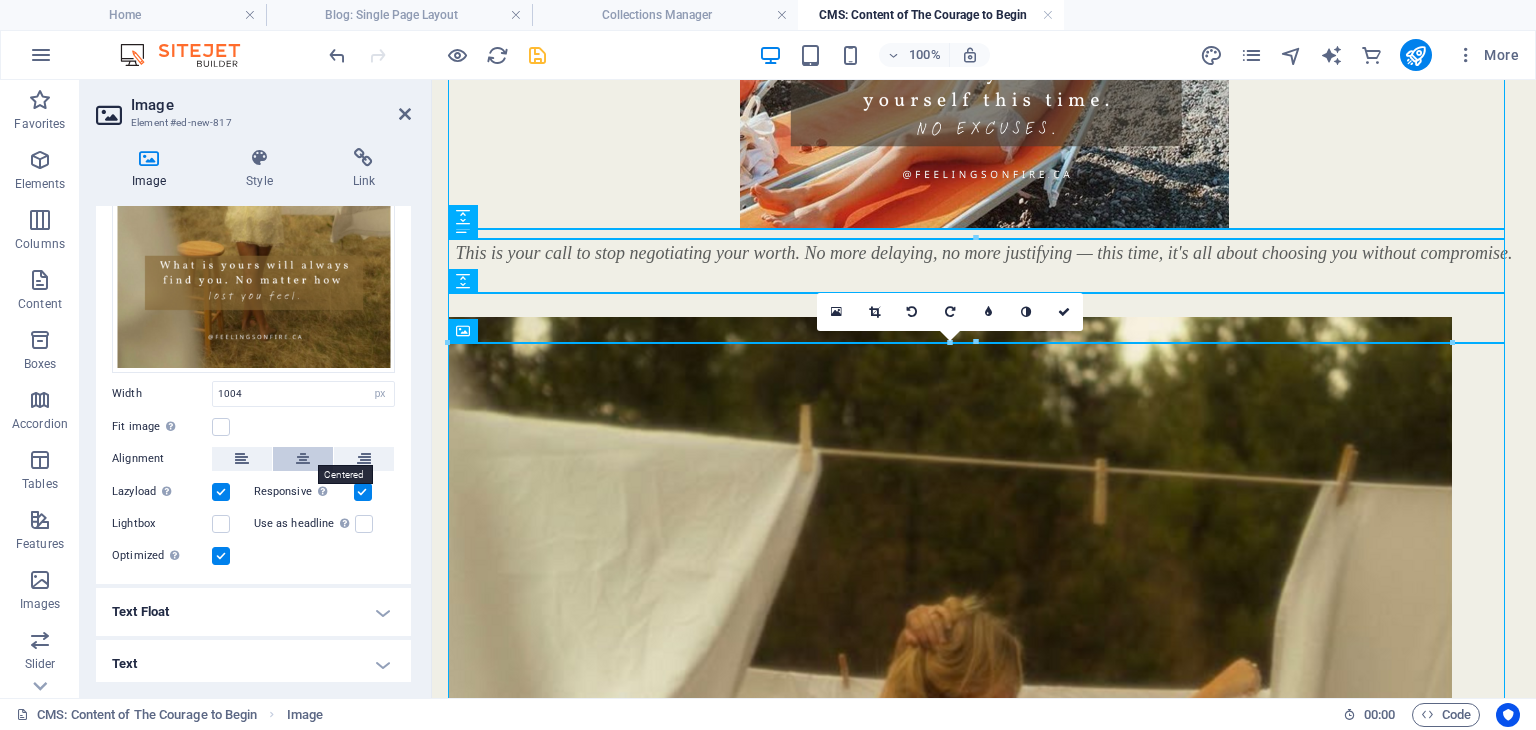 click at bounding box center (303, 459) 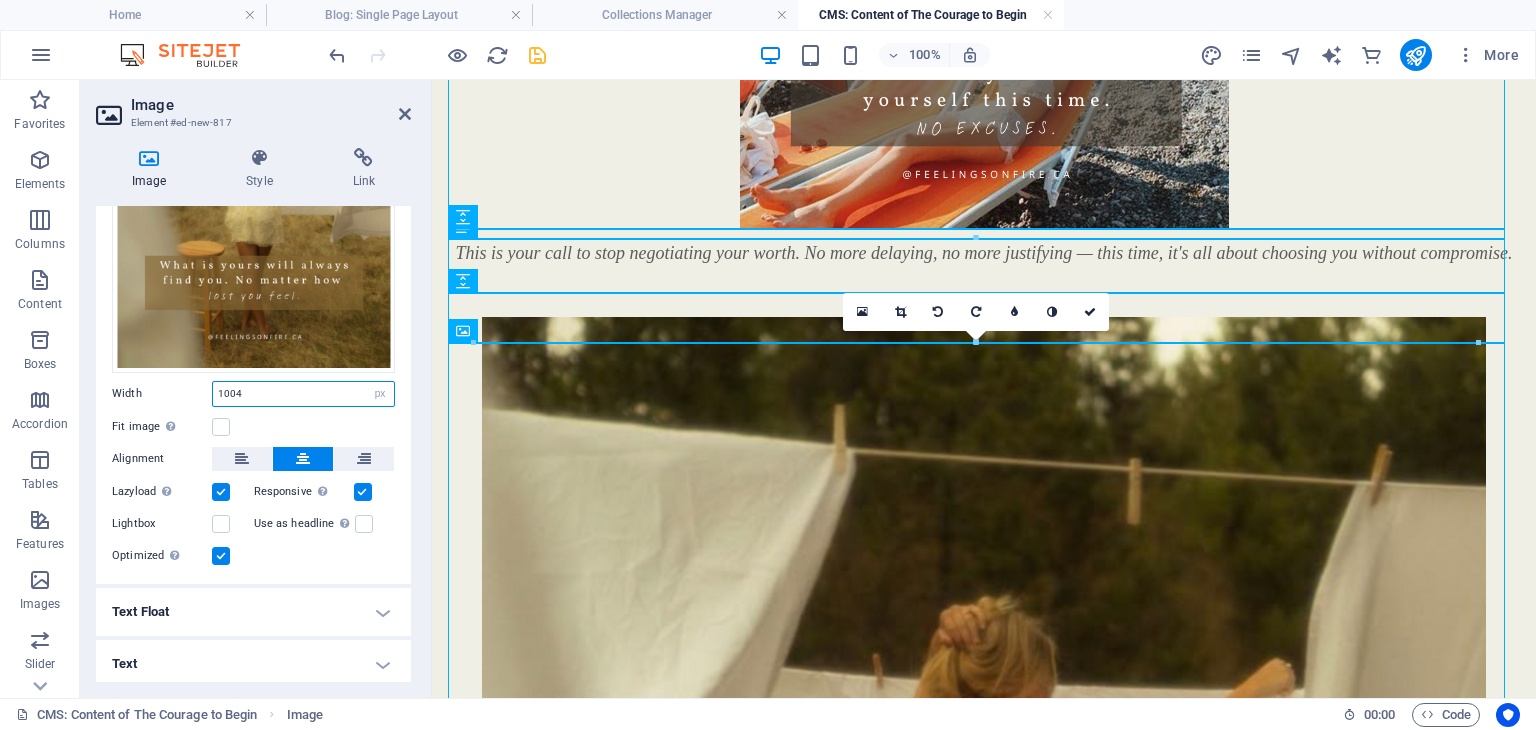 click on "1004" at bounding box center (303, 394) 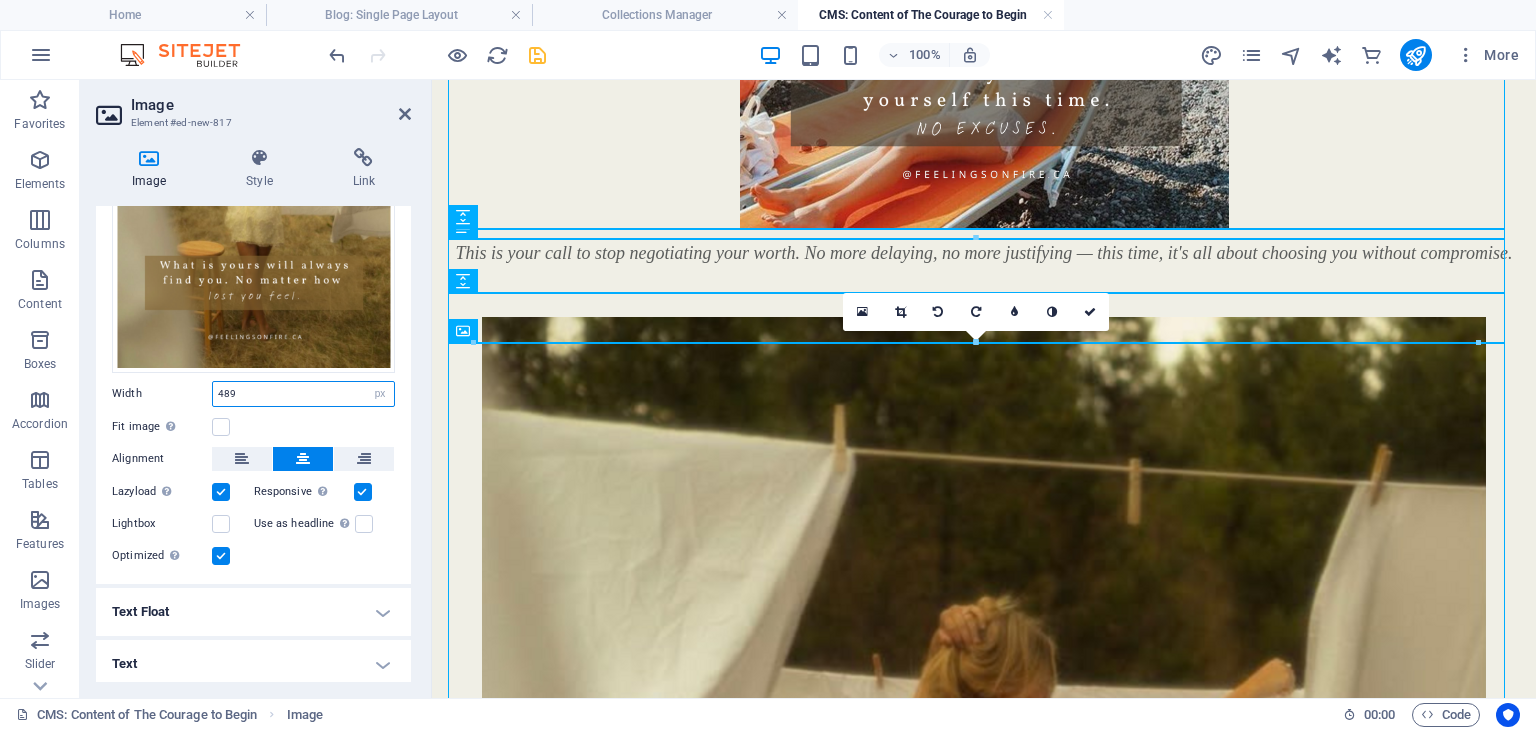 type on "489" 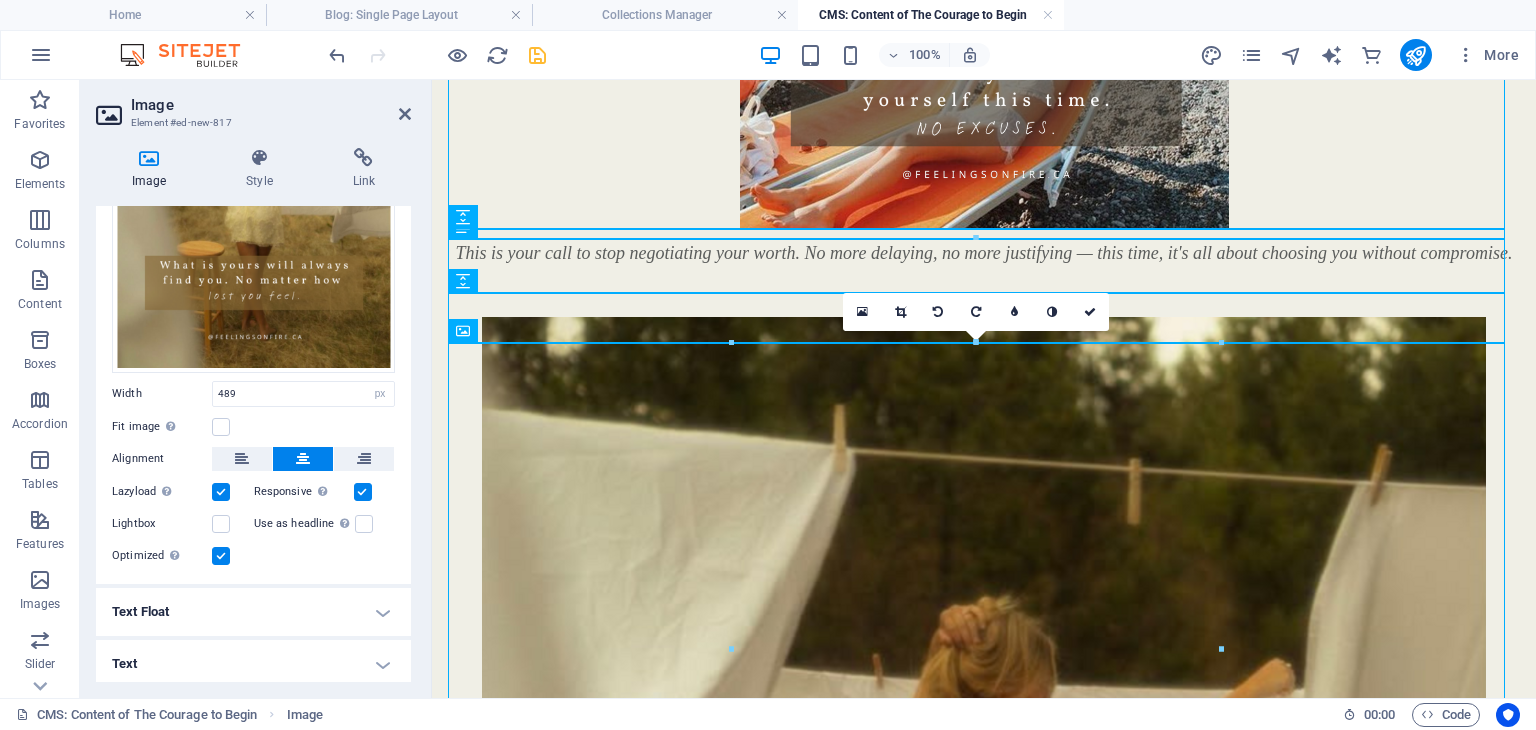click on "Width" at bounding box center (162, 393) 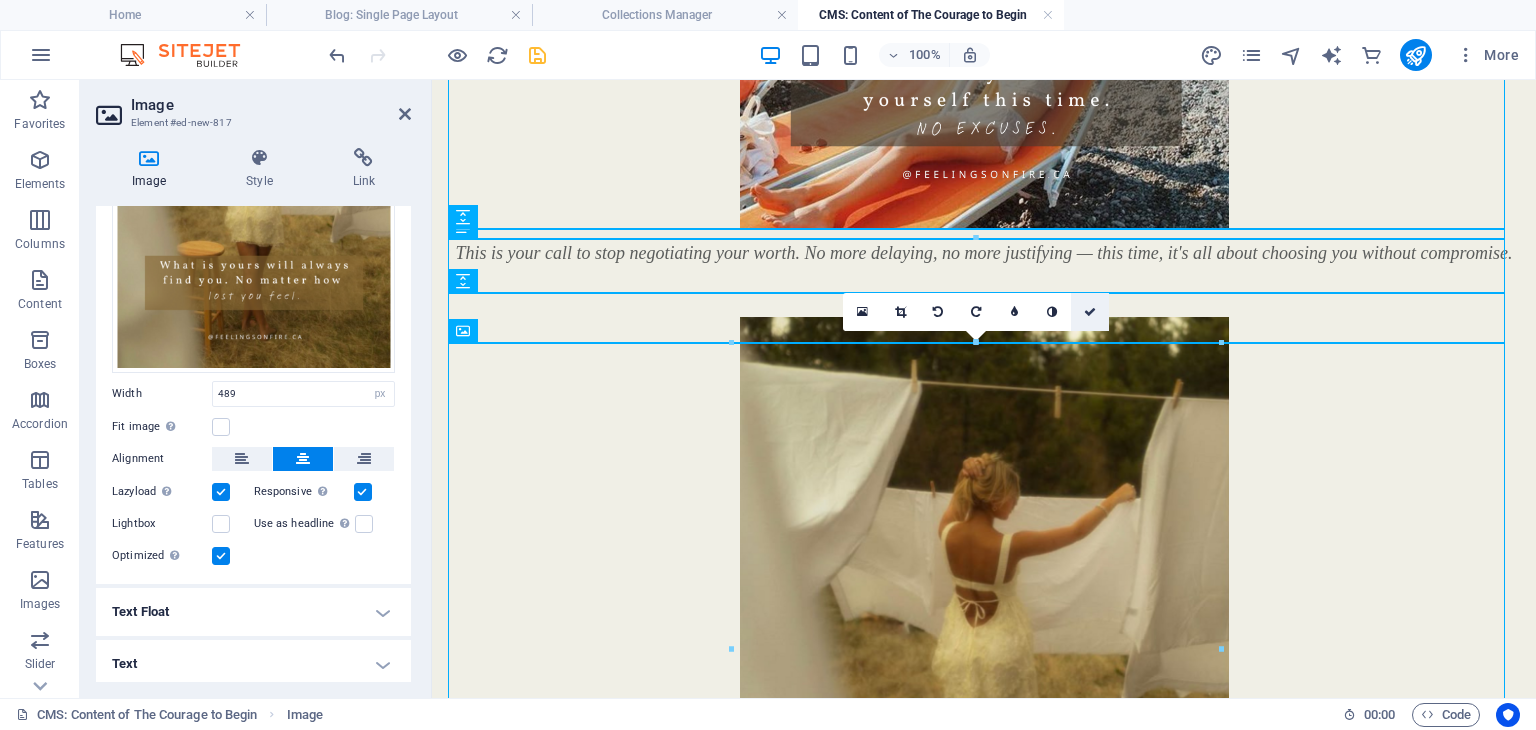click at bounding box center [1090, 312] 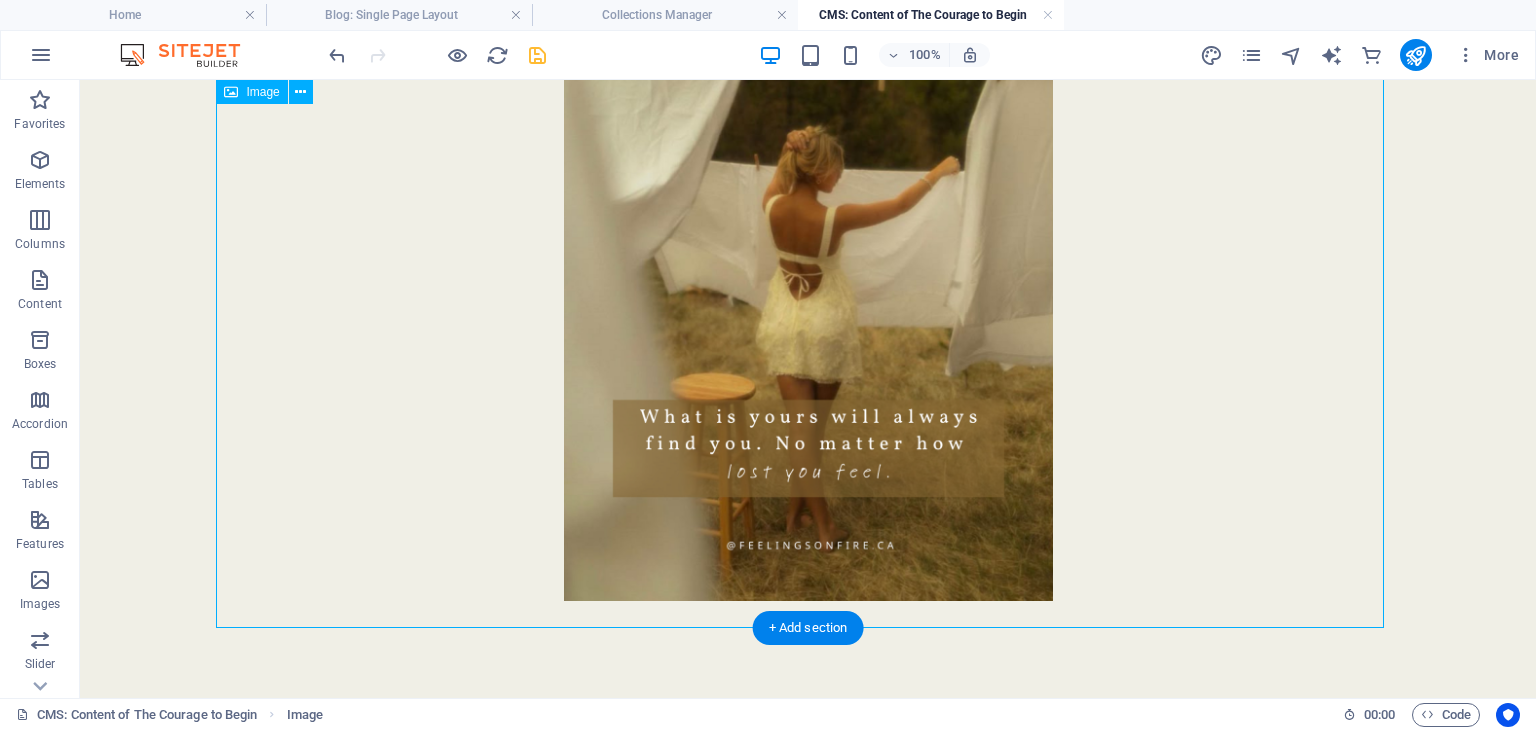 scroll, scrollTop: 1032, scrollLeft: 0, axis: vertical 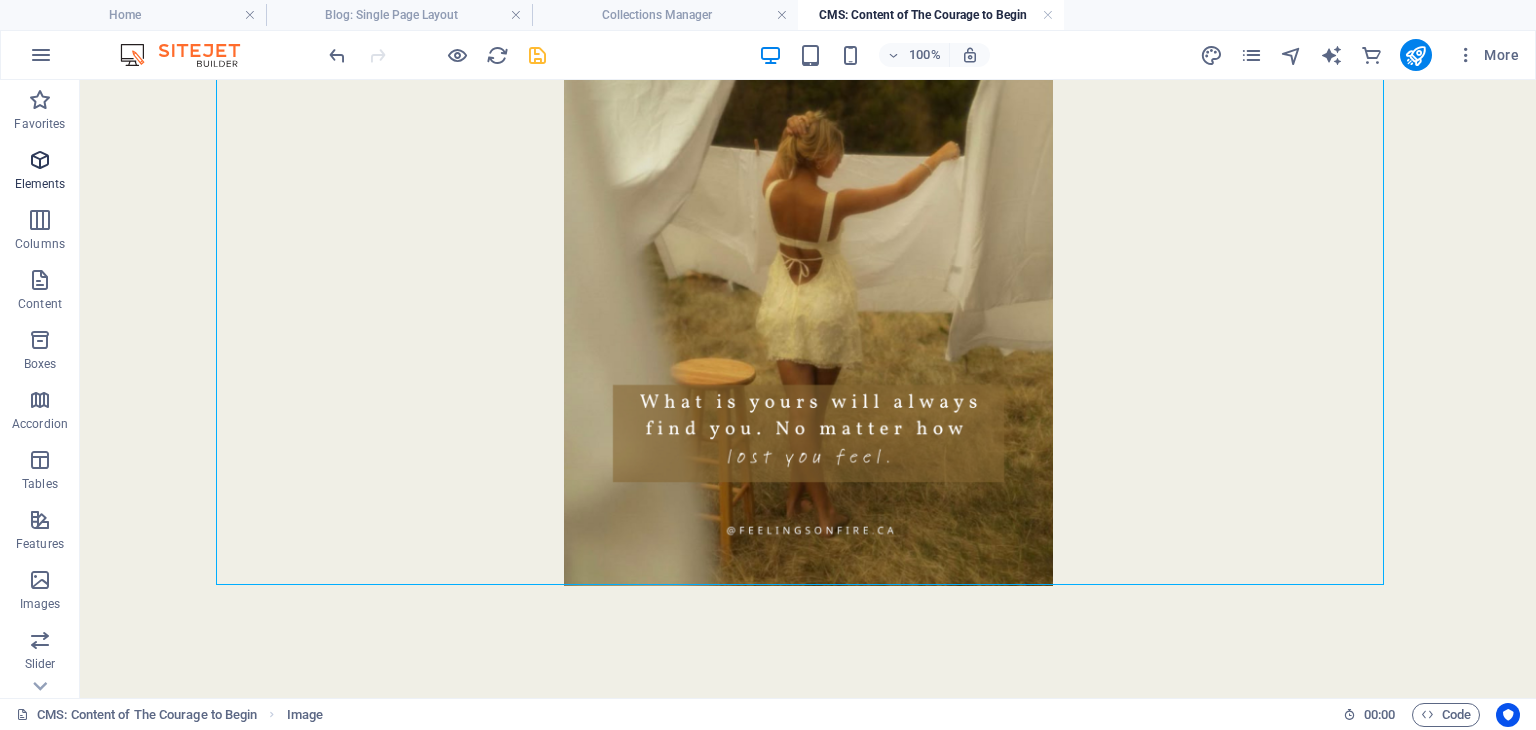 click on "Elements" at bounding box center (40, 184) 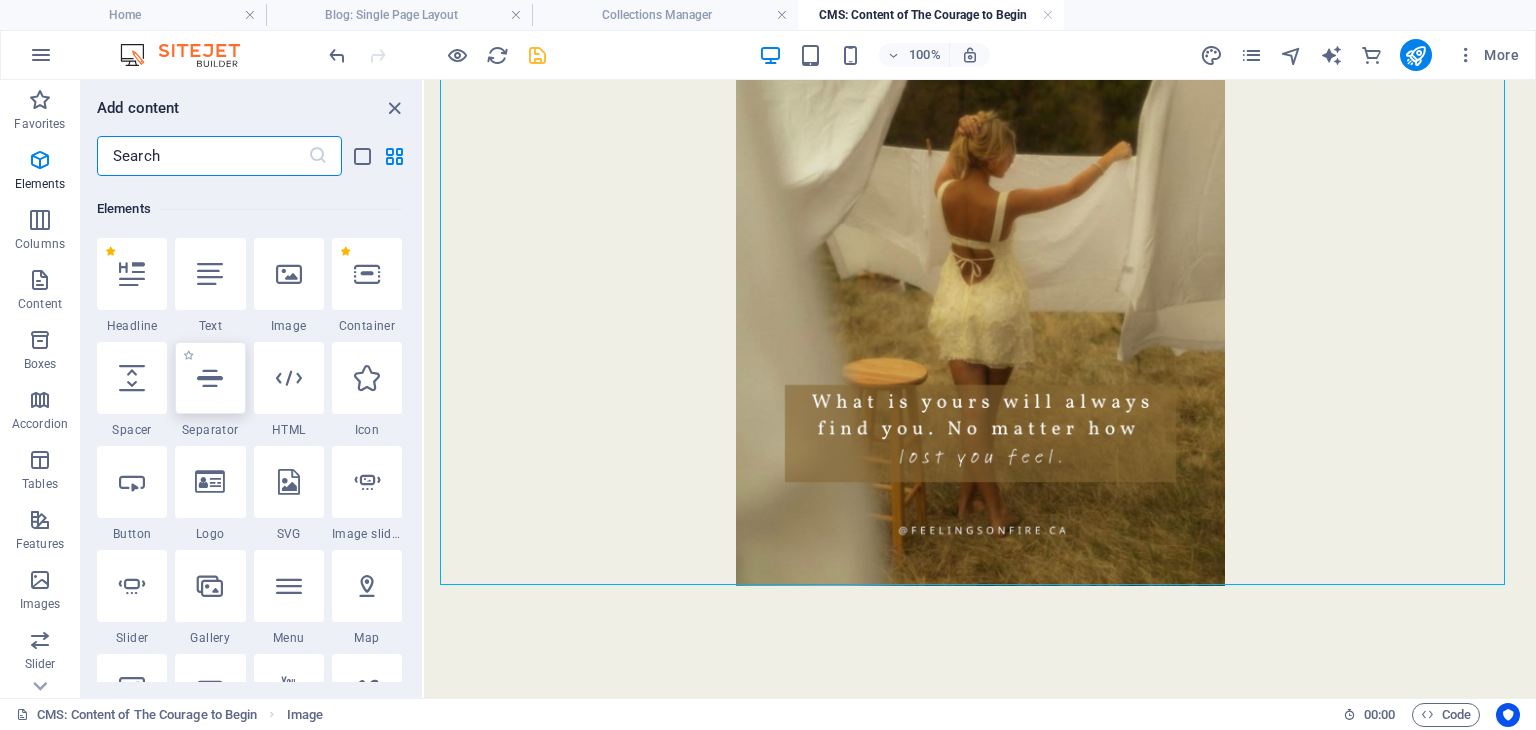 scroll, scrollTop: 212, scrollLeft: 0, axis: vertical 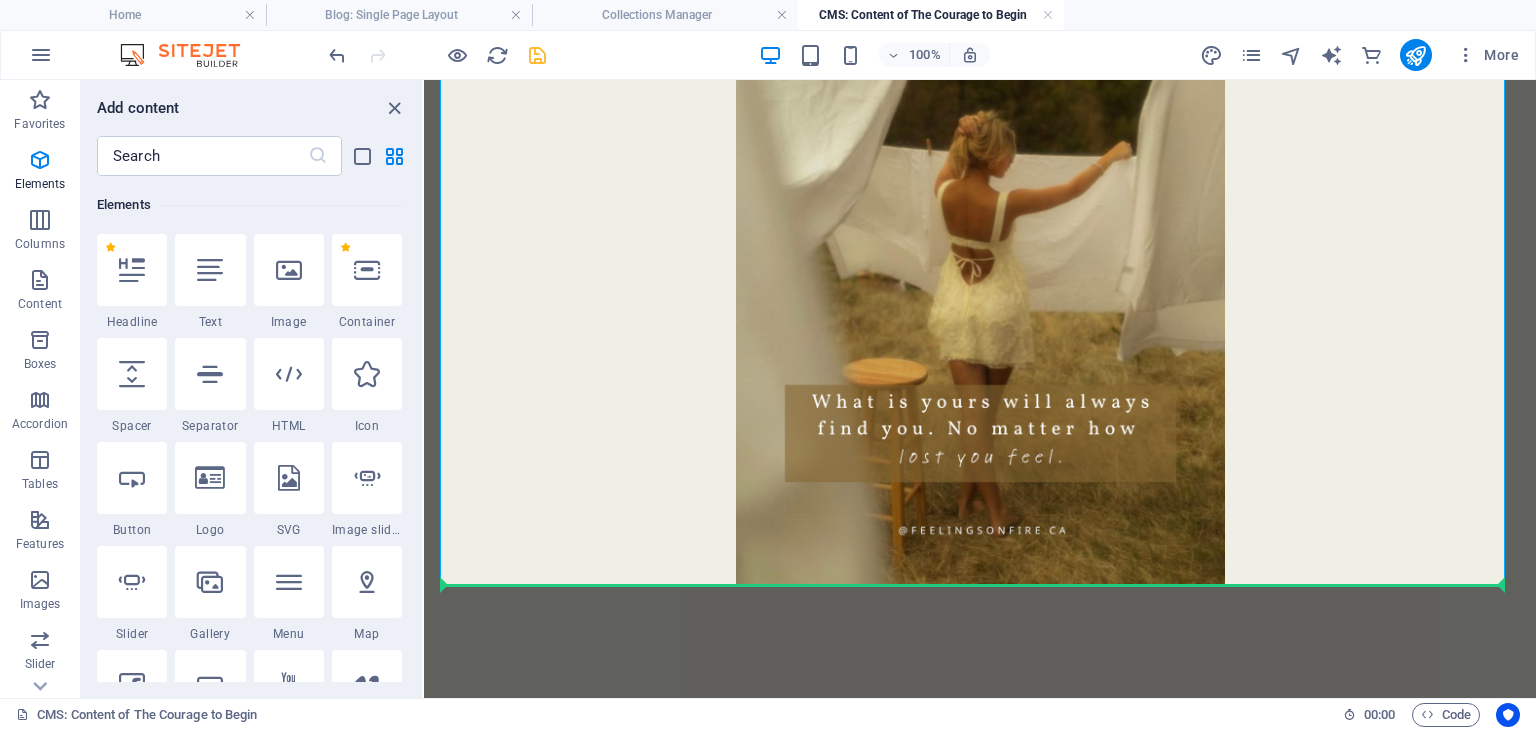select on "px" 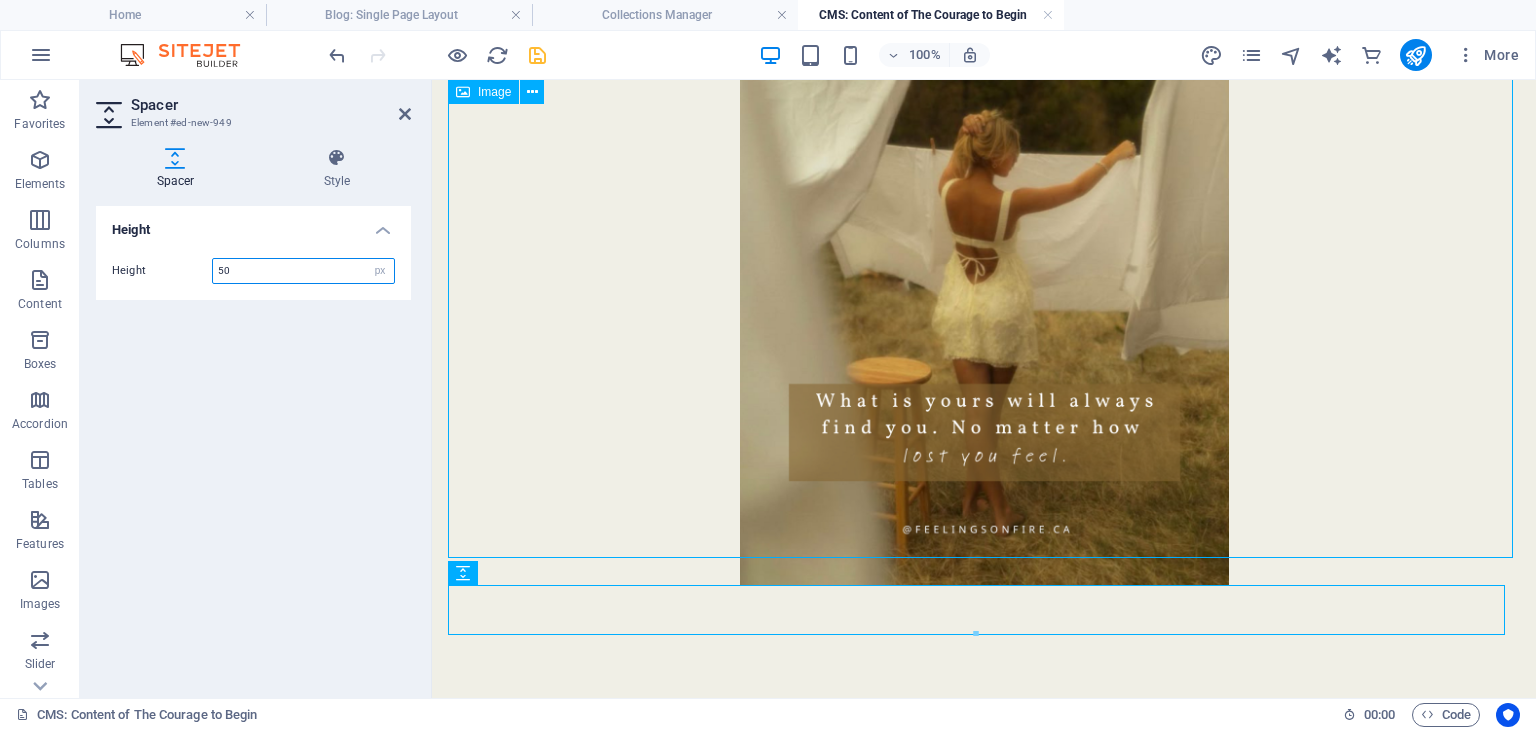 scroll, scrollTop: 1059, scrollLeft: 0, axis: vertical 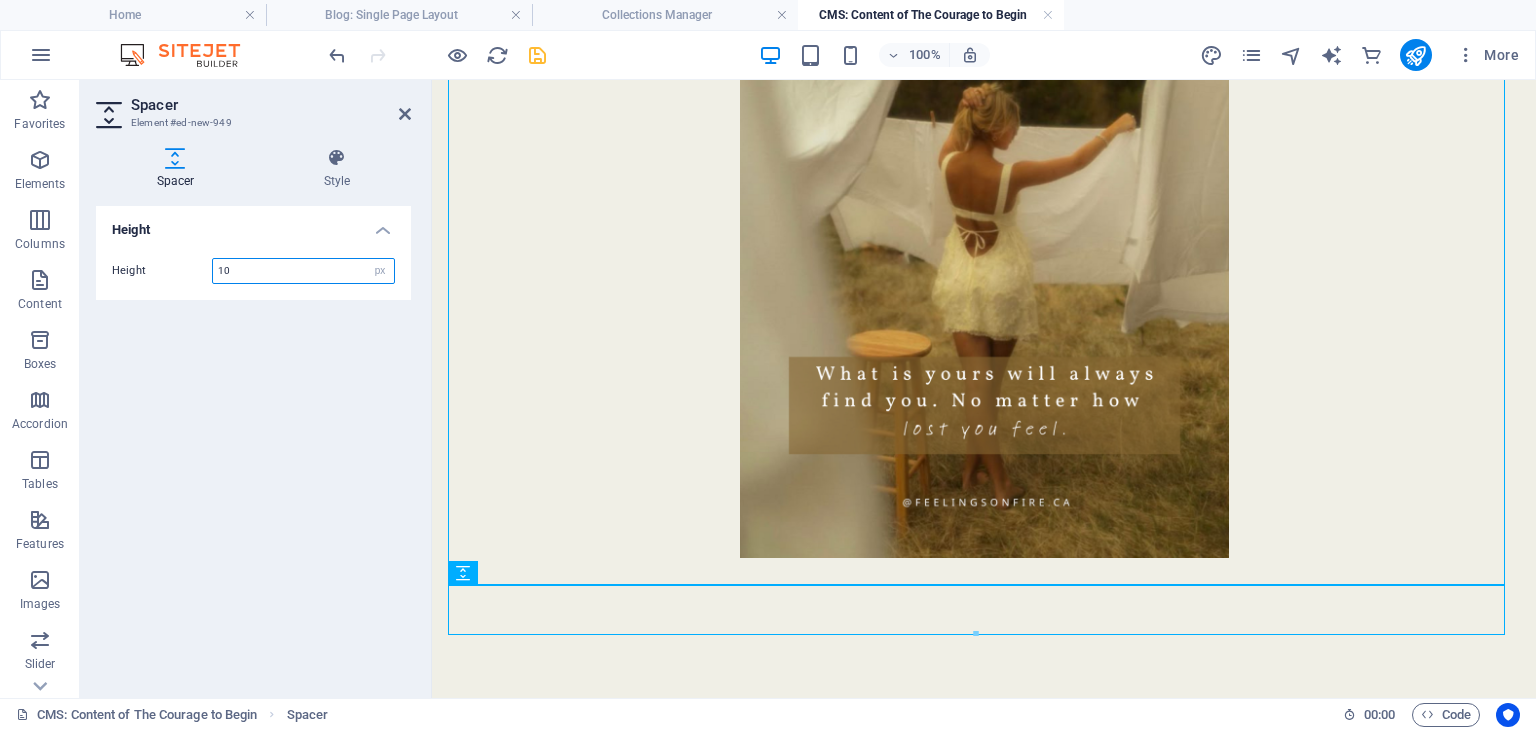 type on "10" 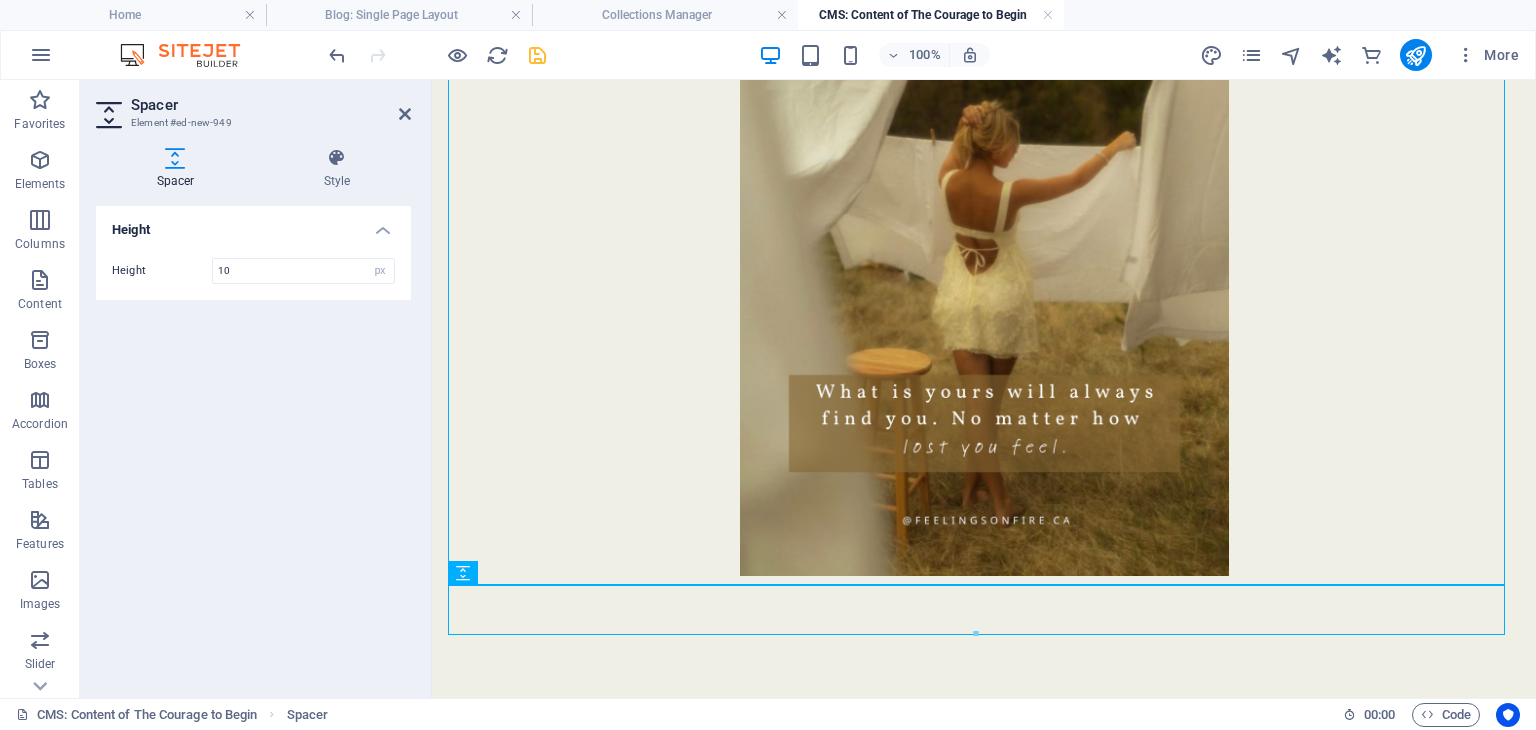 click on "Height Height 10 px rem vh vw" at bounding box center (253, 444) 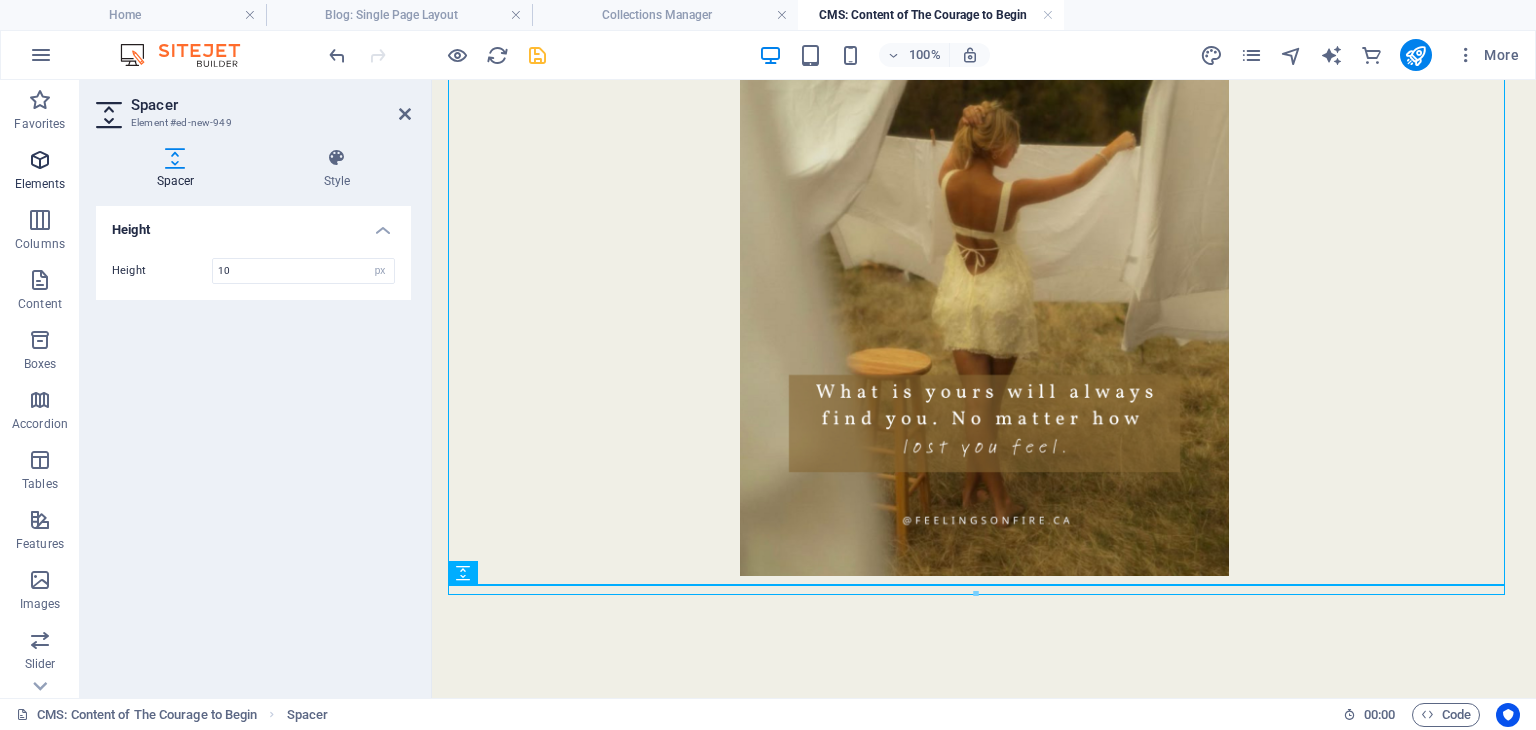 click at bounding box center (40, 160) 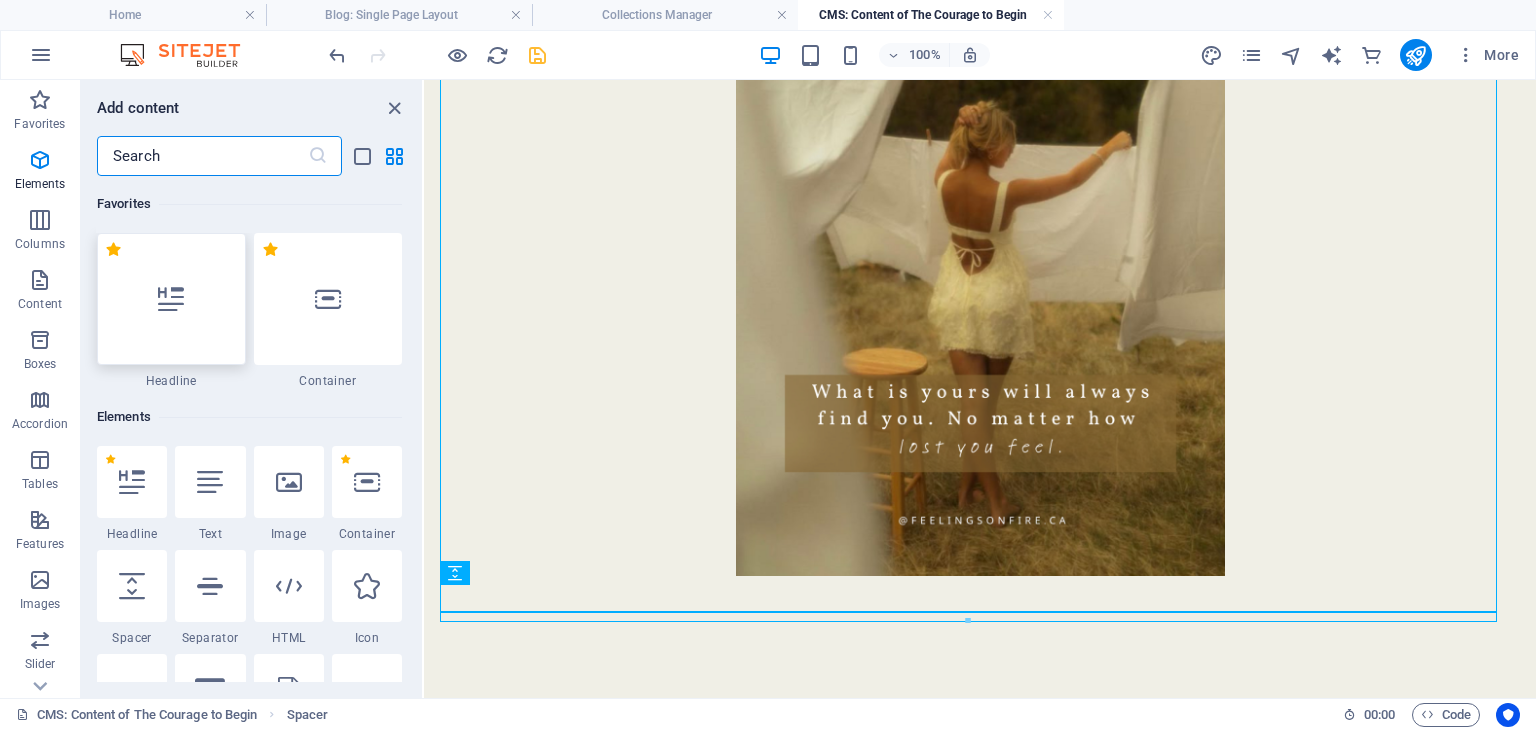 scroll, scrollTop: 1032, scrollLeft: 0, axis: vertical 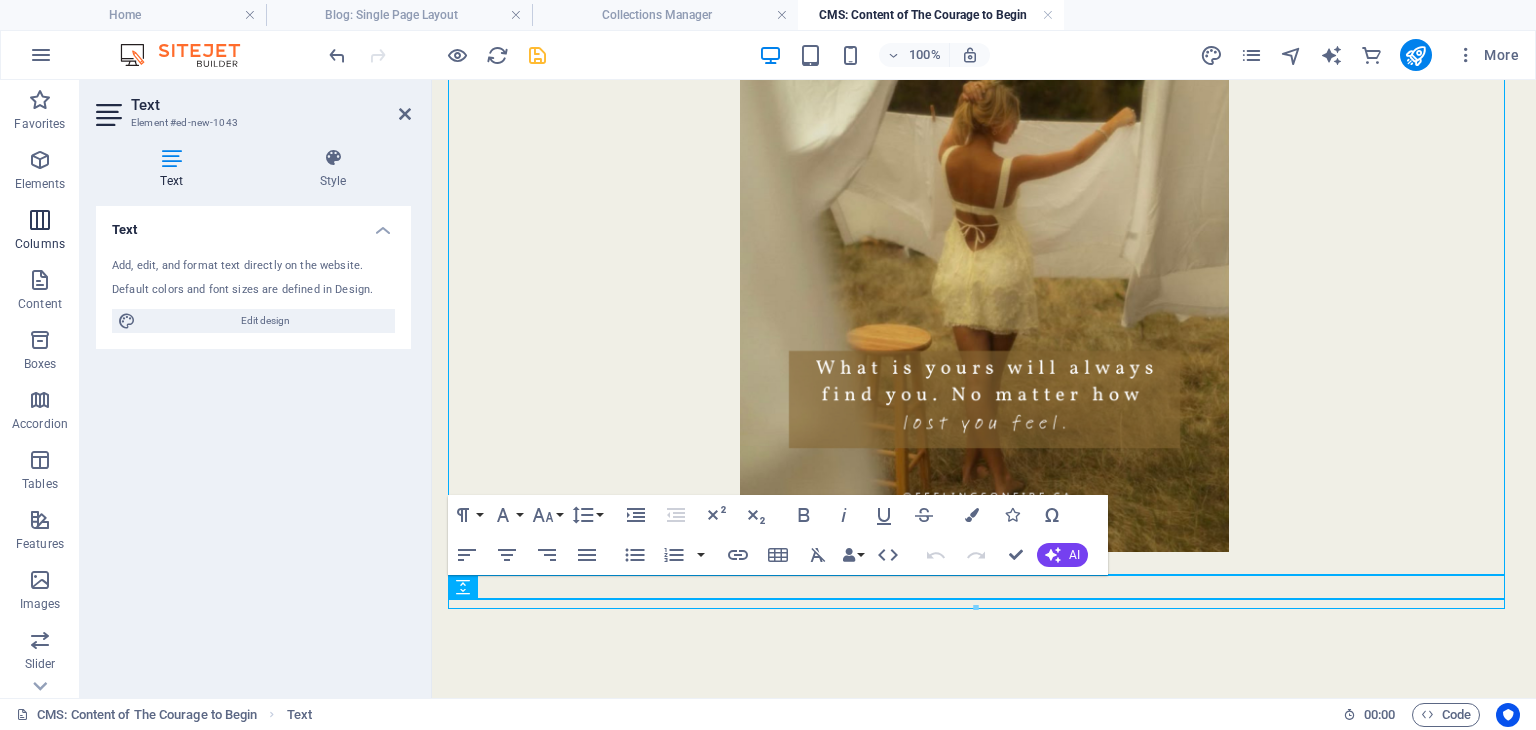 click on "Columns" at bounding box center (40, 230) 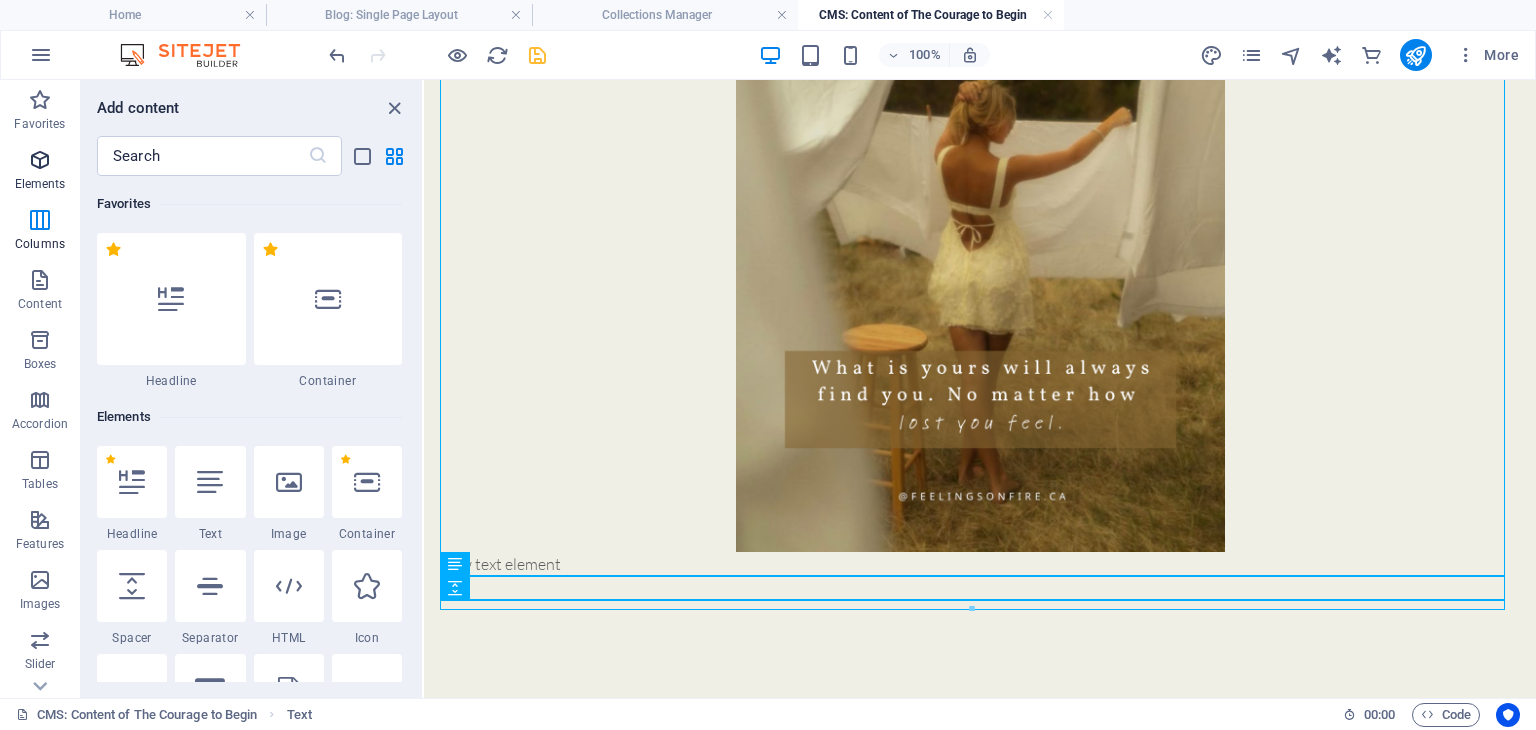scroll, scrollTop: 1041, scrollLeft: 0, axis: vertical 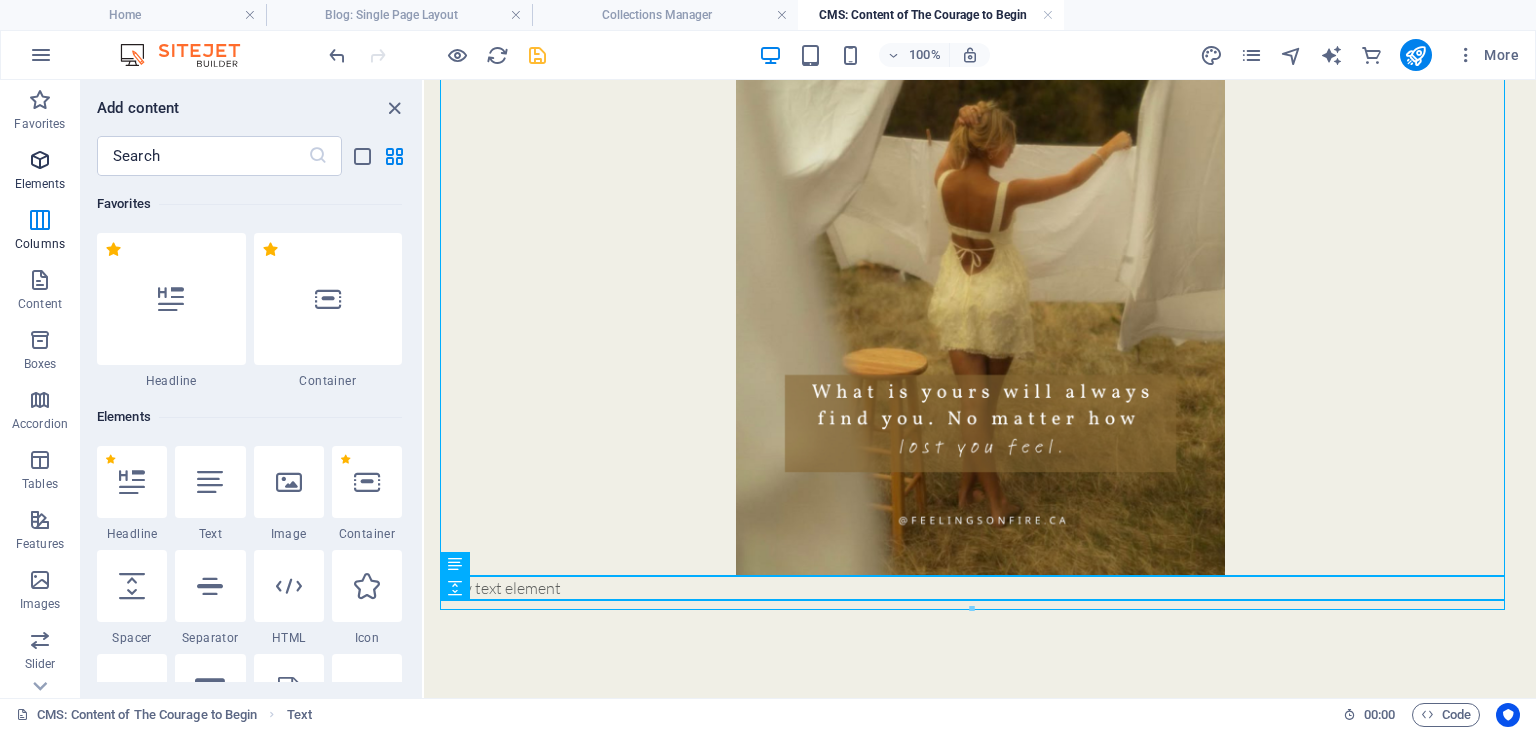 click on "Elements" at bounding box center [40, 172] 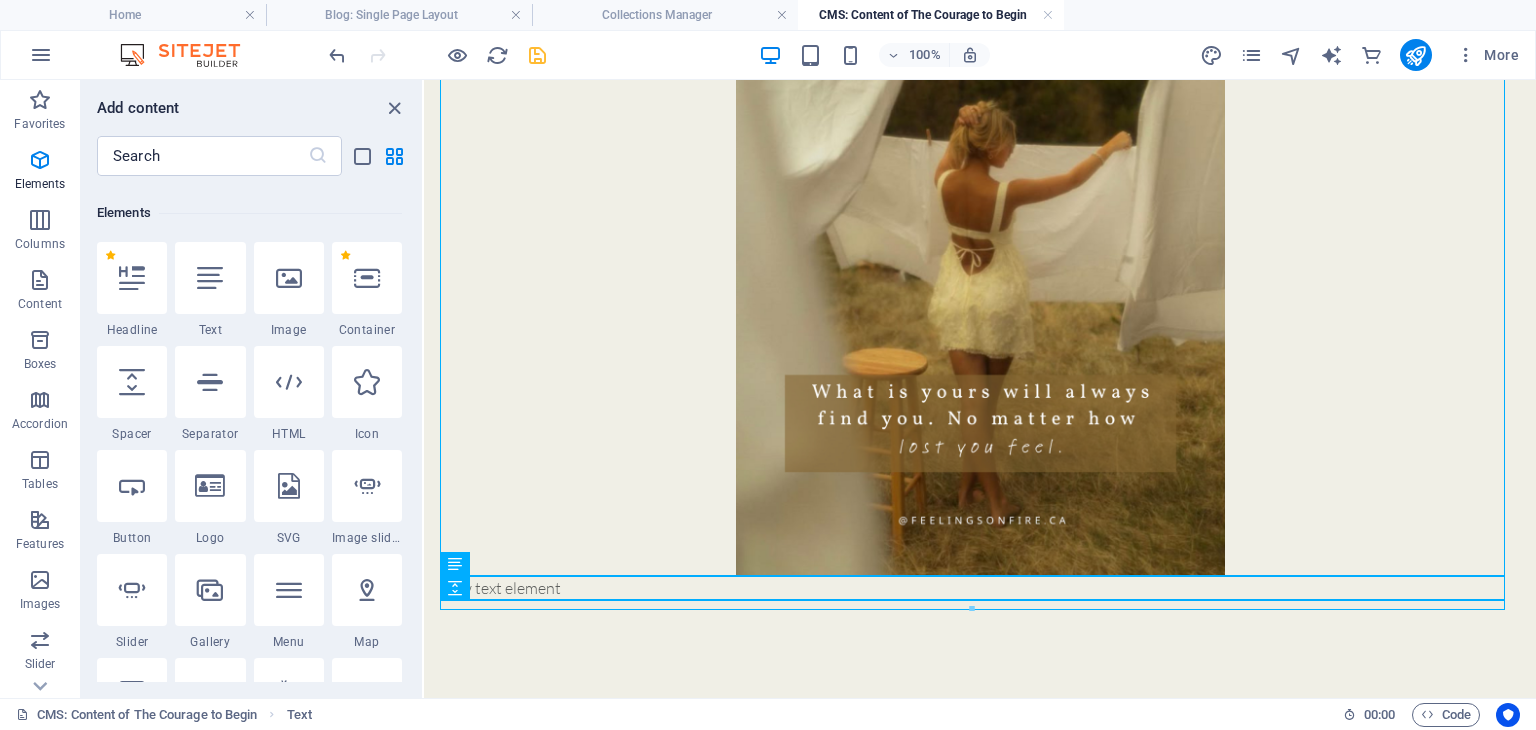 scroll, scrollTop: 212, scrollLeft: 0, axis: vertical 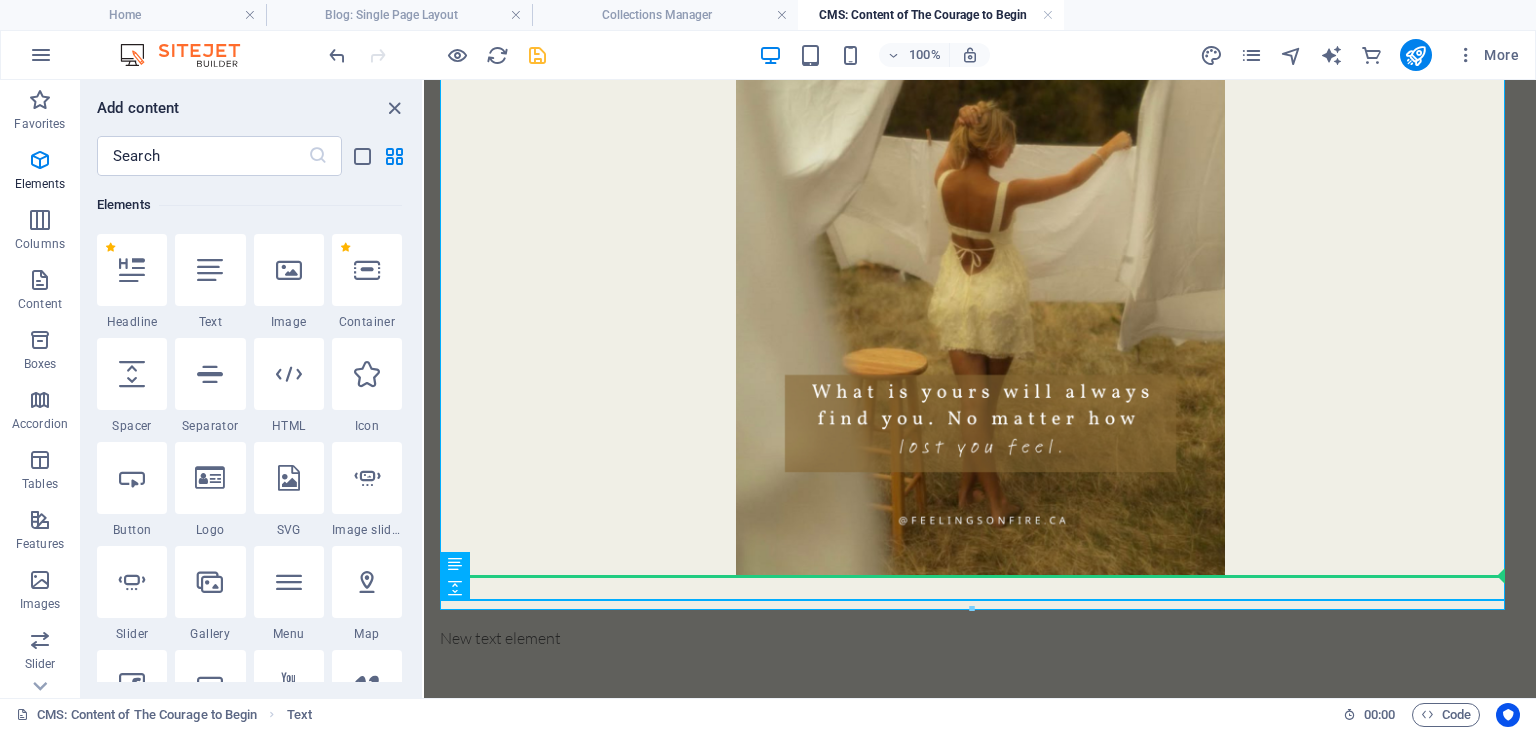 select on "px" 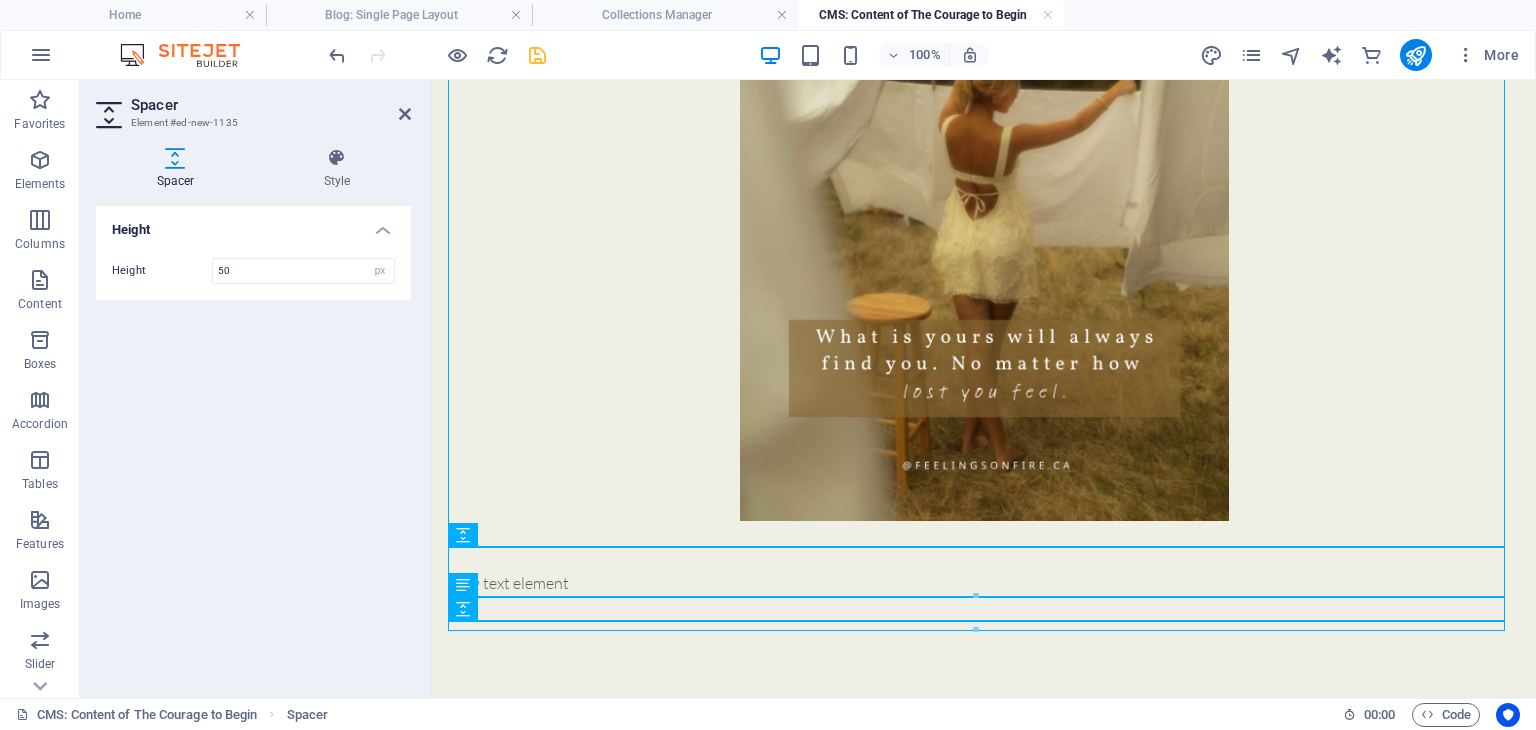 scroll, scrollTop: 1142, scrollLeft: 0, axis: vertical 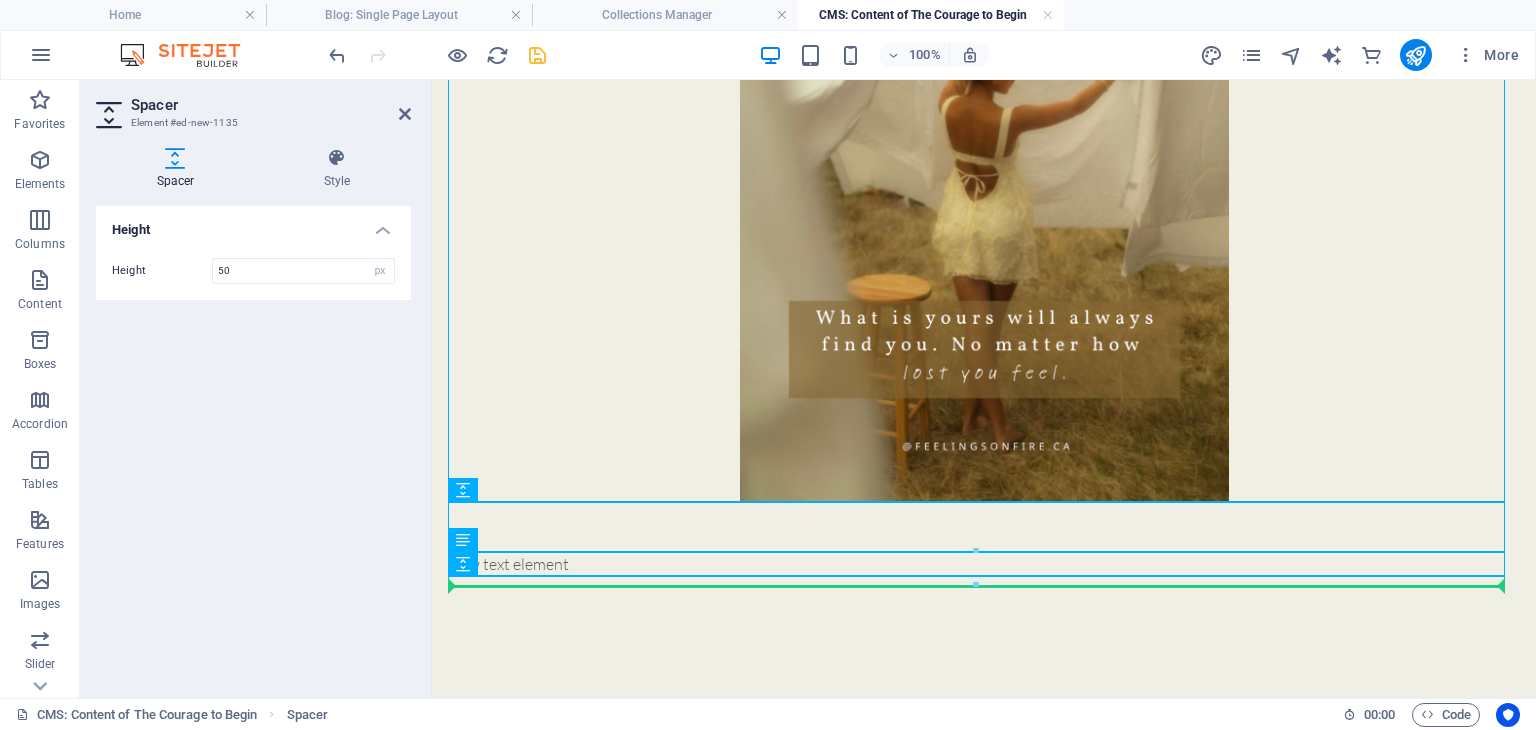 drag, startPoint x: 567, startPoint y: 600, endPoint x: 572, endPoint y: 583, distance: 17.720045 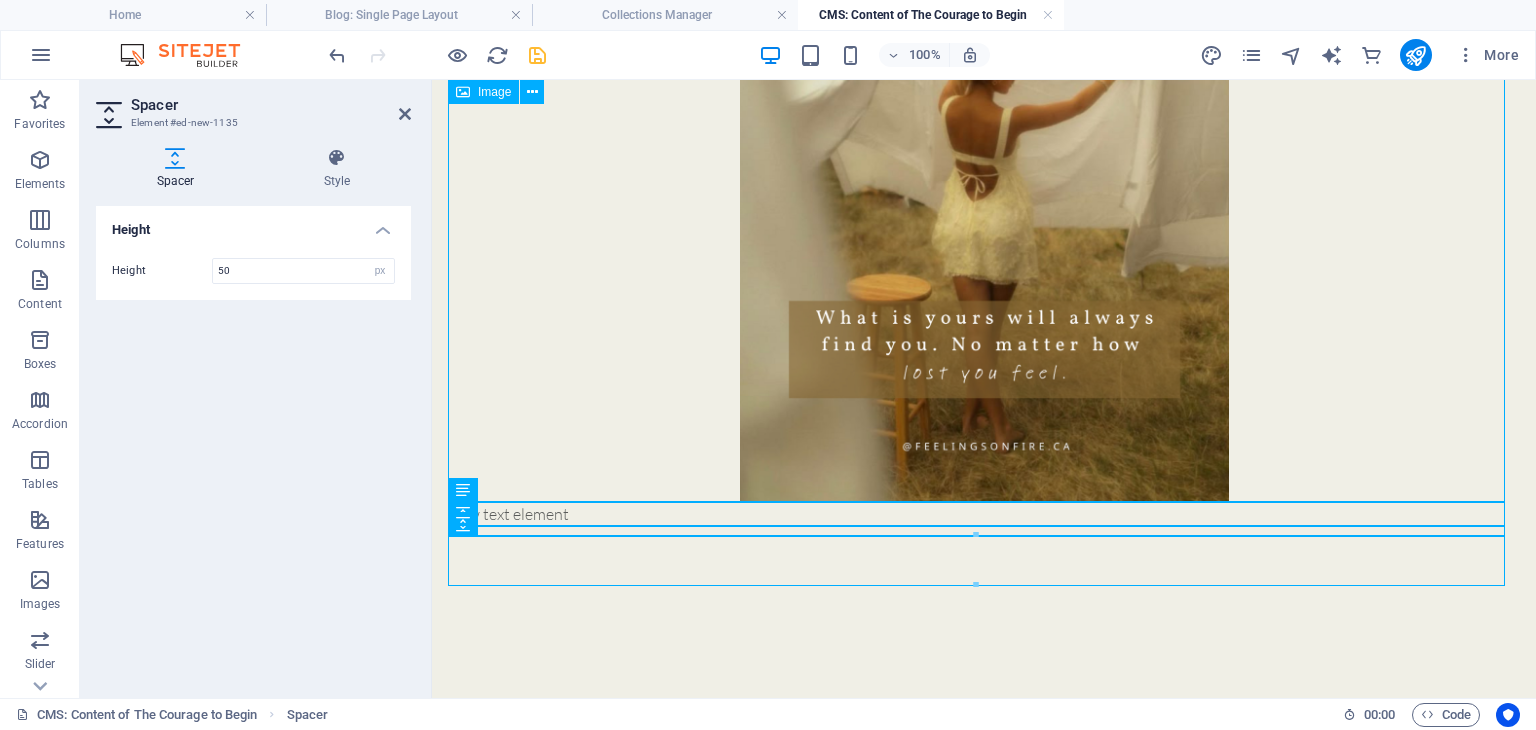 drag, startPoint x: 989, startPoint y: 606, endPoint x: 566, endPoint y: 493, distance: 437.8333 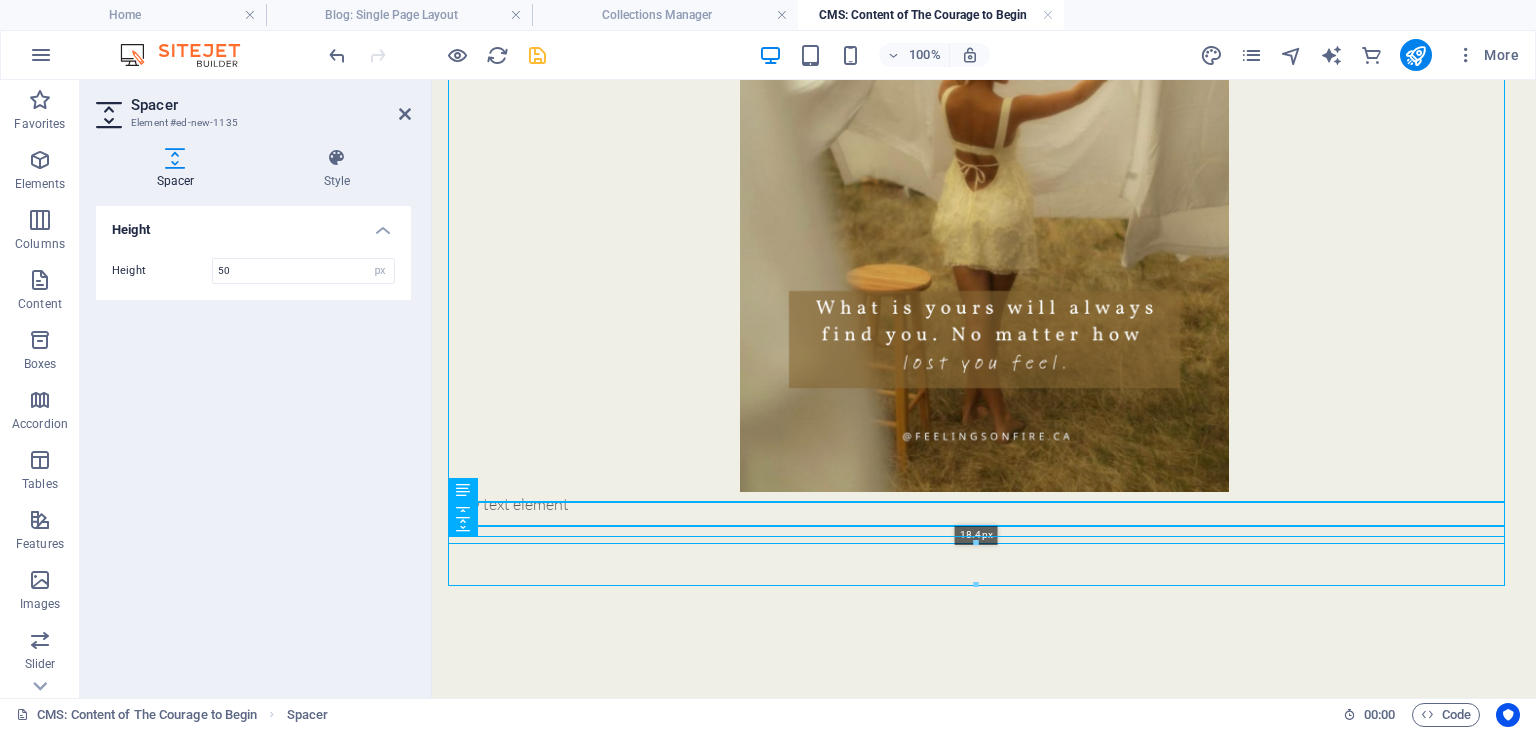 drag, startPoint x: 560, startPoint y: 532, endPoint x: 564, endPoint y: 487, distance: 45.17743 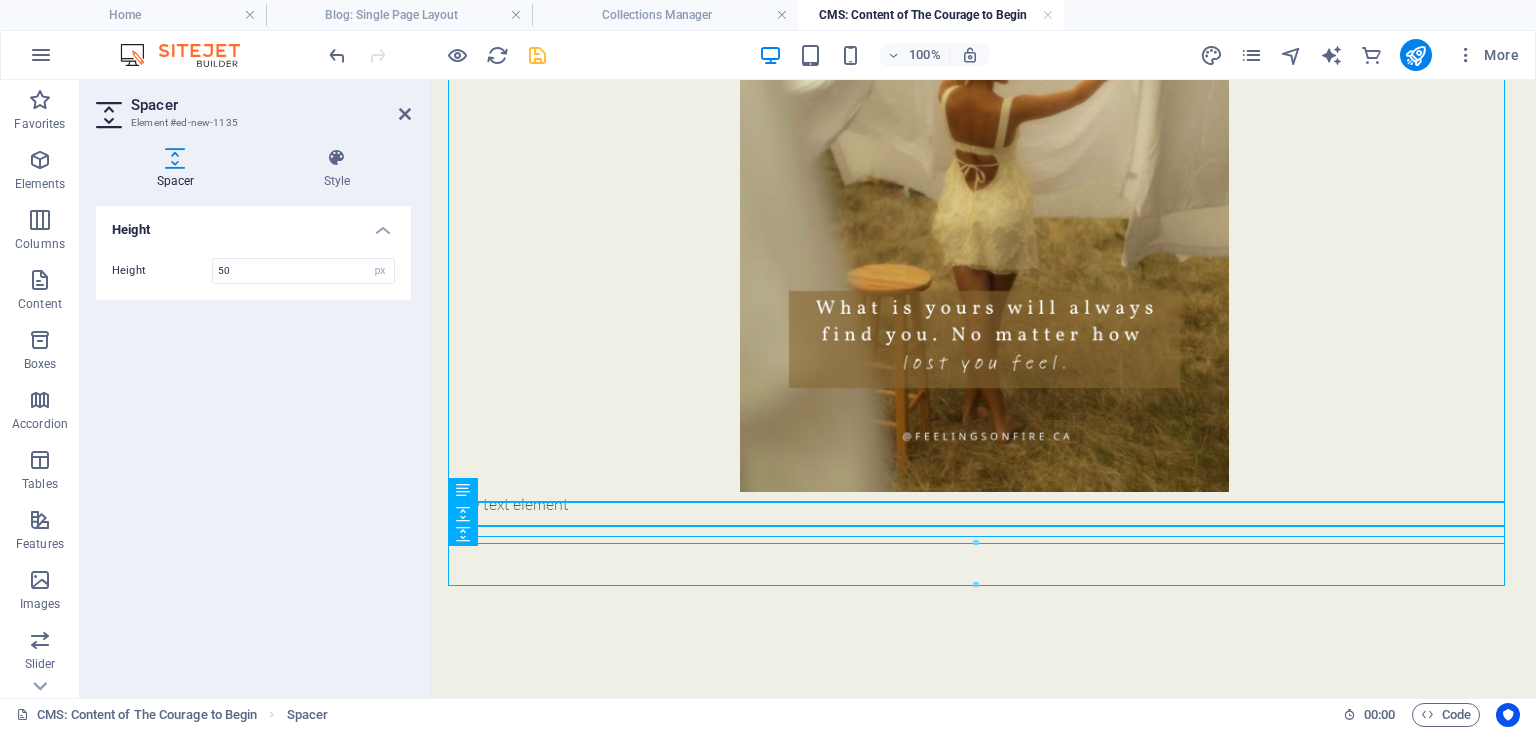 click on "A reminder that growth never comes without courage. These words invite you to take the leap, trust the discomfort, and believe in what’s waiting on the other side of effort. This is your call to stop negotiating your worth. No more delaying, no more justifying — this time, it's all about choosing you without compromise. New text element" at bounding box center (984, -174) 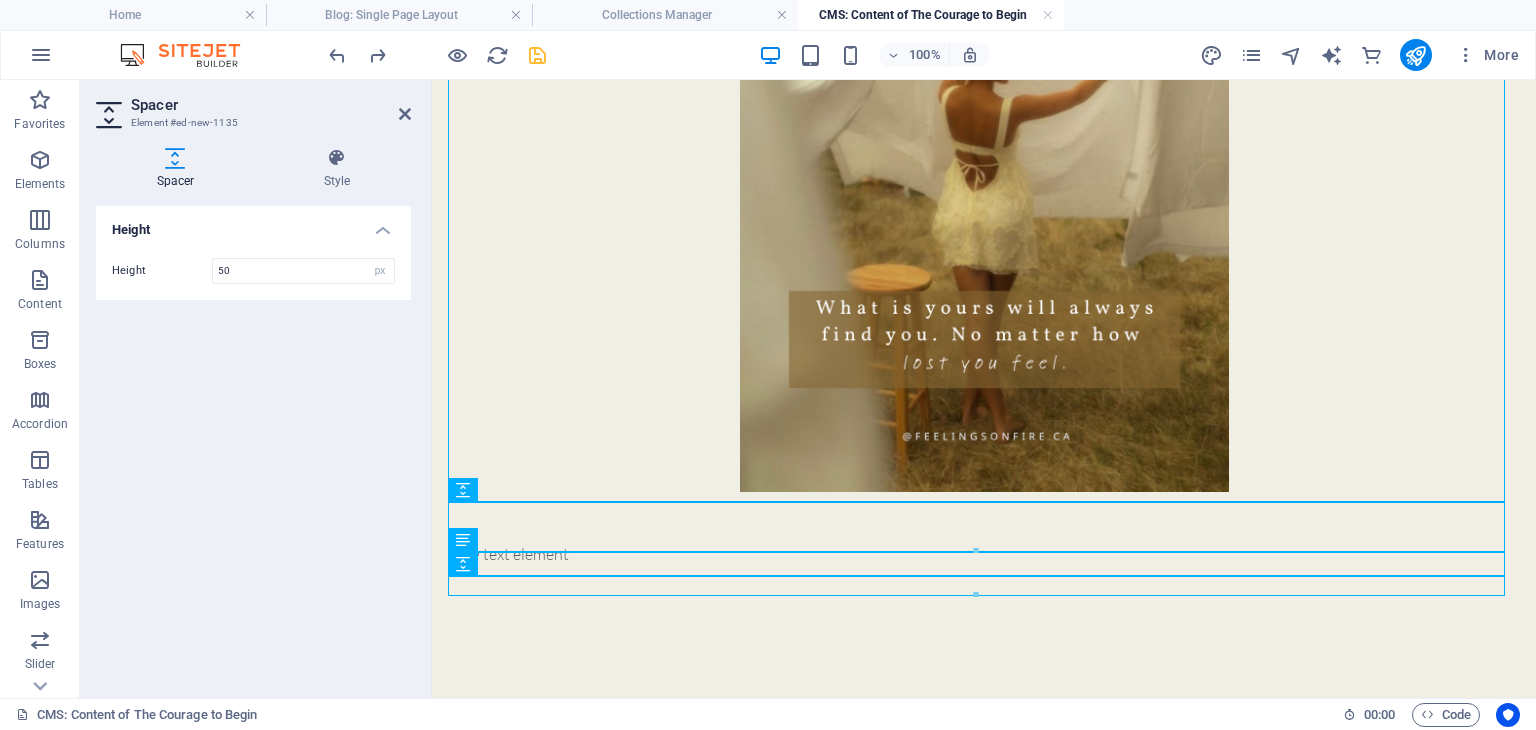 click at bounding box center (976, 595) 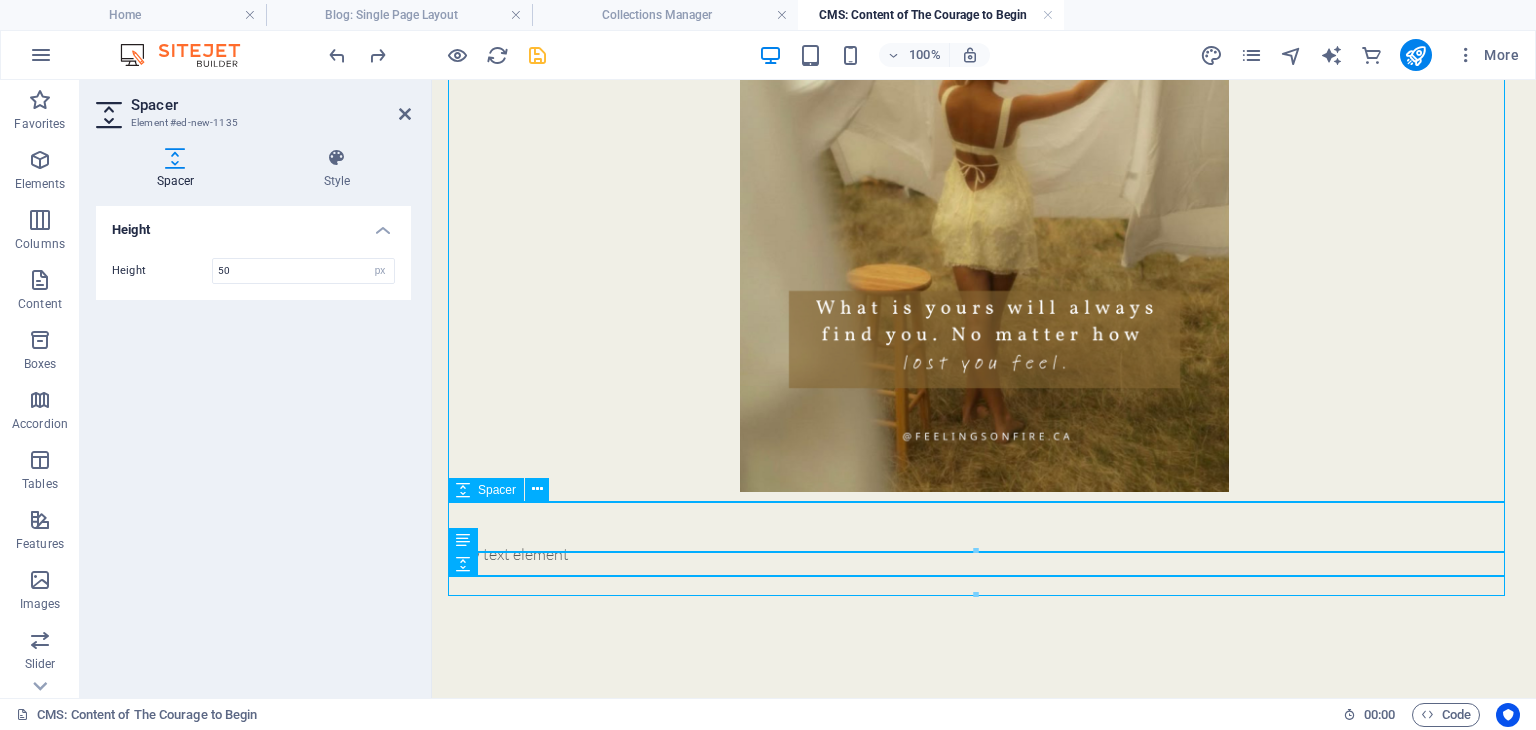 click at bounding box center [984, 517] 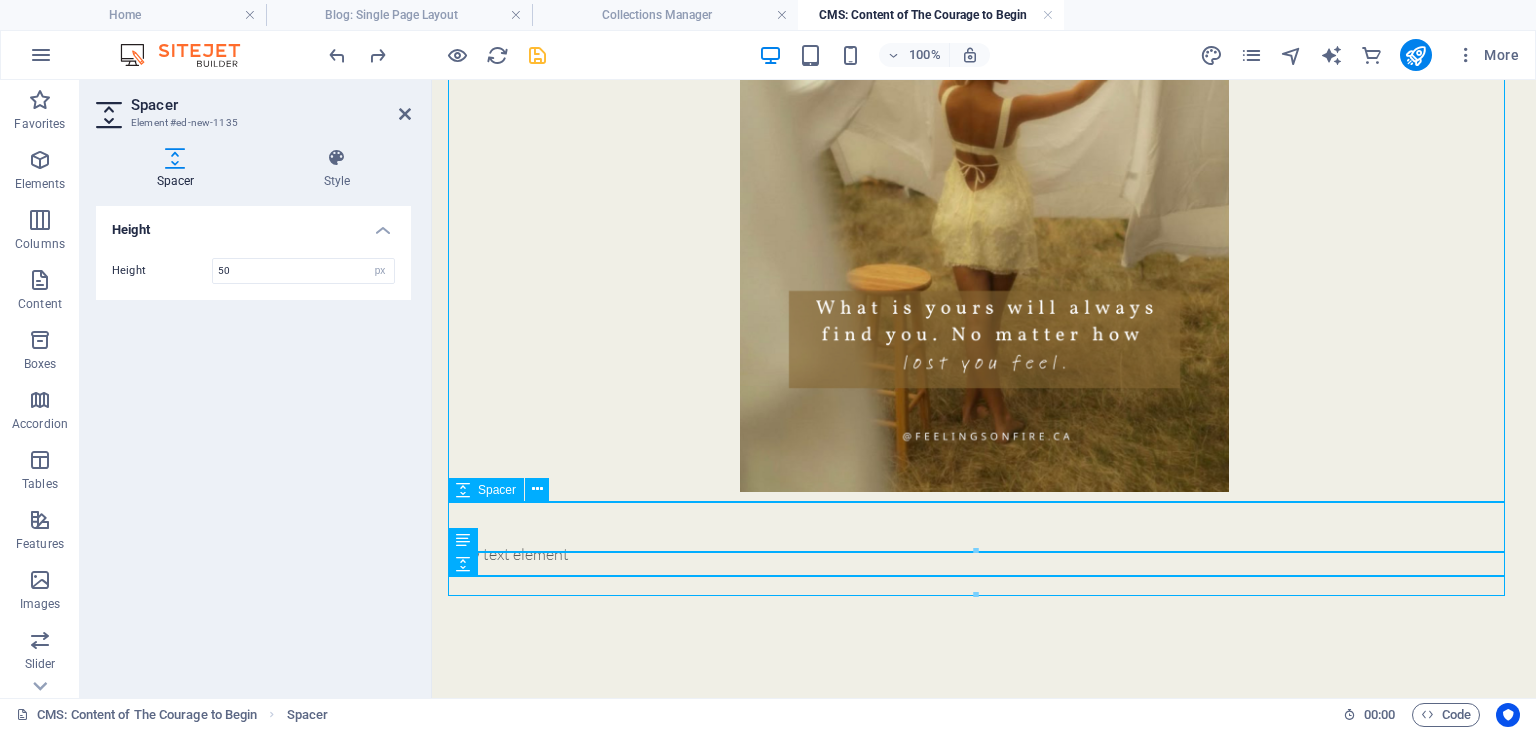 click at bounding box center [984, 517] 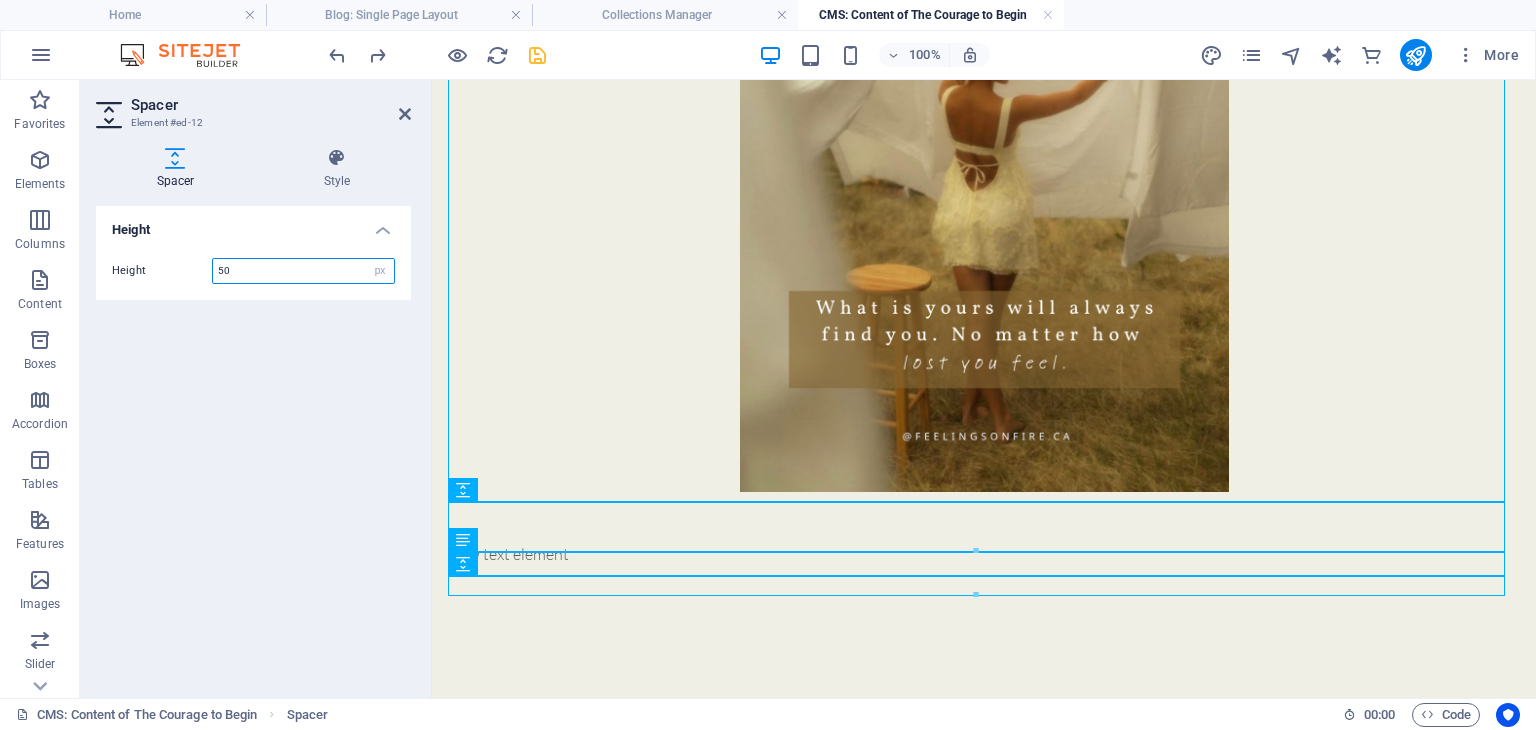 click on "50" at bounding box center [303, 271] 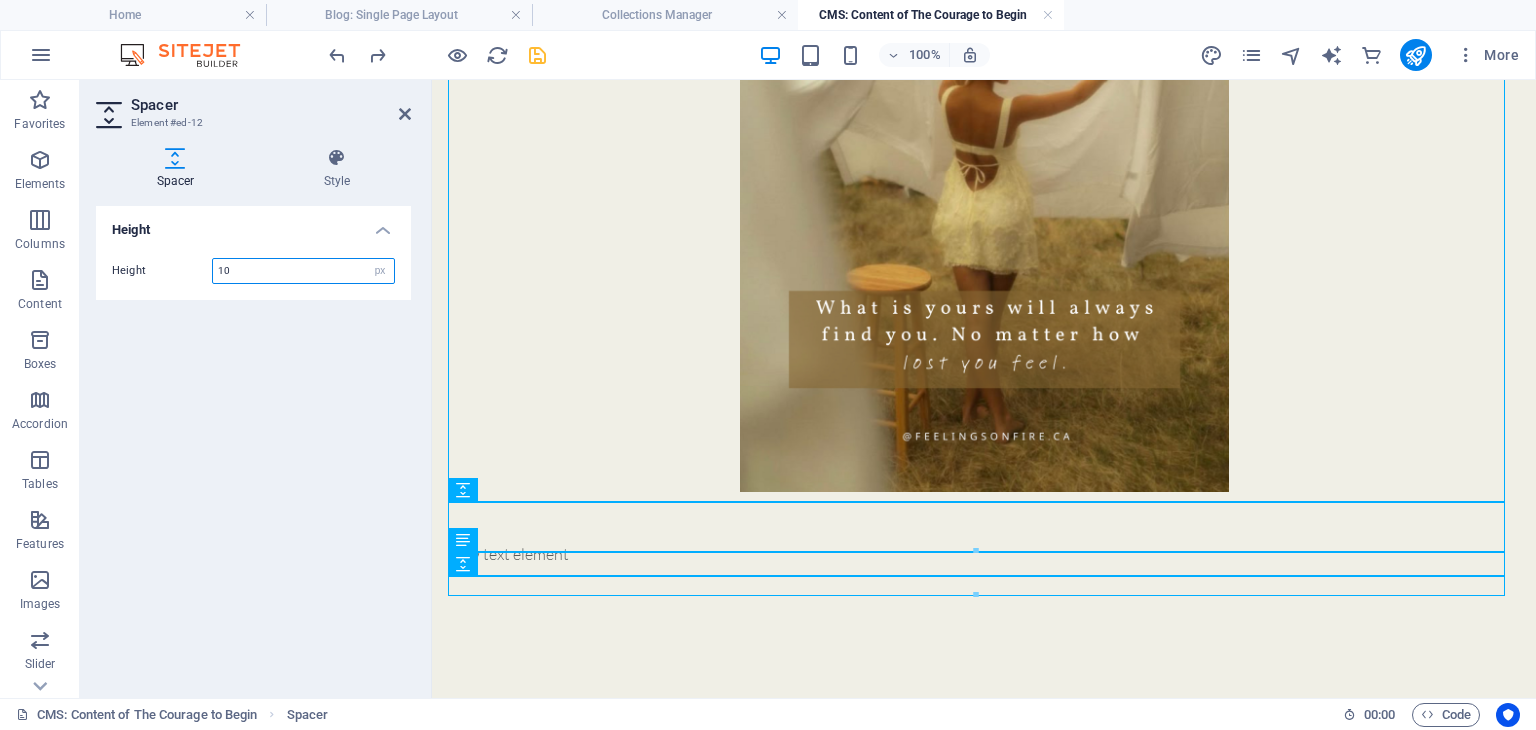 type on "10" 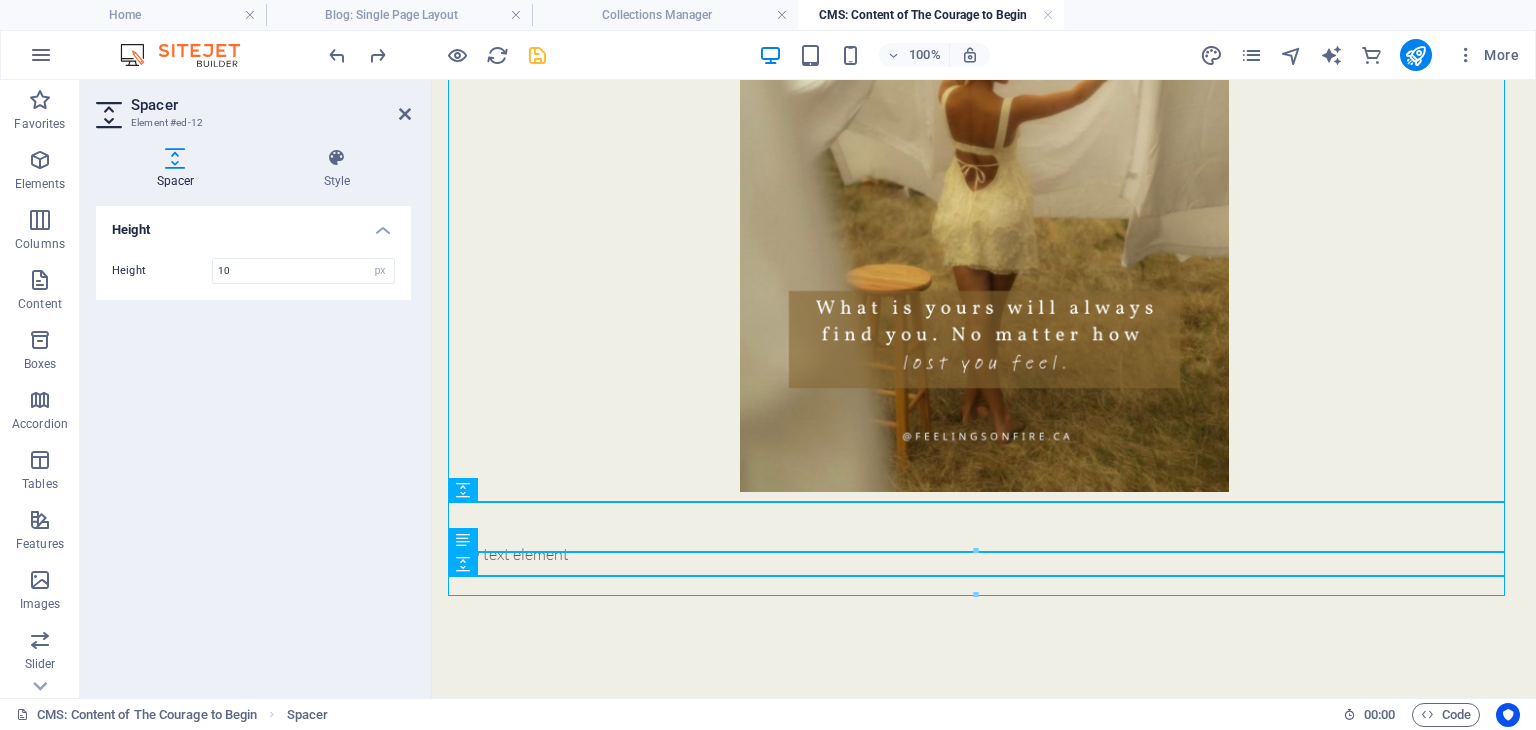 click on "Height Height 10 px rem vh vw" at bounding box center (253, 444) 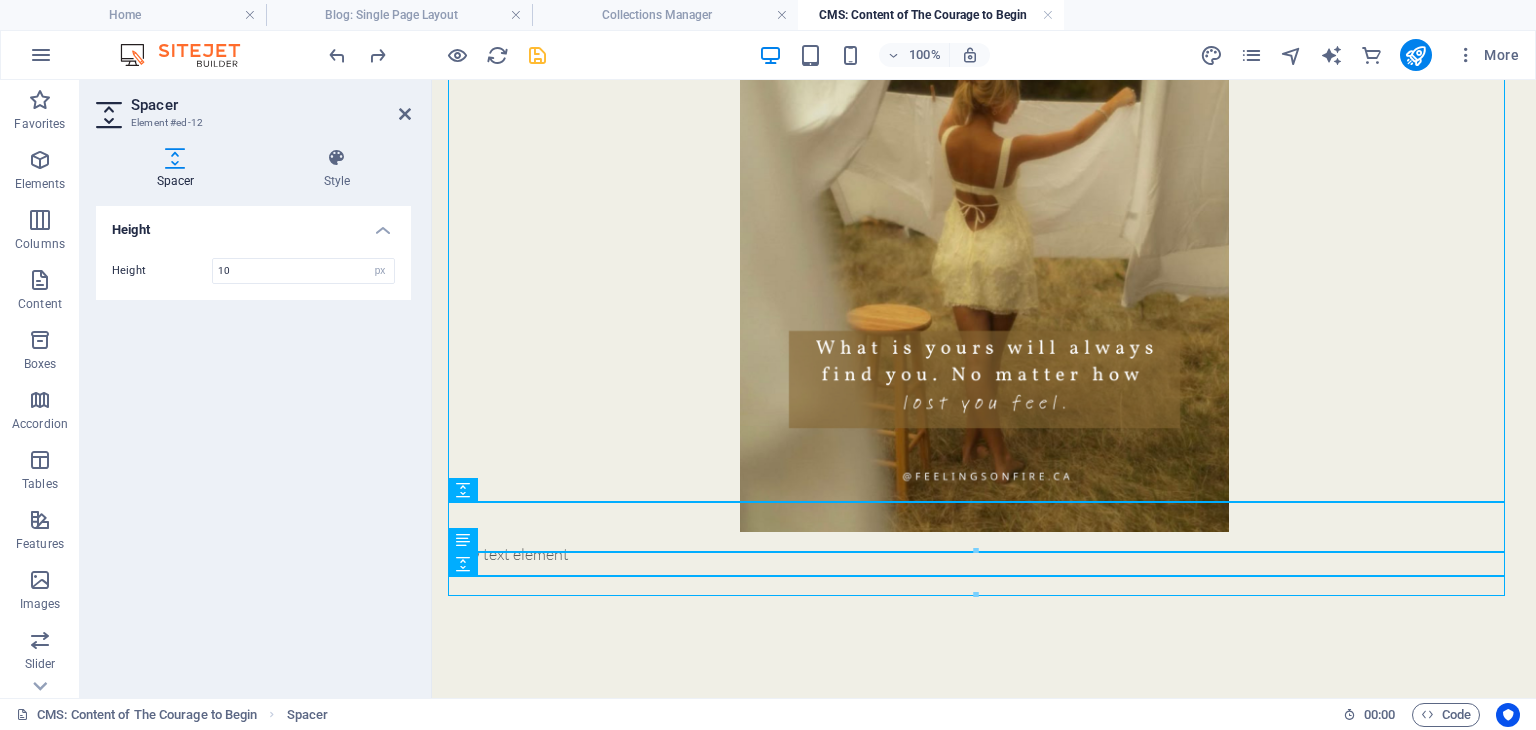 scroll, scrollTop: 1112, scrollLeft: 0, axis: vertical 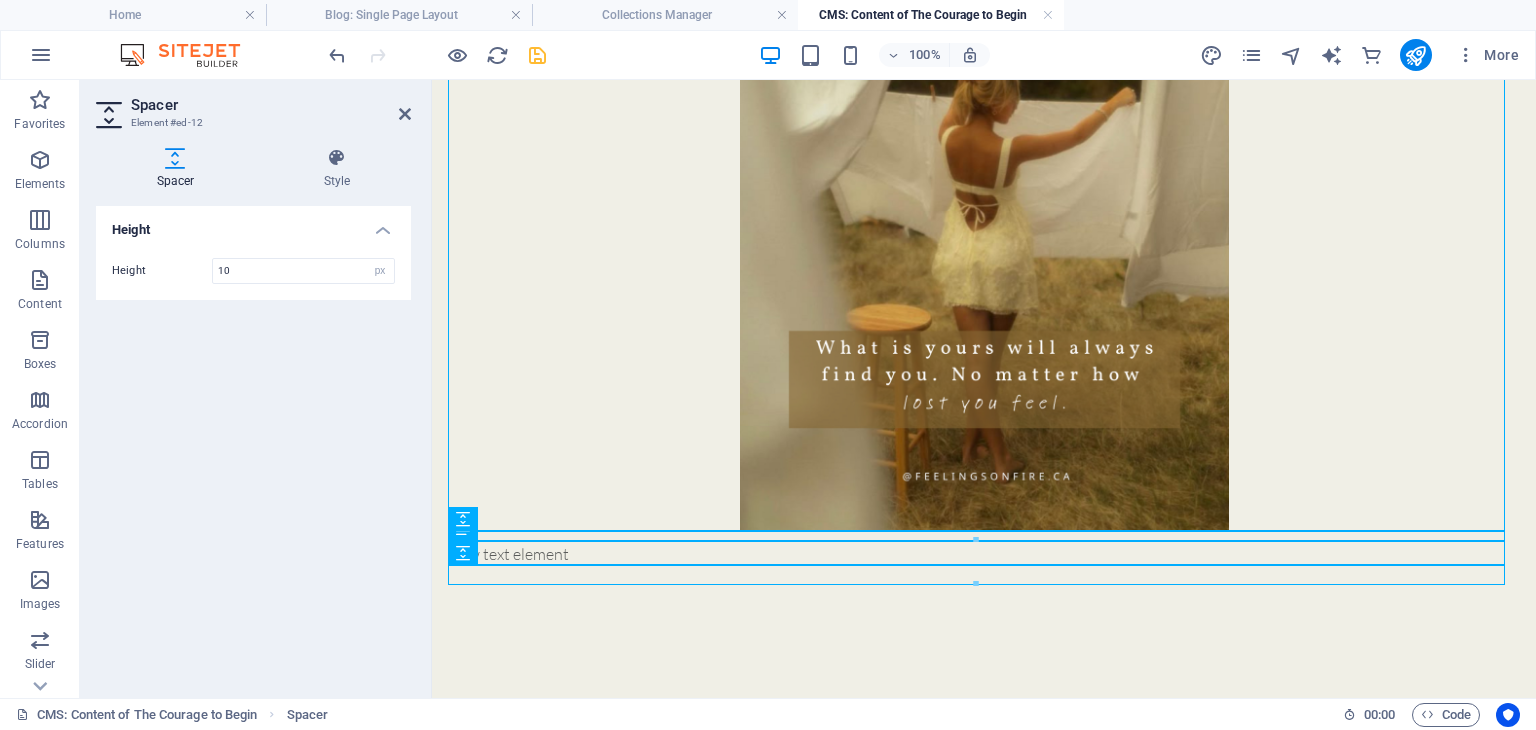 click at bounding box center [976, 584] 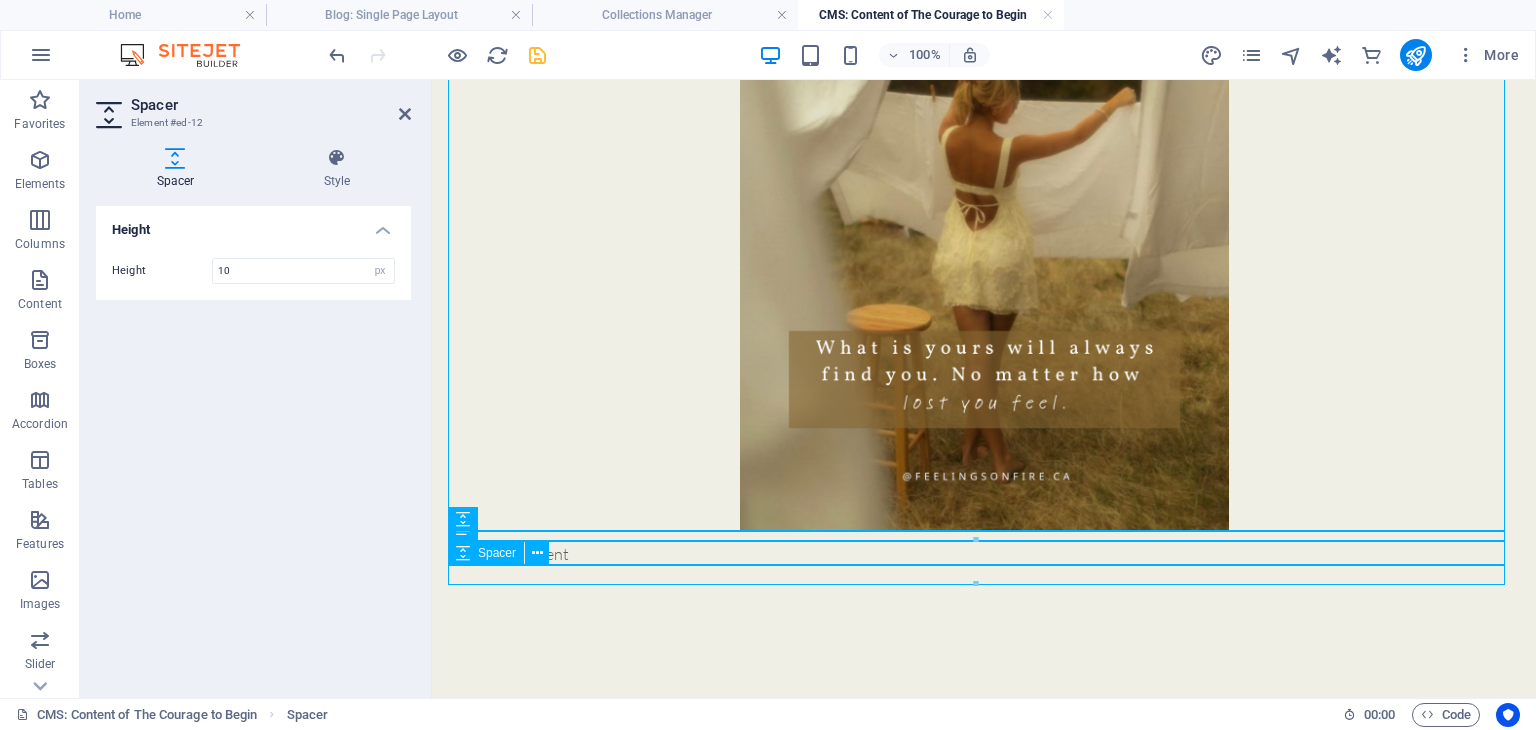 click at bounding box center (984, 576) 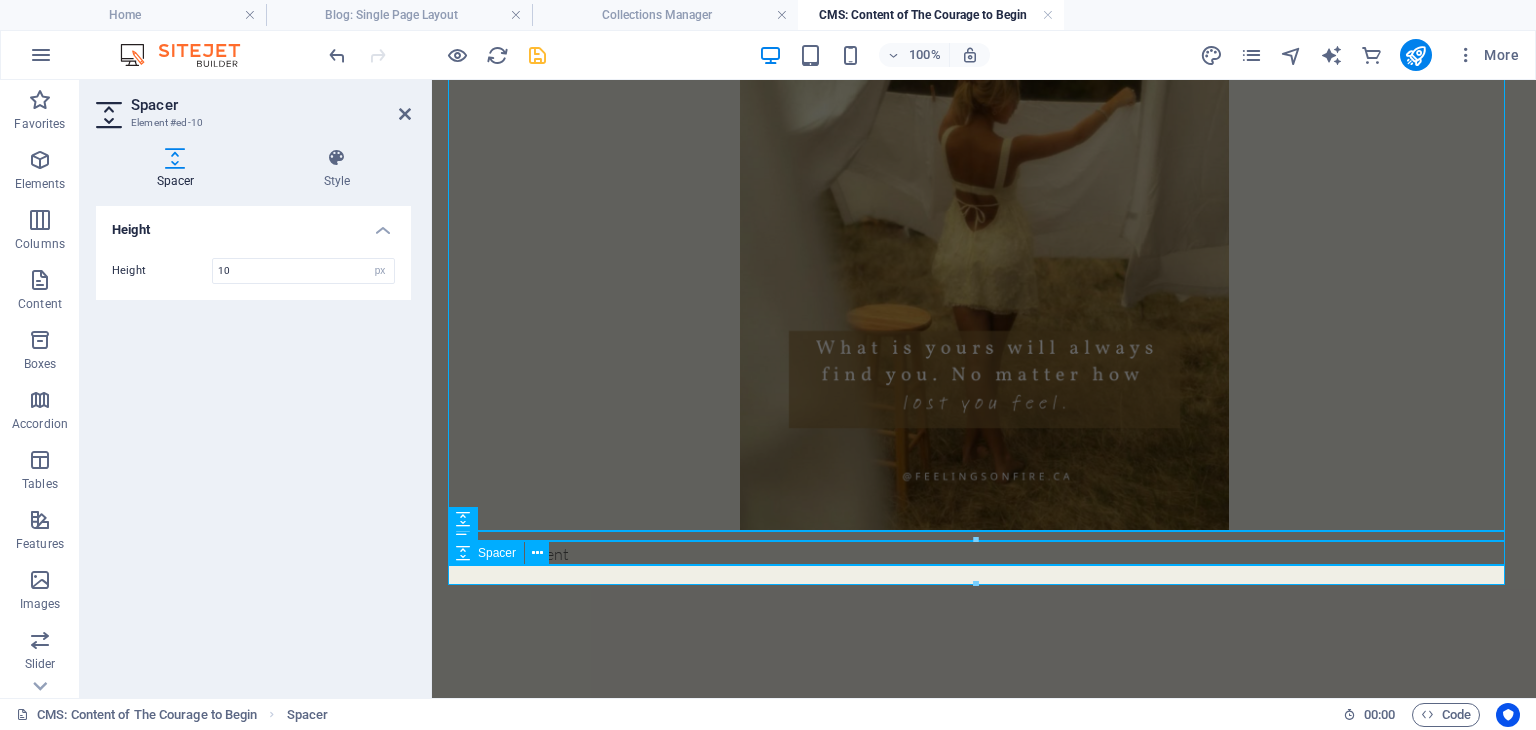 click at bounding box center [984, 576] 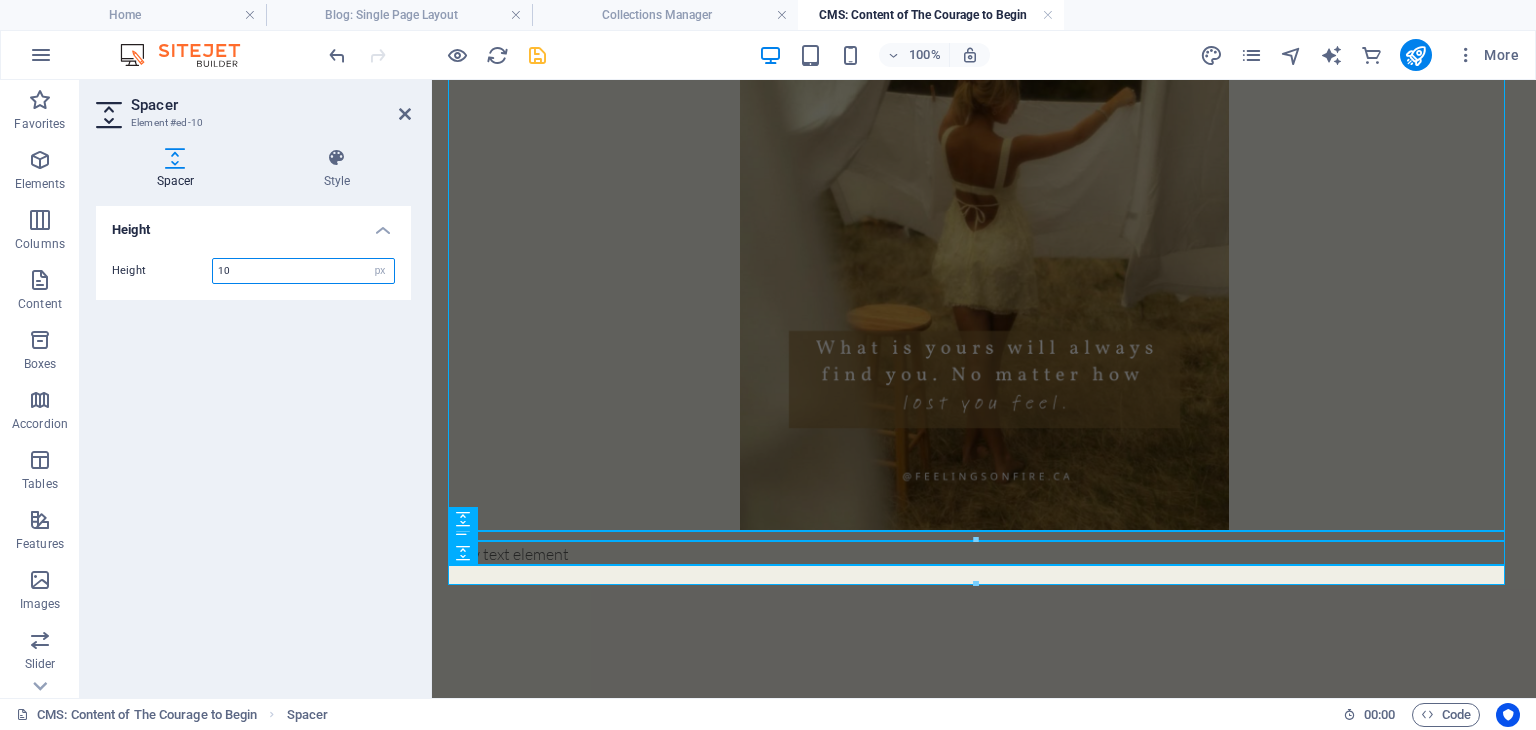 click on "10" at bounding box center (303, 271) 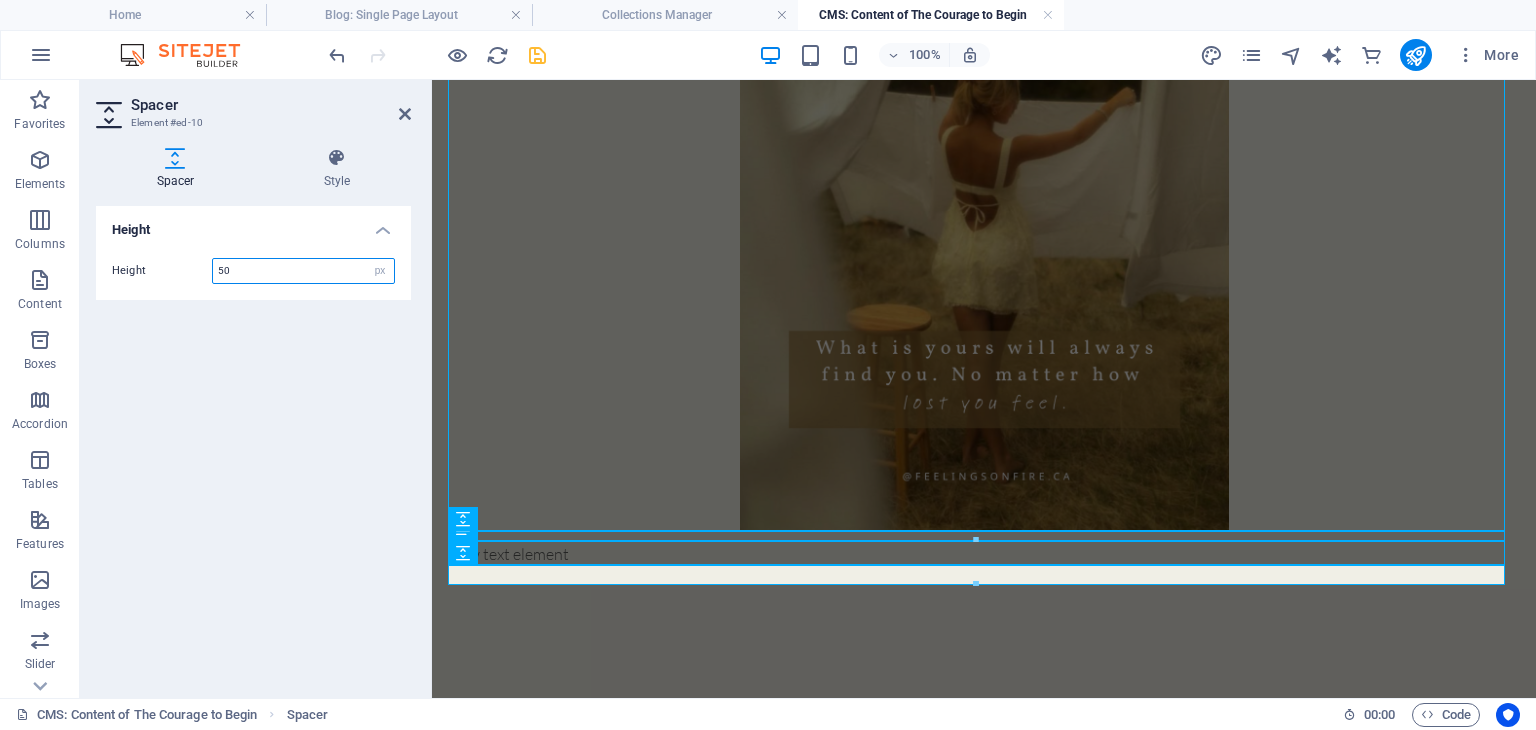 type on "50" 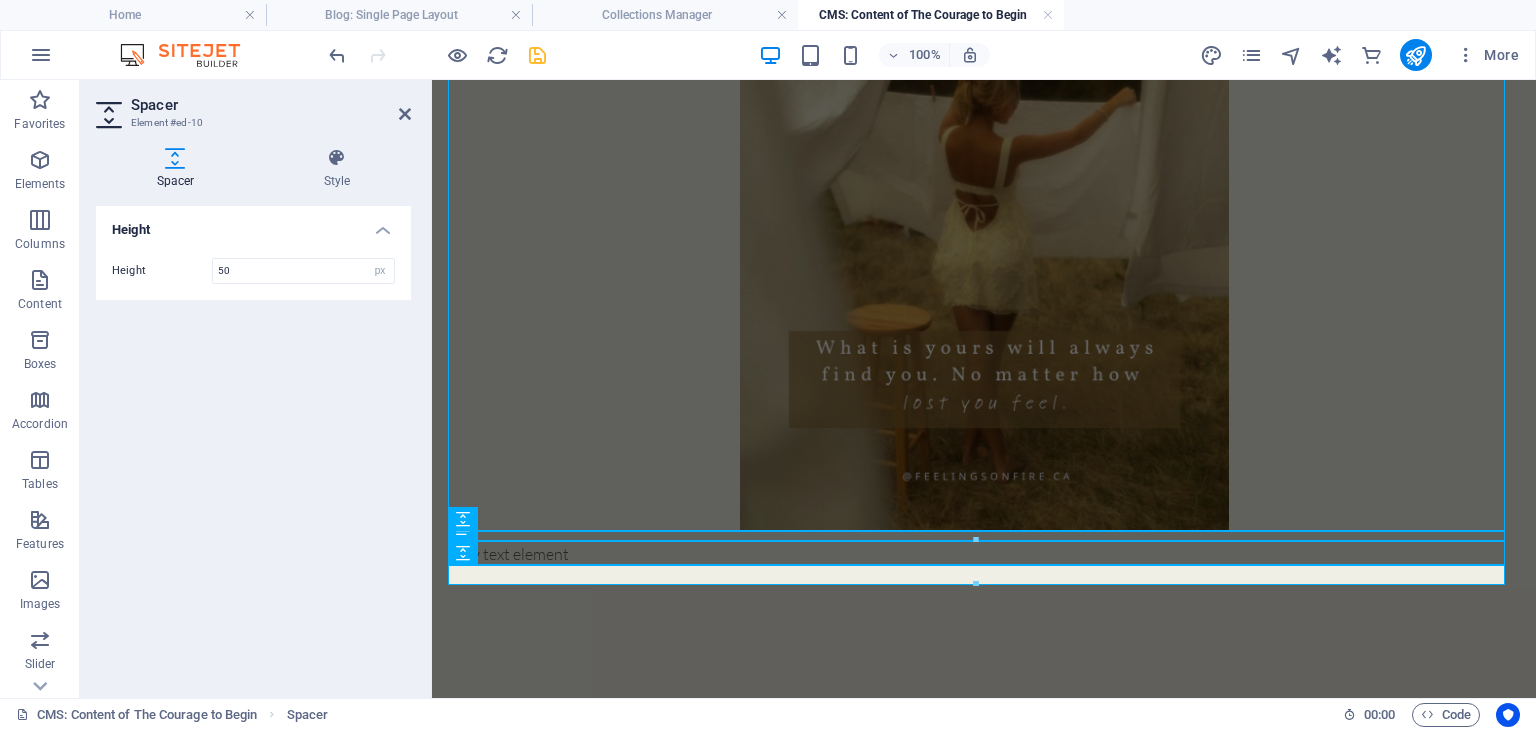 click on "Height Height 50 px rem vh vw" at bounding box center [253, 444] 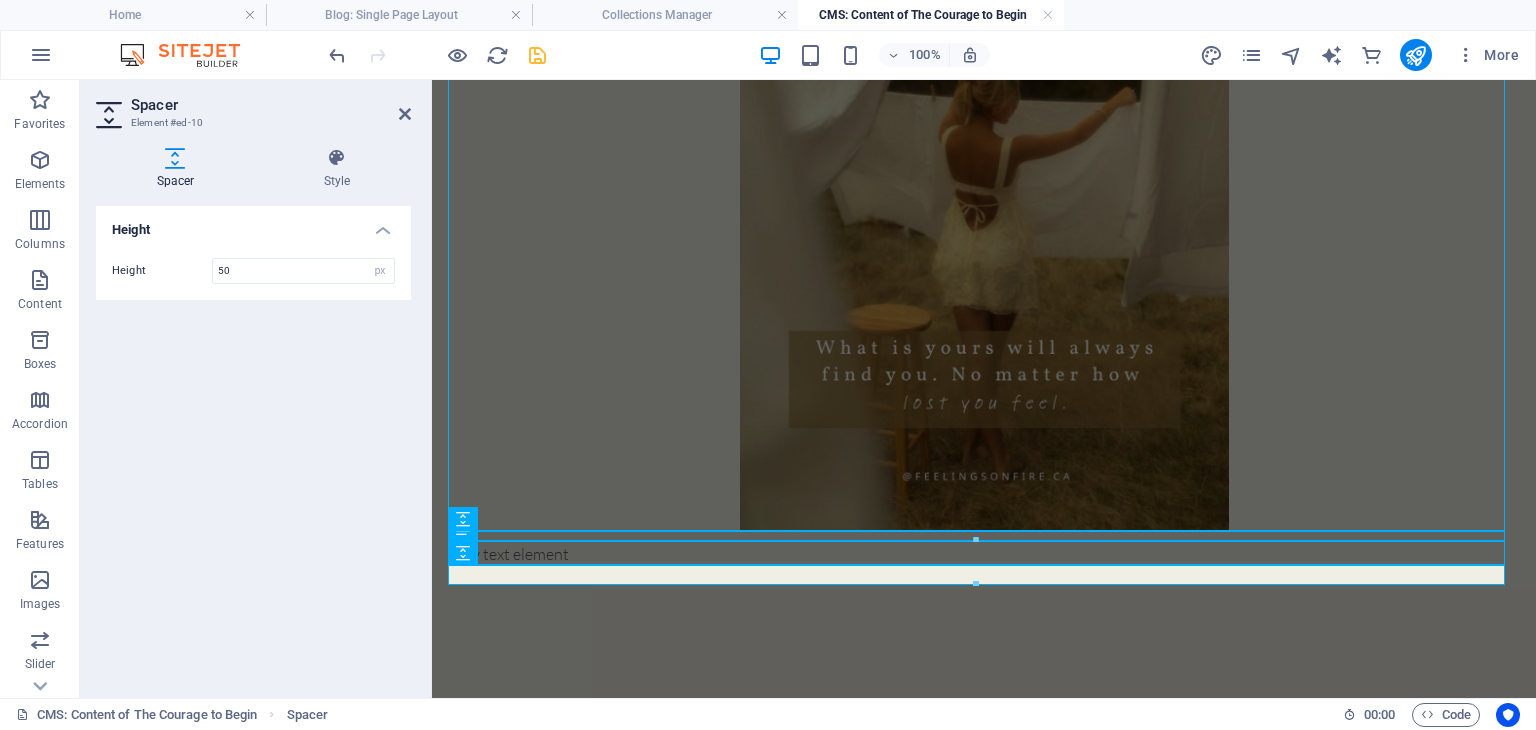 click at bounding box center (437, 55) 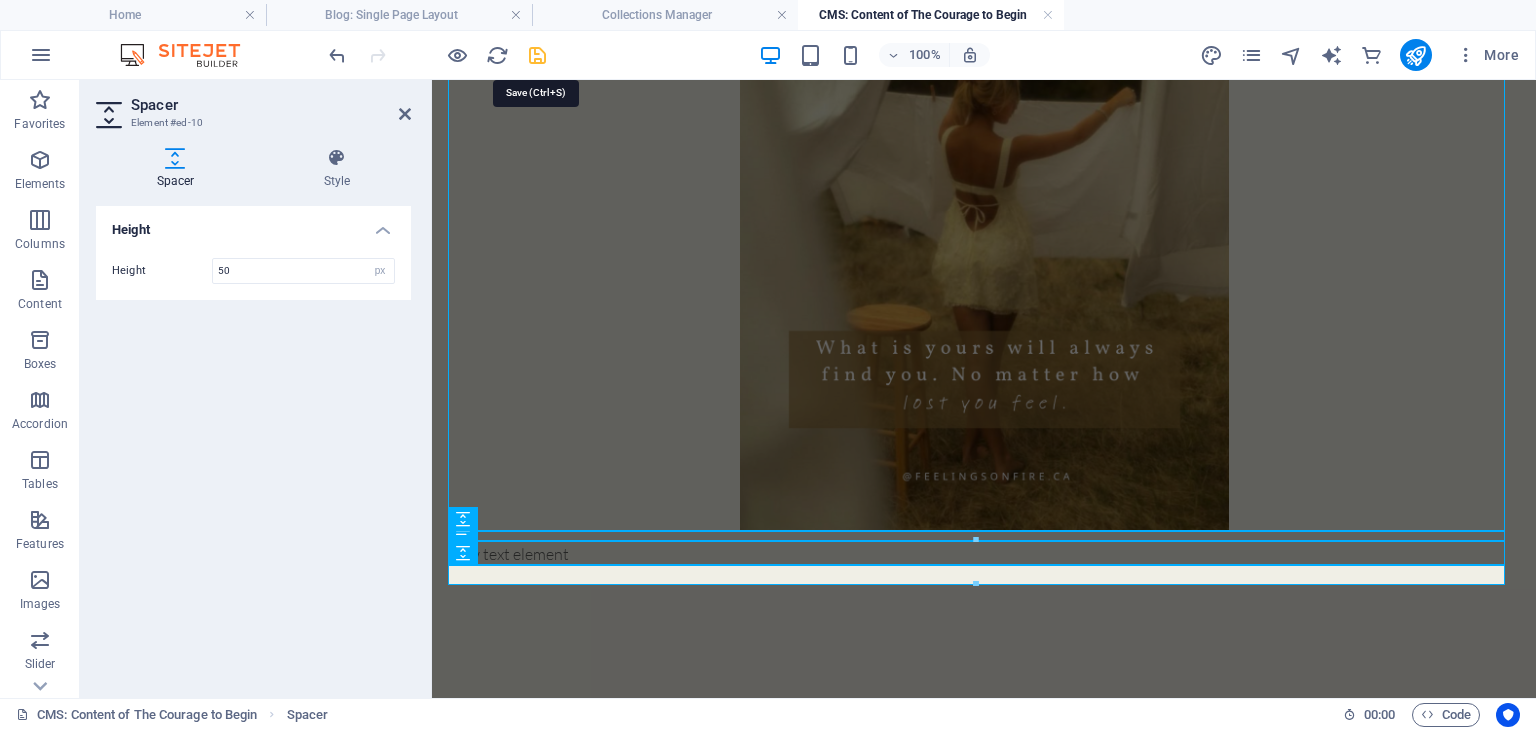 drag, startPoint x: 535, startPoint y: 45, endPoint x: 480, endPoint y: 83, distance: 66.85058 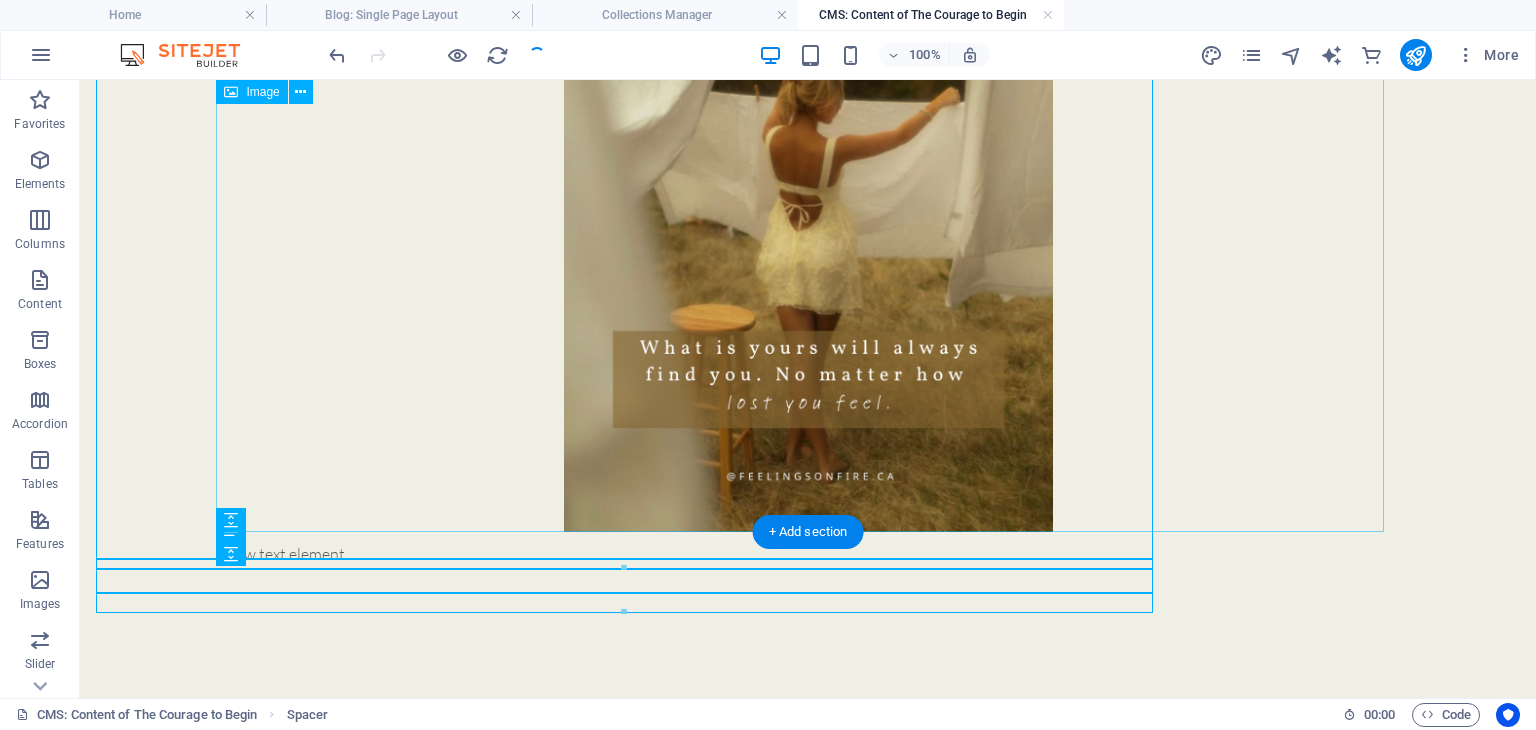 scroll, scrollTop: 1085, scrollLeft: 0, axis: vertical 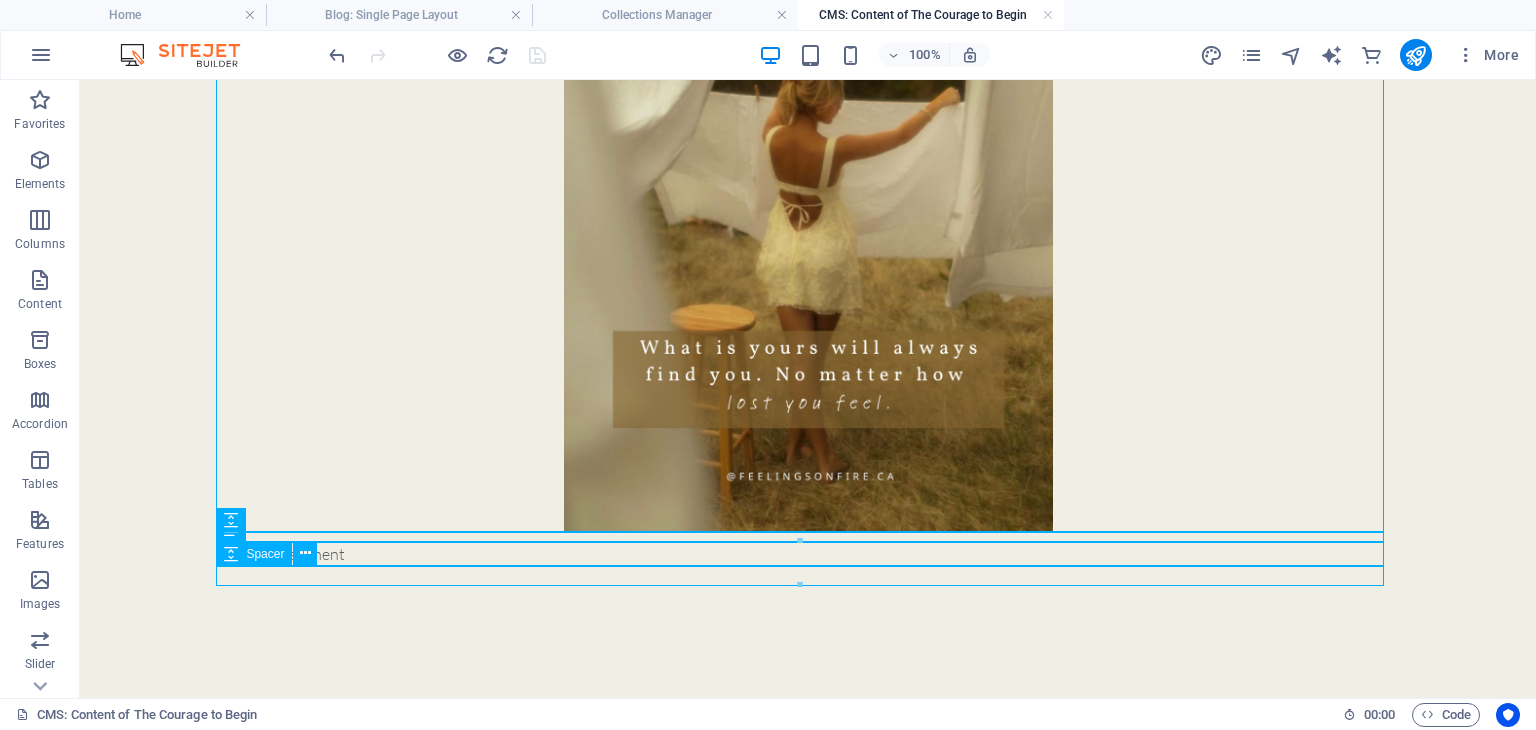 click at bounding box center [808, 576] 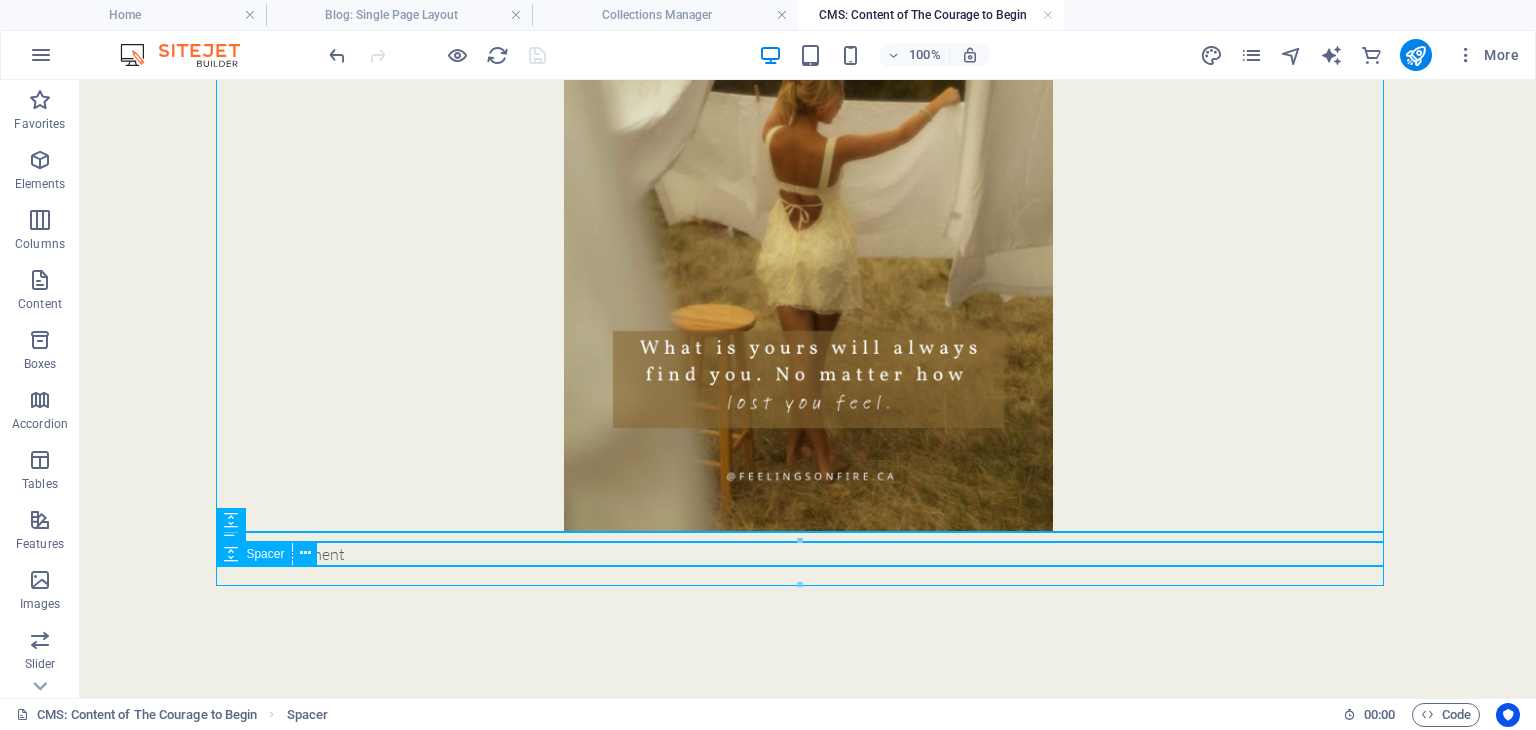 click at bounding box center [808, 576] 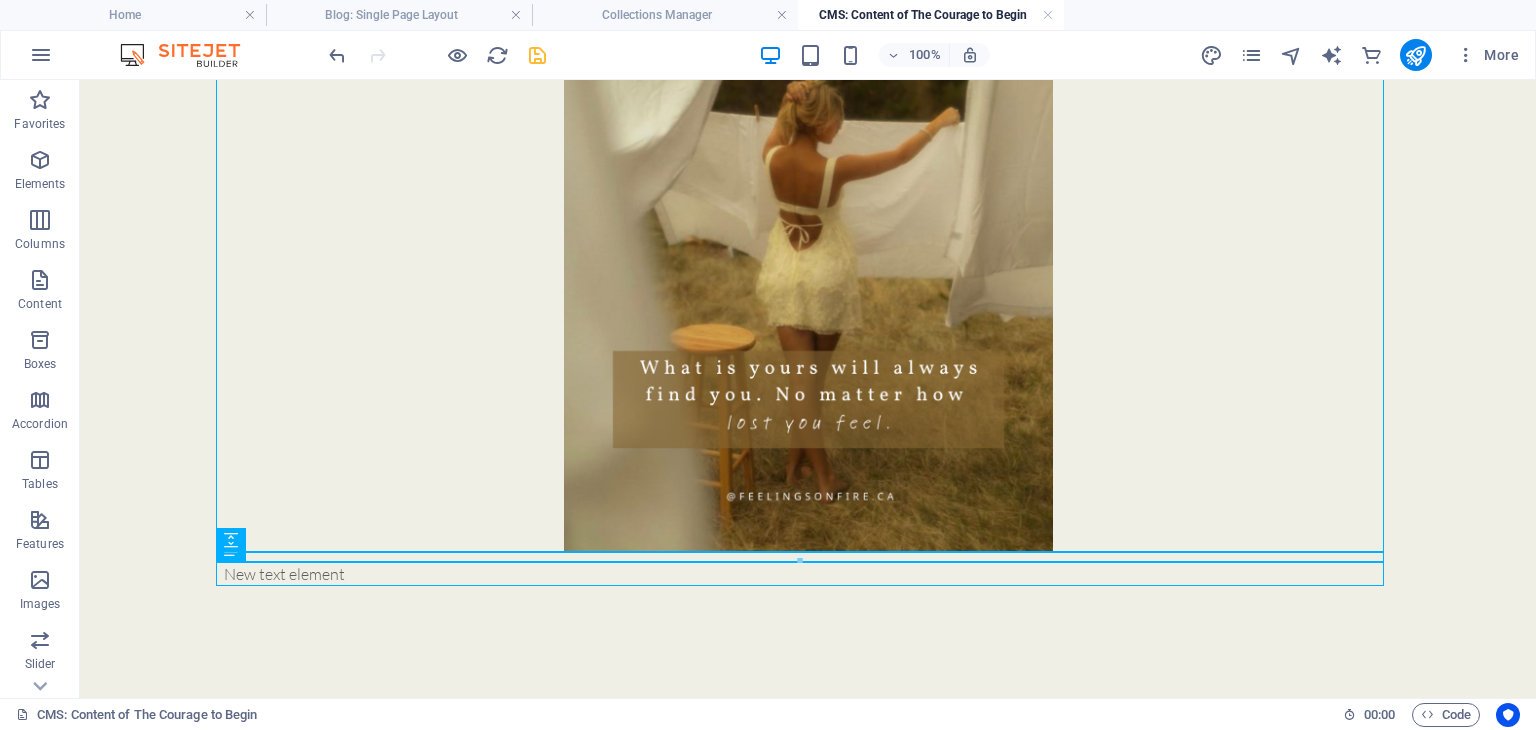 scroll, scrollTop: 1065, scrollLeft: 0, axis: vertical 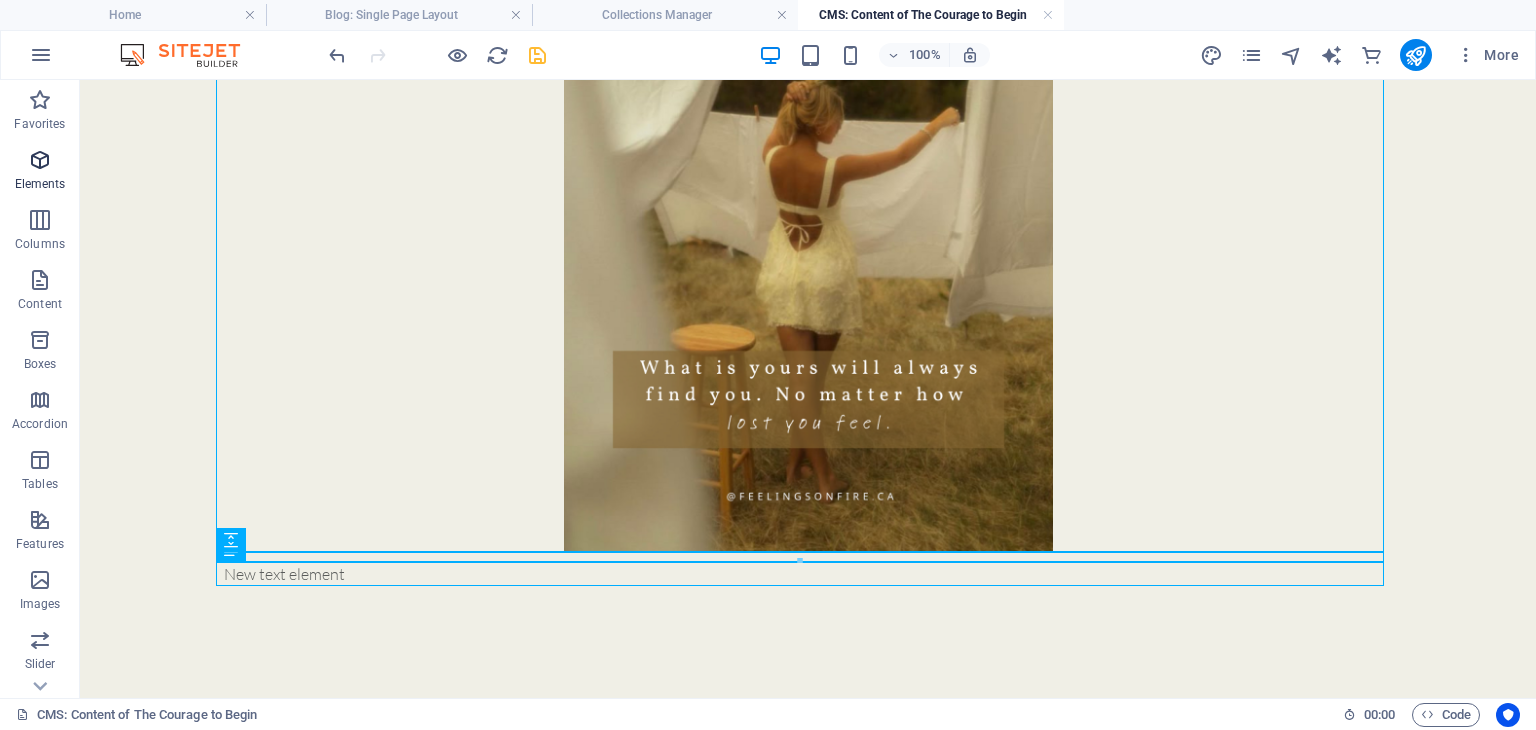 click at bounding box center [40, 160] 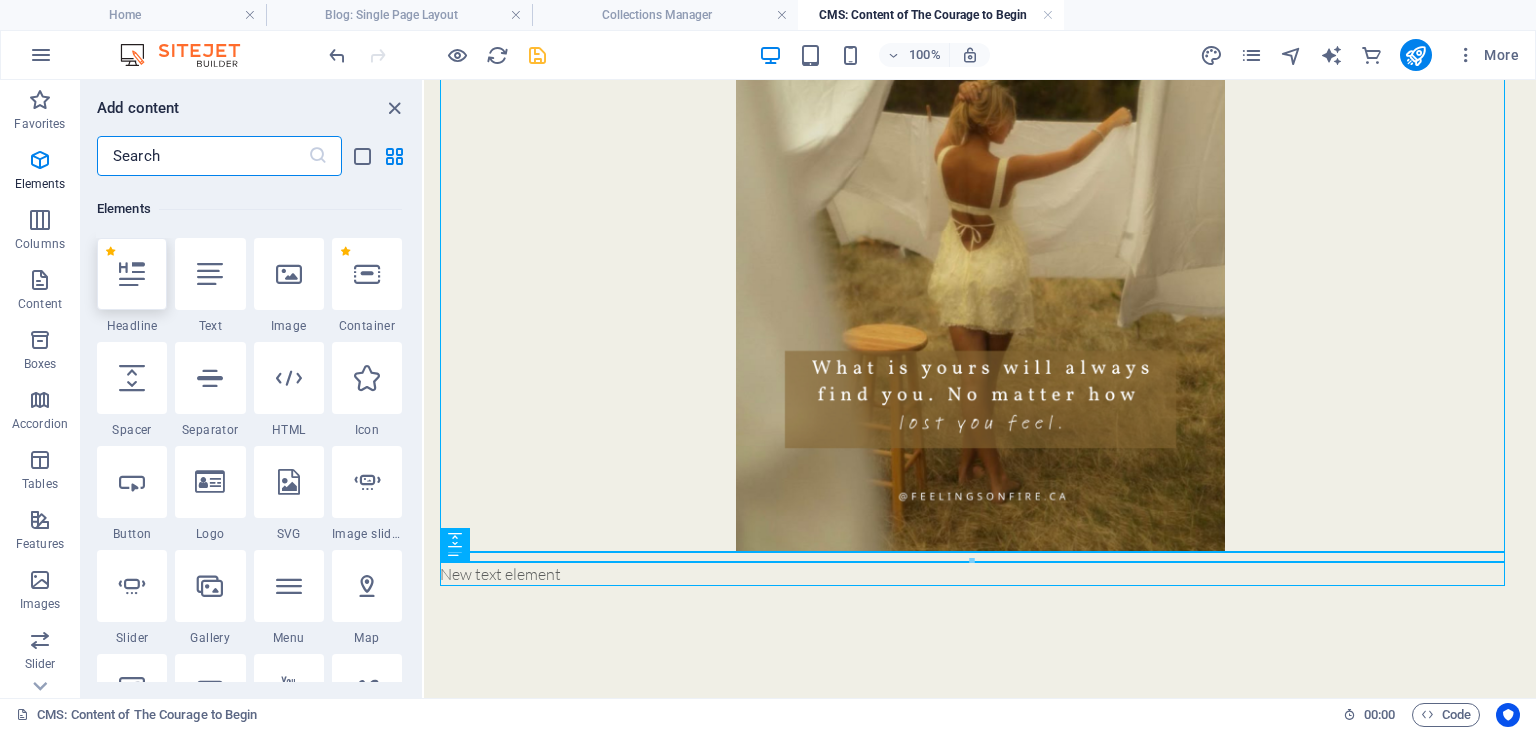 scroll, scrollTop: 212, scrollLeft: 0, axis: vertical 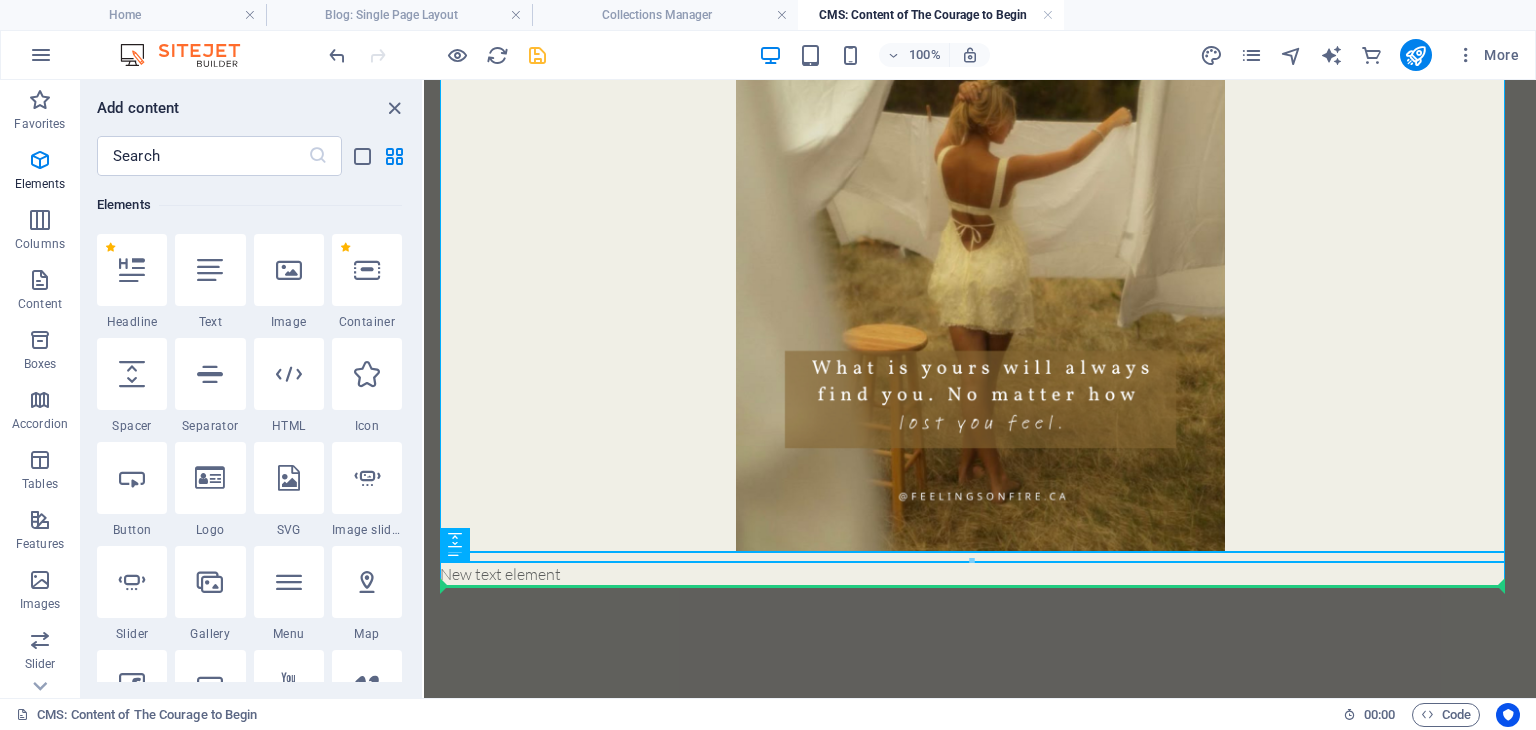 select on "px" 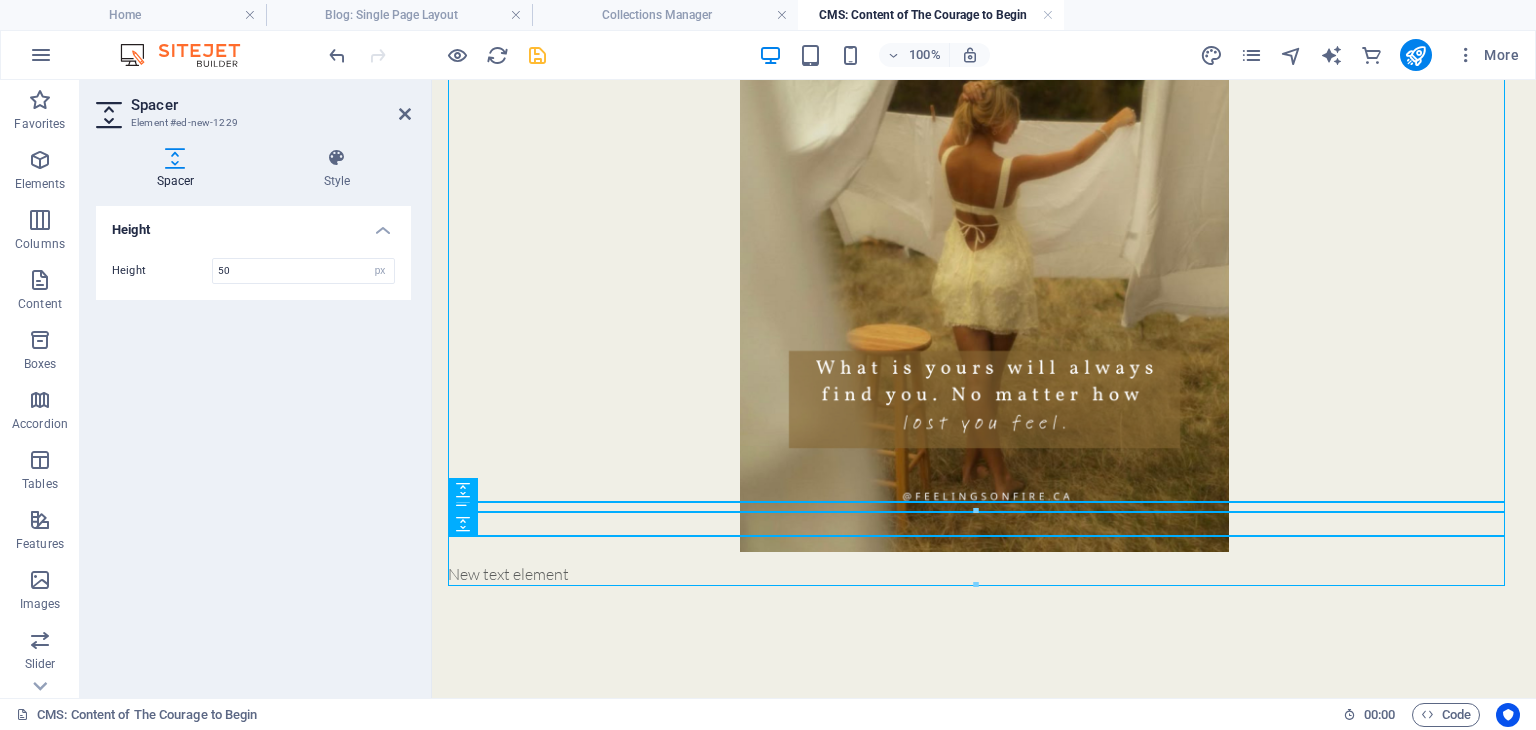 scroll, scrollTop: 1142, scrollLeft: 0, axis: vertical 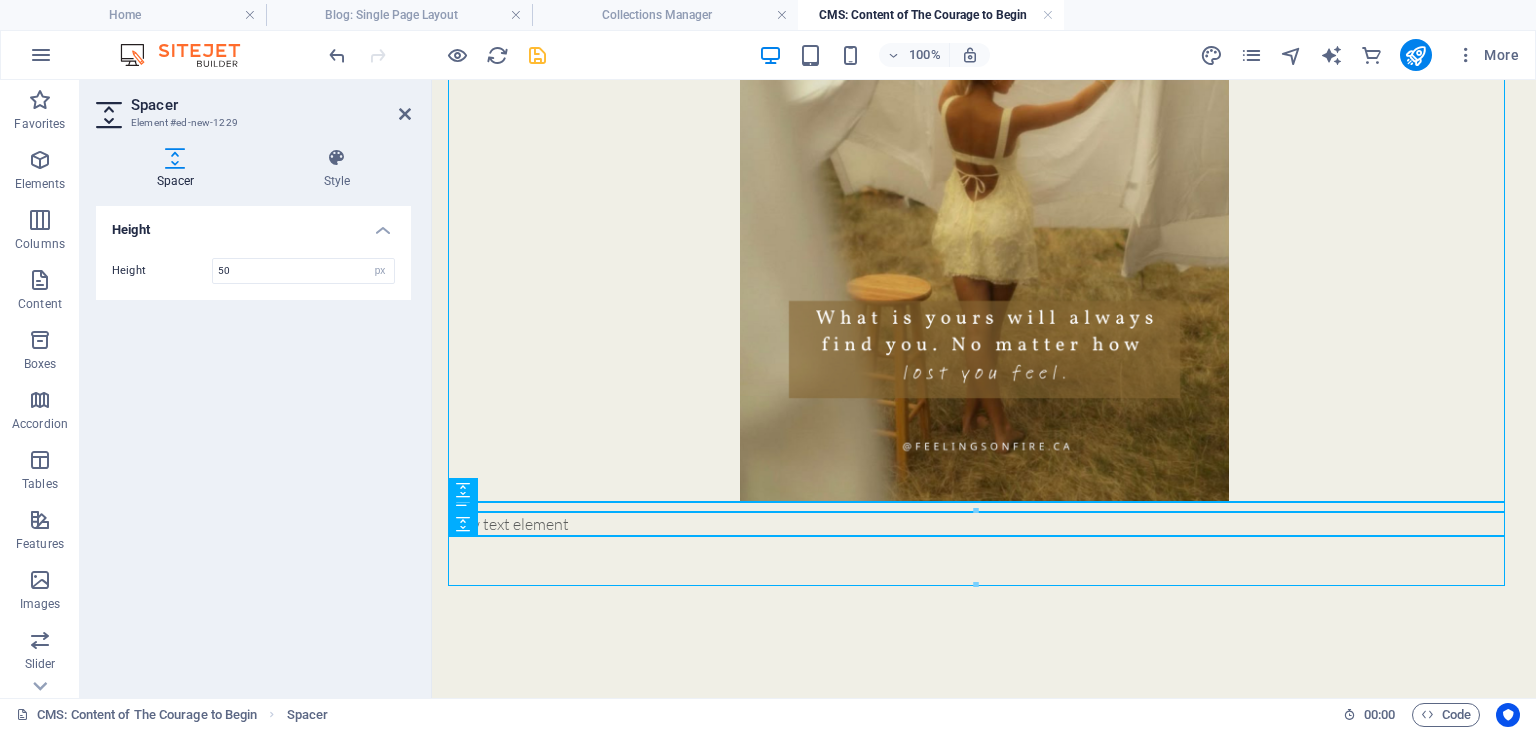 click at bounding box center (437, 55) 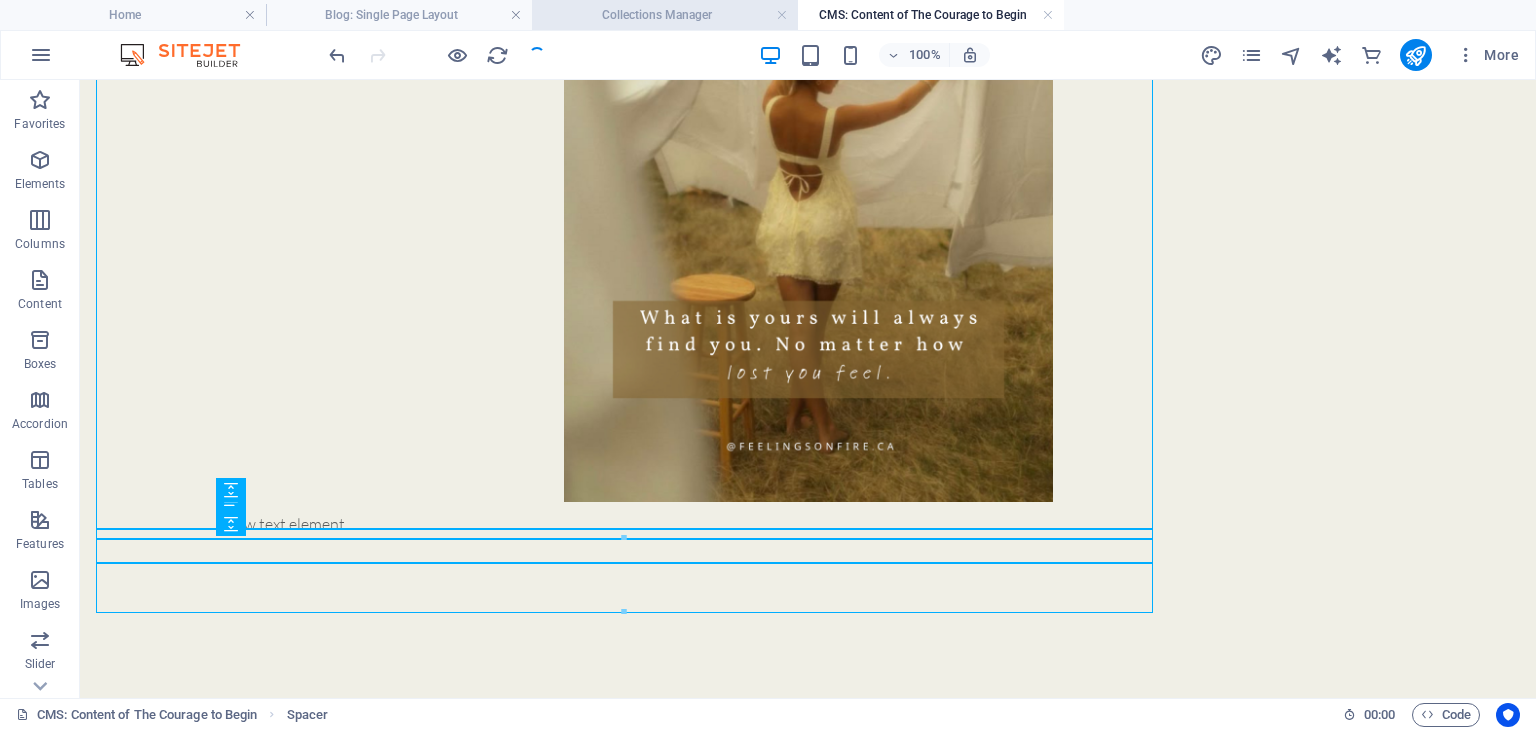 scroll, scrollTop: 1115, scrollLeft: 0, axis: vertical 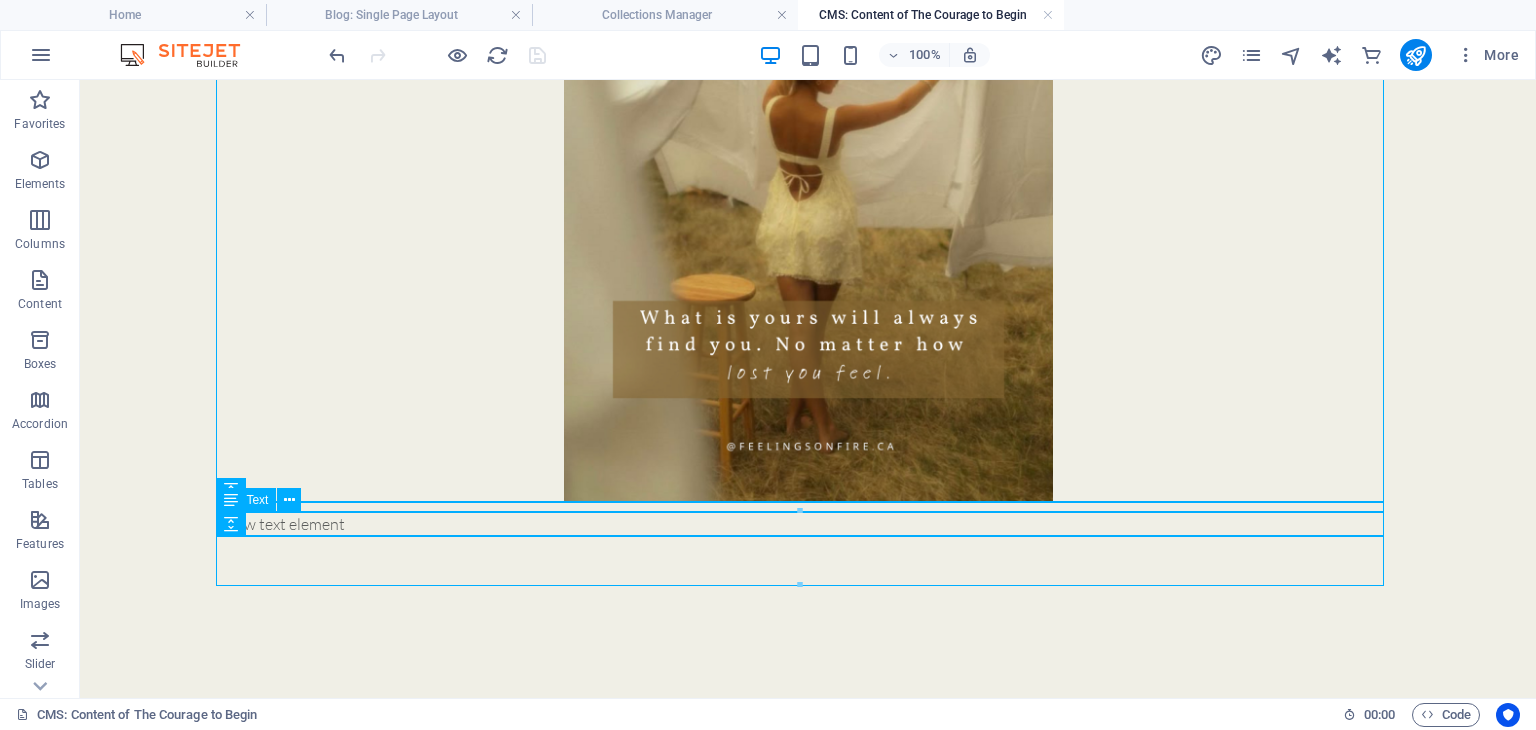 click on "New text element" at bounding box center (808, 524) 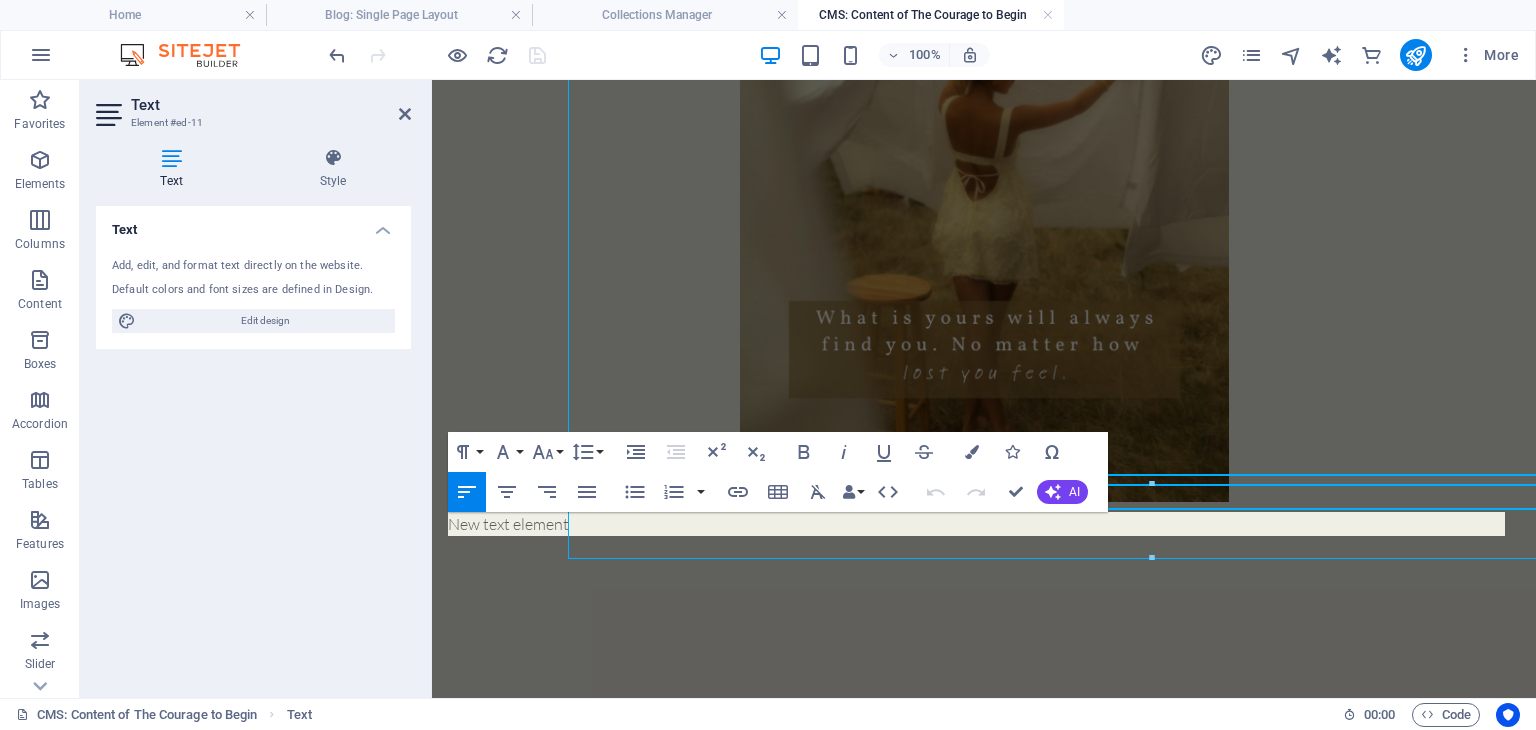 scroll, scrollTop: 1142, scrollLeft: 0, axis: vertical 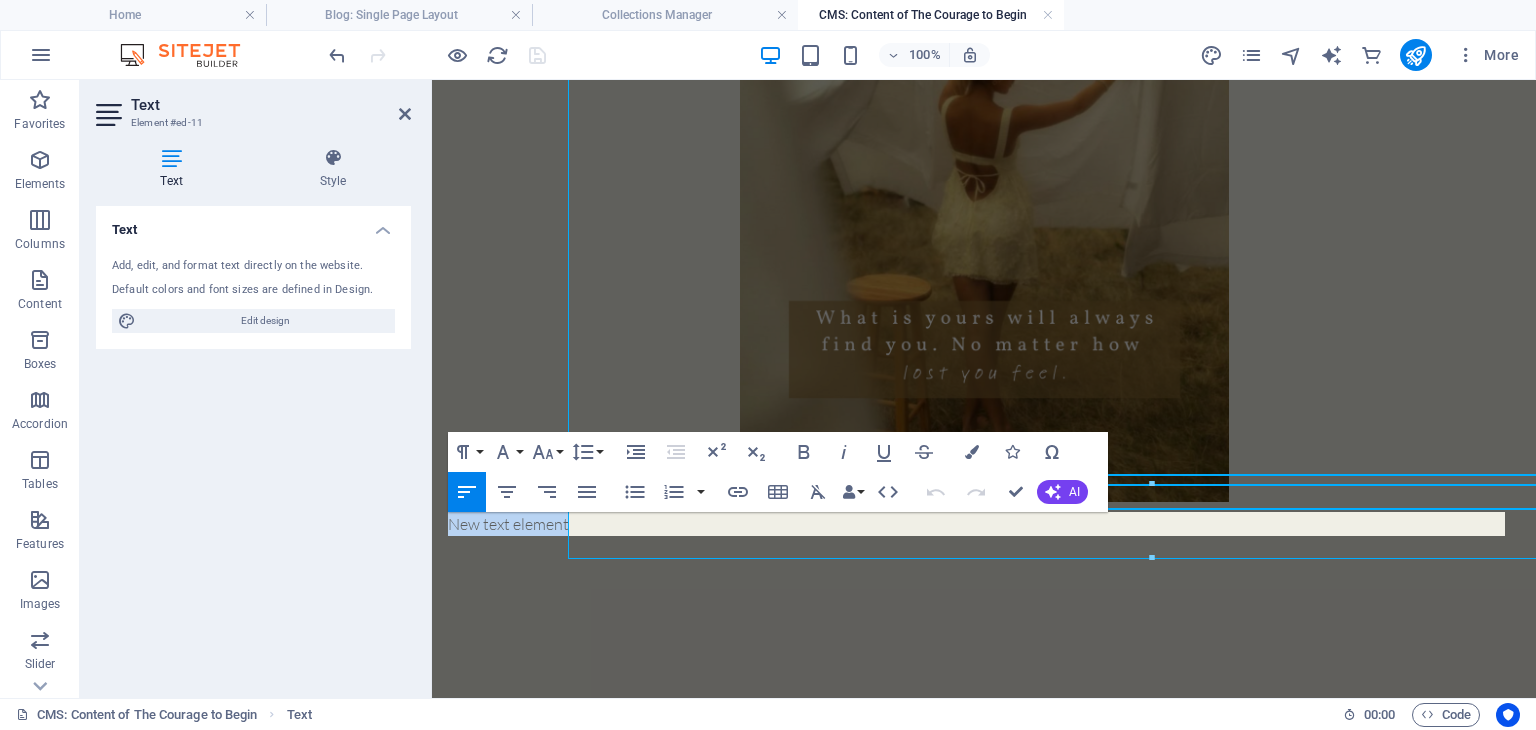 click on "New text element" at bounding box center (984, 524) 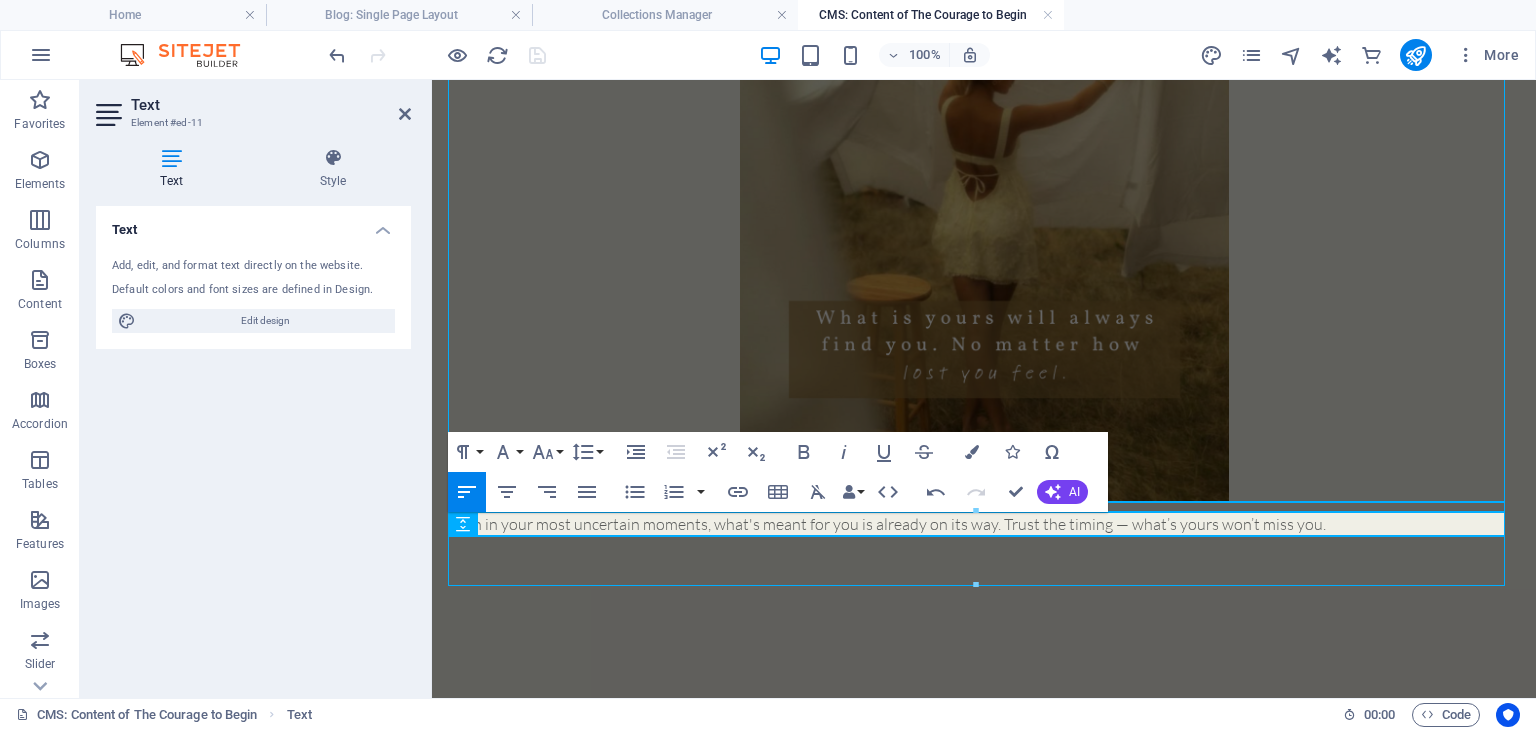 click on "Even in your most uncertain moments, what's meant for you is already on its way. Trust the timing — what’s yours won’t miss you." at bounding box center (984, 524) 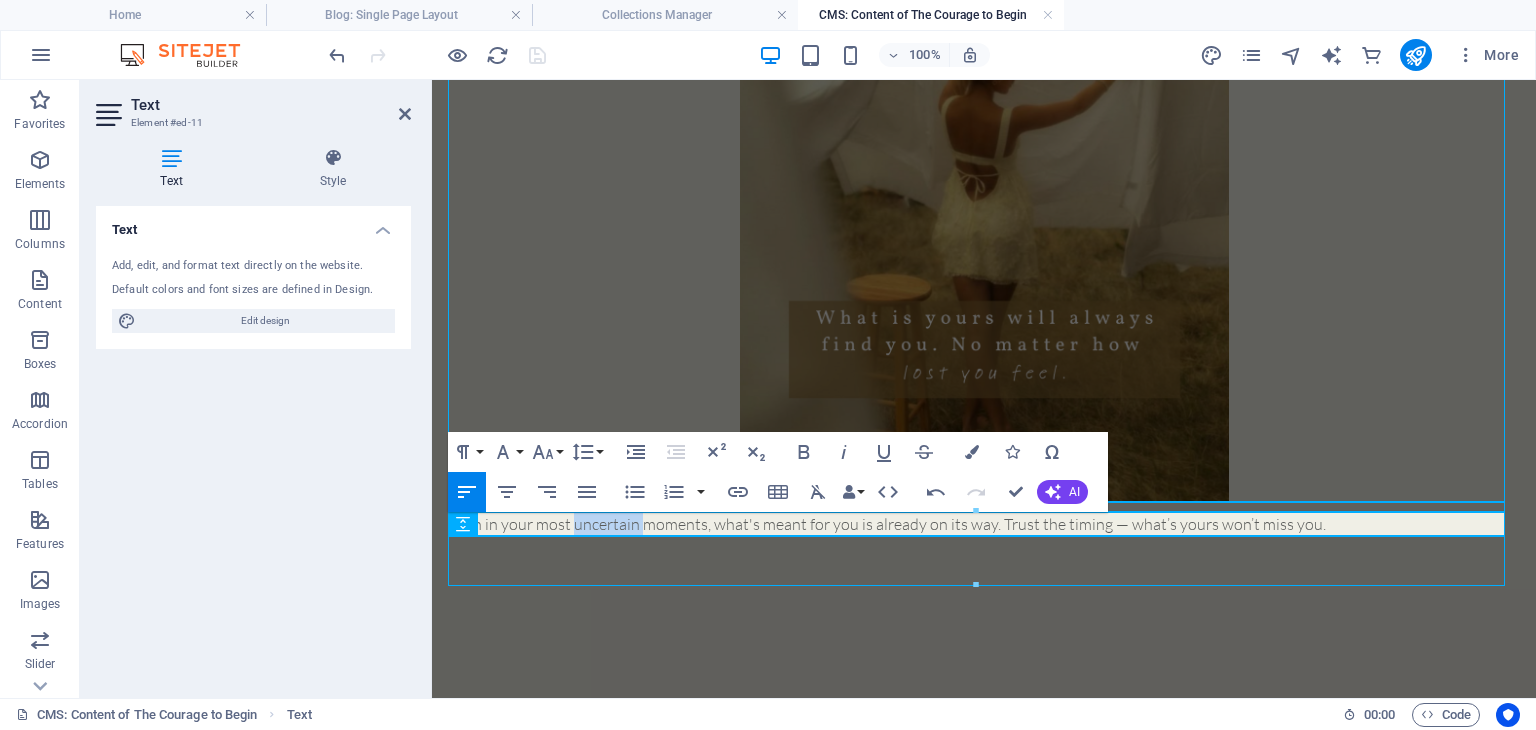 click on "Even in your most uncertain moments, what's meant for you is already on its way. Trust the timing — what’s yours won’t miss you." at bounding box center (984, 524) 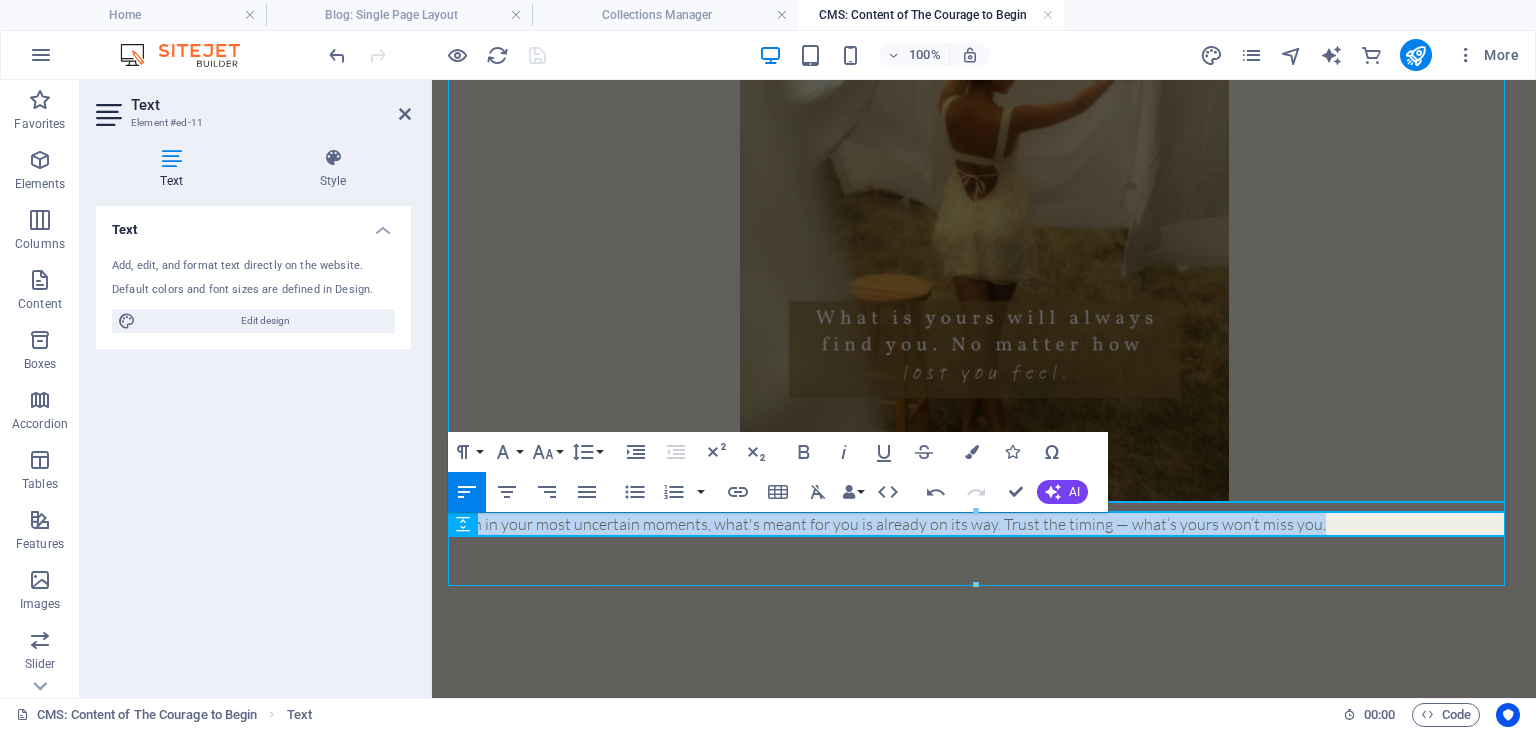 click on "Even in your most uncertain moments, what's meant for you is already on its way. Trust the timing — what’s yours won’t miss you." at bounding box center (984, 524) 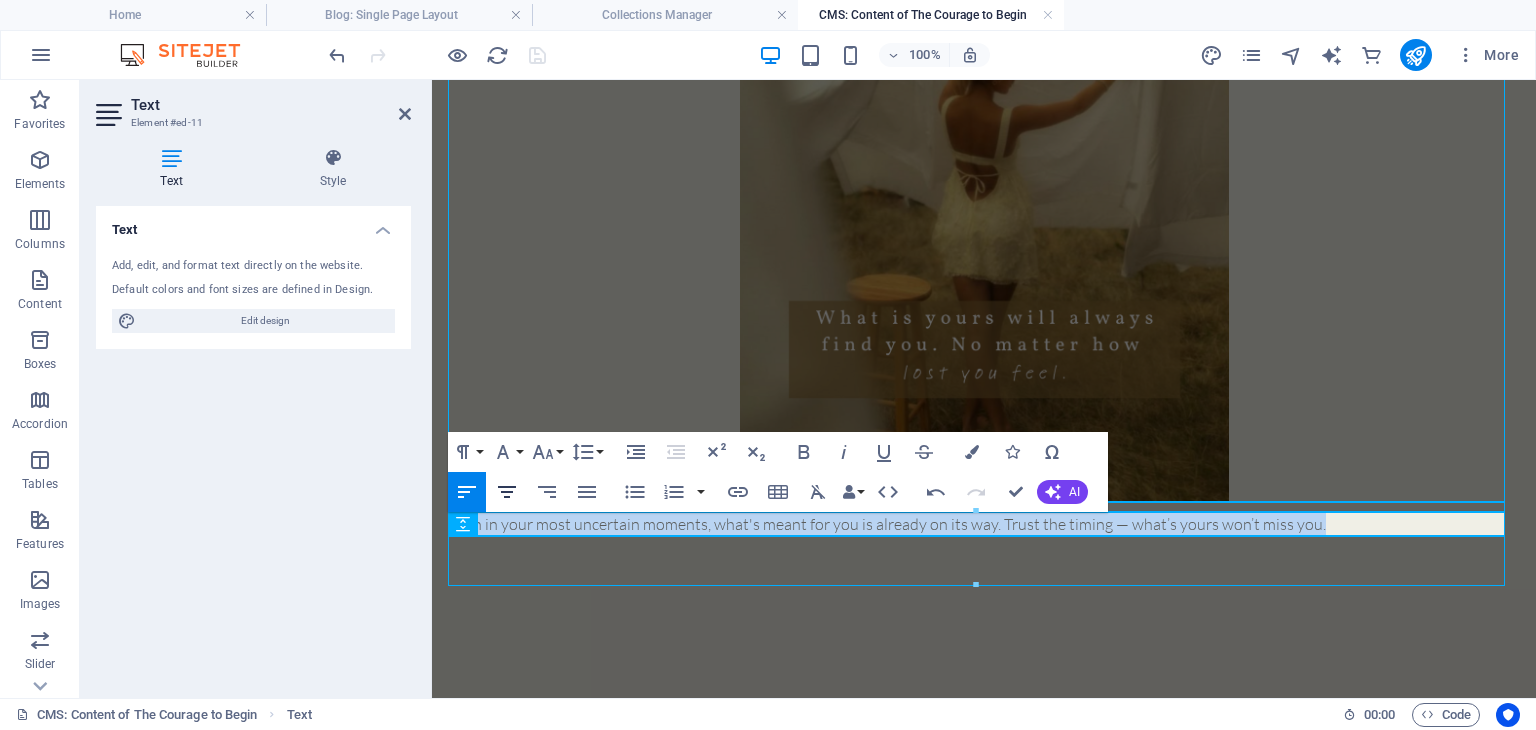 click 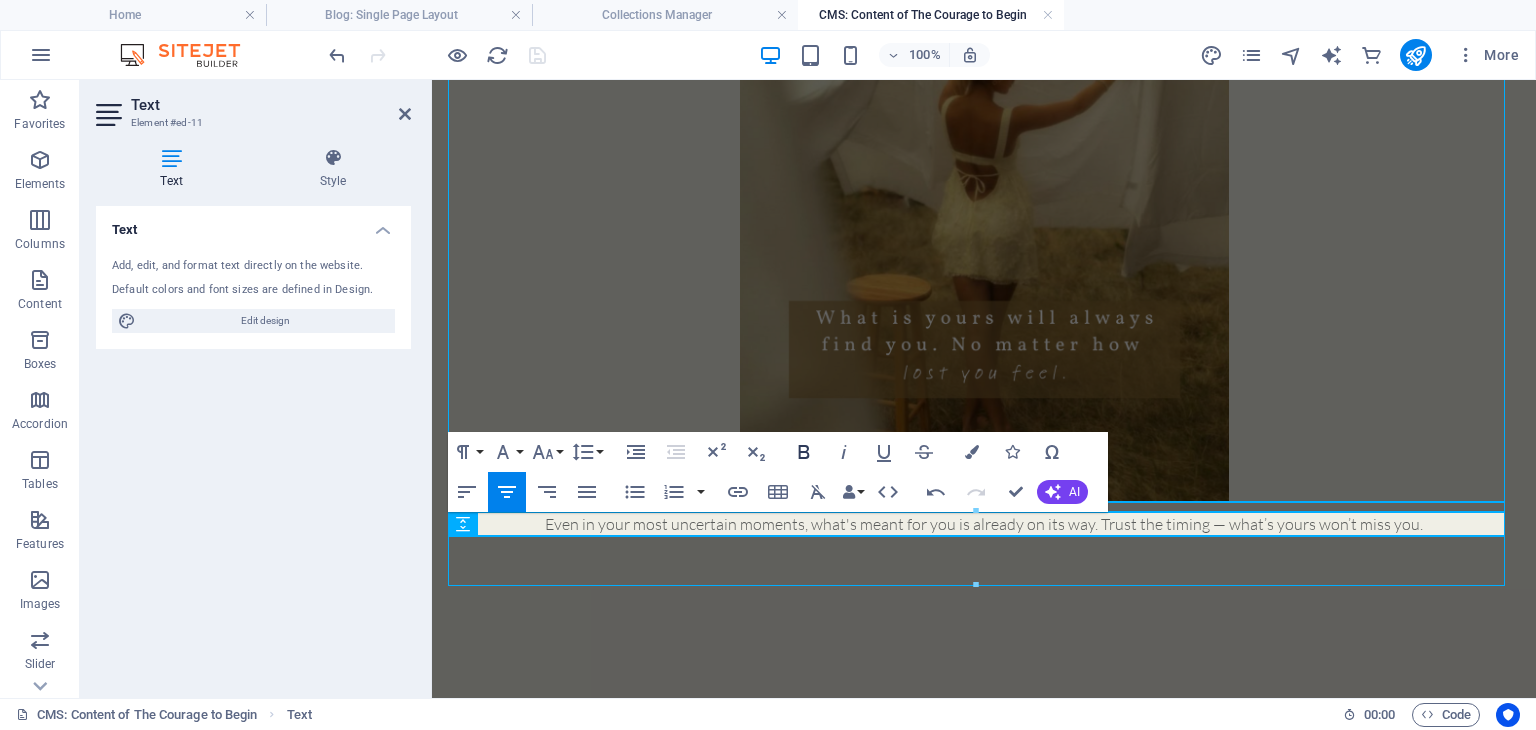 click 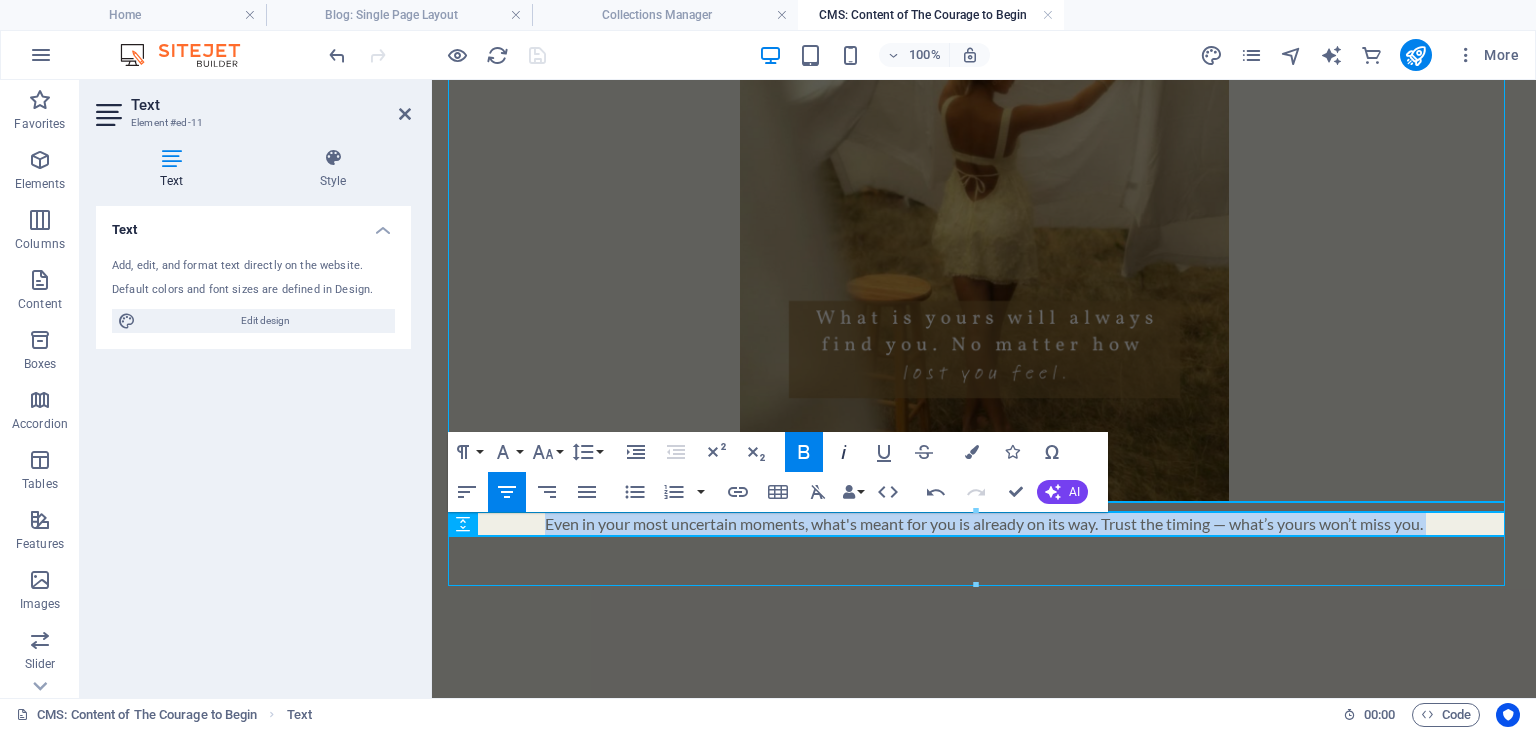 click 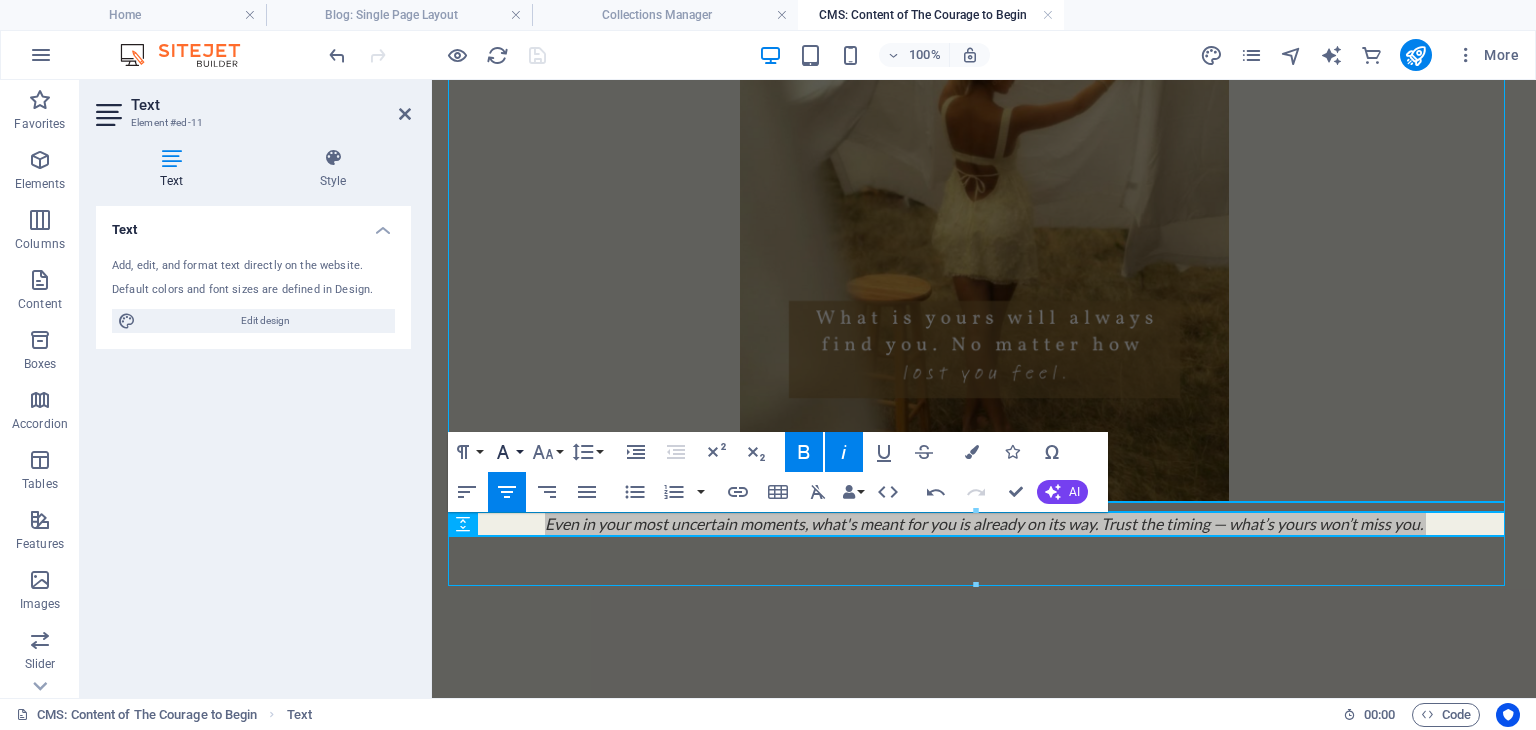 click 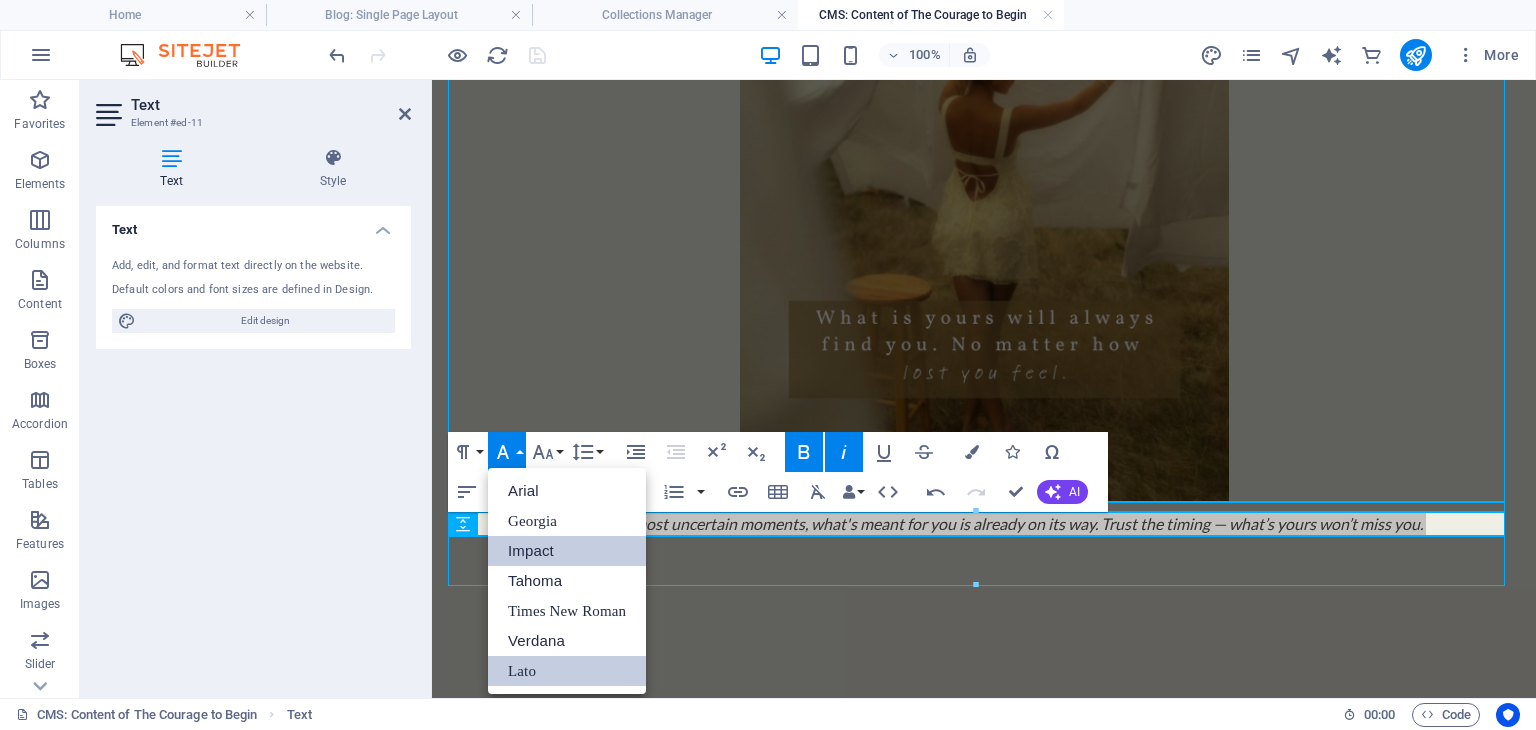 scroll, scrollTop: 0, scrollLeft: 0, axis: both 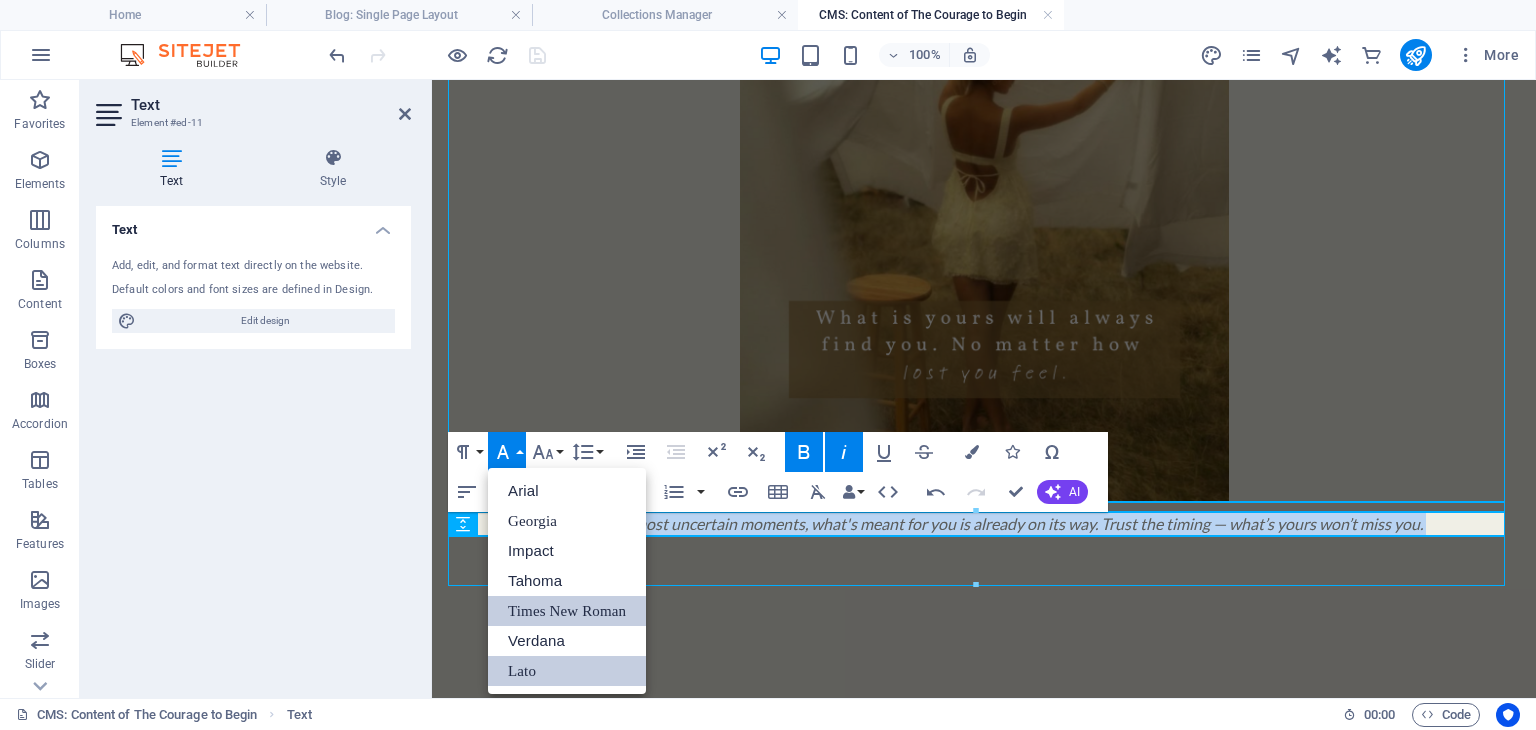 click on "Times New Roman" at bounding box center (567, 611) 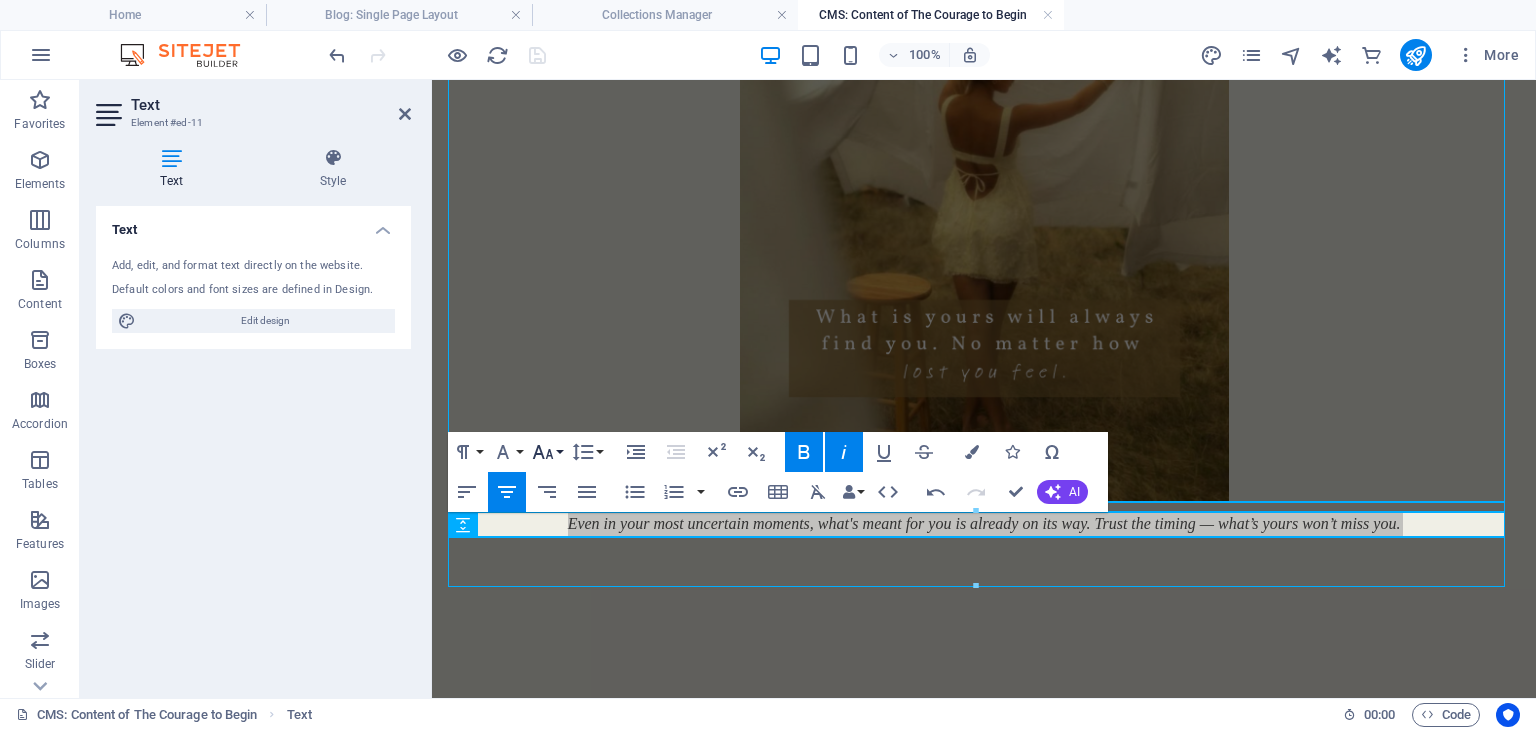 click on "Font Size" at bounding box center (547, 452) 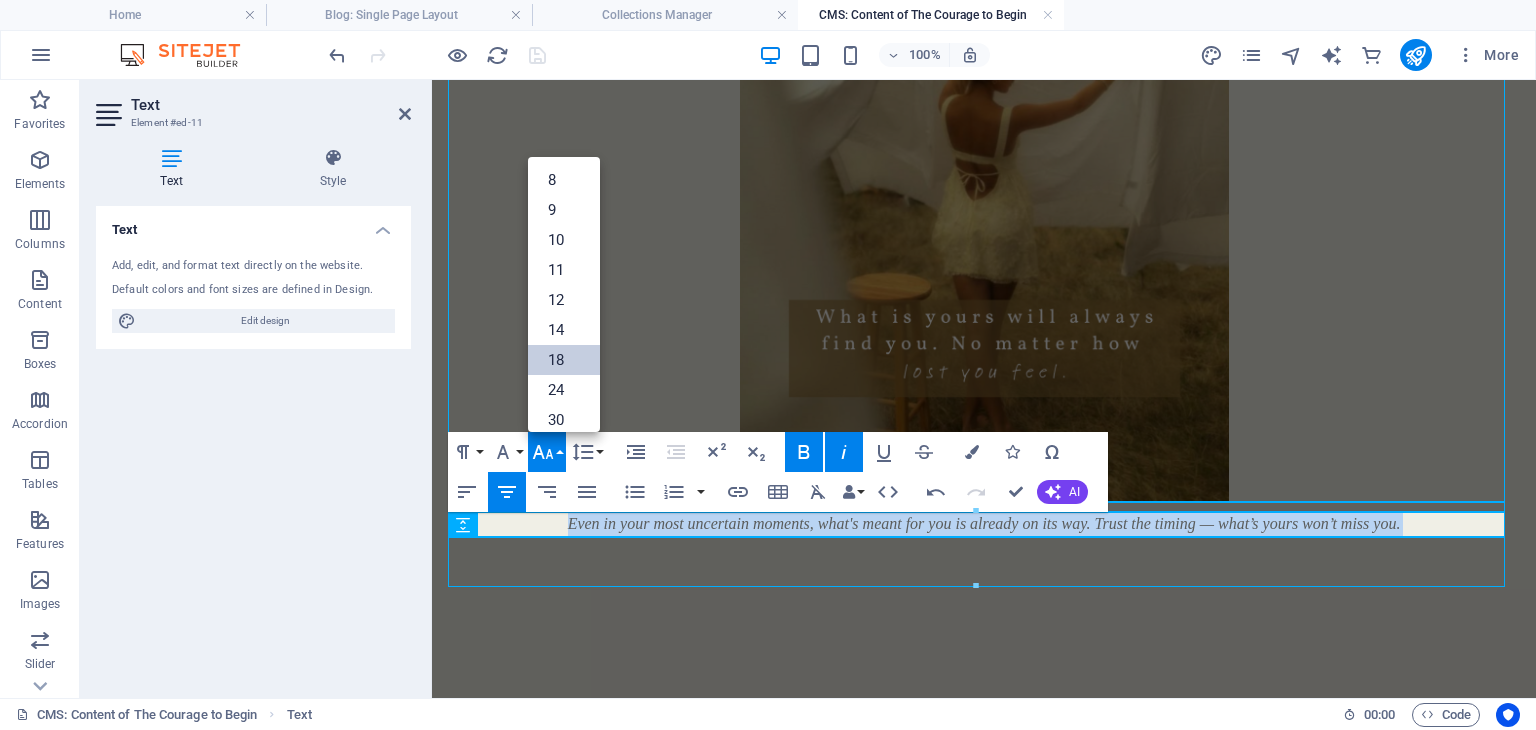 click on "18" at bounding box center [564, 360] 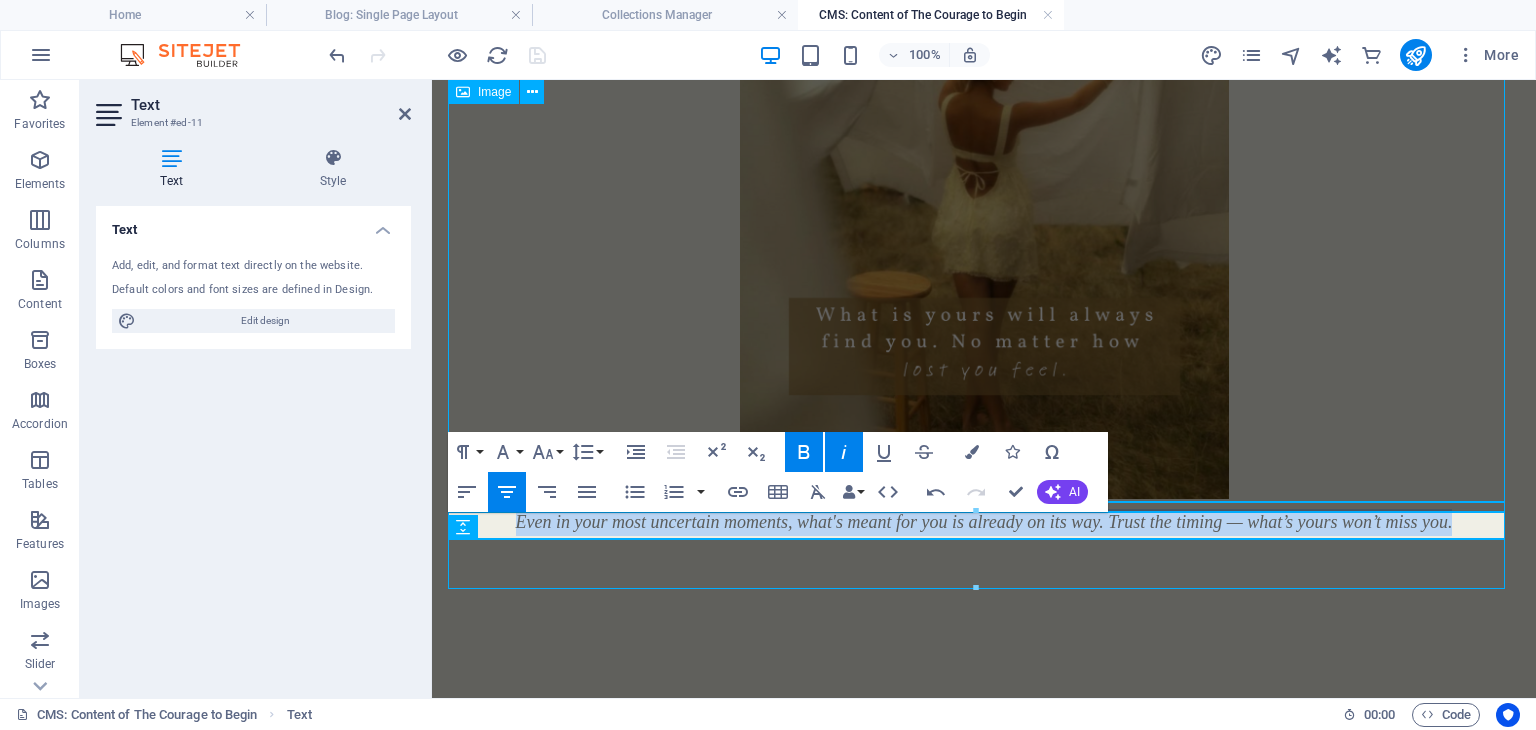 click at bounding box center (984, 193) 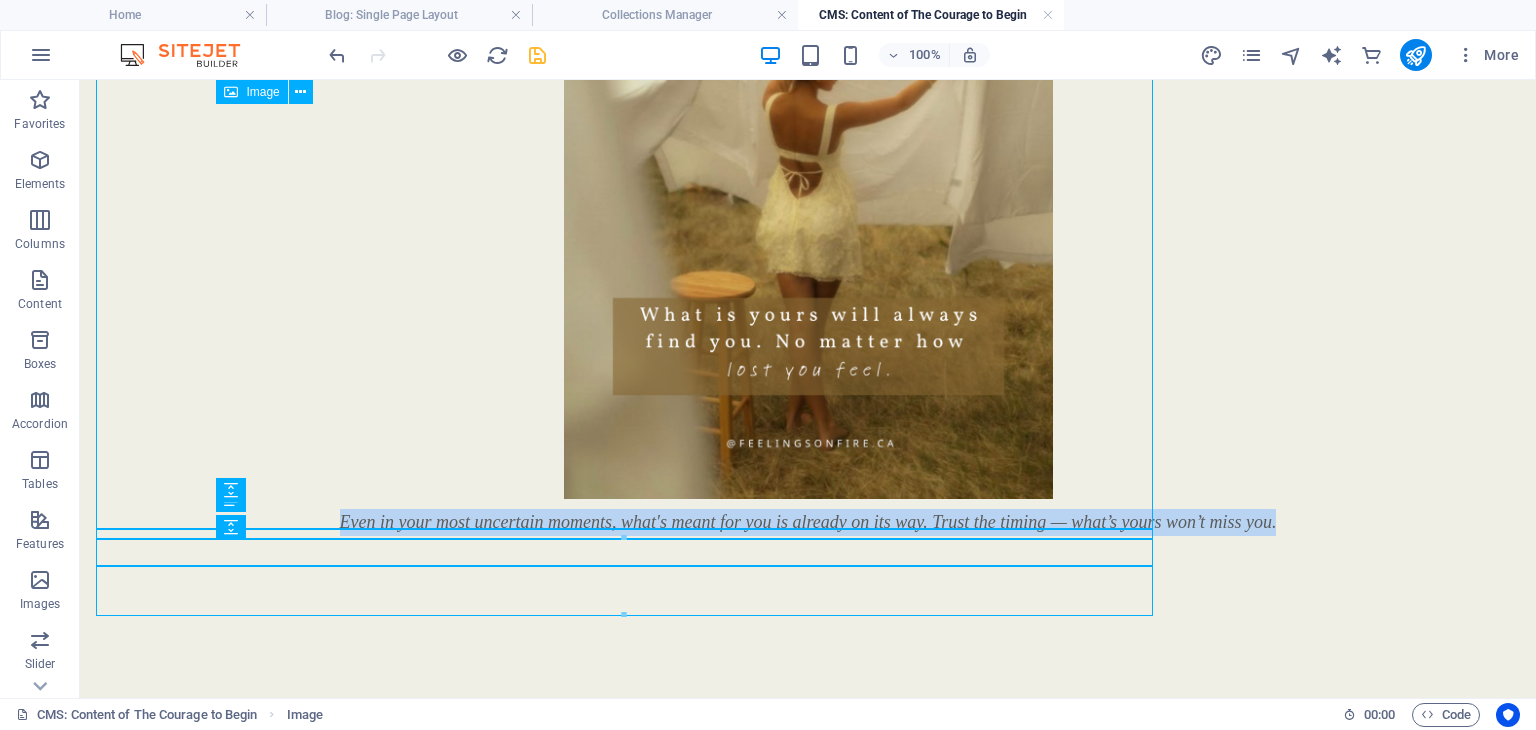 scroll, scrollTop: 1115, scrollLeft: 0, axis: vertical 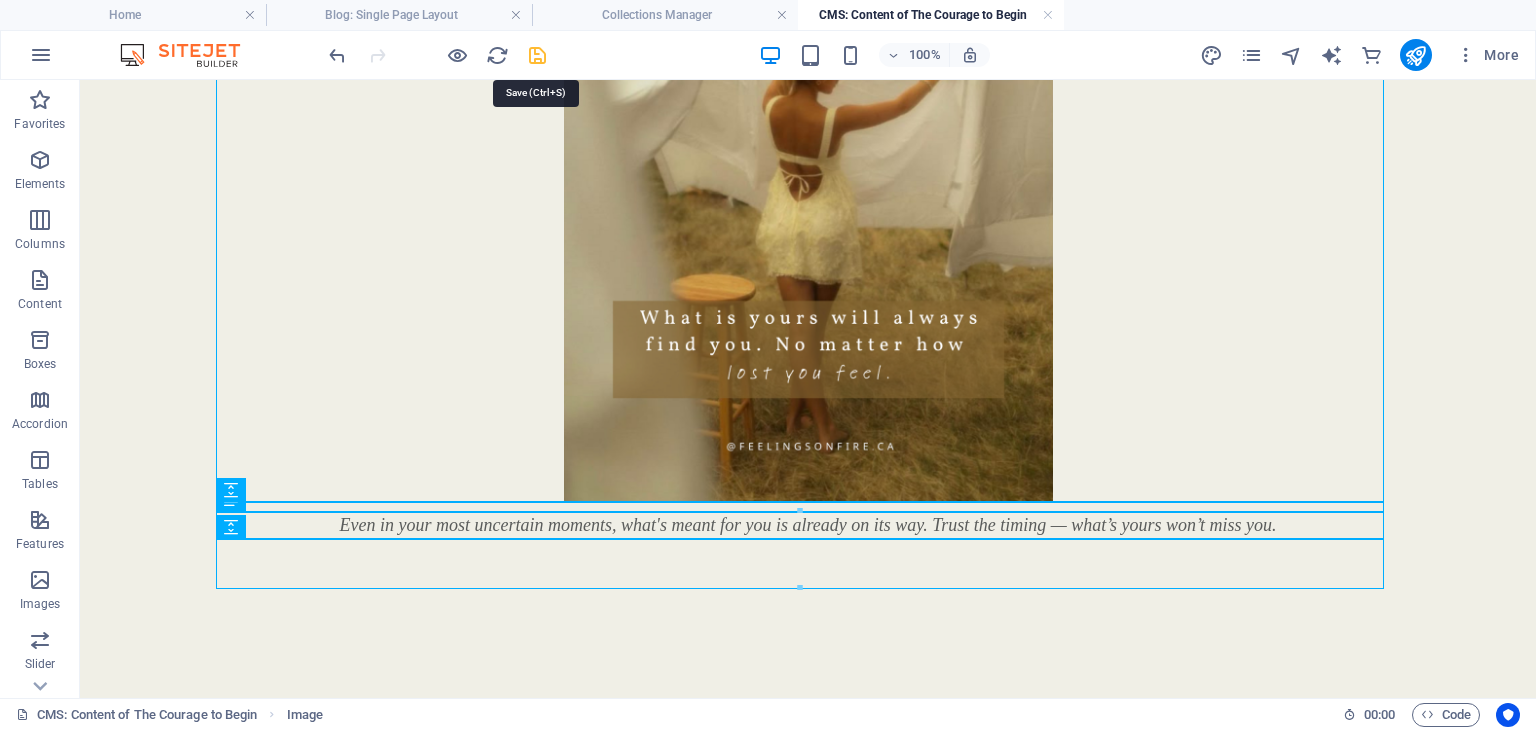 click at bounding box center [537, 55] 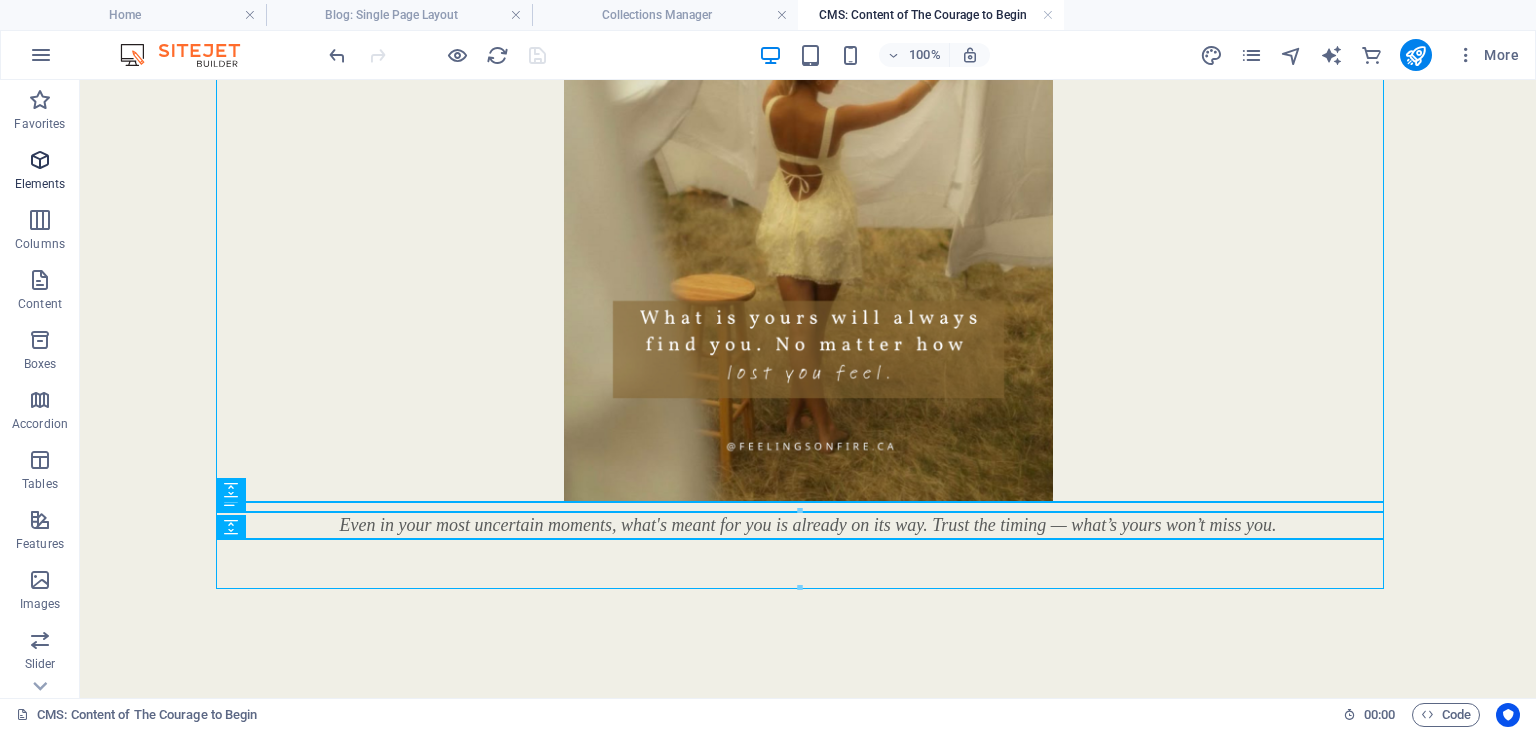 click on "Elements" at bounding box center (40, 170) 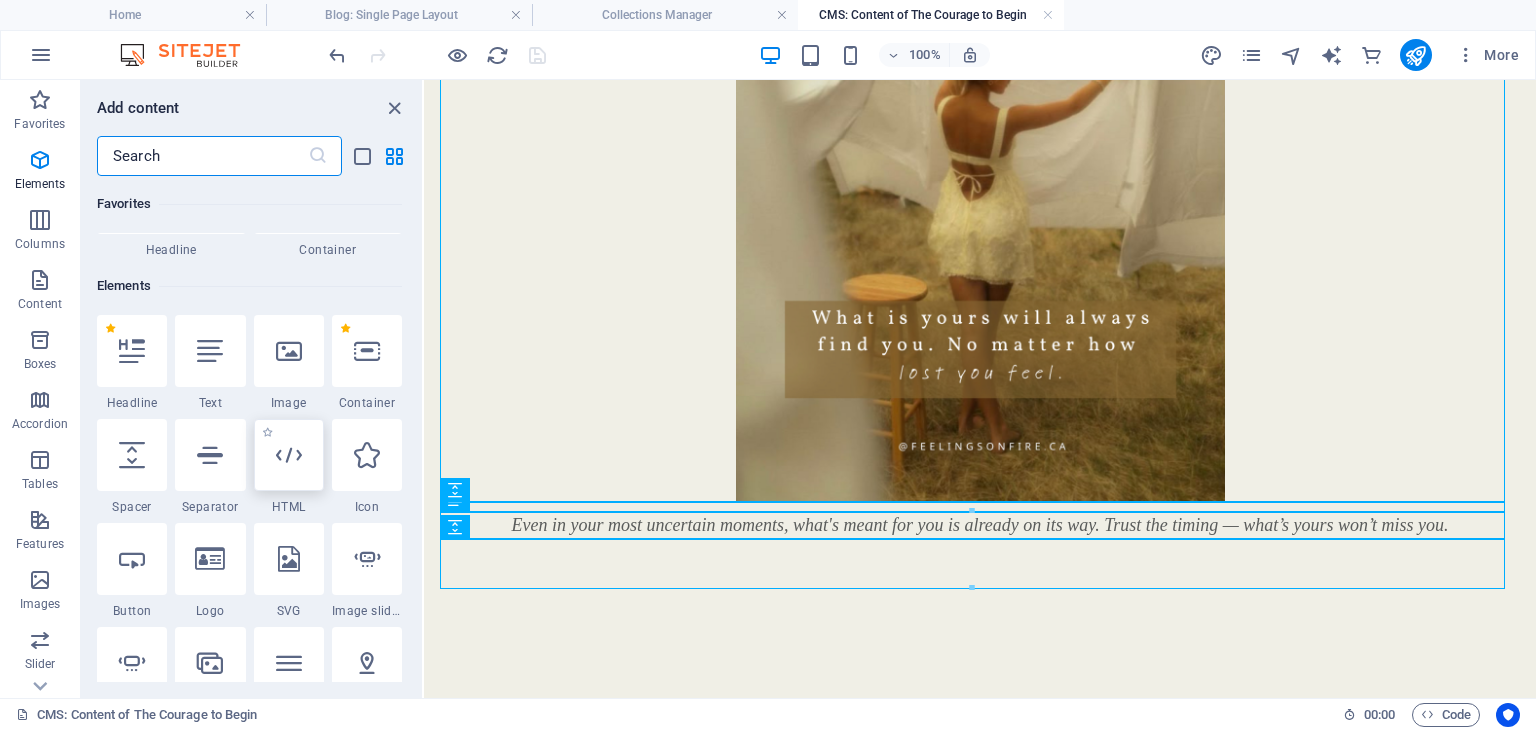 scroll, scrollTop: 212, scrollLeft: 0, axis: vertical 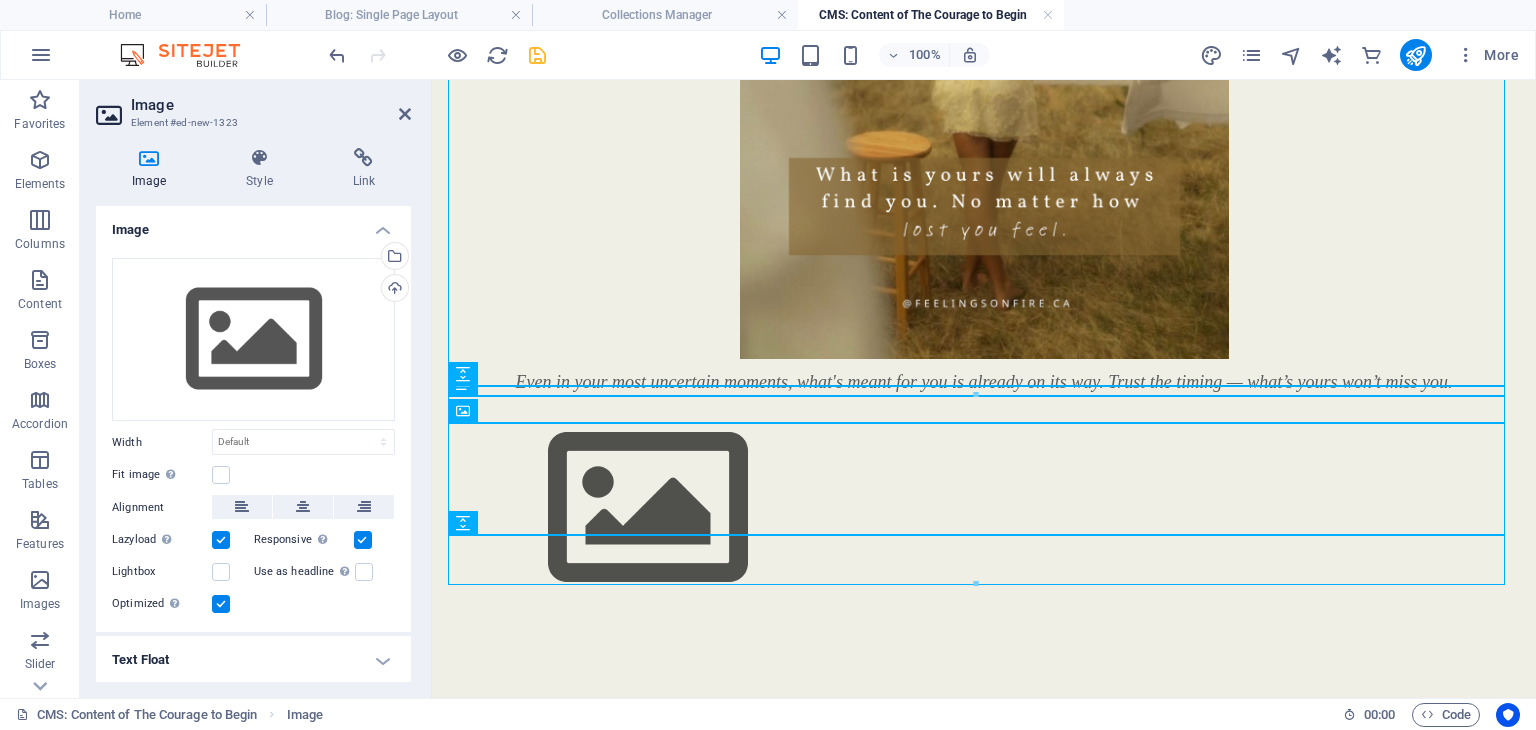 drag, startPoint x: 488, startPoint y: 441, endPoint x: 490, endPoint y: 585, distance: 144.01389 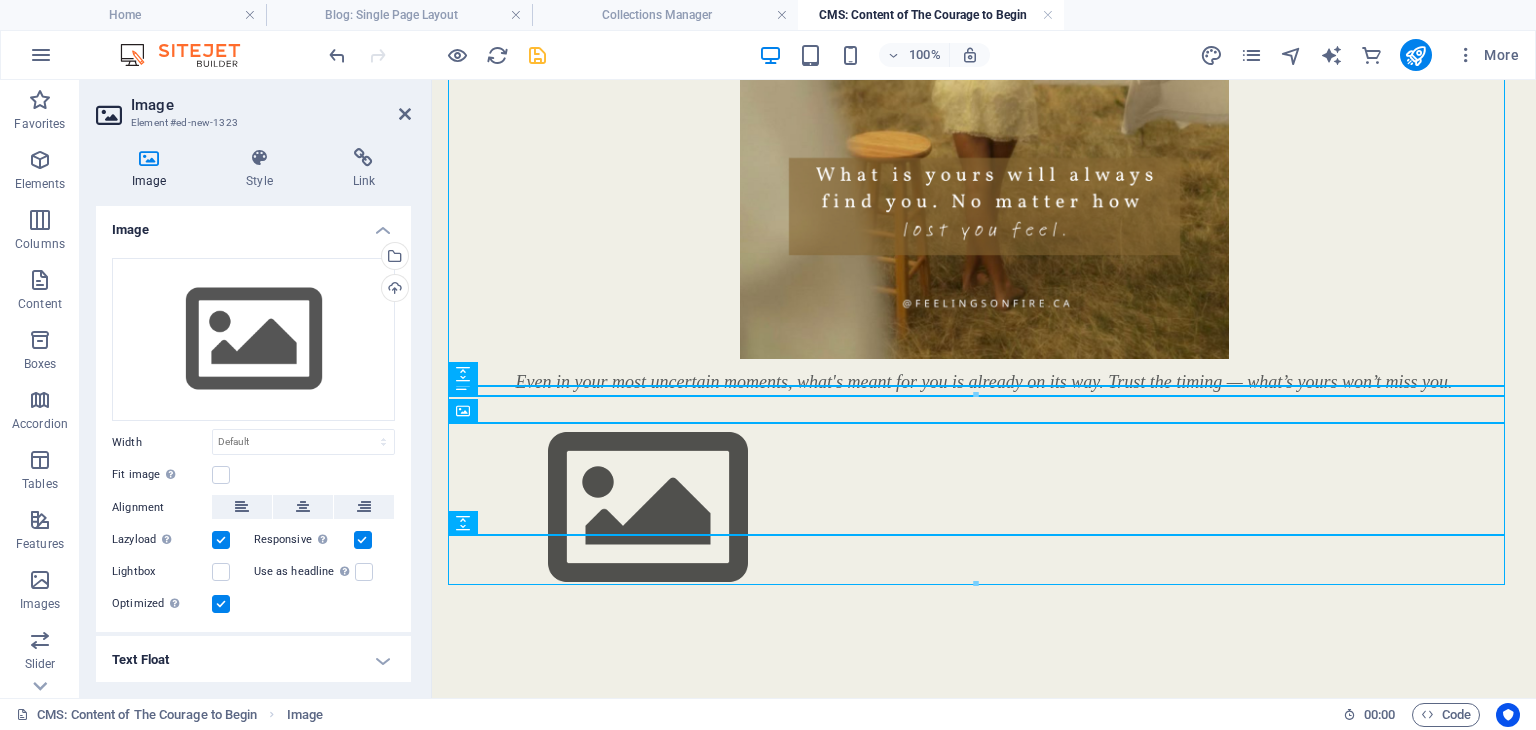 click on "A reminder that growth never comes without courage. These words invite you to take the leap, trust the discomfort, and believe in what’s waiting on the other side of effort. This is your call to stop negotiating your worth. No more delaying, no more justifying — this time, it's all about choosing you without compromise. Even in your most uncertain moments, what's meant for you is already on its way. Trust the timing — what’s yours won’t miss you." at bounding box center [984, -198] 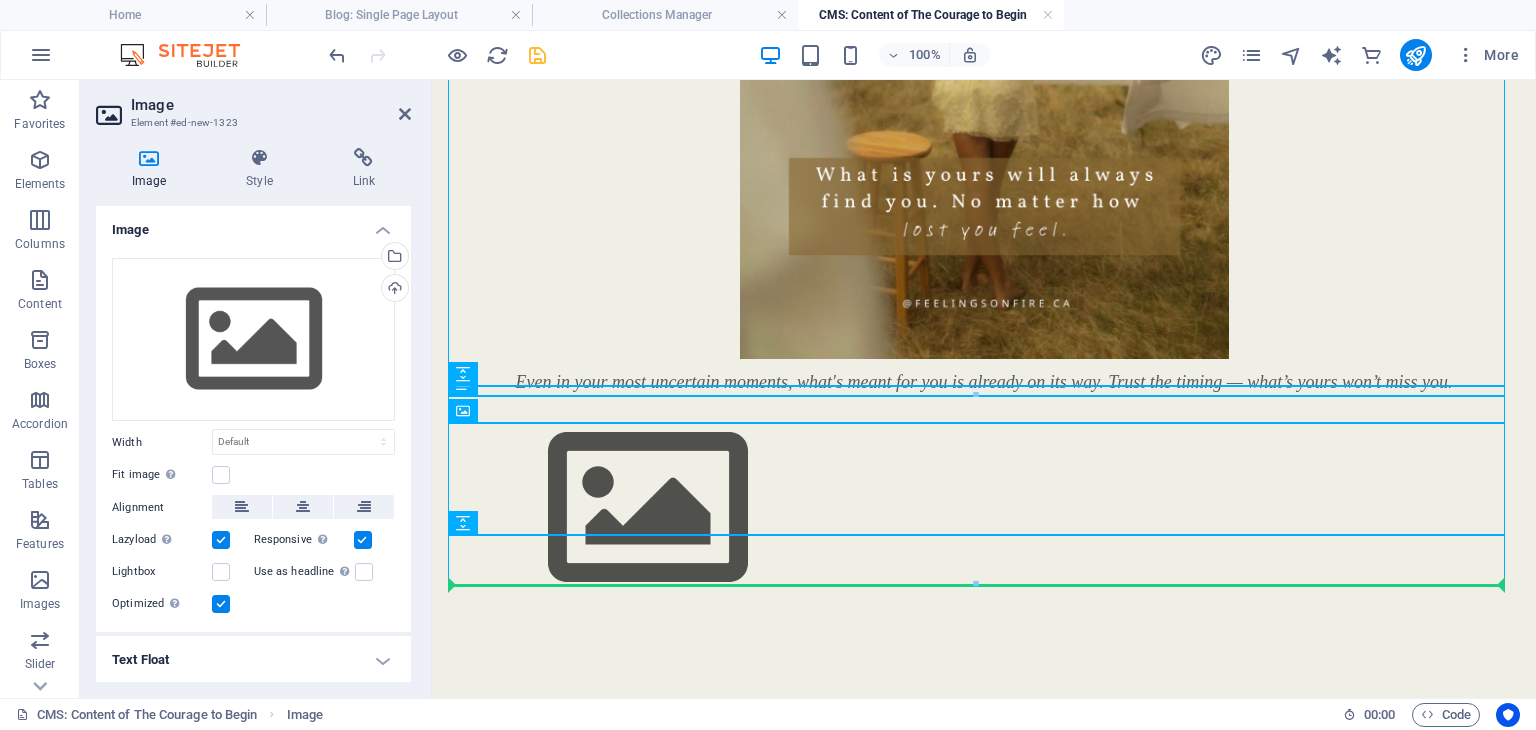 drag, startPoint x: 470, startPoint y: 457, endPoint x: 461, endPoint y: 571, distance: 114.35471 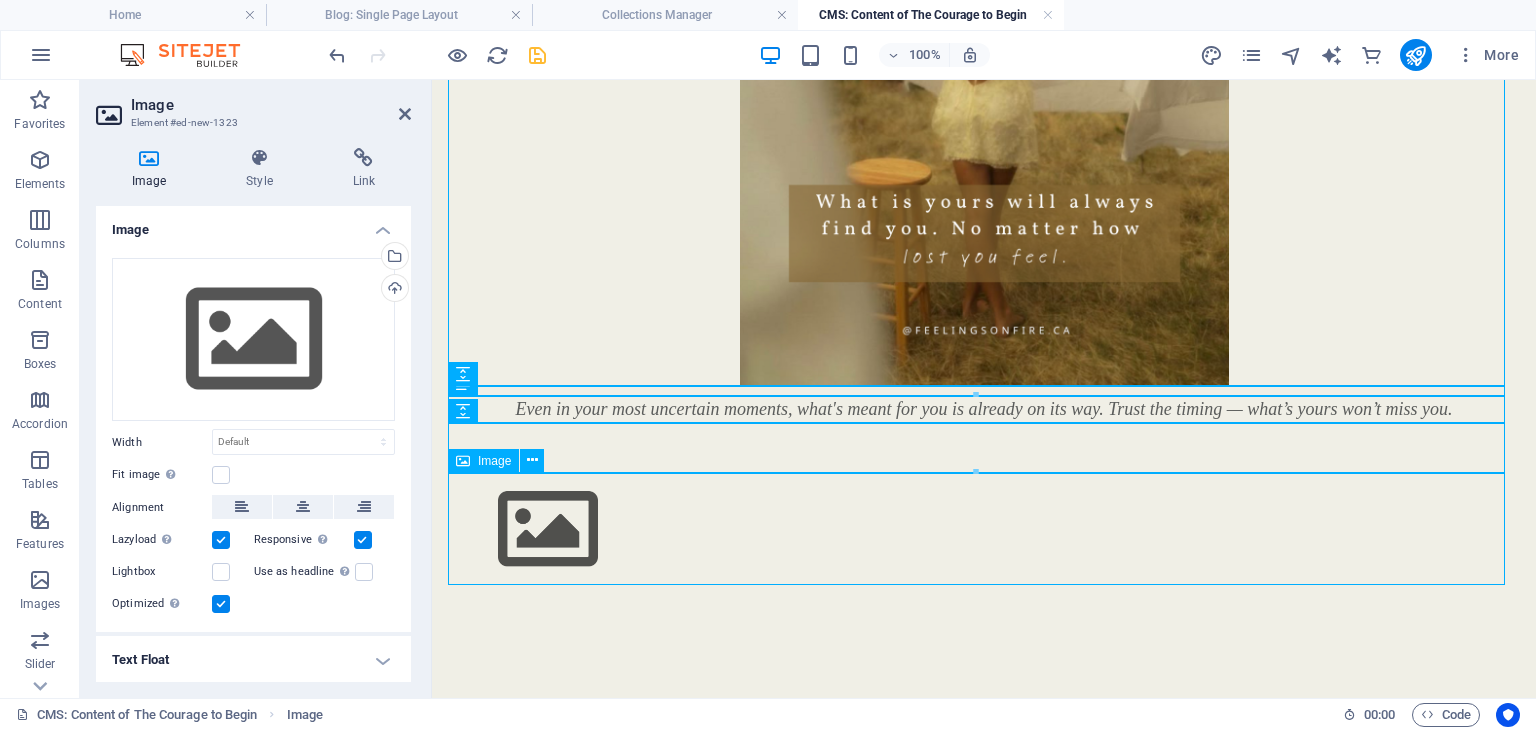 click at bounding box center [984, 529] 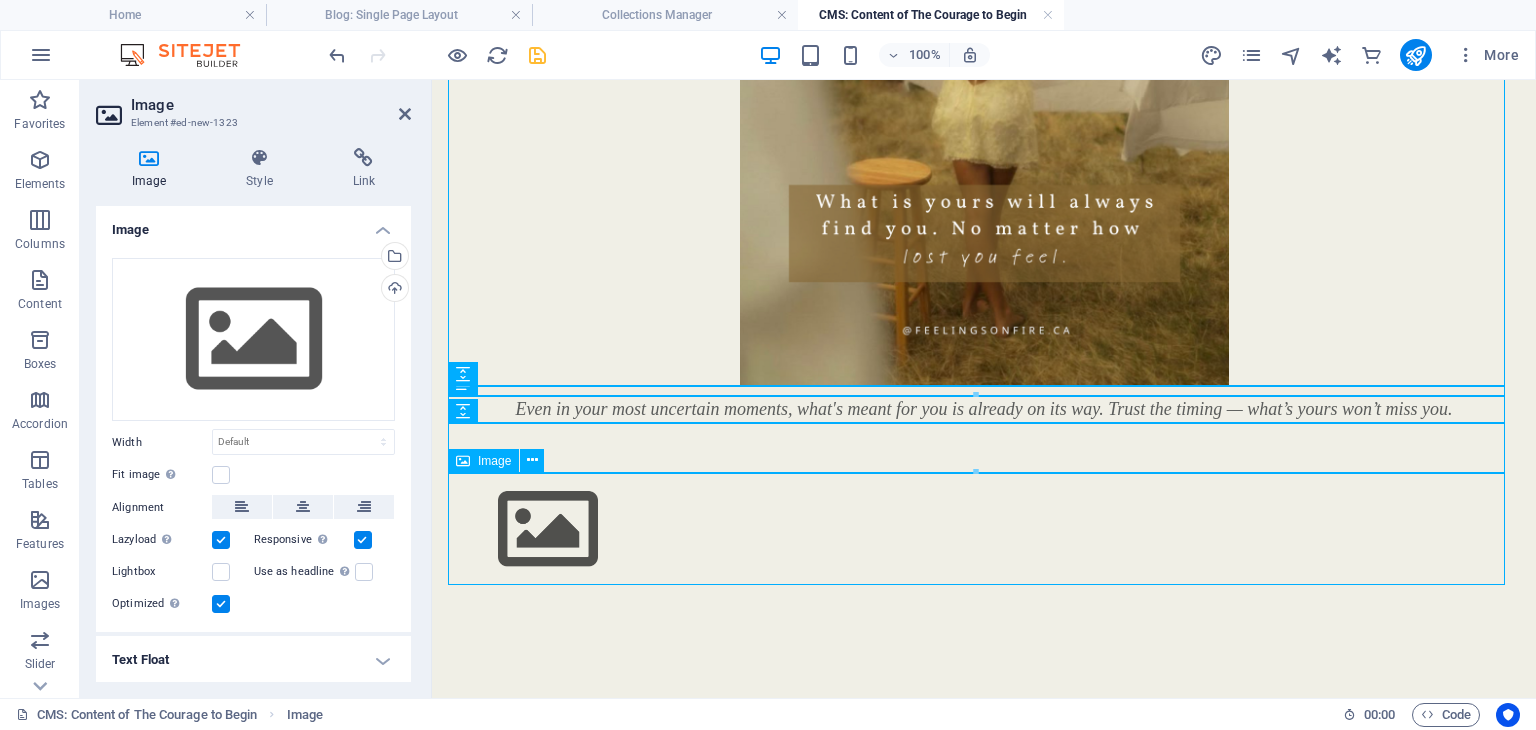 click at bounding box center [984, 529] 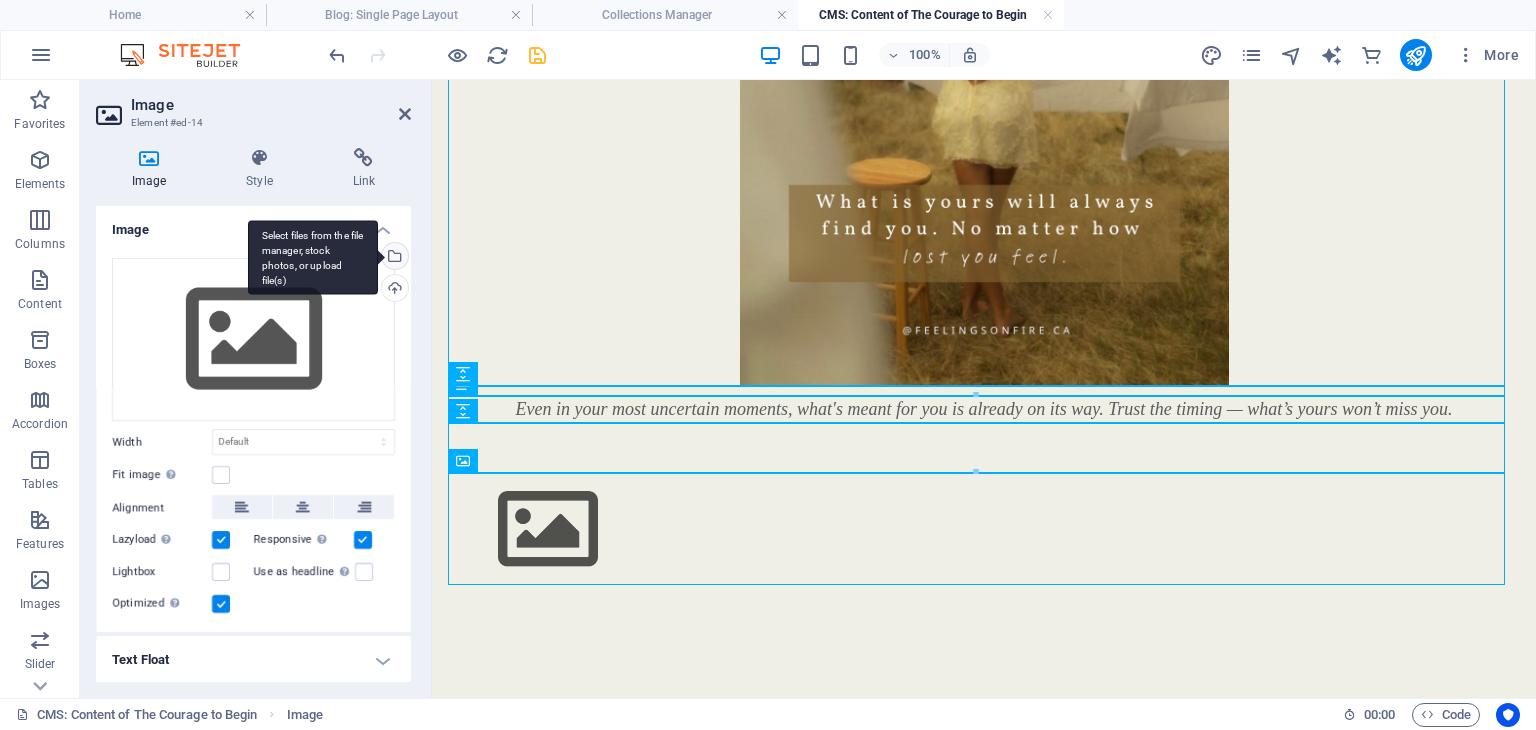 click on "Select files from the file manager, stock photos, or upload file(s)" at bounding box center [313, 257] 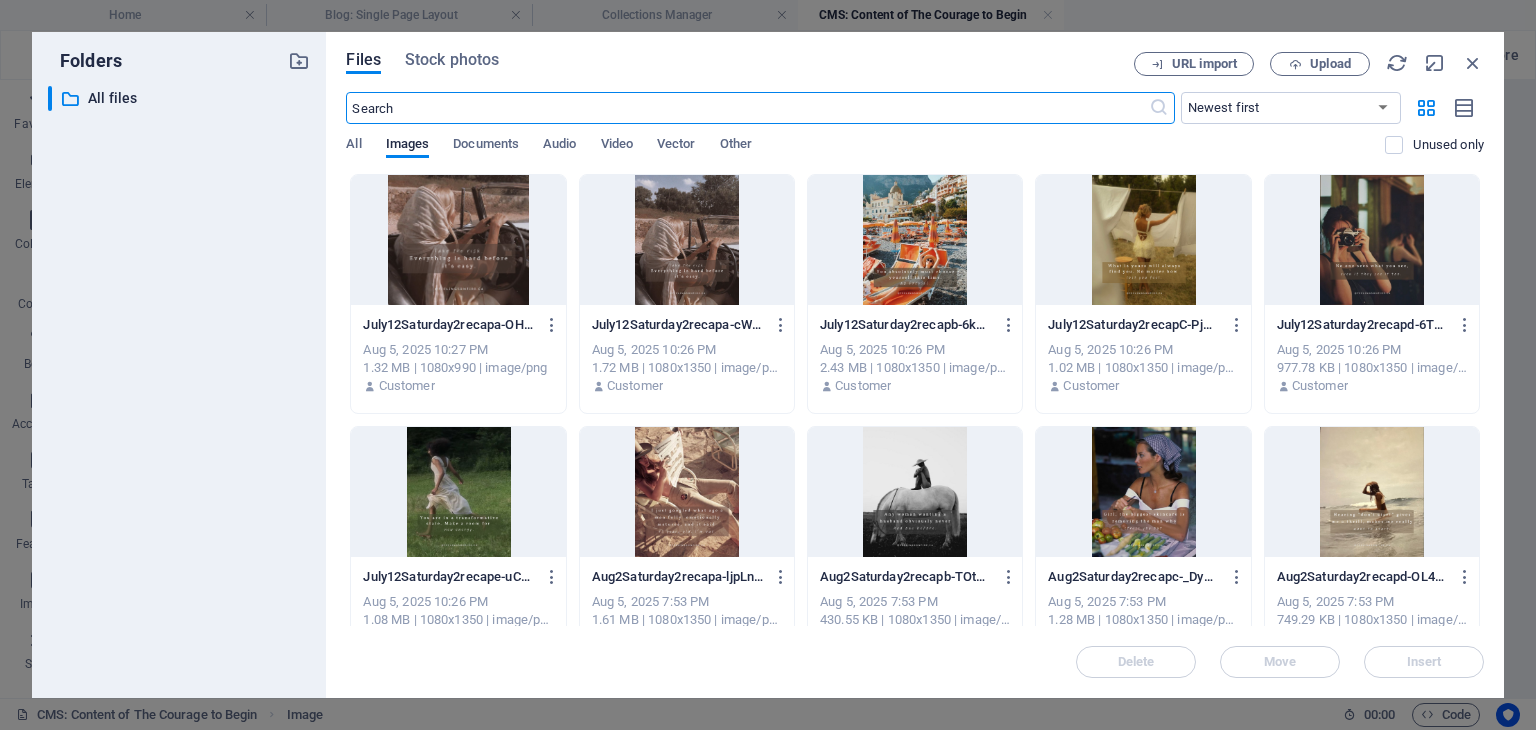 scroll, scrollTop: 846, scrollLeft: 0, axis: vertical 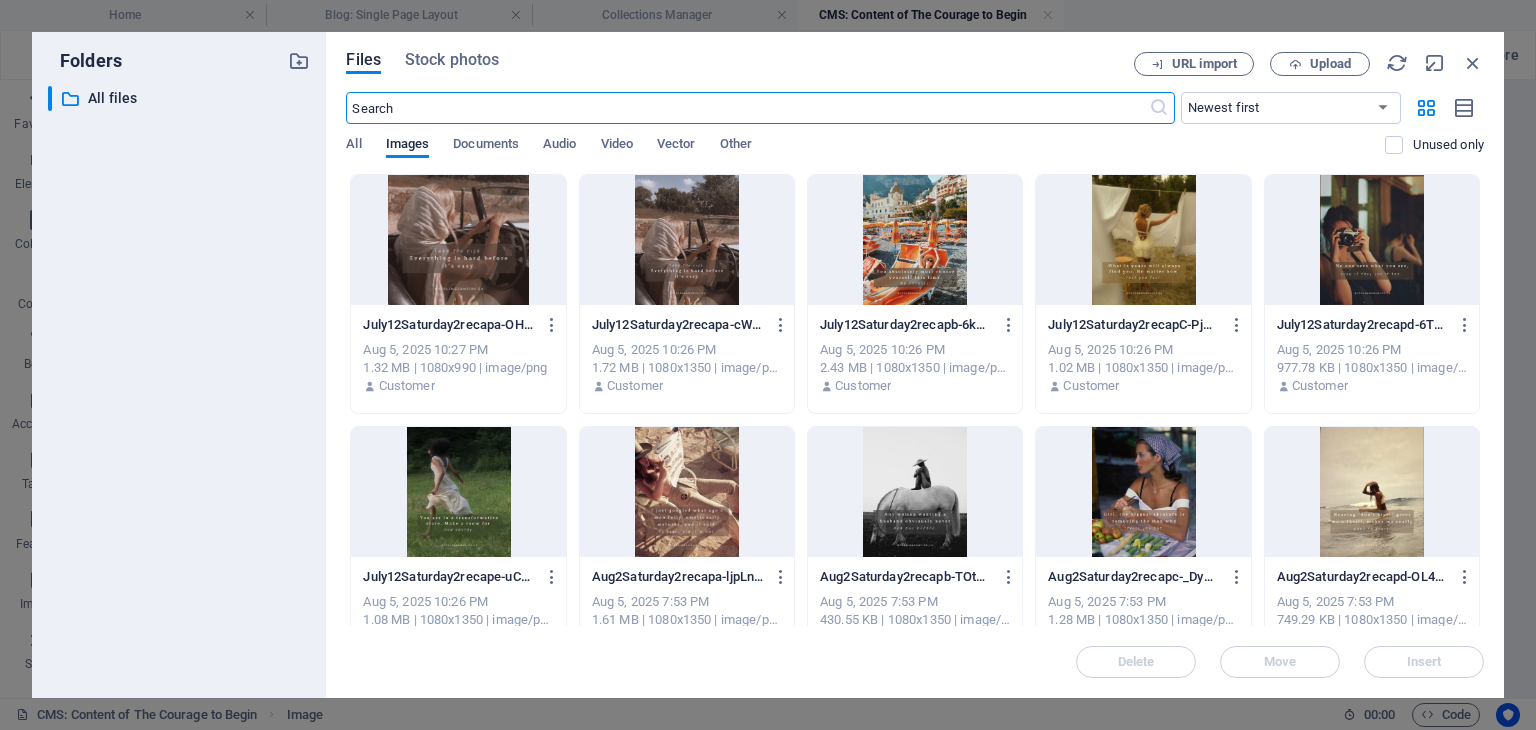click at bounding box center (1372, 240) 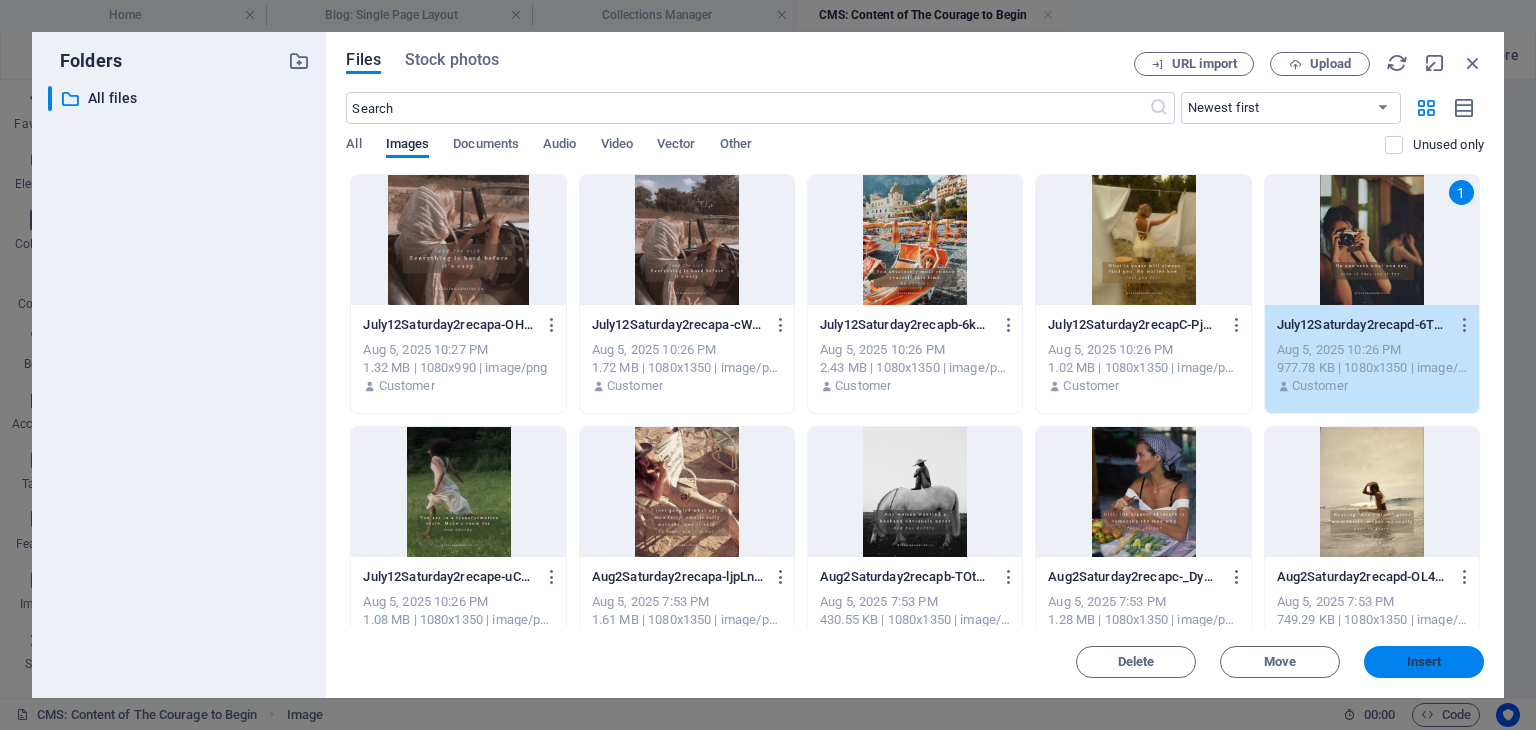 drag, startPoint x: 1428, startPoint y: 664, endPoint x: 857, endPoint y: 547, distance: 582.86365 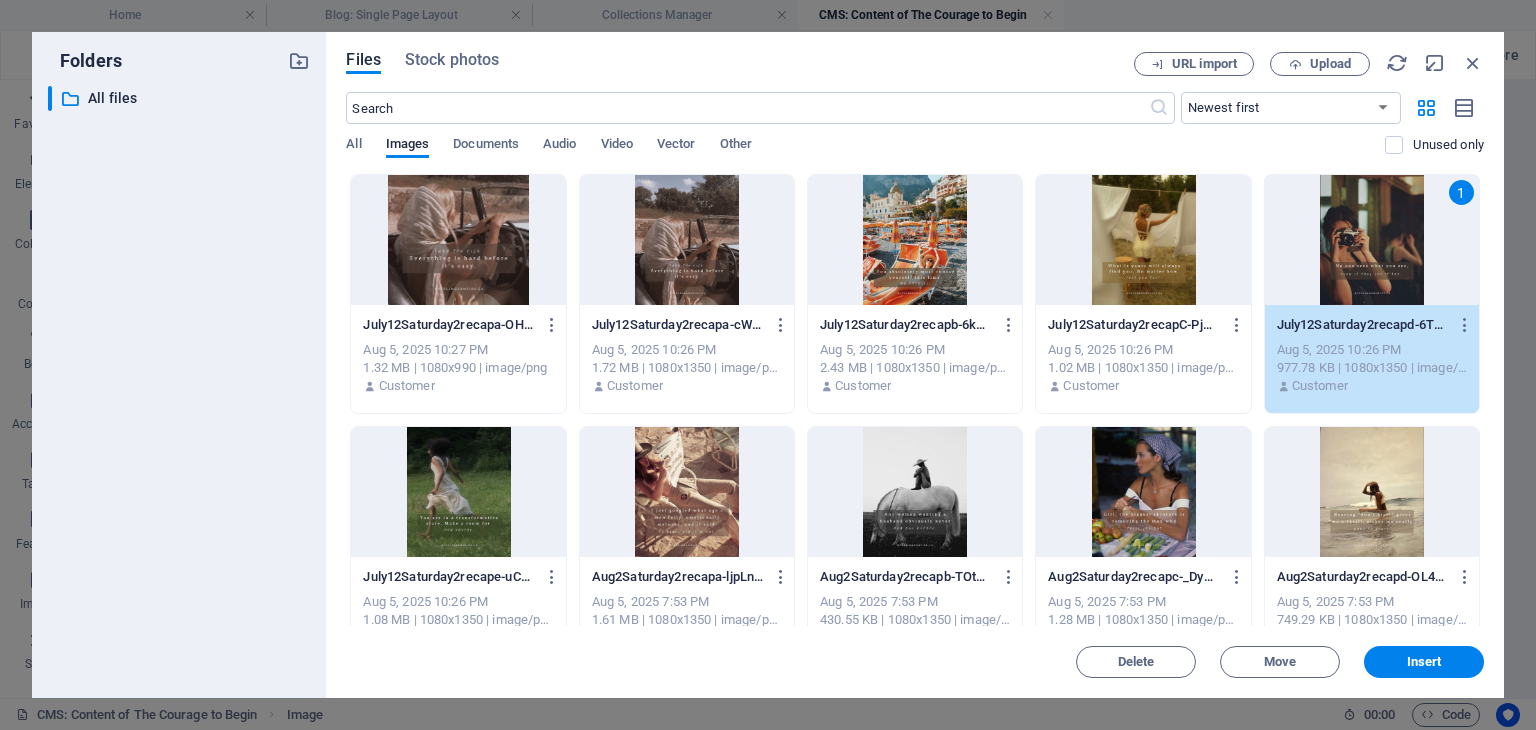 scroll, scrollTop: 1258, scrollLeft: 0, axis: vertical 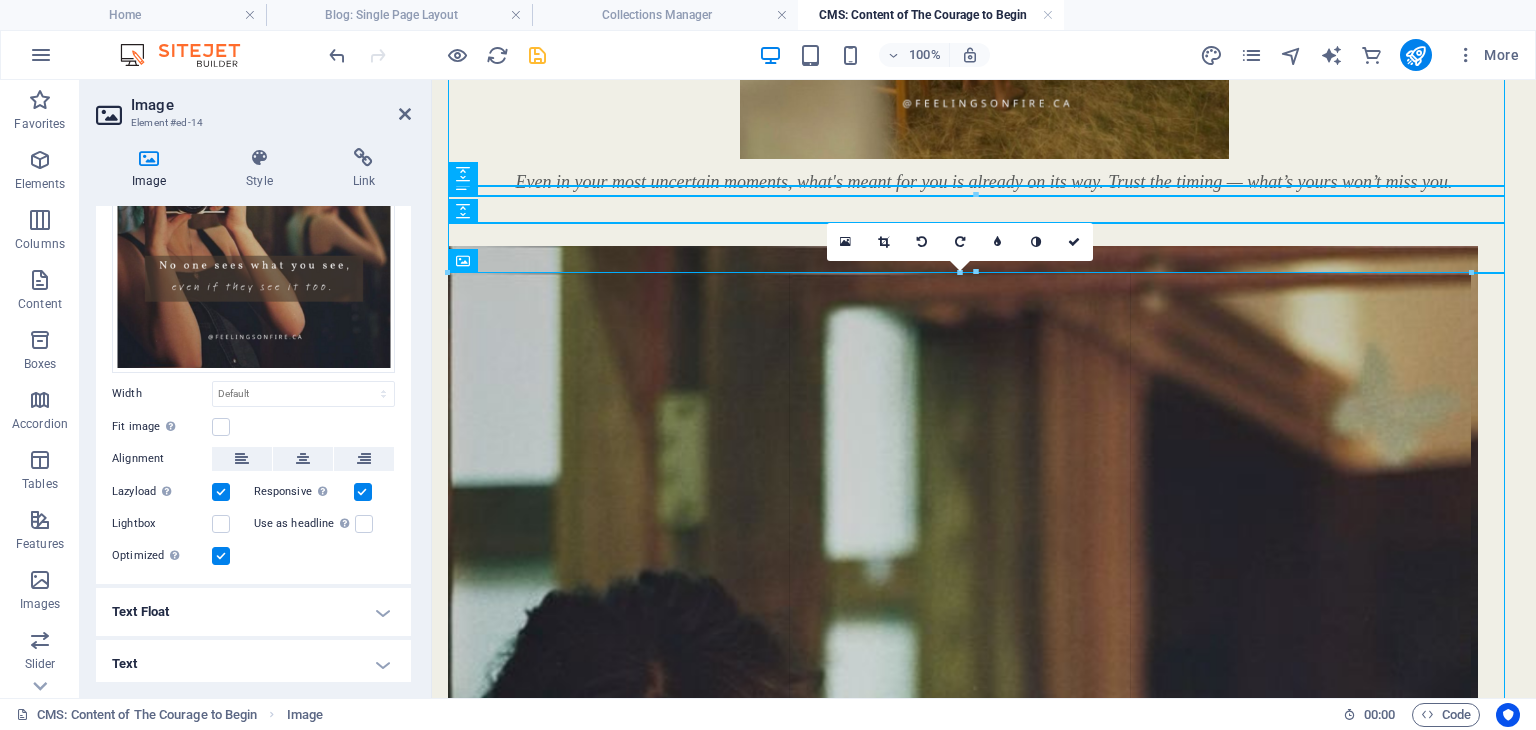 drag, startPoint x: 446, startPoint y: 276, endPoint x: 78, endPoint y: 242, distance: 369.56732 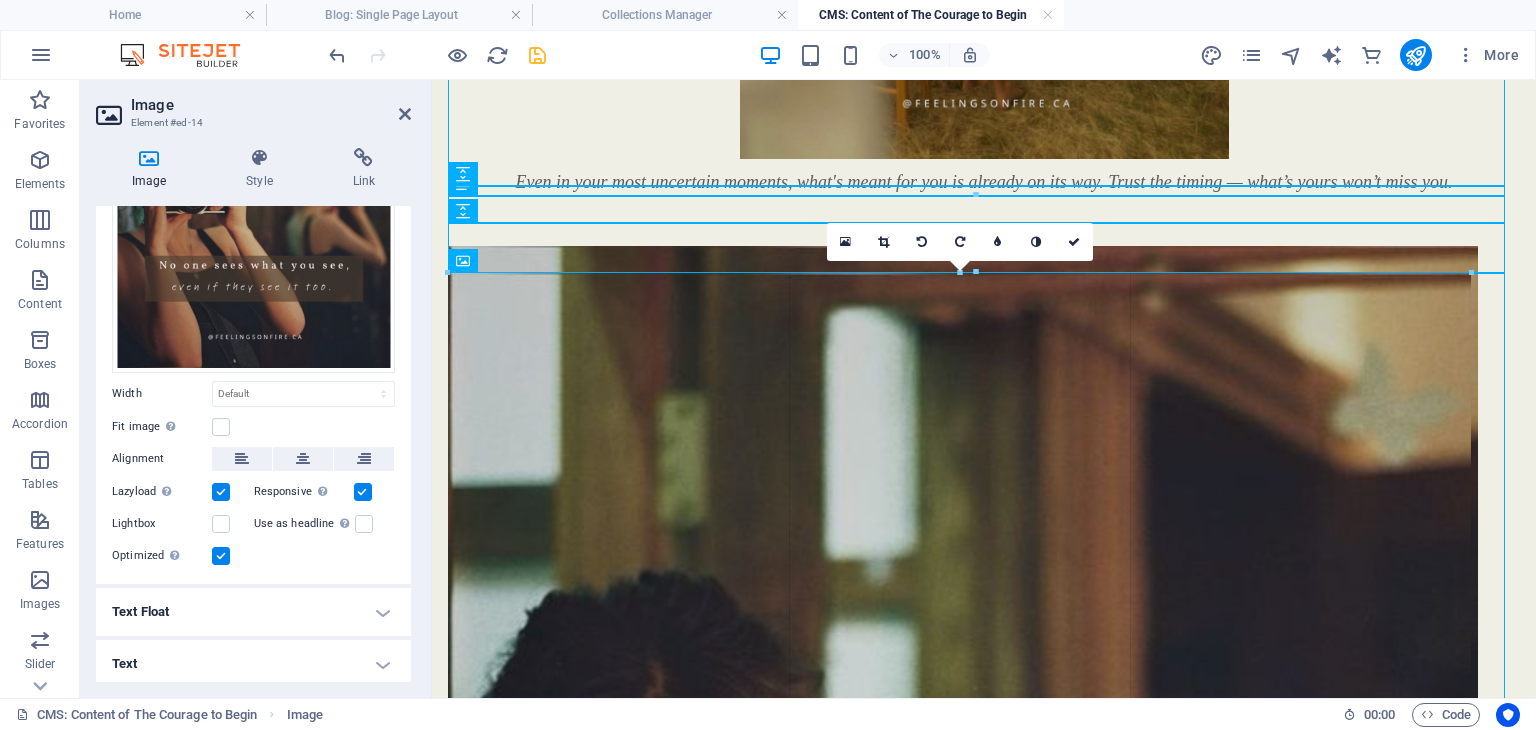type on "1023" 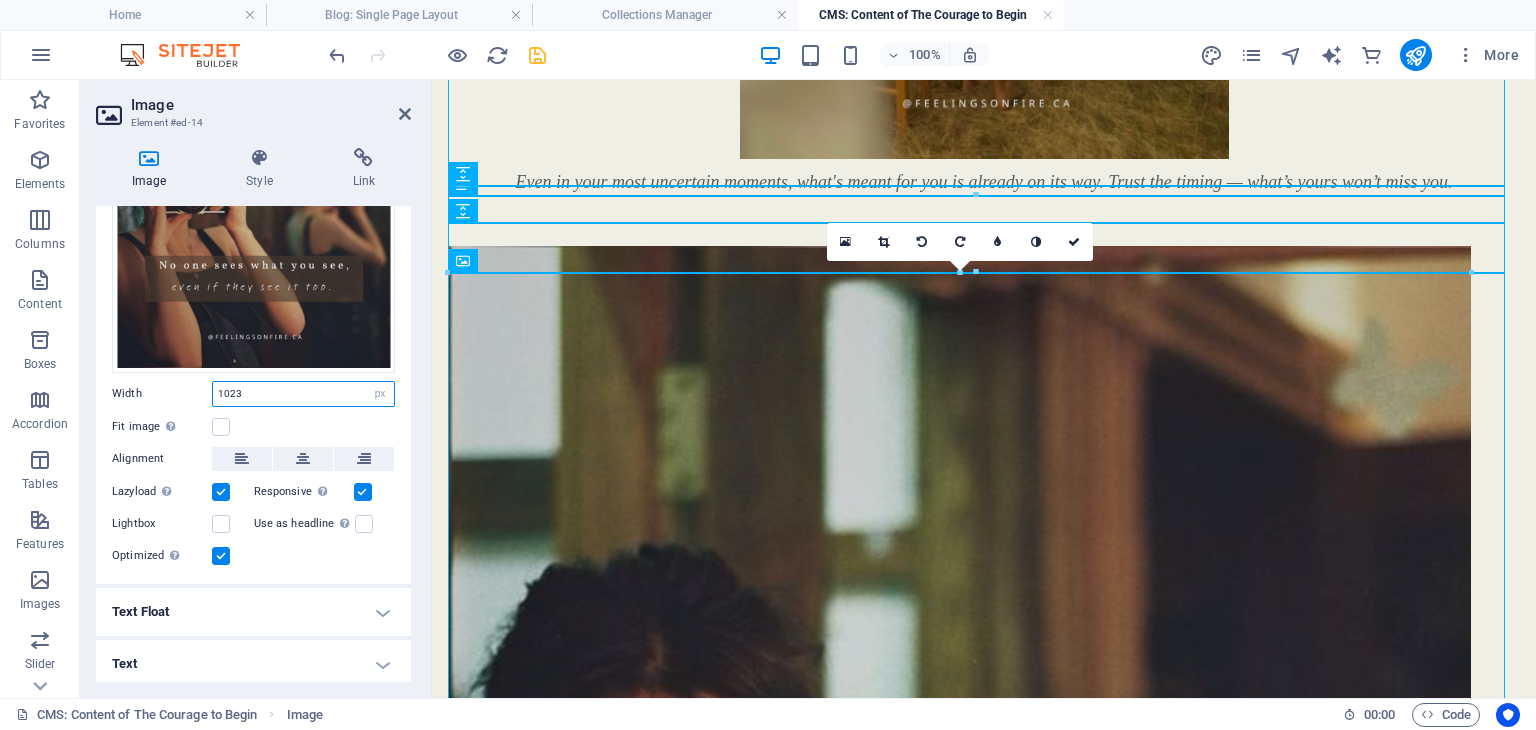 click on "1023" at bounding box center [303, 394] 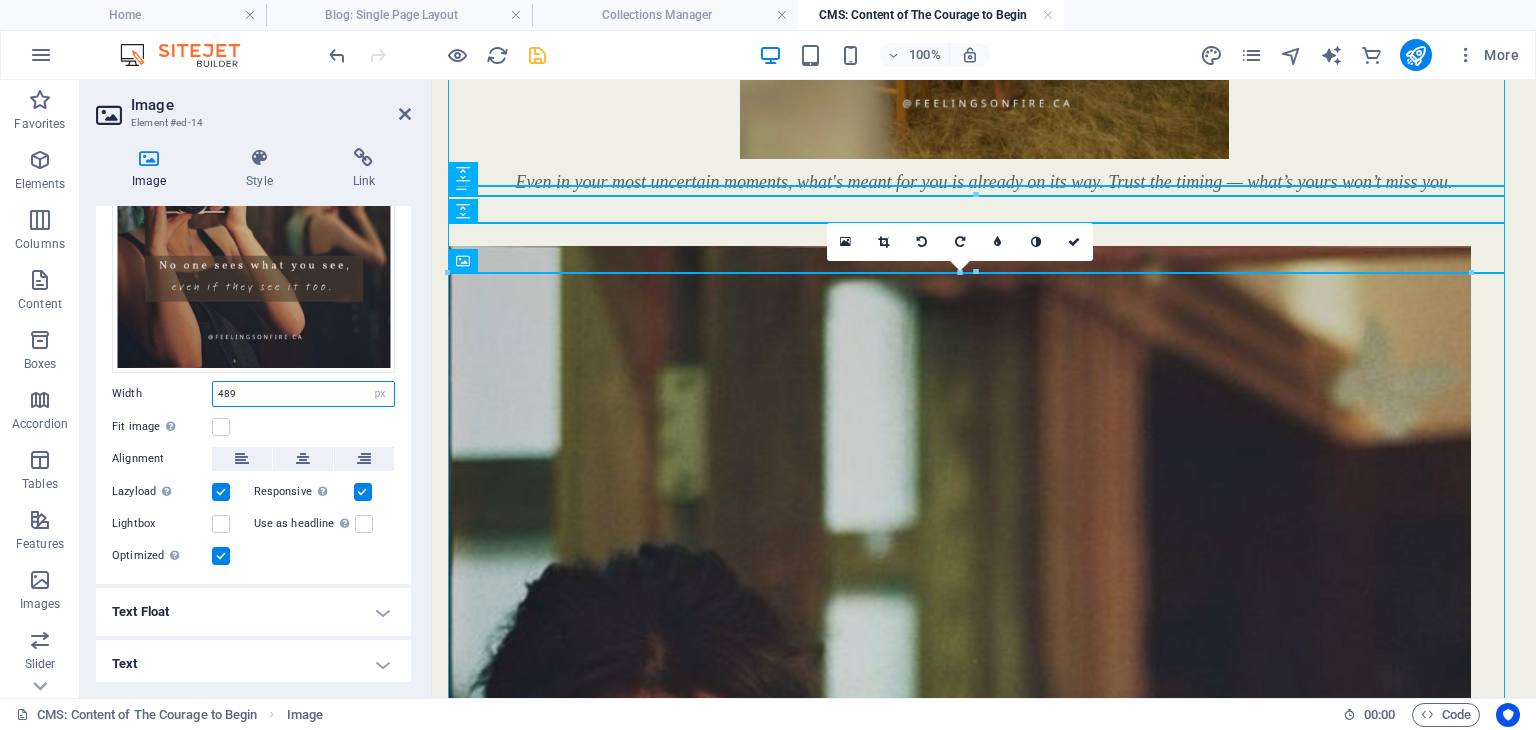 type on "489" 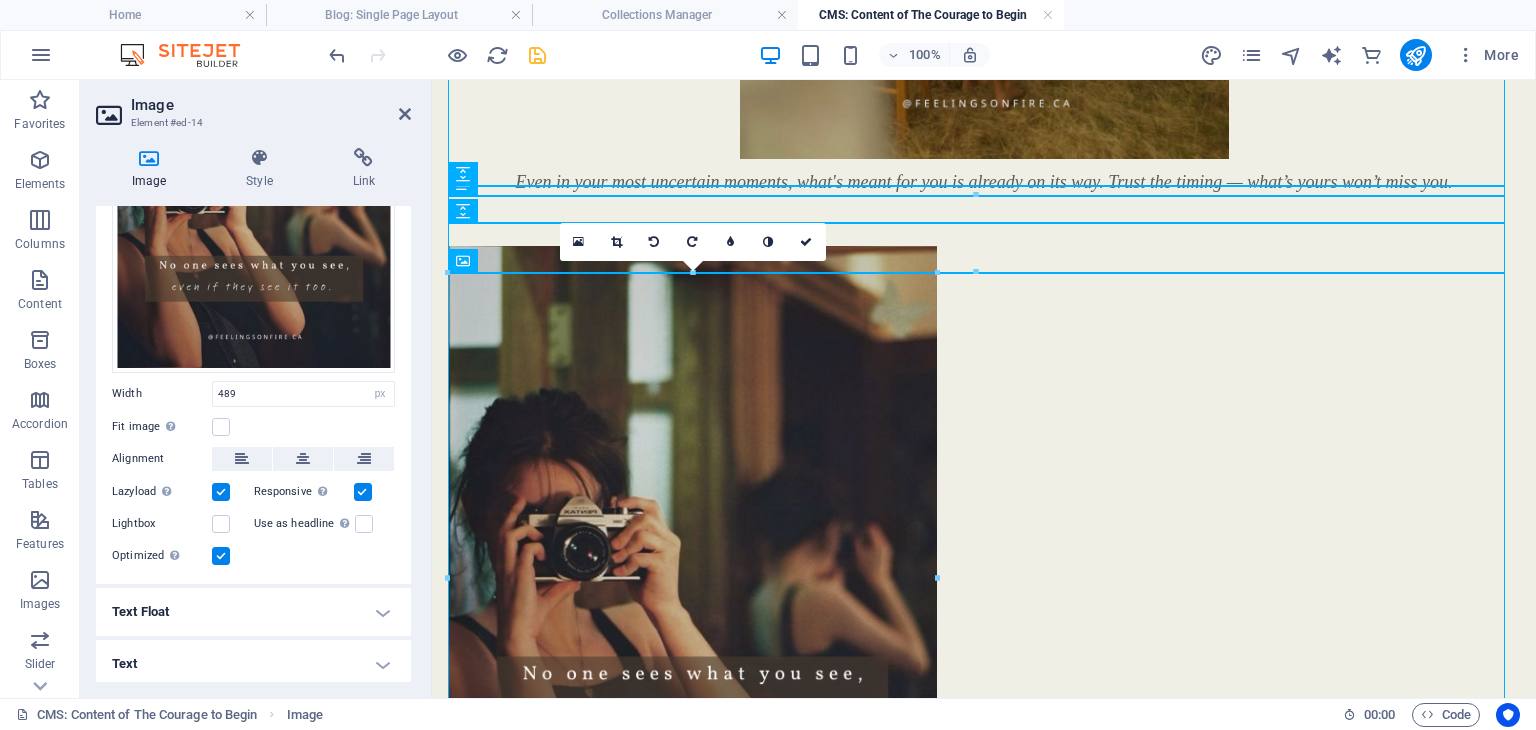 click on "Width 489 Default auto px rem % em vh vw" at bounding box center [253, 394] 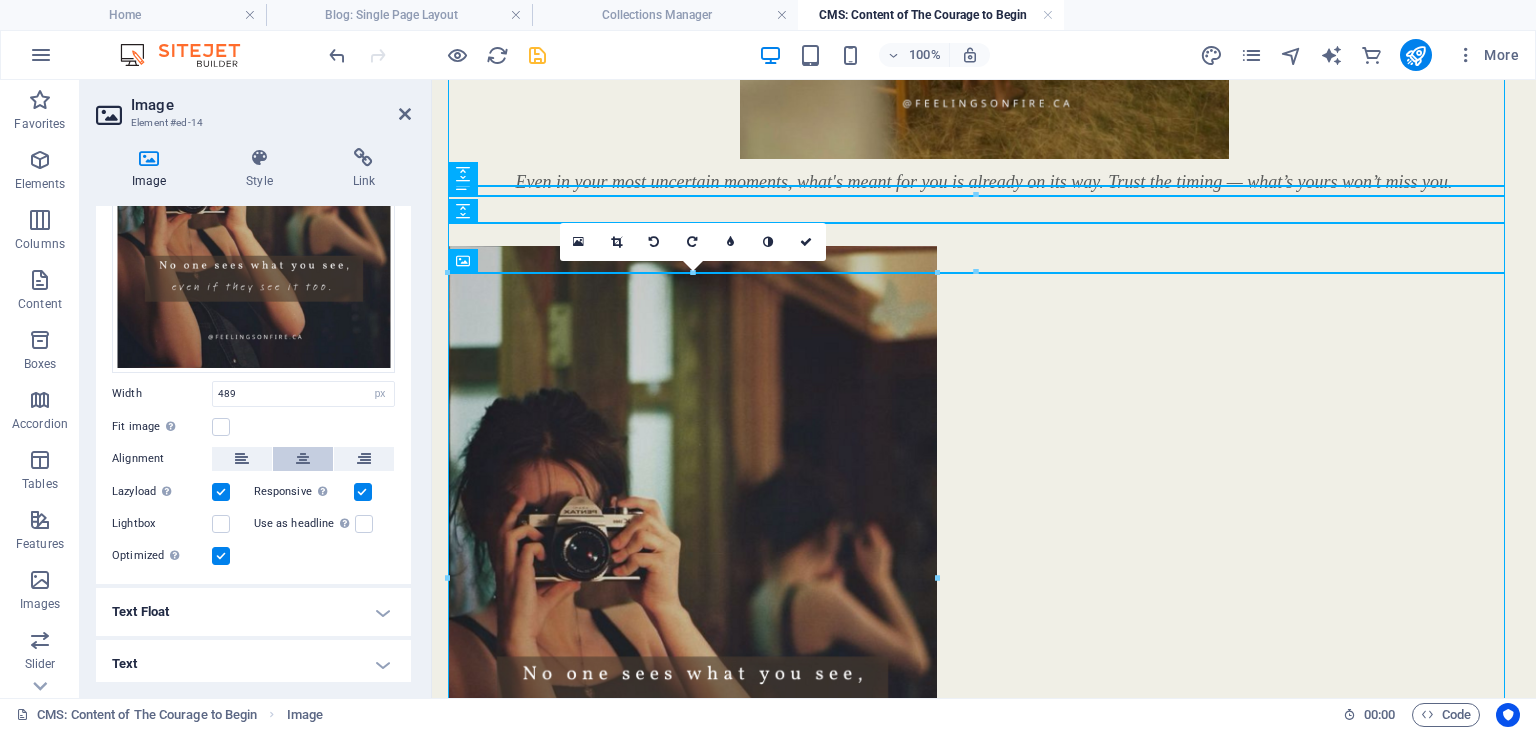 click at bounding box center (303, 459) 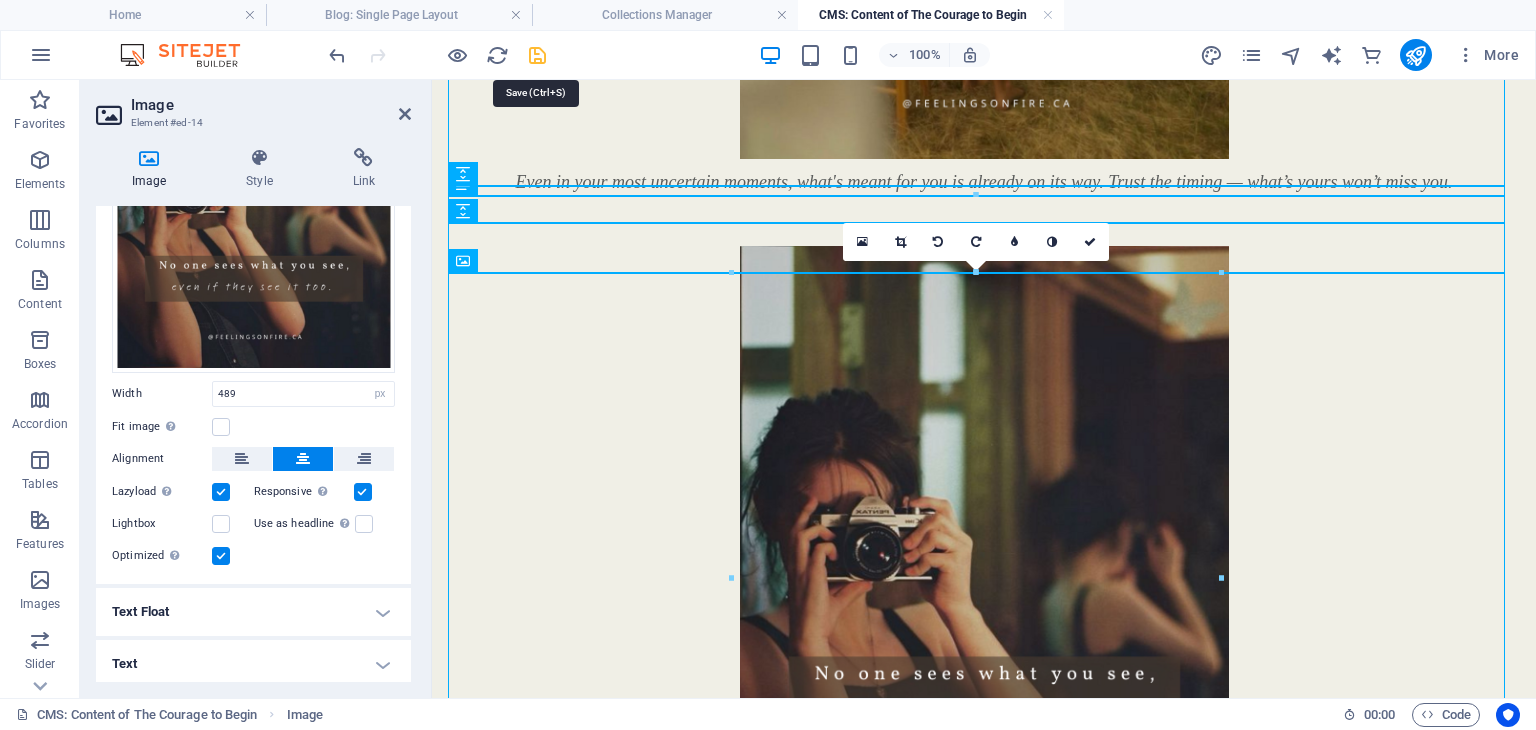 click at bounding box center [537, 55] 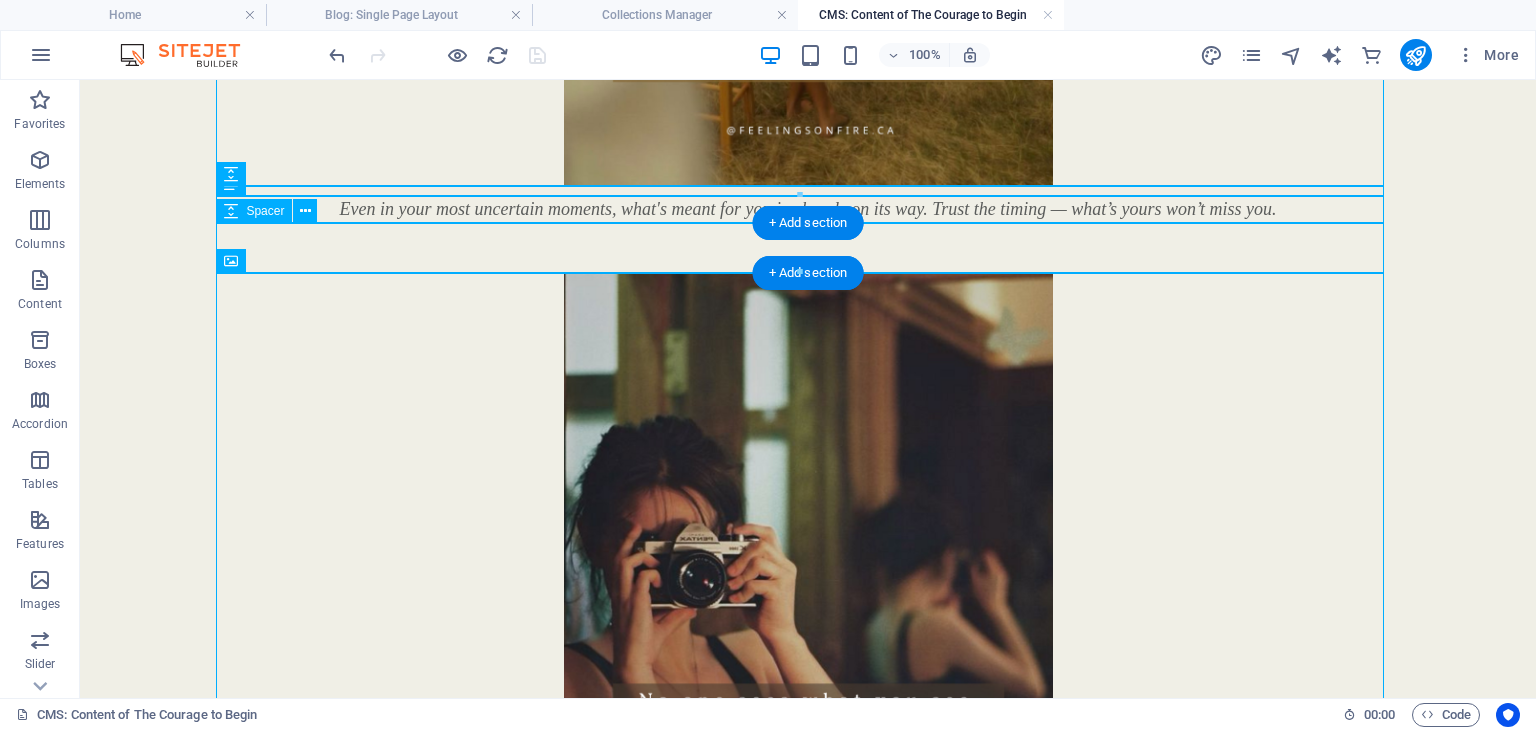 scroll, scrollTop: 1729, scrollLeft: 0, axis: vertical 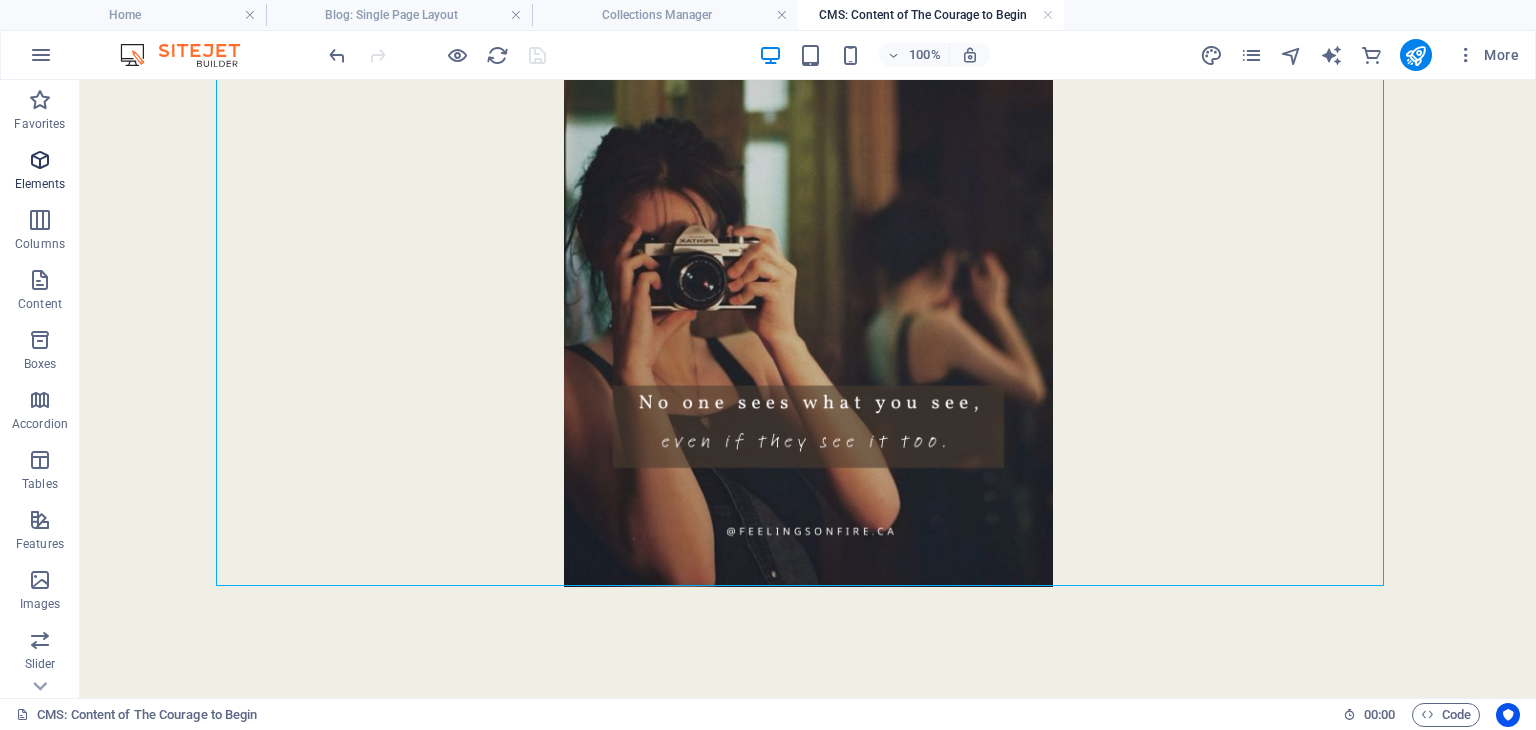 click at bounding box center [40, 160] 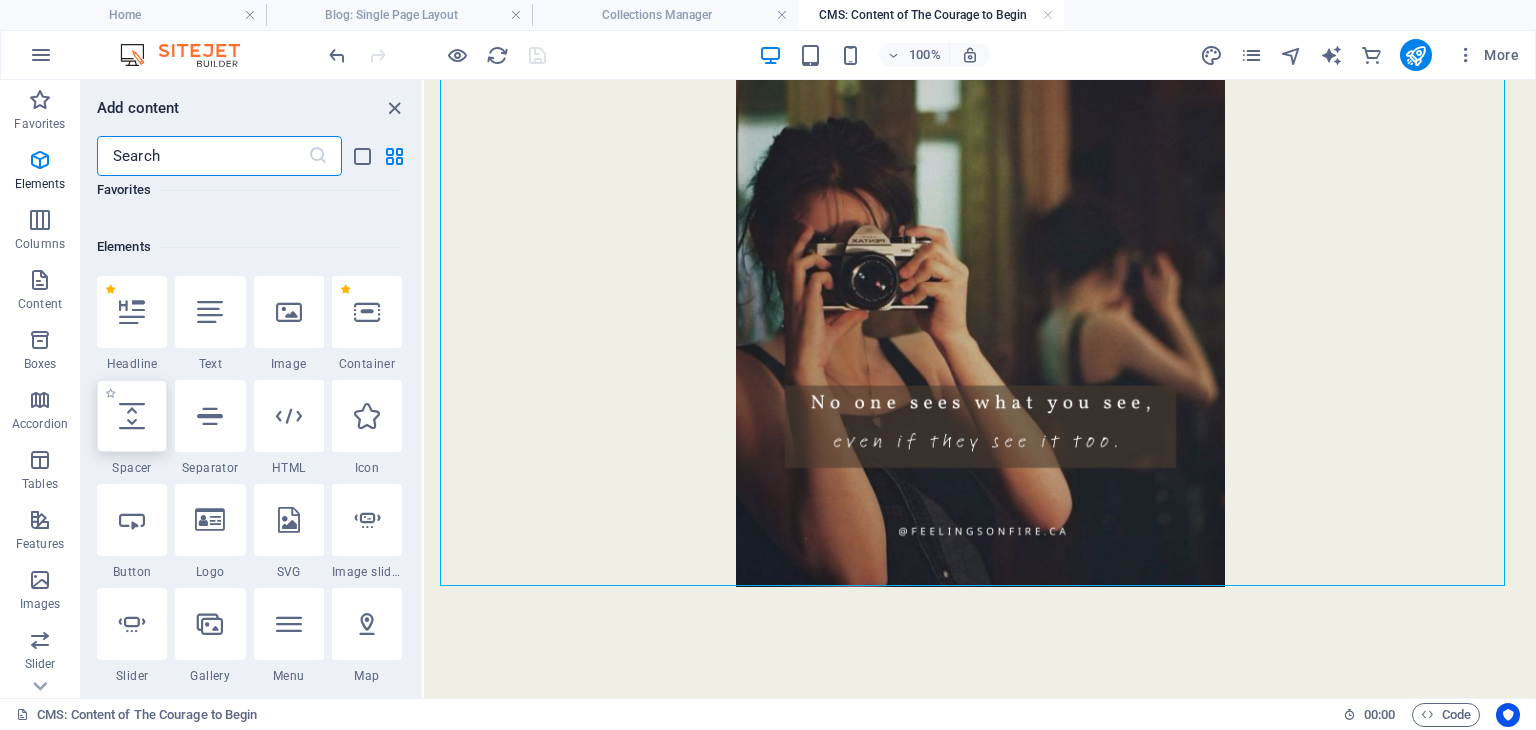 scroll, scrollTop: 212, scrollLeft: 0, axis: vertical 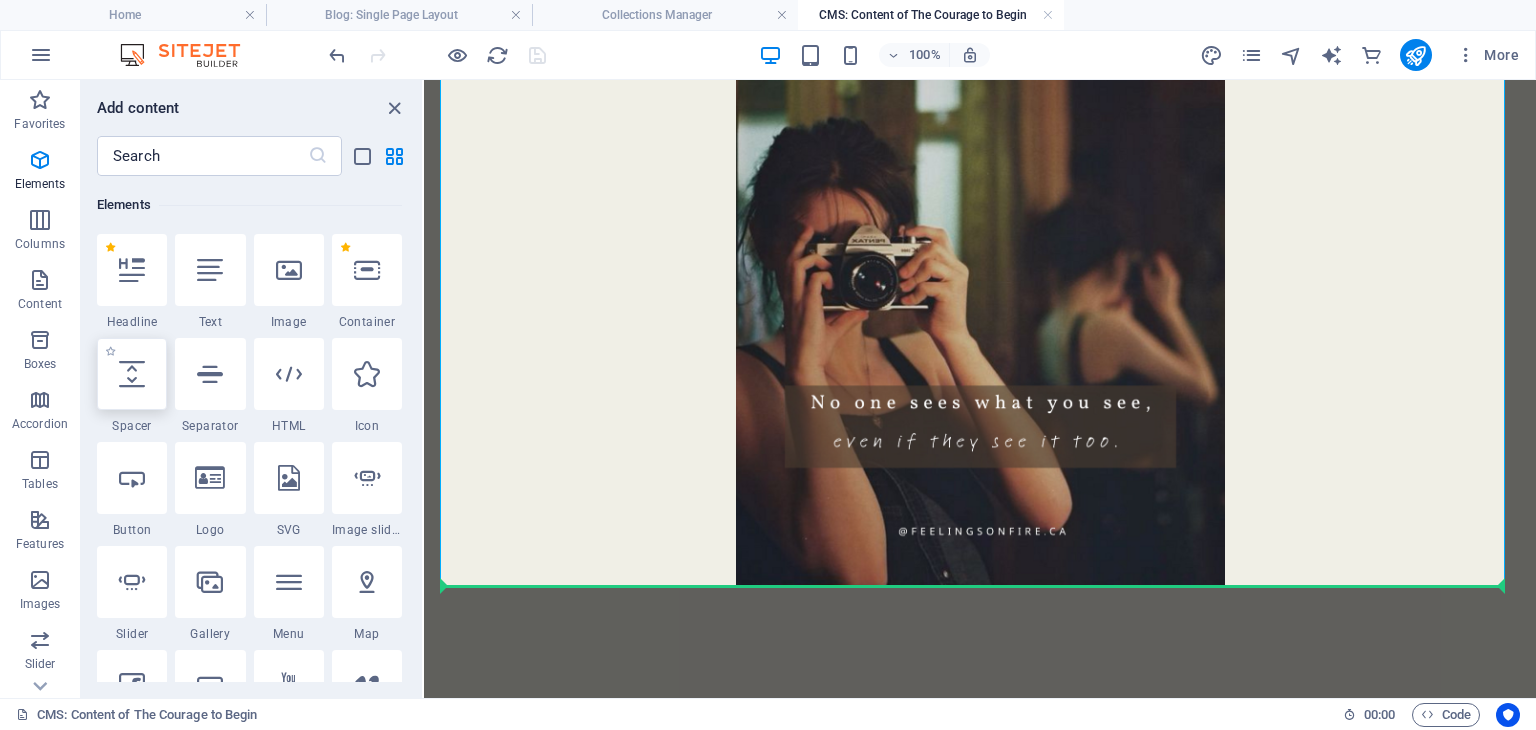 select on "px" 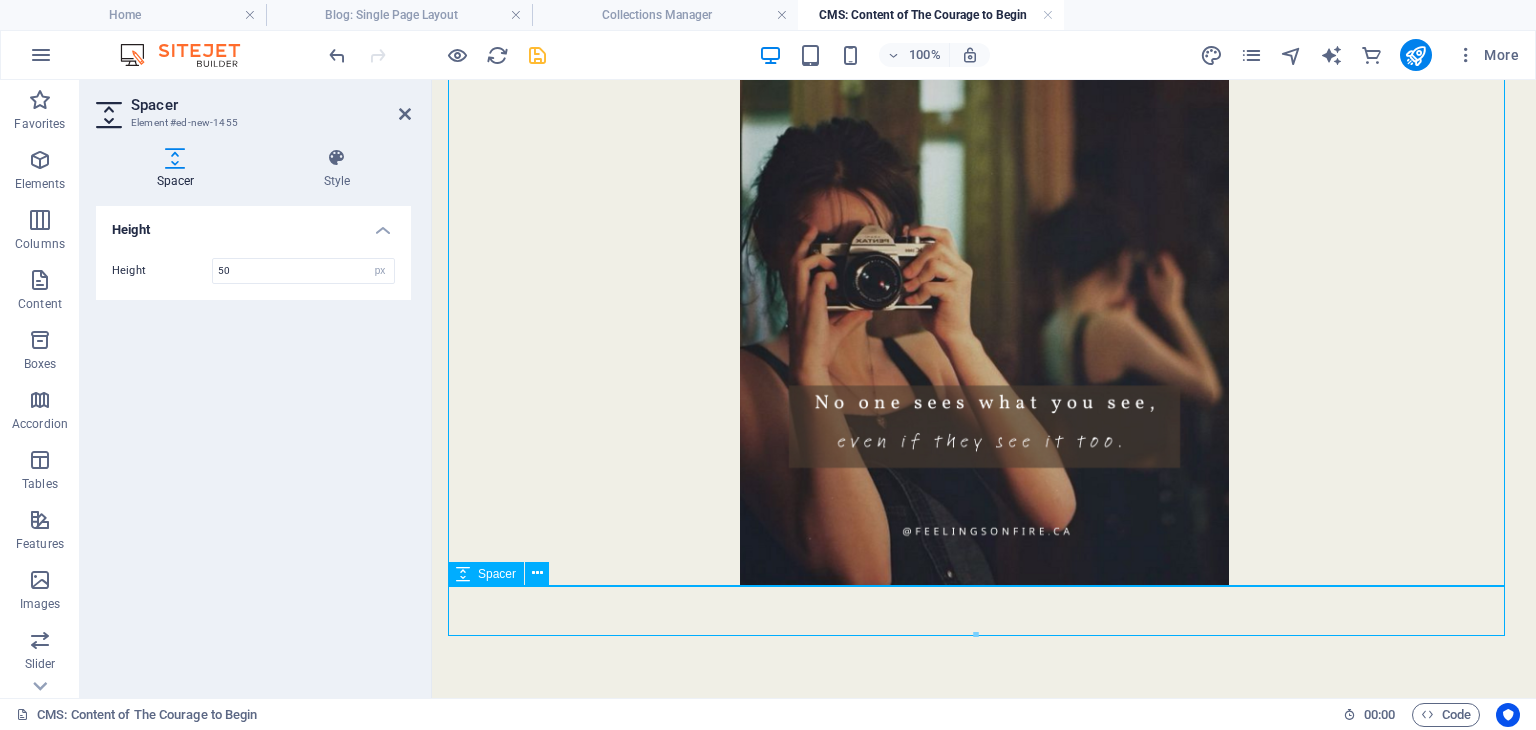 scroll, scrollTop: 1756, scrollLeft: 0, axis: vertical 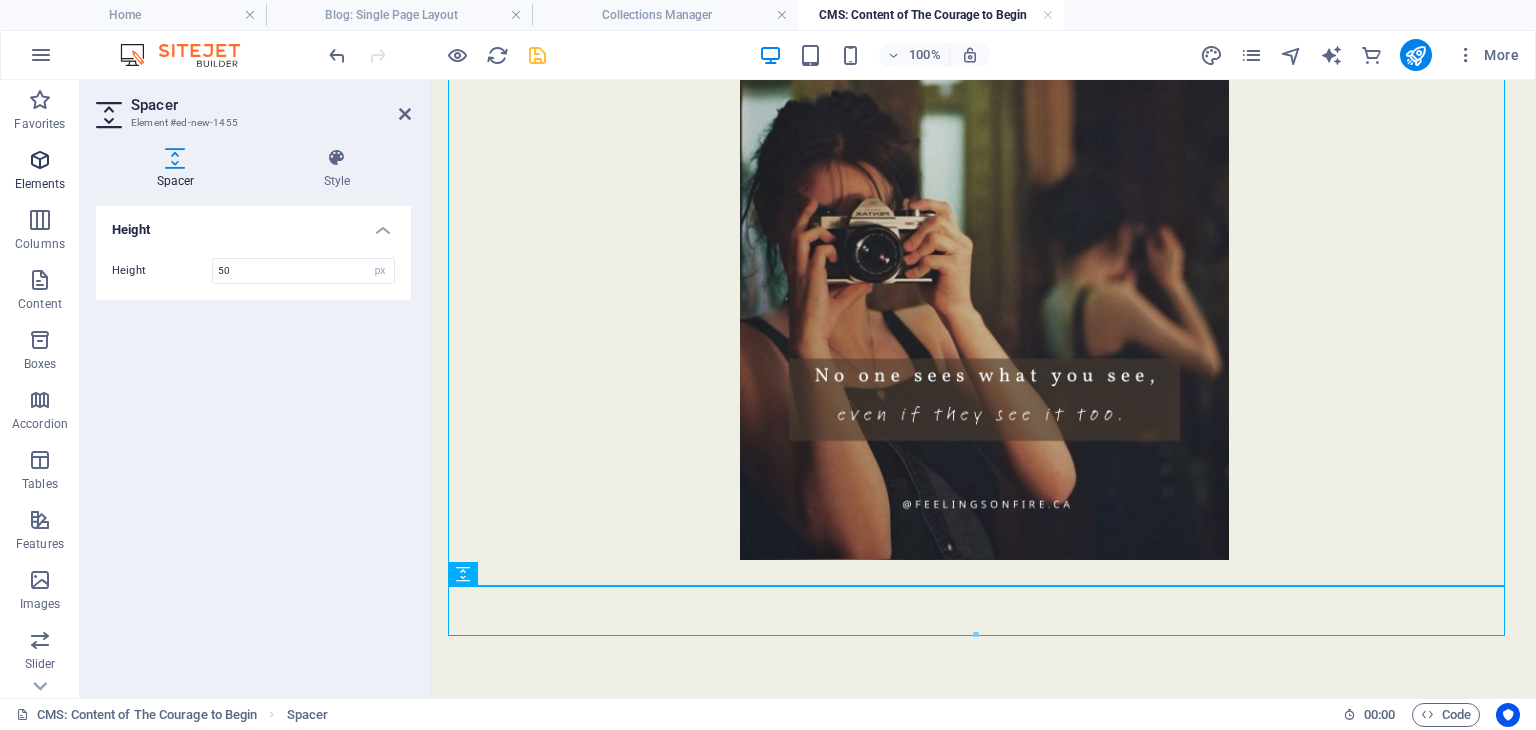 click at bounding box center [40, 160] 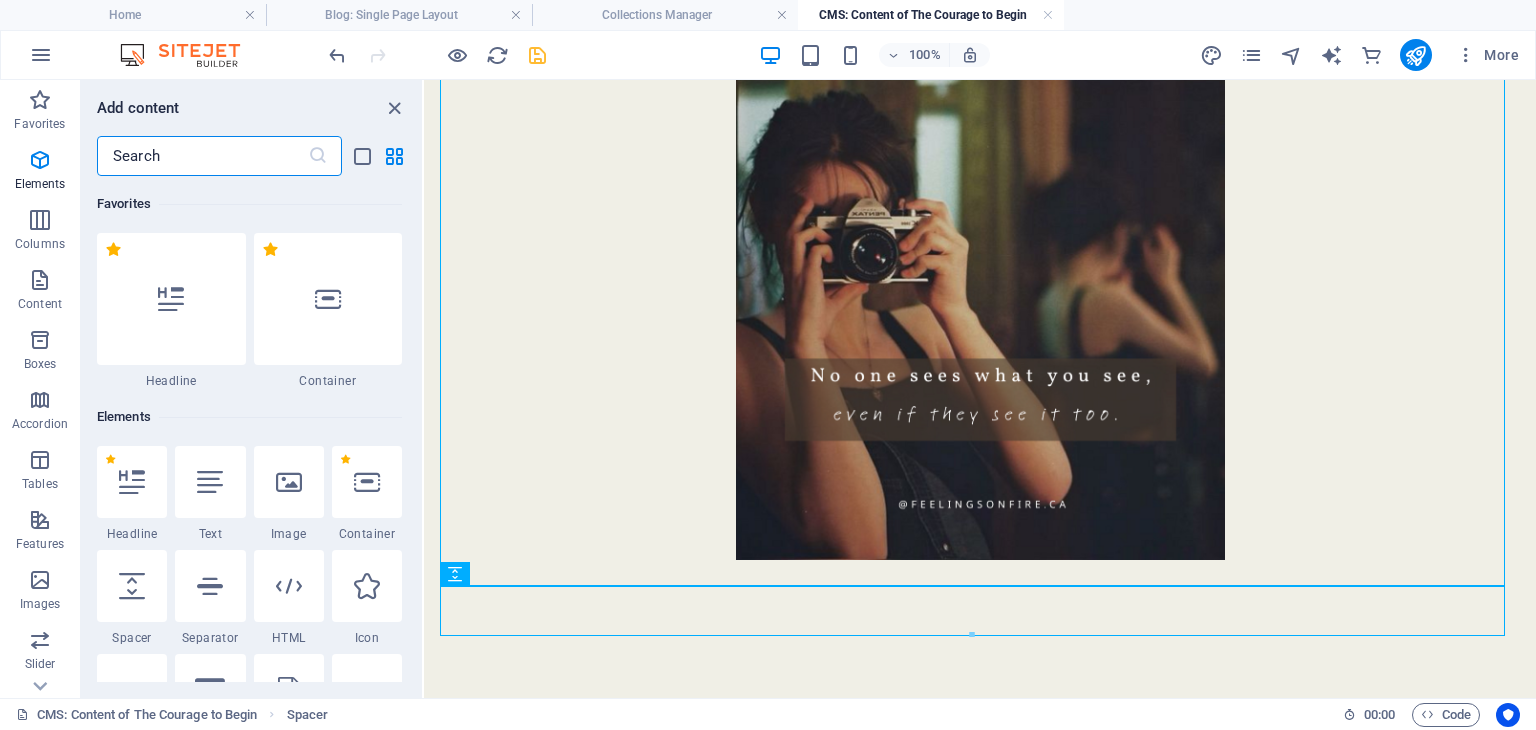 scroll, scrollTop: 1729, scrollLeft: 0, axis: vertical 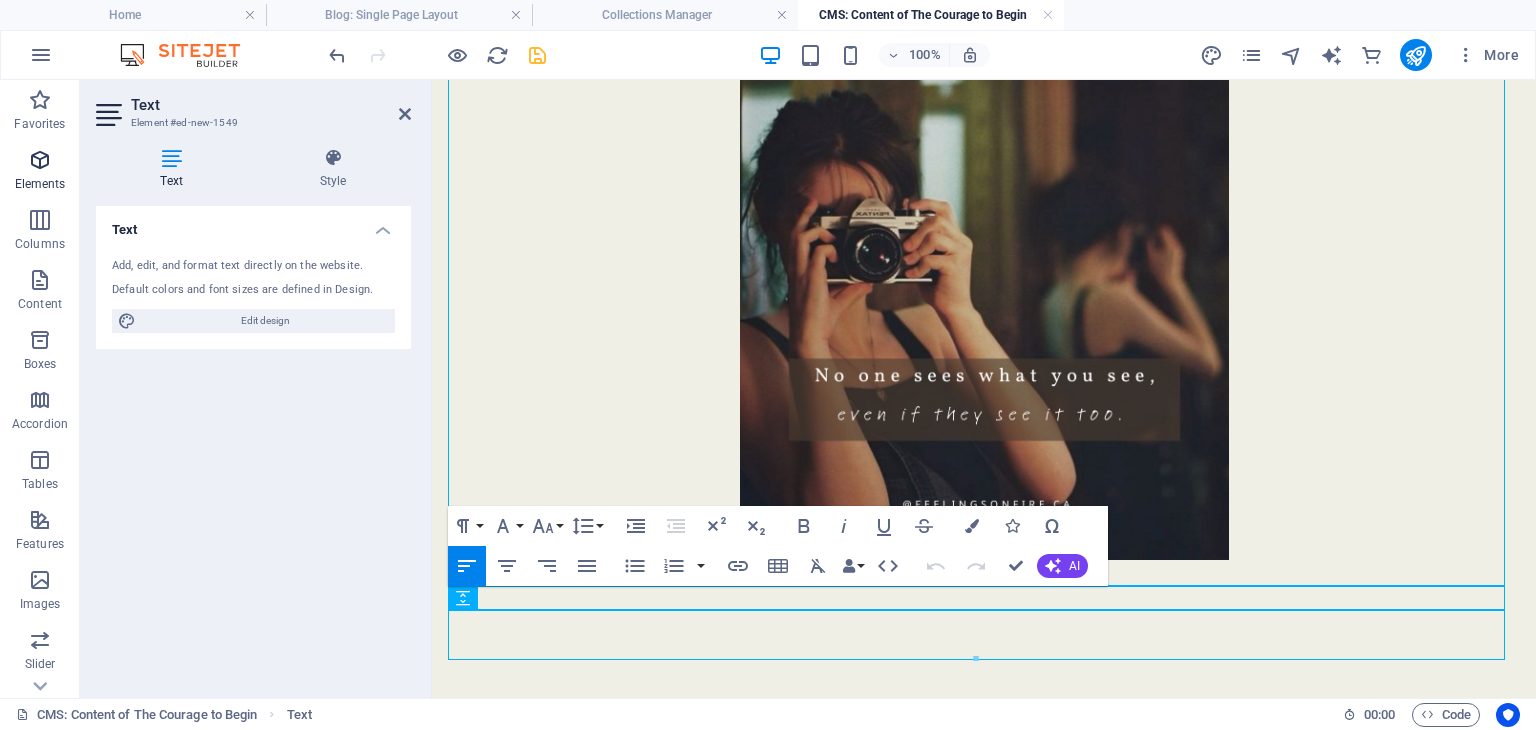 click at bounding box center (40, 160) 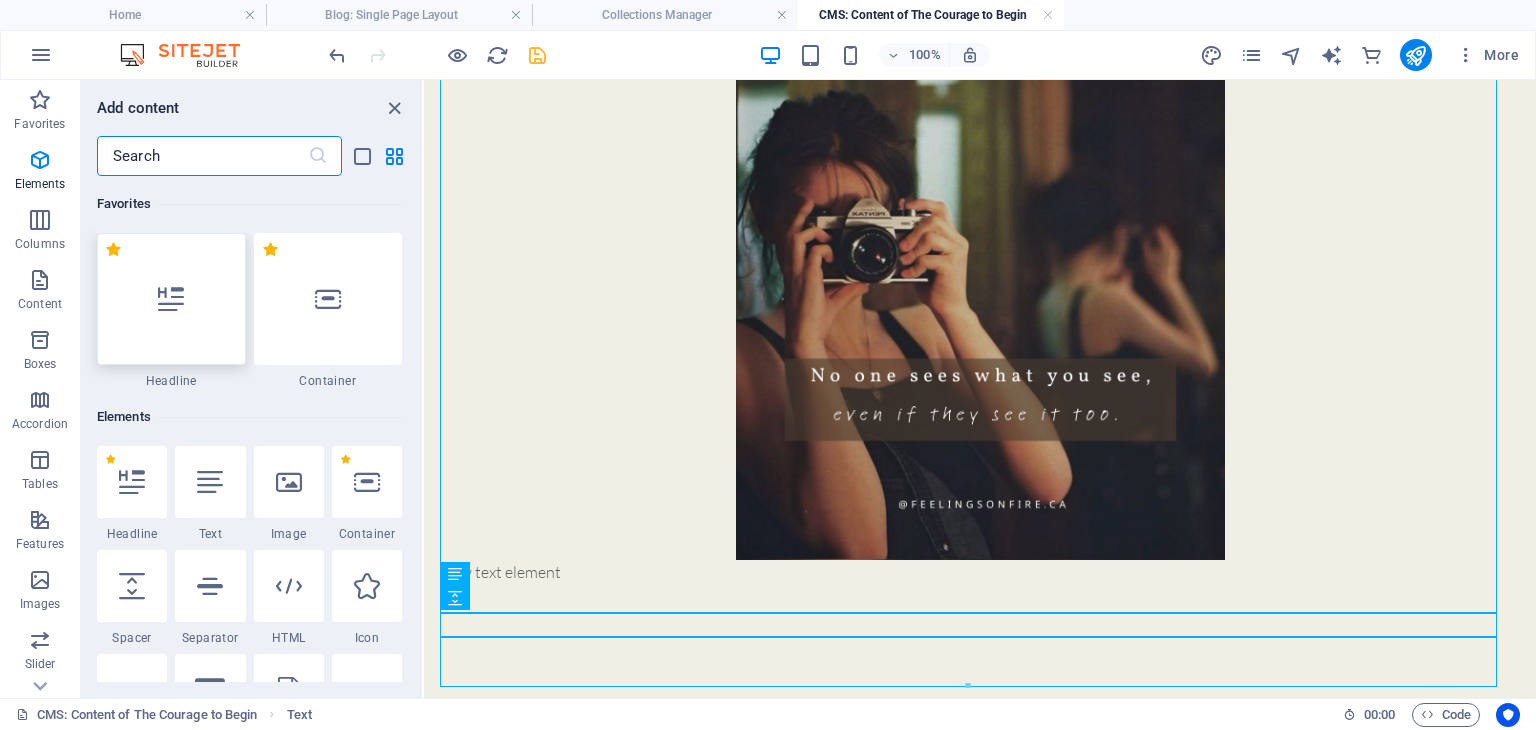 scroll, scrollTop: 1729, scrollLeft: 0, axis: vertical 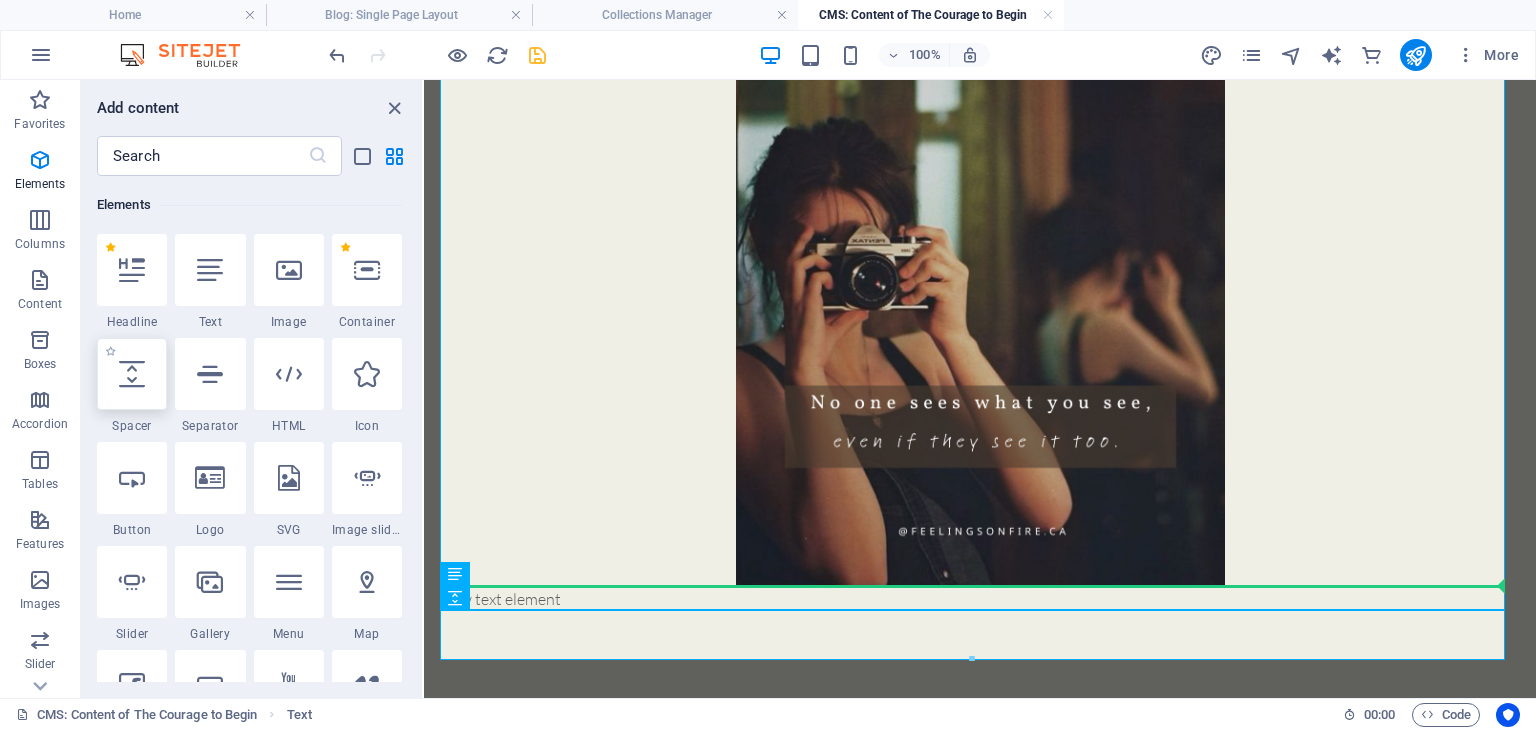 select on "px" 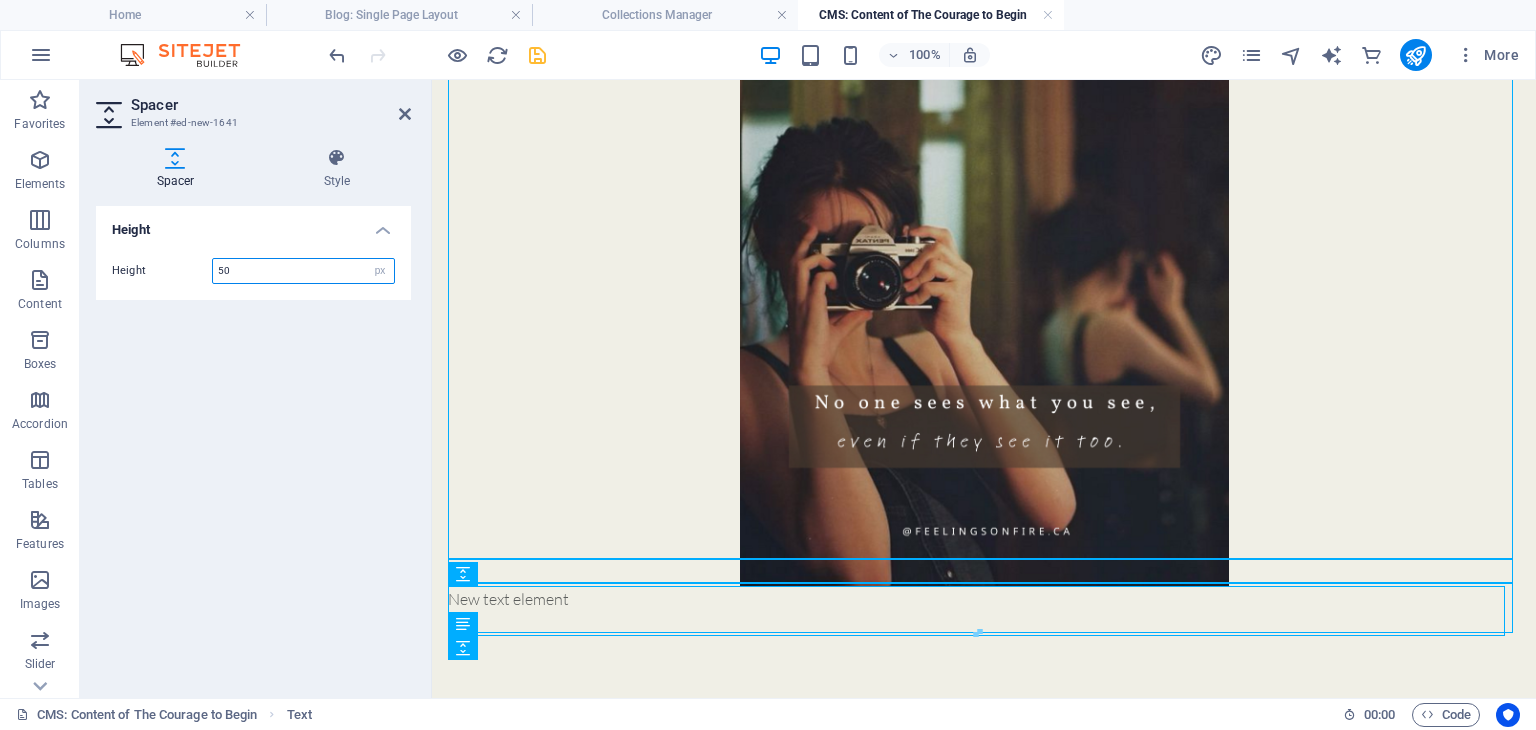 scroll, scrollTop: 1756, scrollLeft: 0, axis: vertical 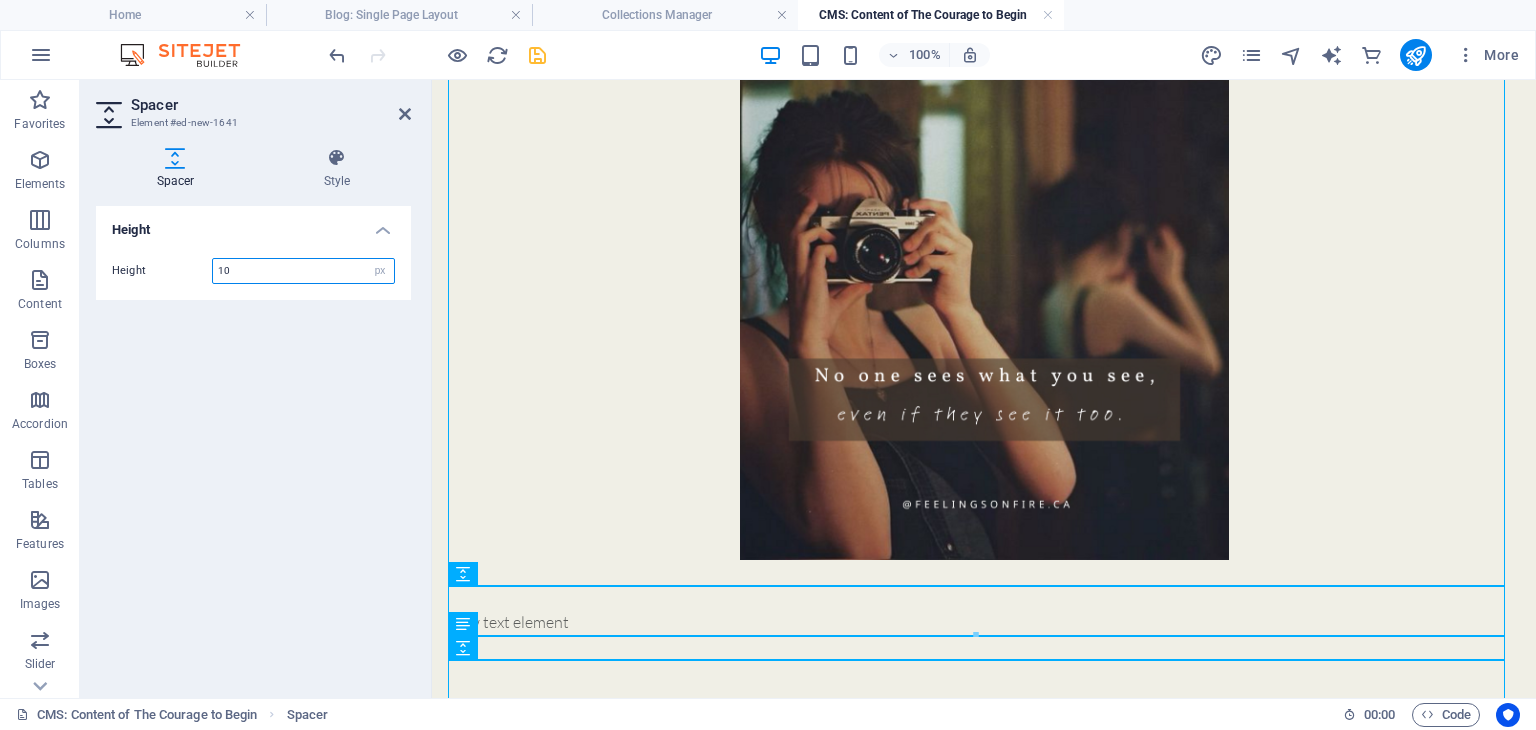 type on "10" 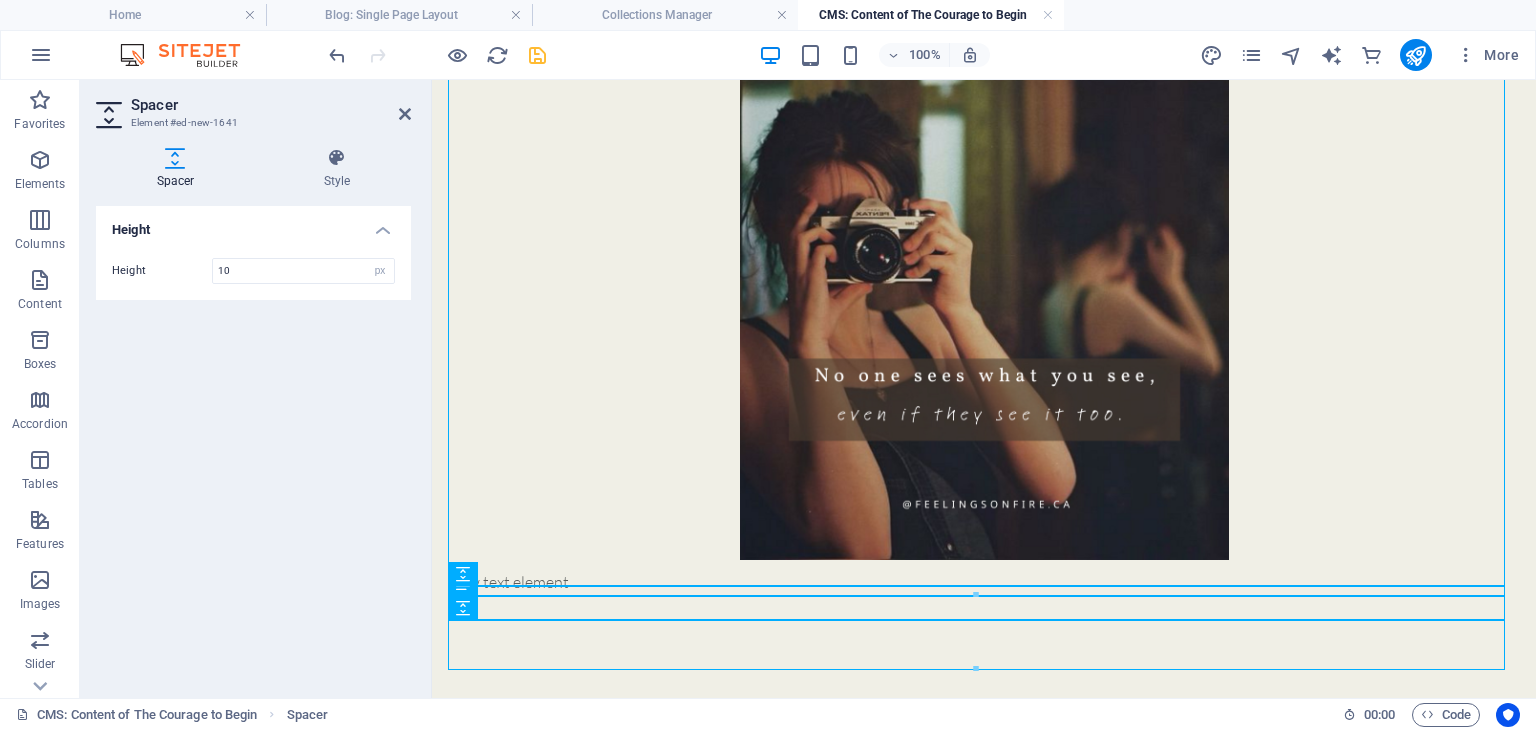 click on "Height Height 10 px rem vh vw" at bounding box center (253, 444) 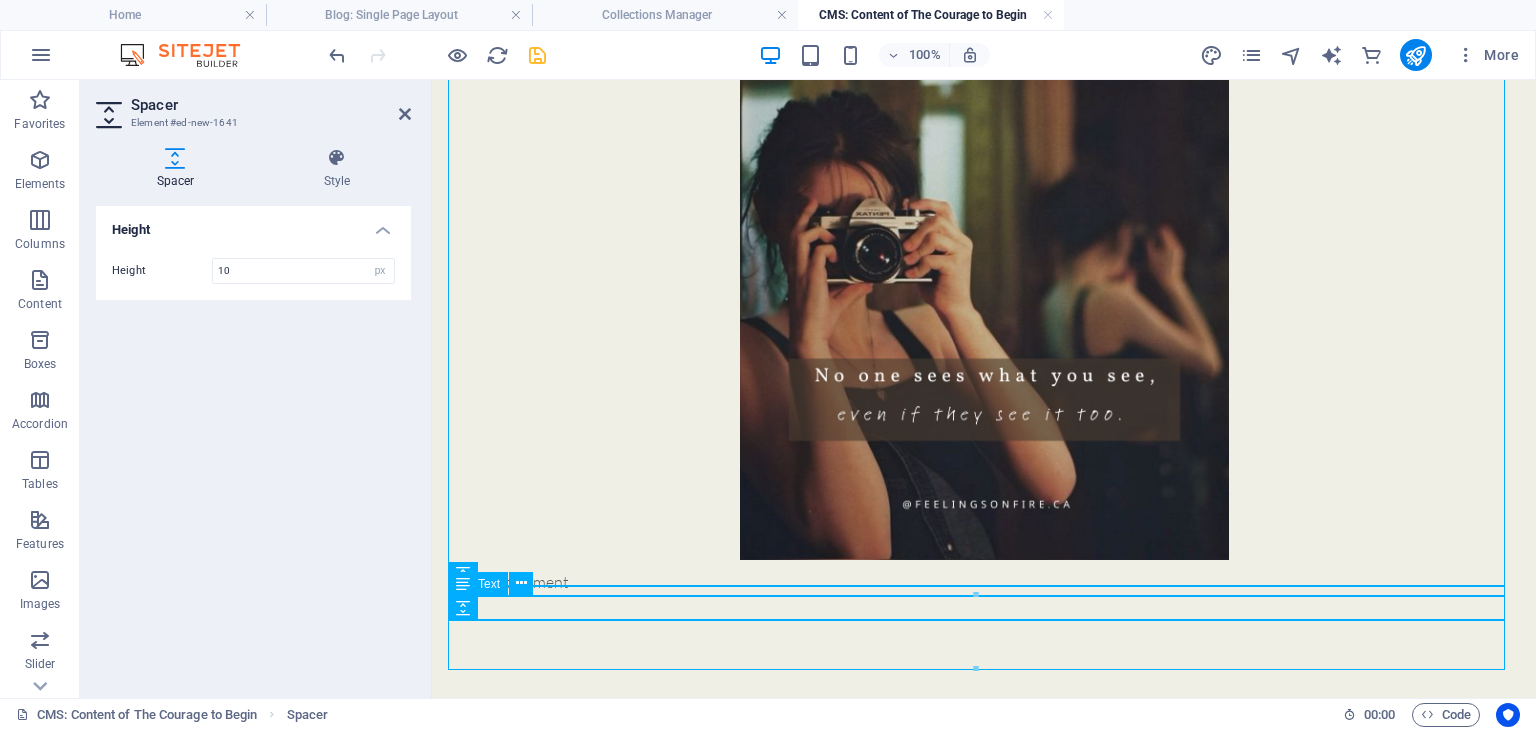 click on "New text element" at bounding box center (984, 582) 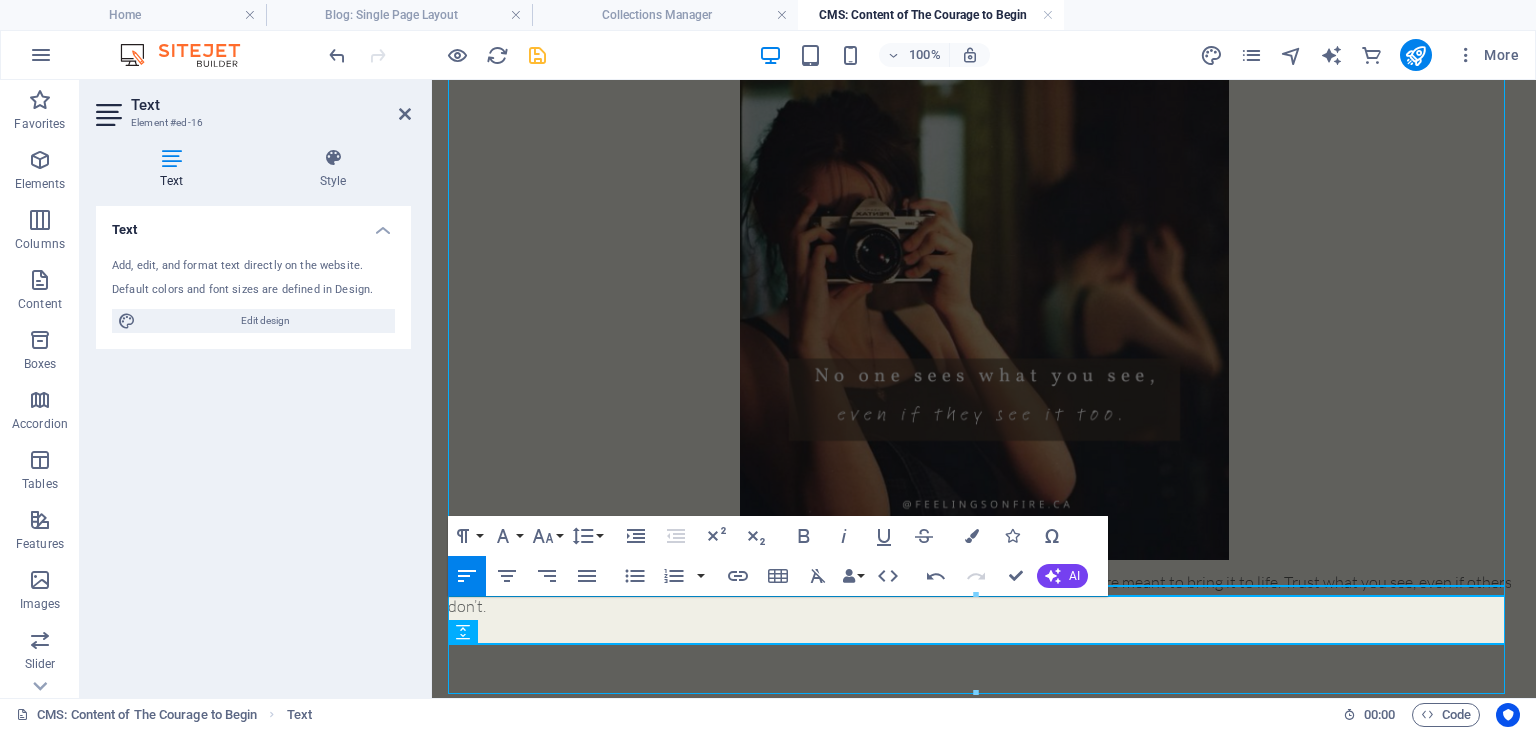 click on "Your vision is uniquely yours — no one else can fully understand the way you feel it, dream it, or are meant to bring it to life. Trust what you see, even if others don’t." at bounding box center [984, 594] 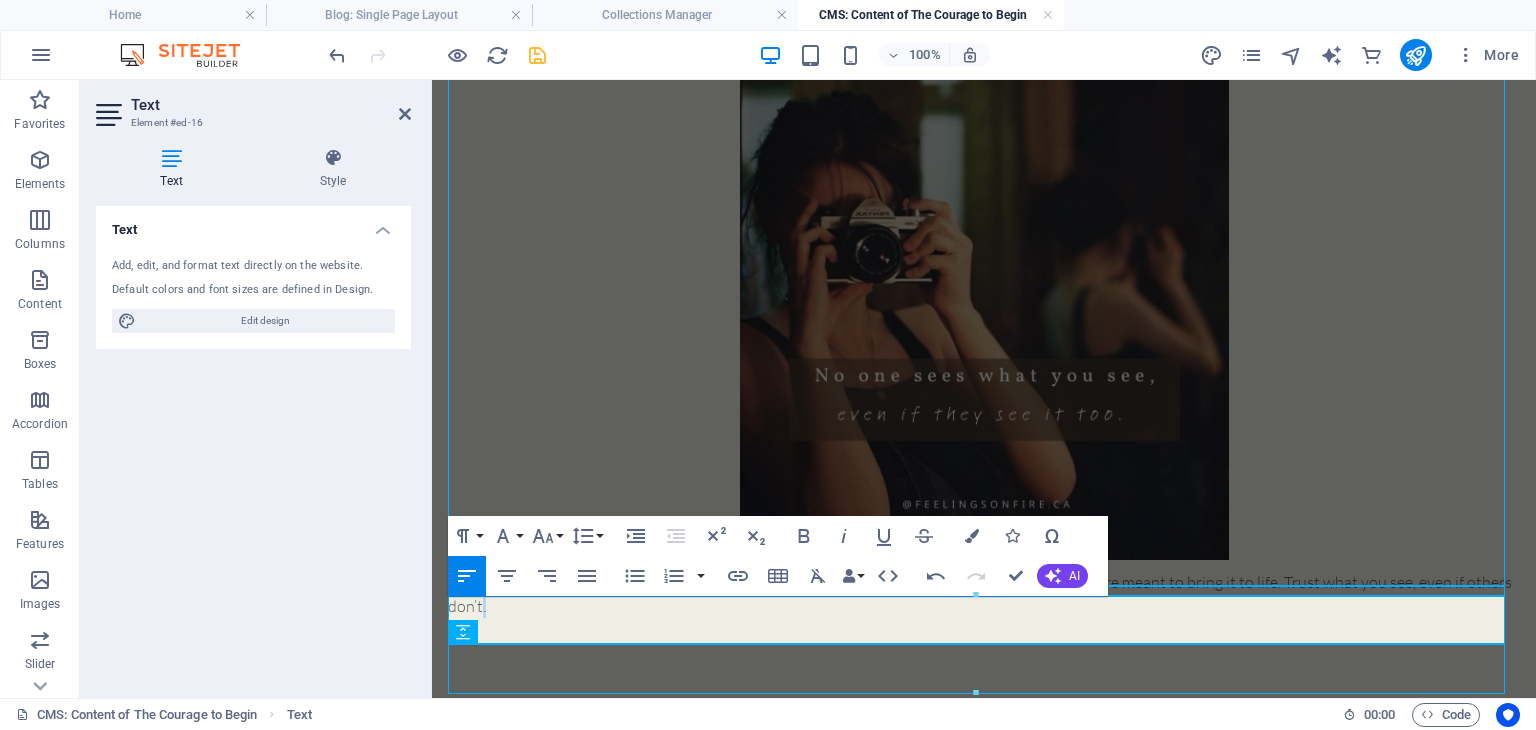click on "Your vision is uniquely yours — no one else can fully understand the way you feel it, dream it, or are meant to bring it to life. Trust what you see, even if others don’t." at bounding box center (984, 594) 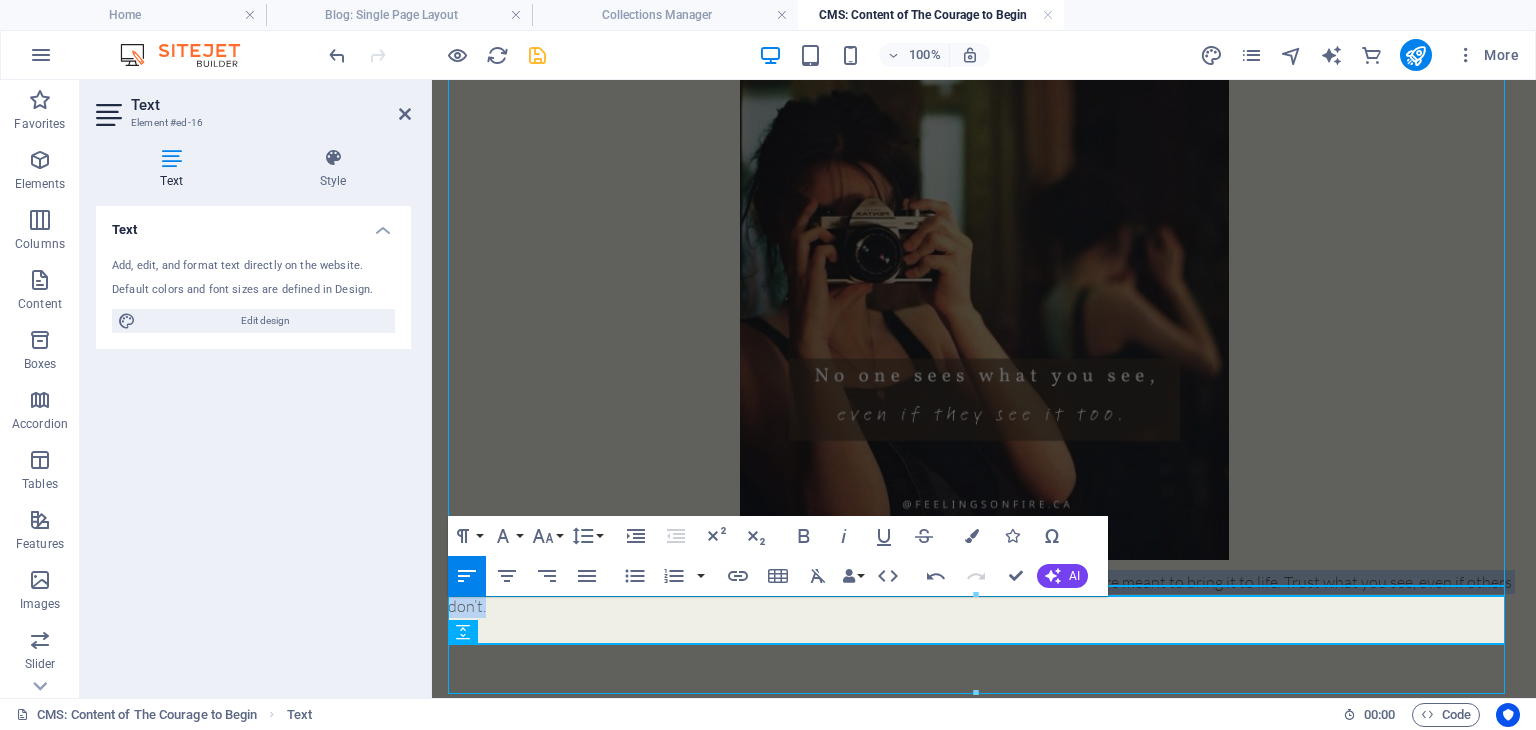 click on "Your vision is uniquely yours — no one else can fully understand the way you feel it, dream it, or are meant to bring it to life. Trust what you see, even if others don’t." at bounding box center [984, 594] 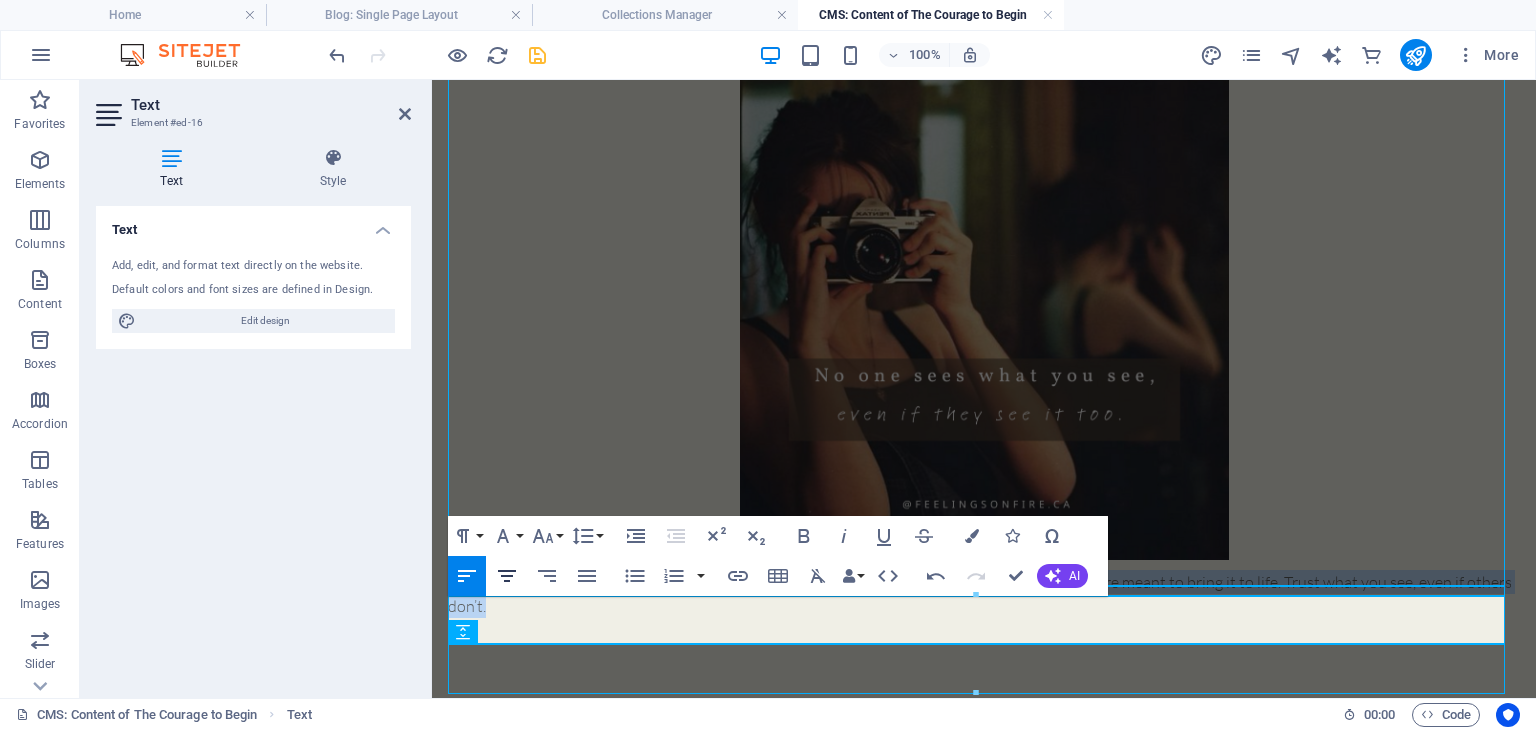 click 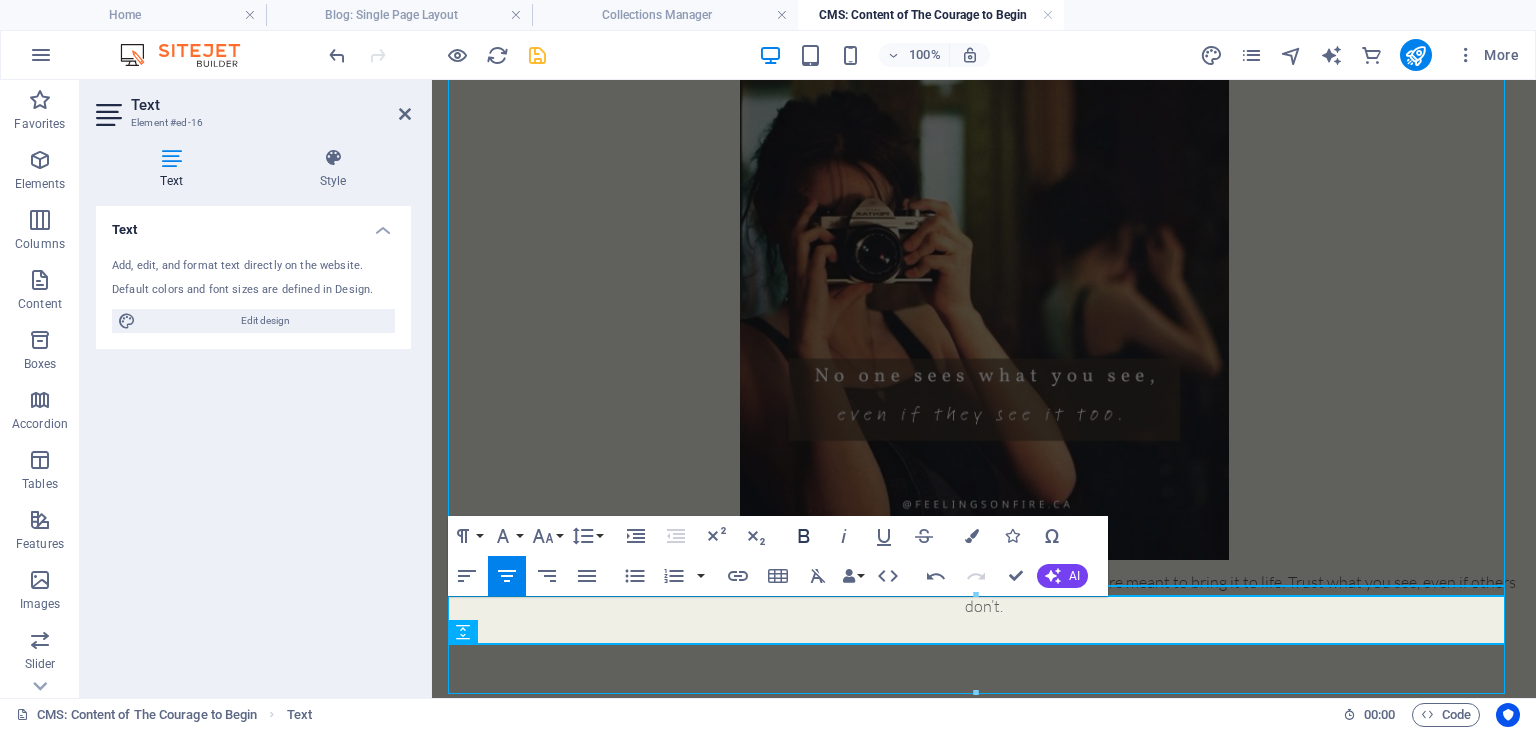 click 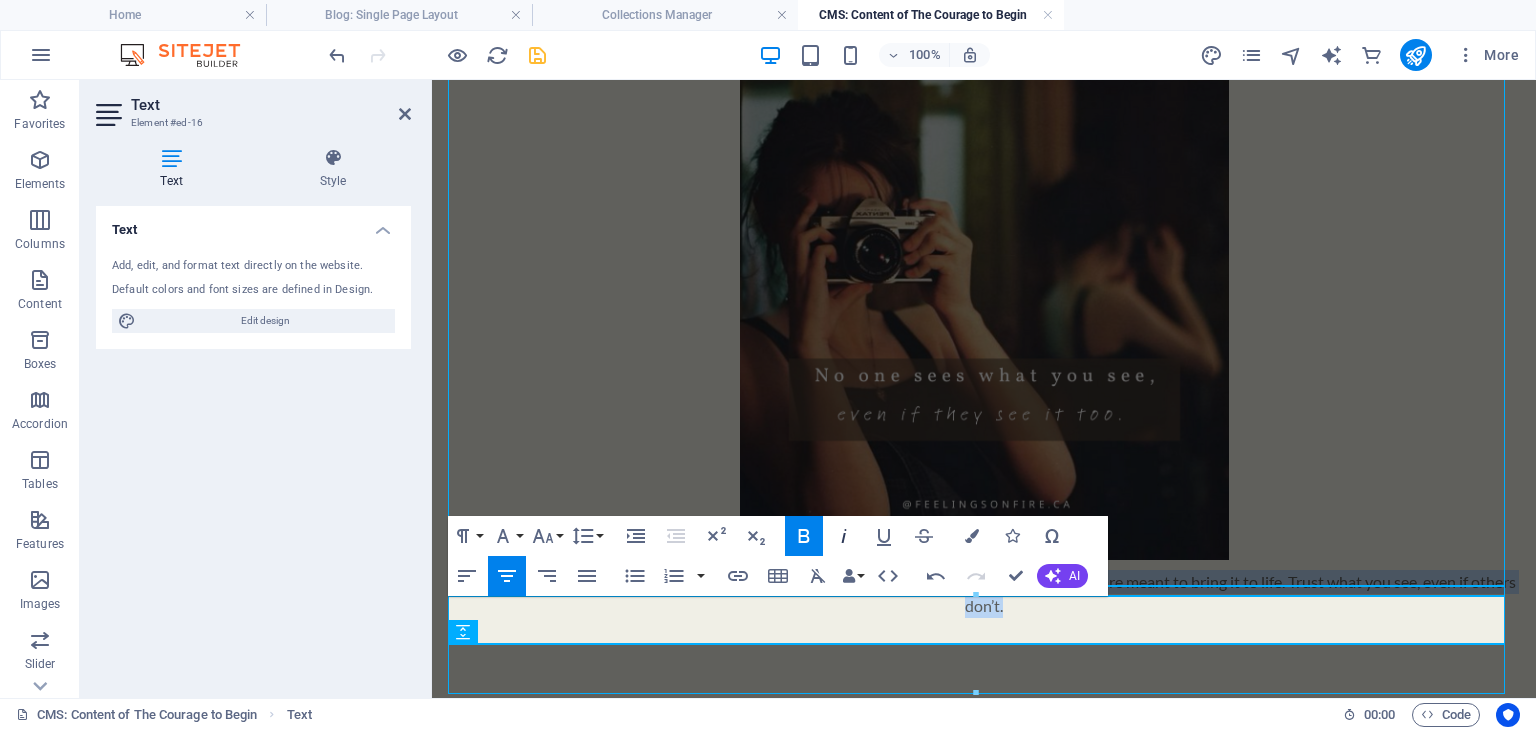 click 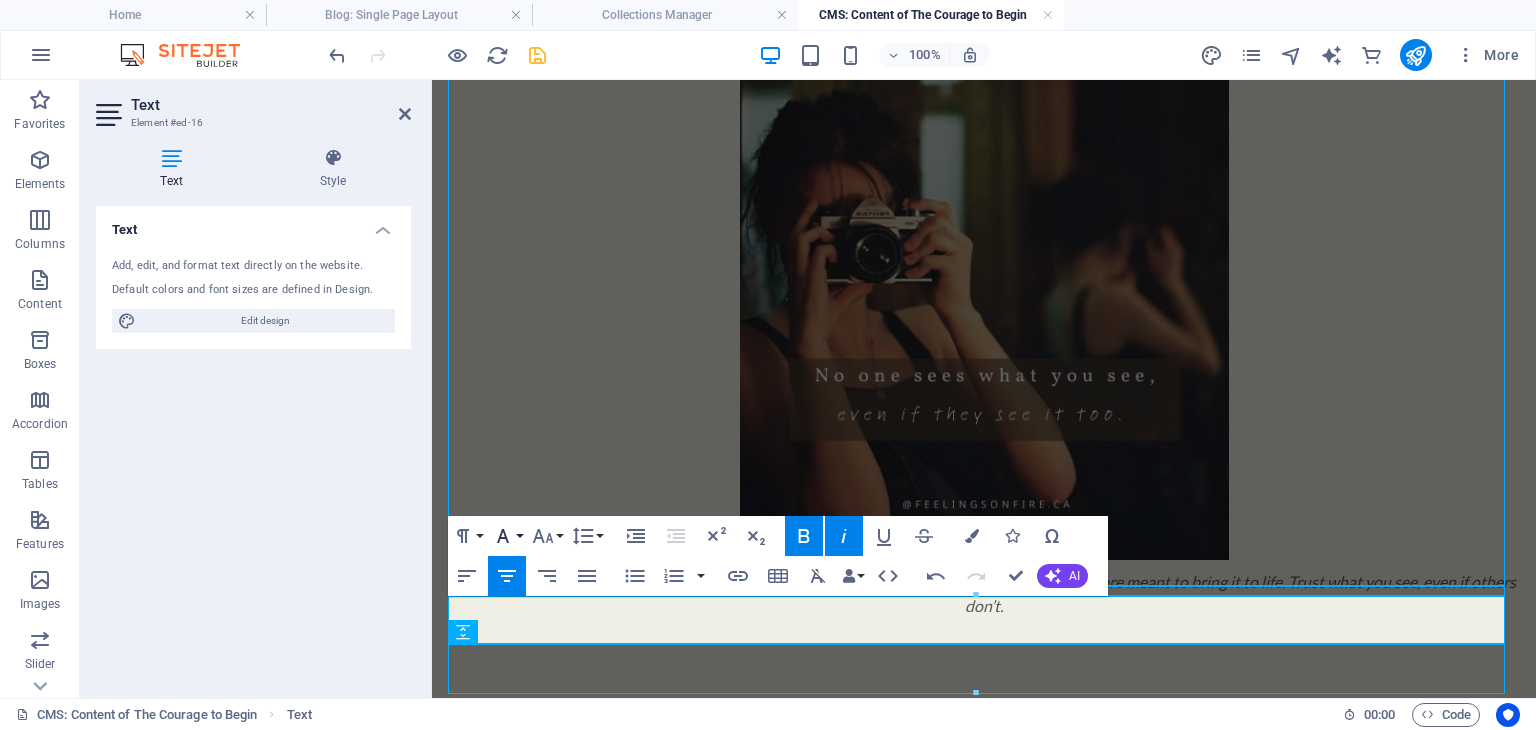 click on "Font Family" at bounding box center (507, 536) 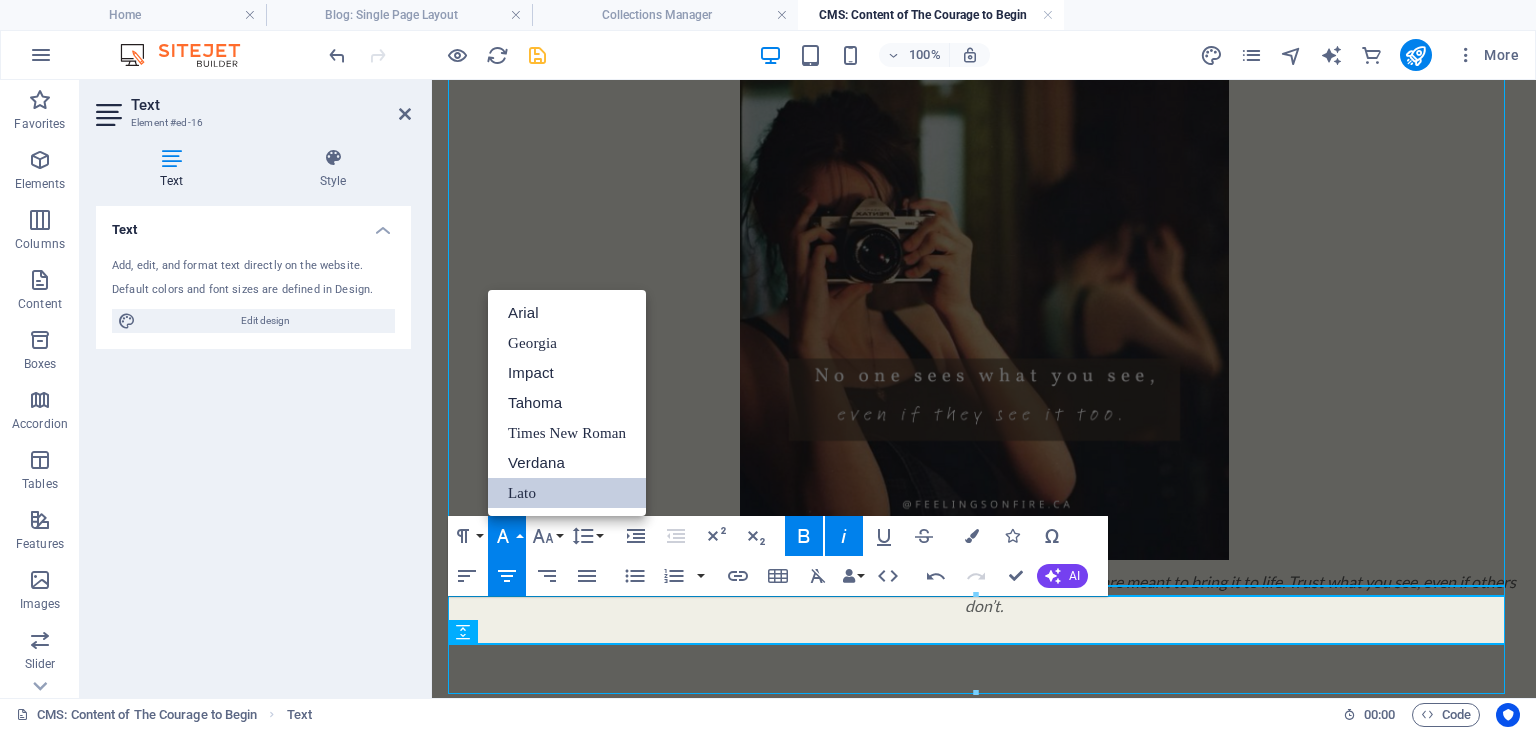 scroll, scrollTop: 0, scrollLeft: 0, axis: both 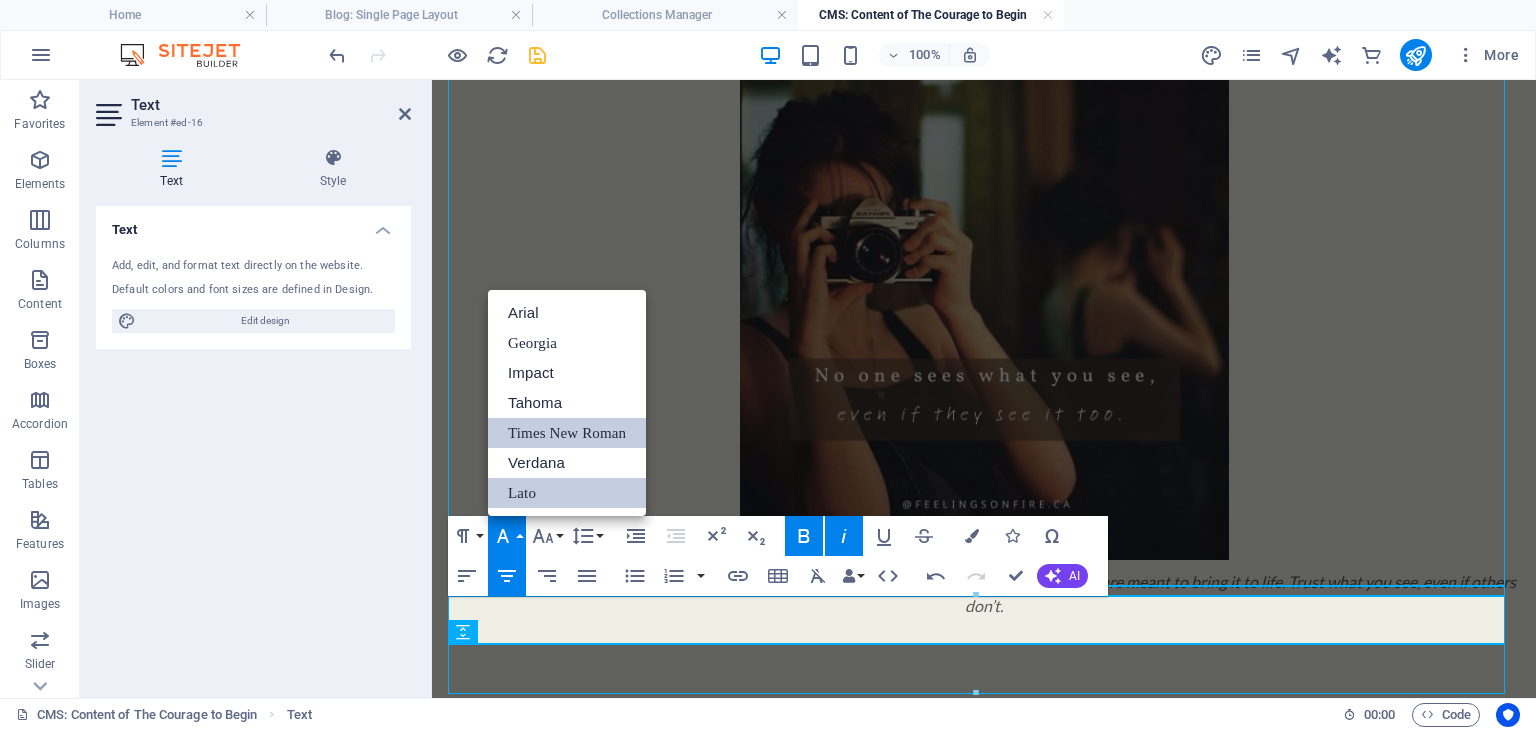 click on "Times New Roman" at bounding box center (567, 433) 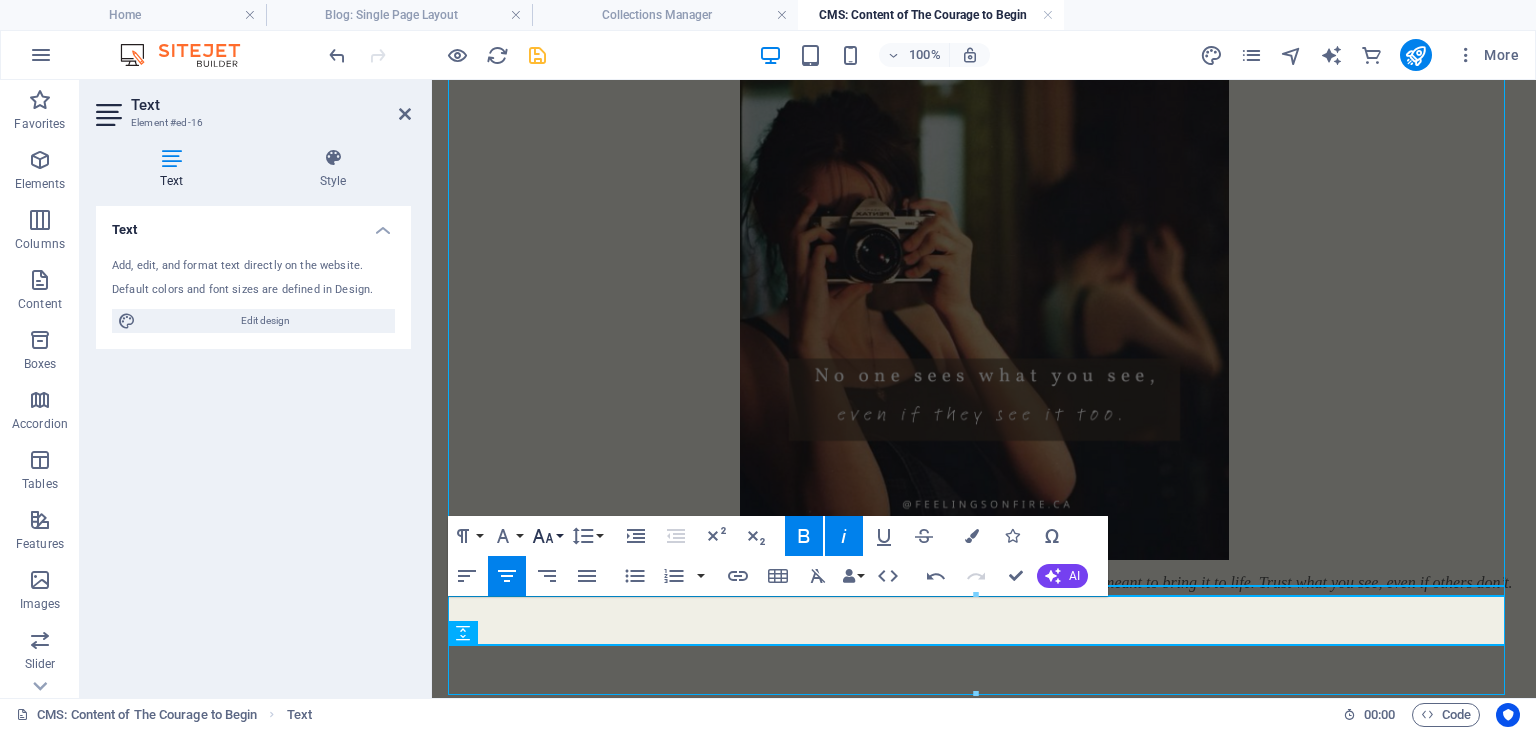 click 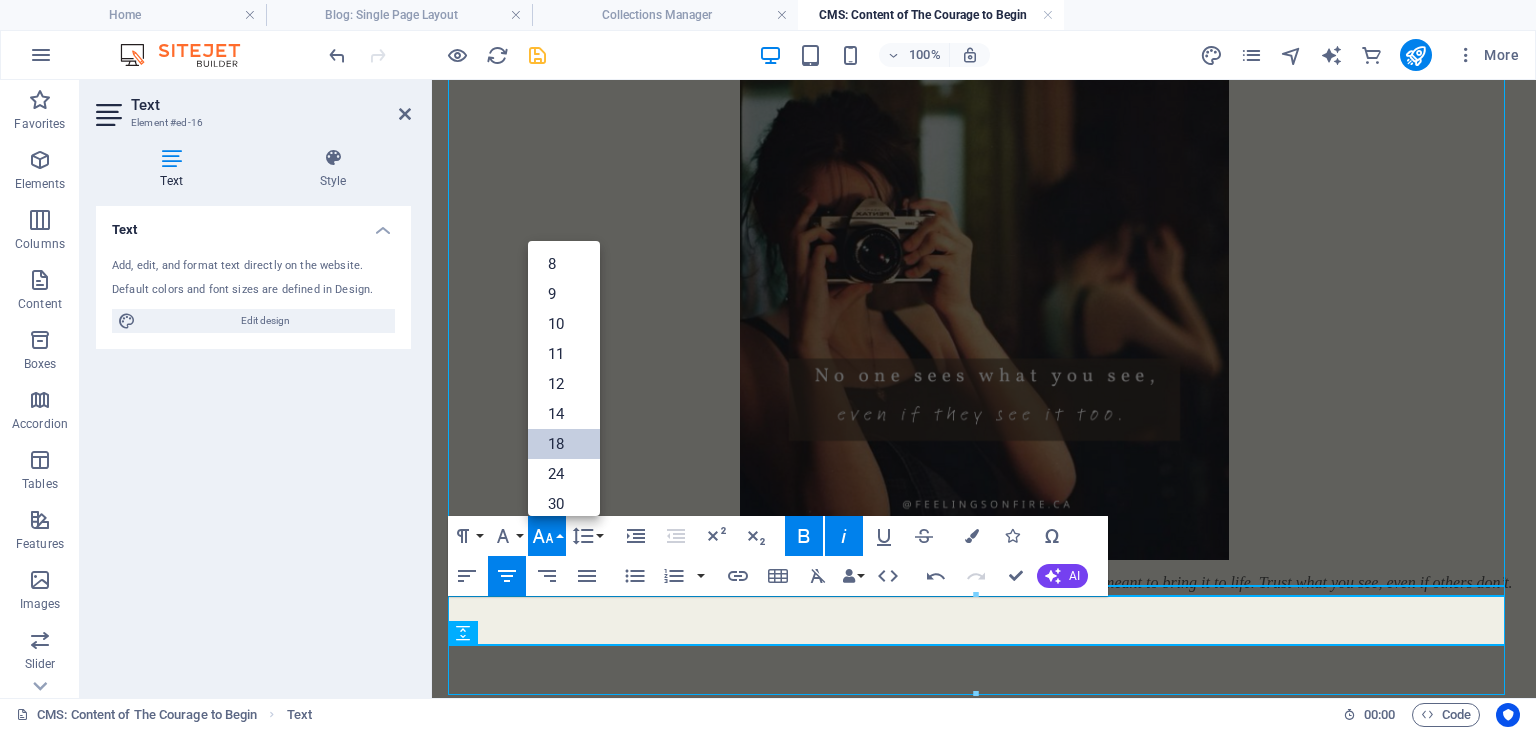 drag, startPoint x: 558, startPoint y: 446, endPoint x: 126, endPoint y: 368, distance: 438.9852 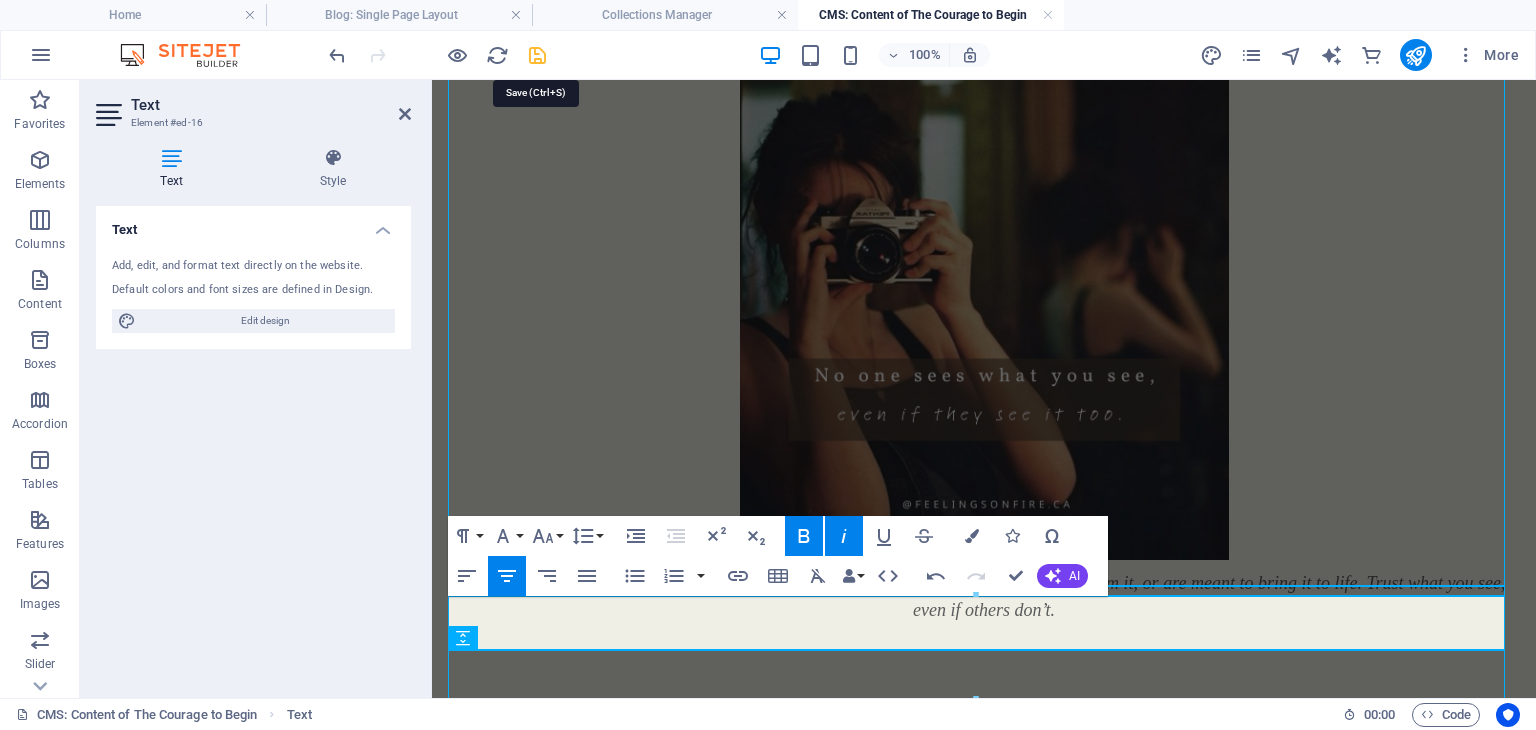 click at bounding box center (537, 55) 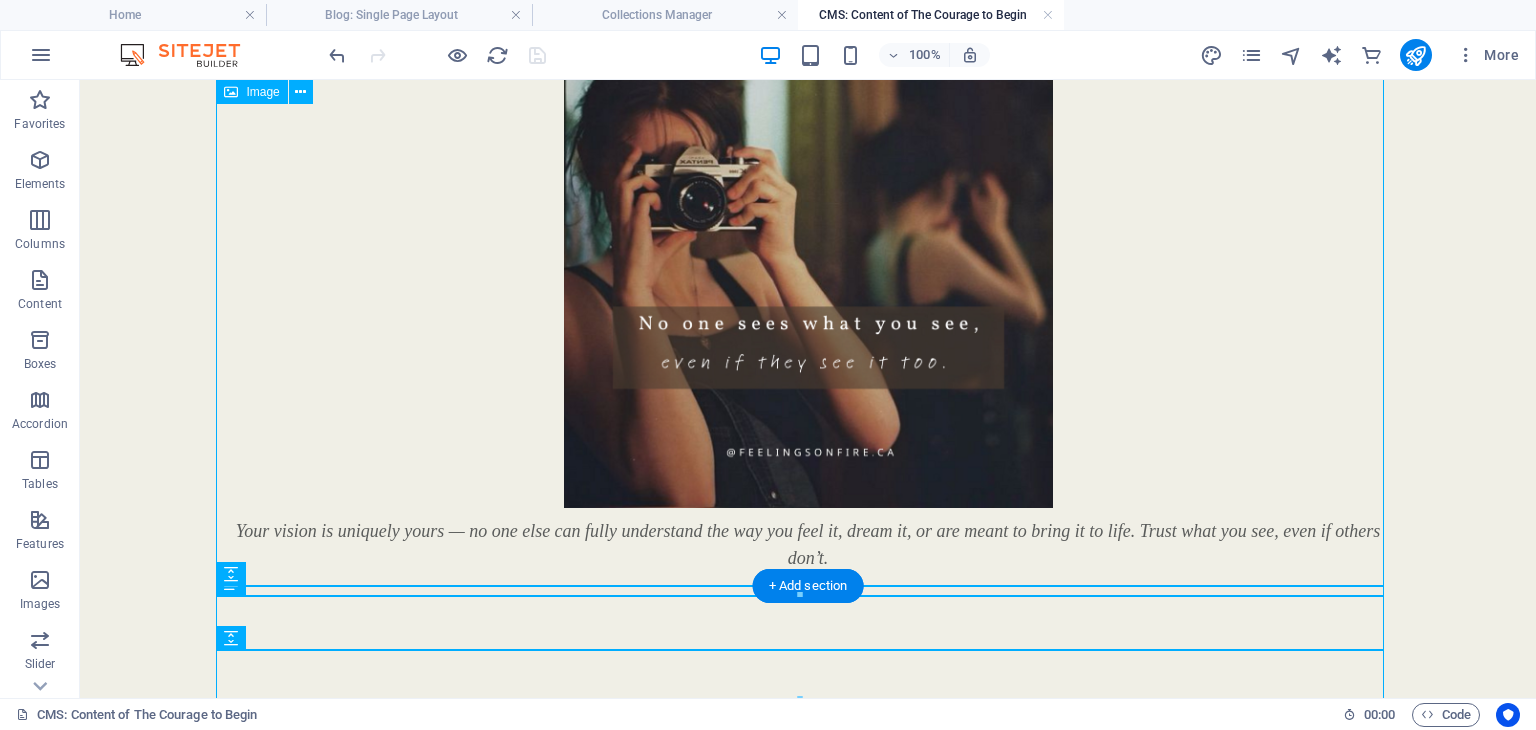 scroll, scrollTop: 1844, scrollLeft: 0, axis: vertical 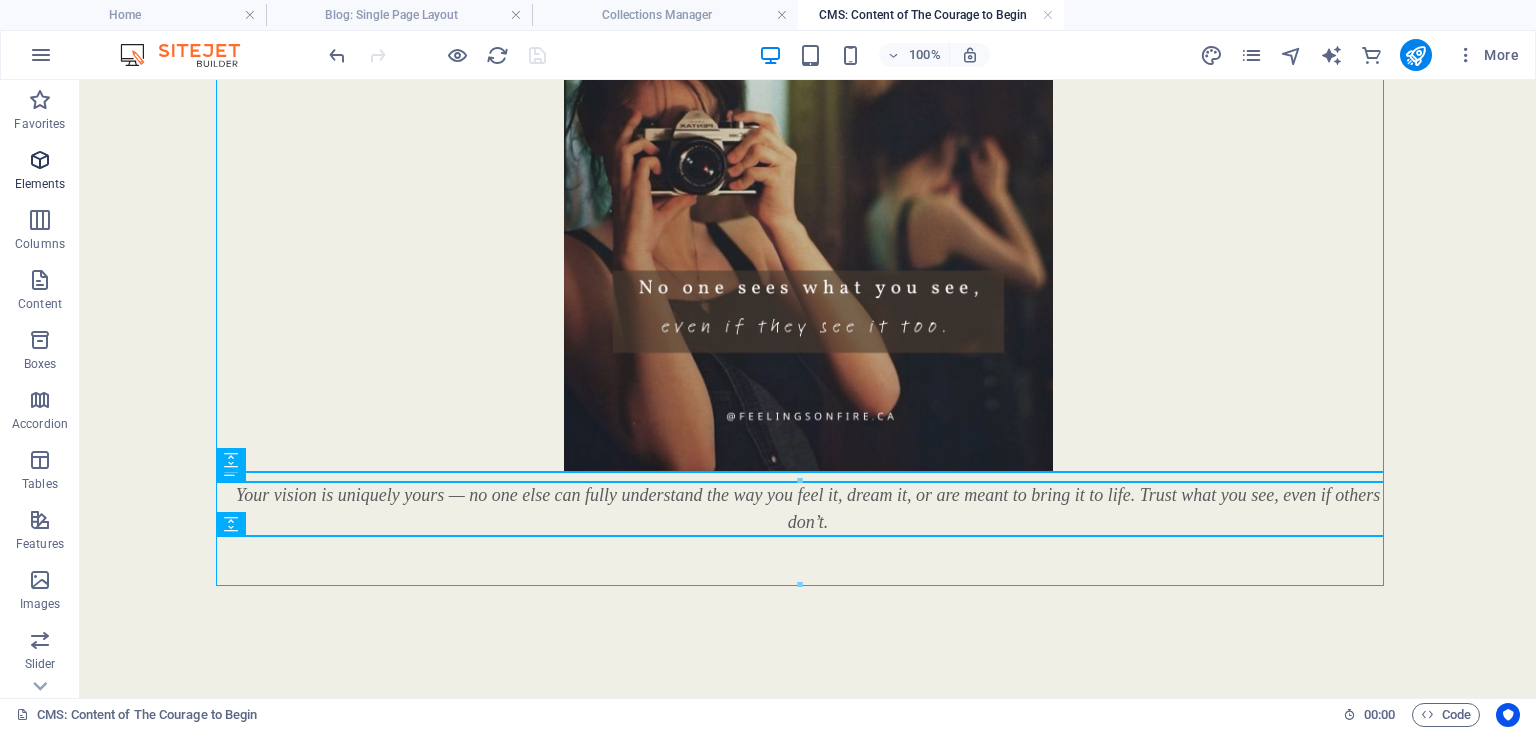click on "Elements" at bounding box center [40, 172] 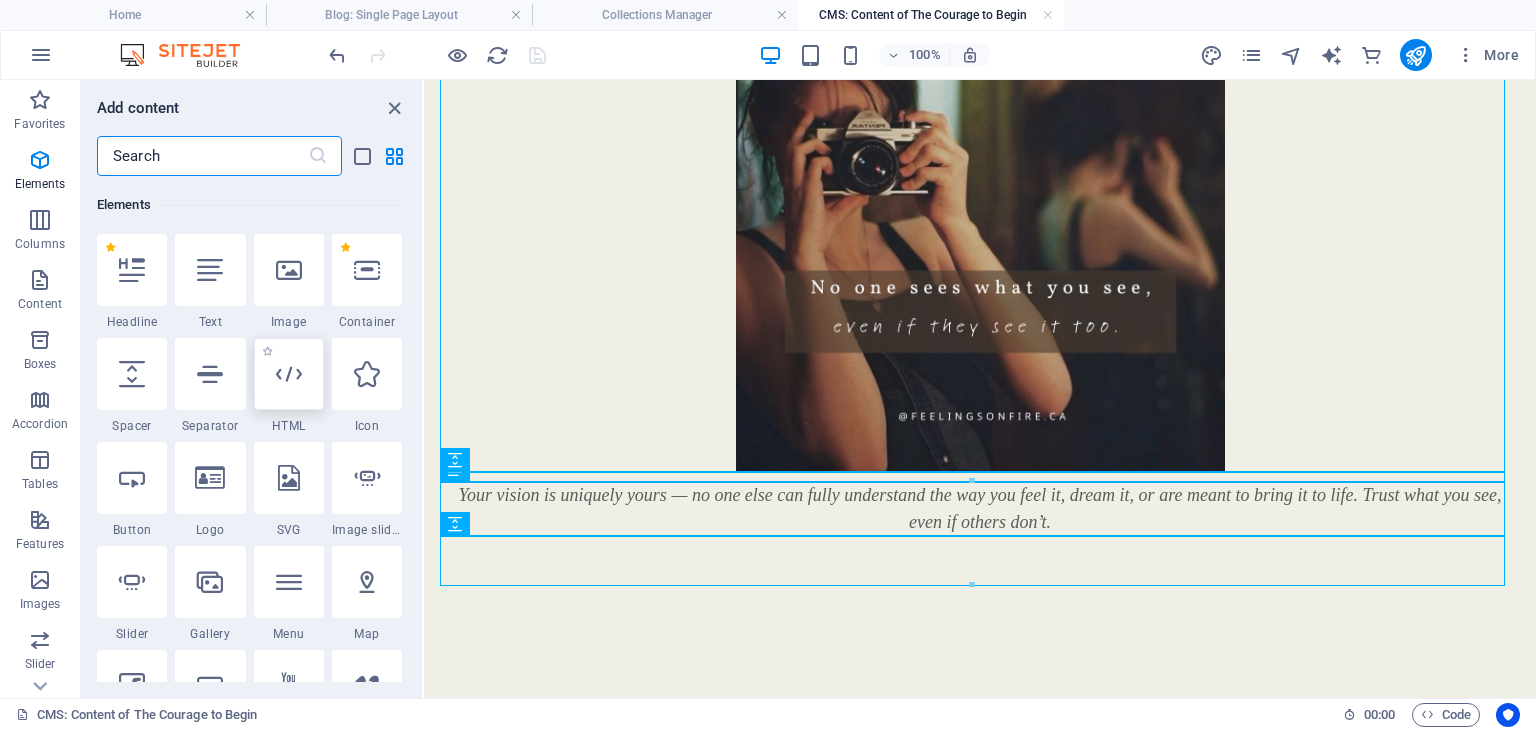 scroll, scrollTop: 212, scrollLeft: 0, axis: vertical 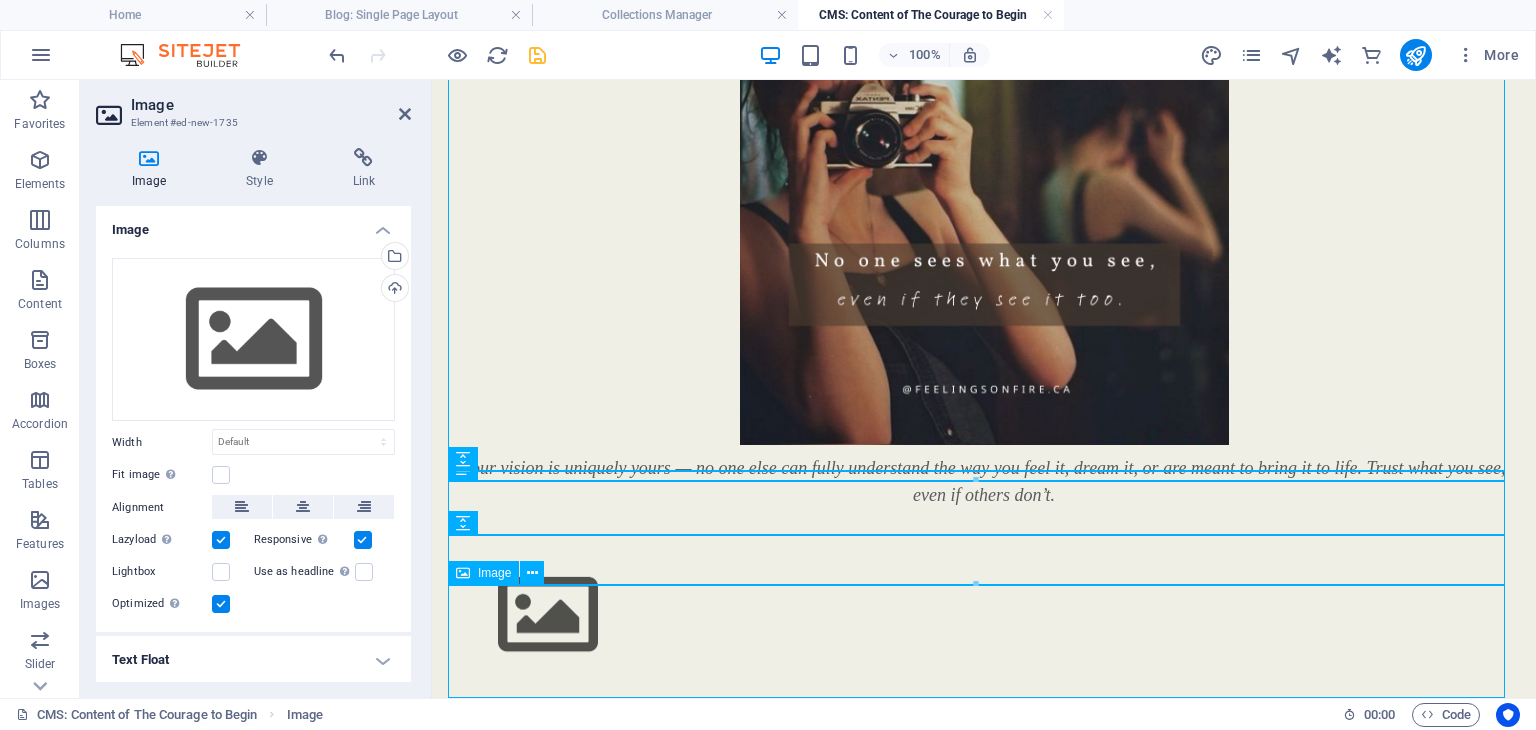 click at bounding box center (984, 615) 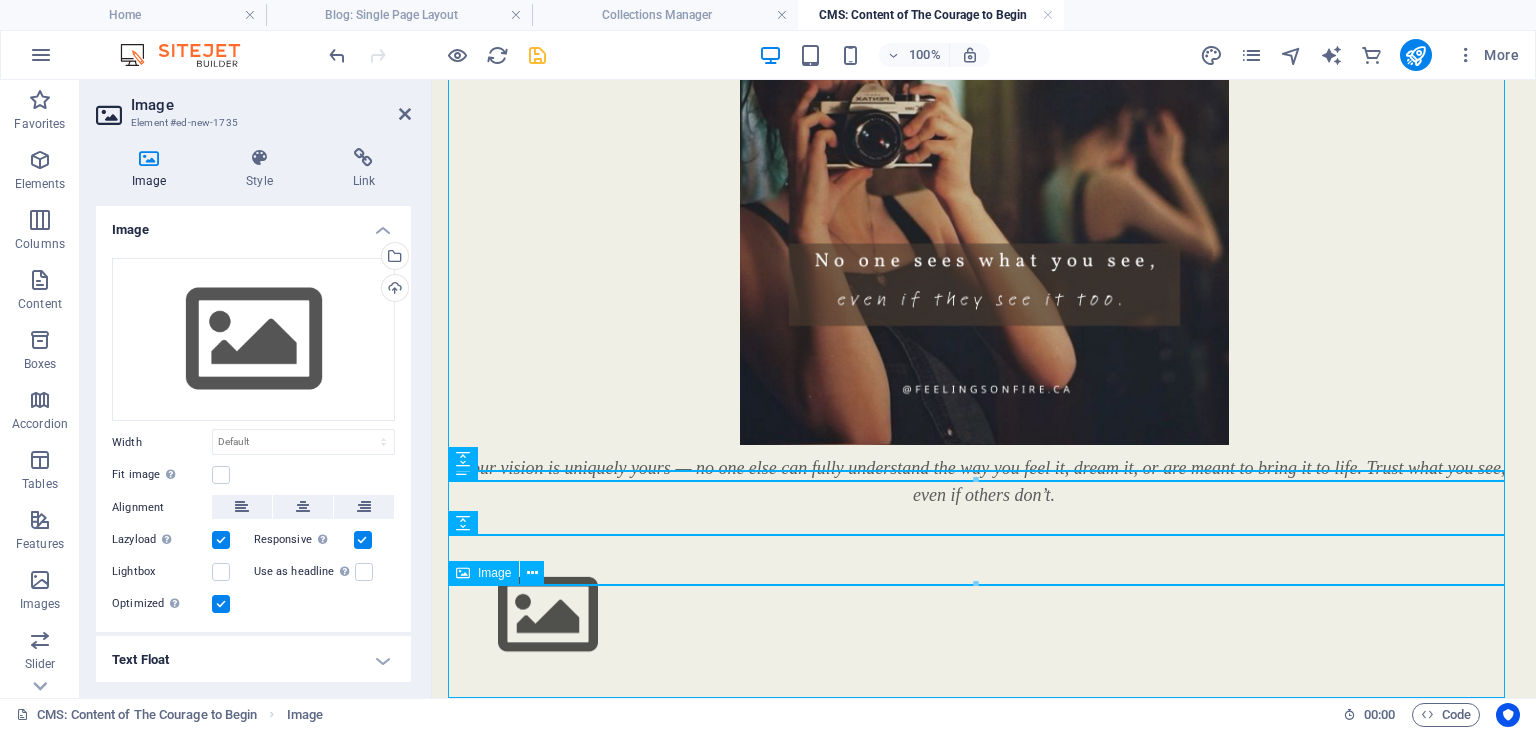 click at bounding box center [984, 615] 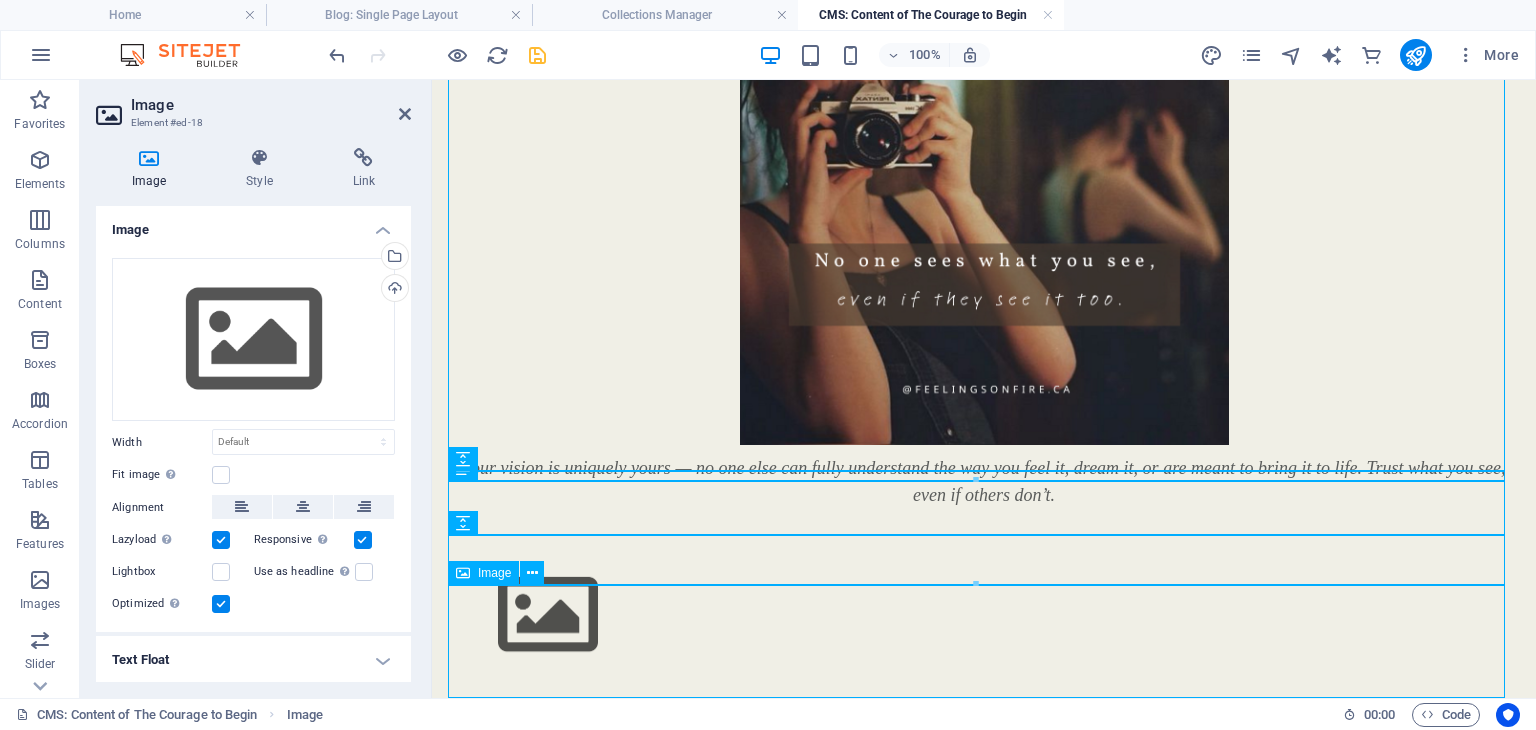 click at bounding box center [984, 615] 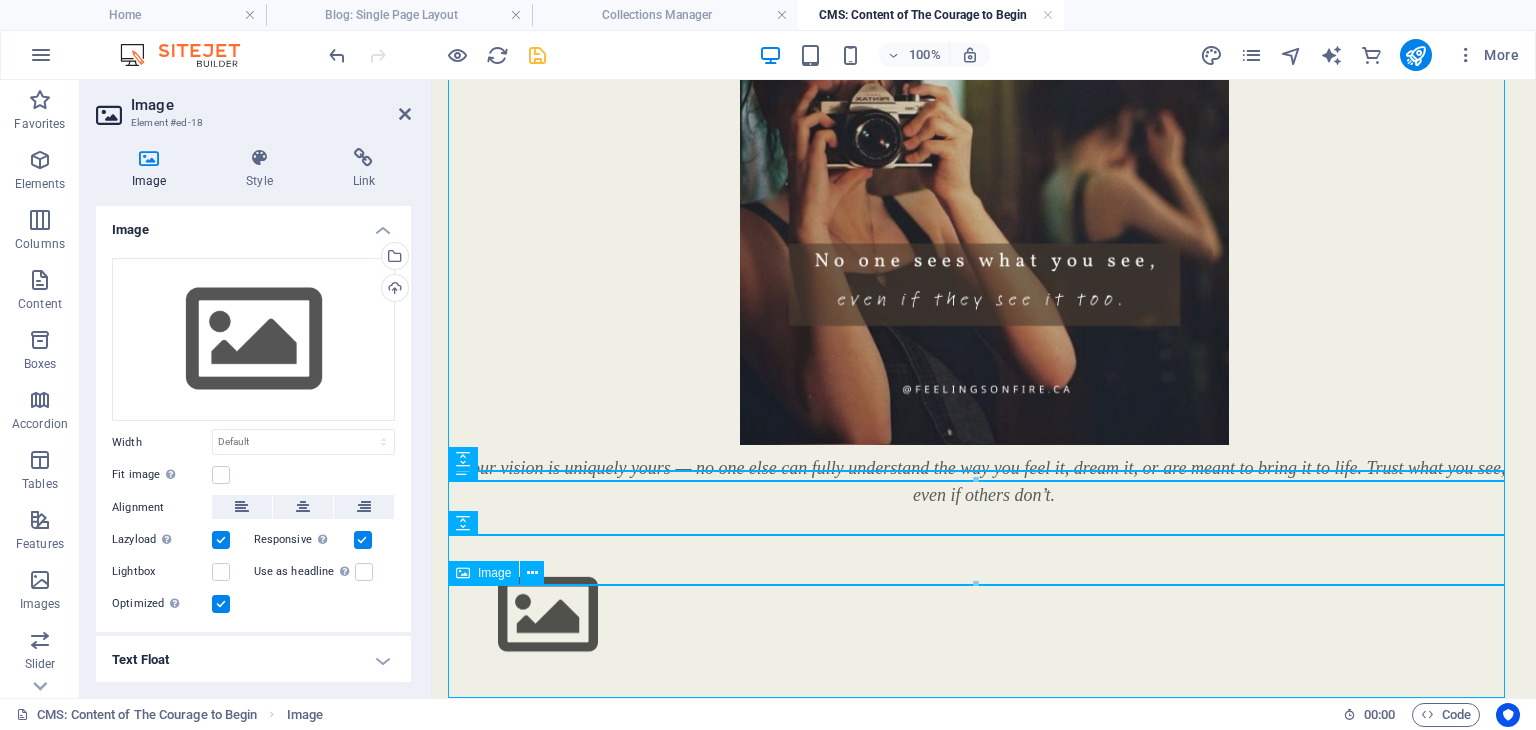 click at bounding box center [984, 615] 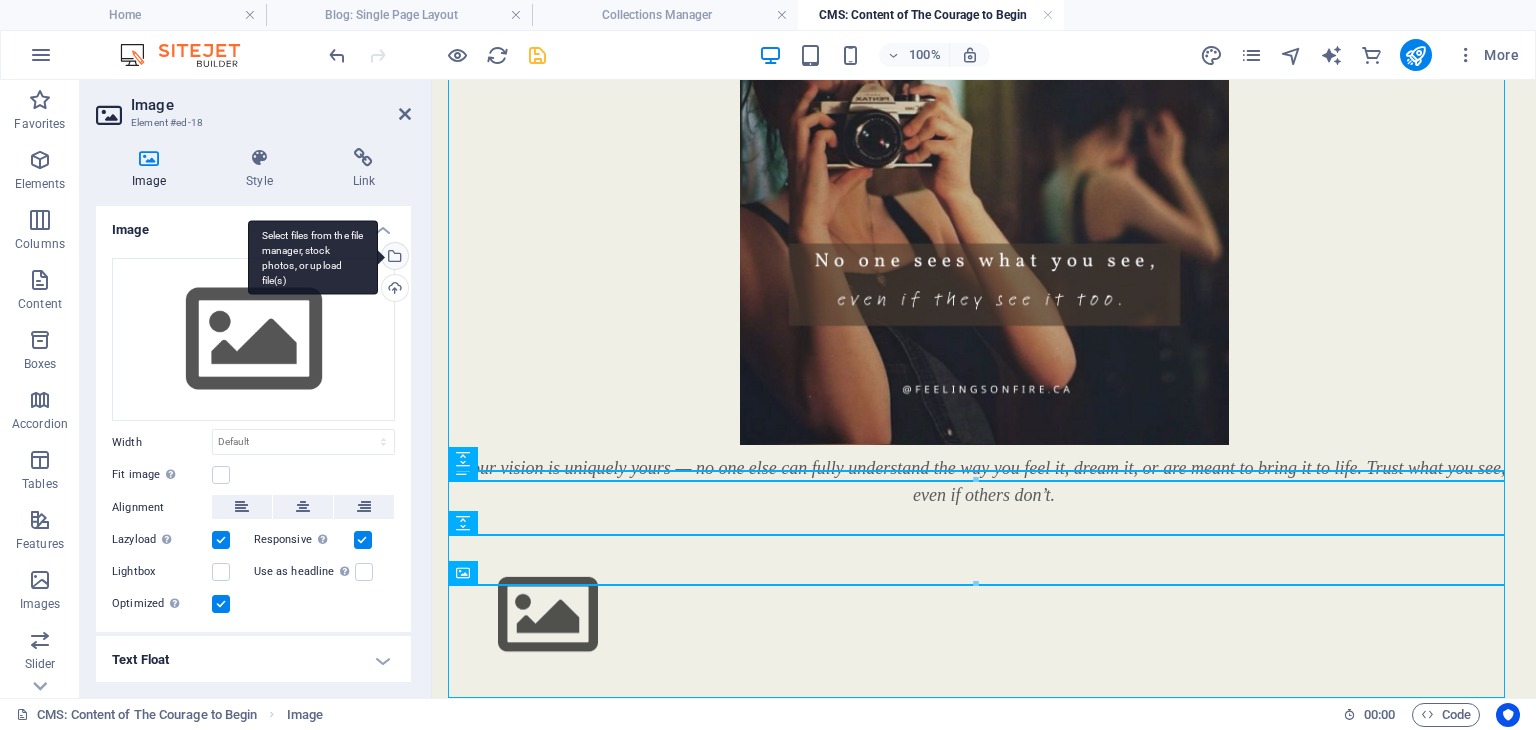click on "Select files from the file manager, stock photos, or upload file(s)" at bounding box center (313, 257) 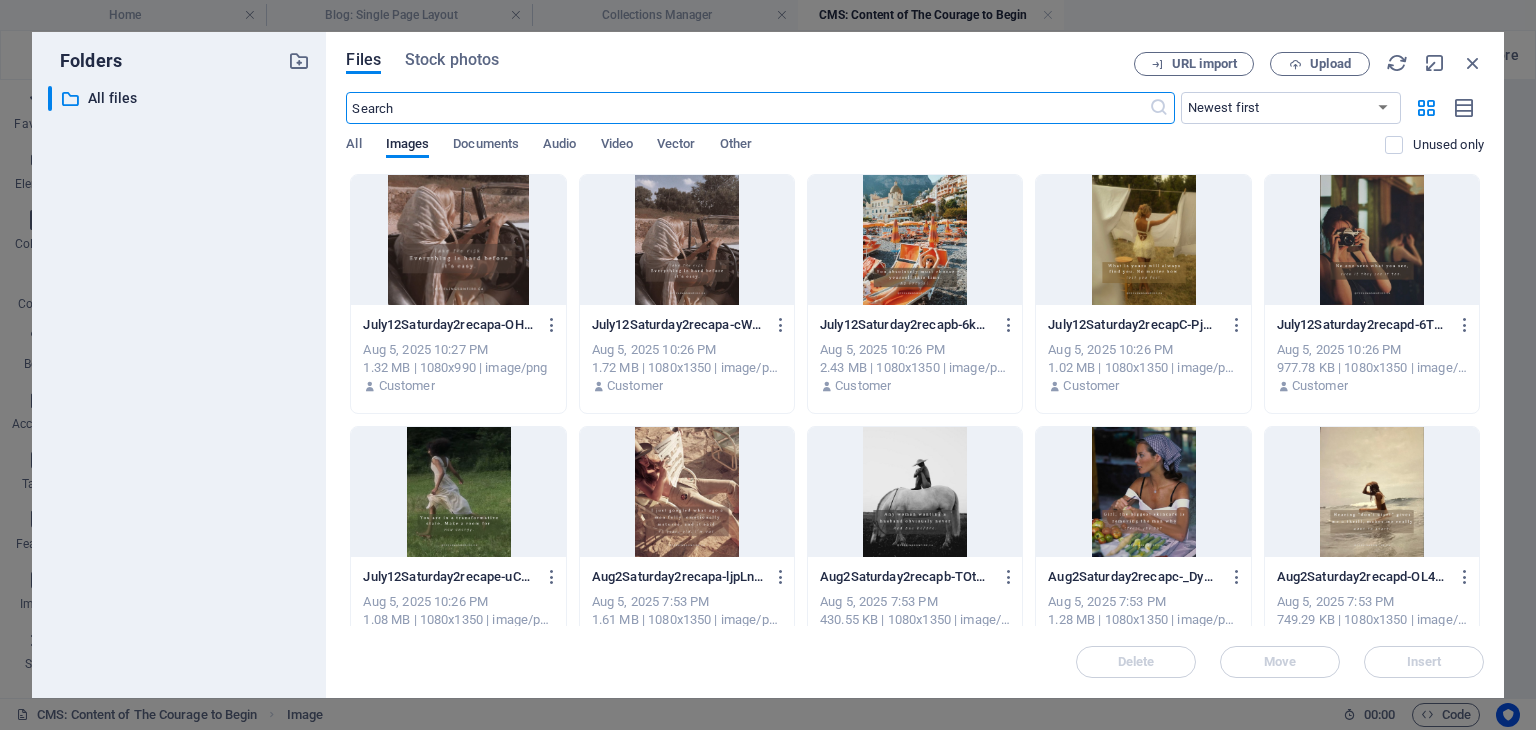 scroll, scrollTop: 1571, scrollLeft: 0, axis: vertical 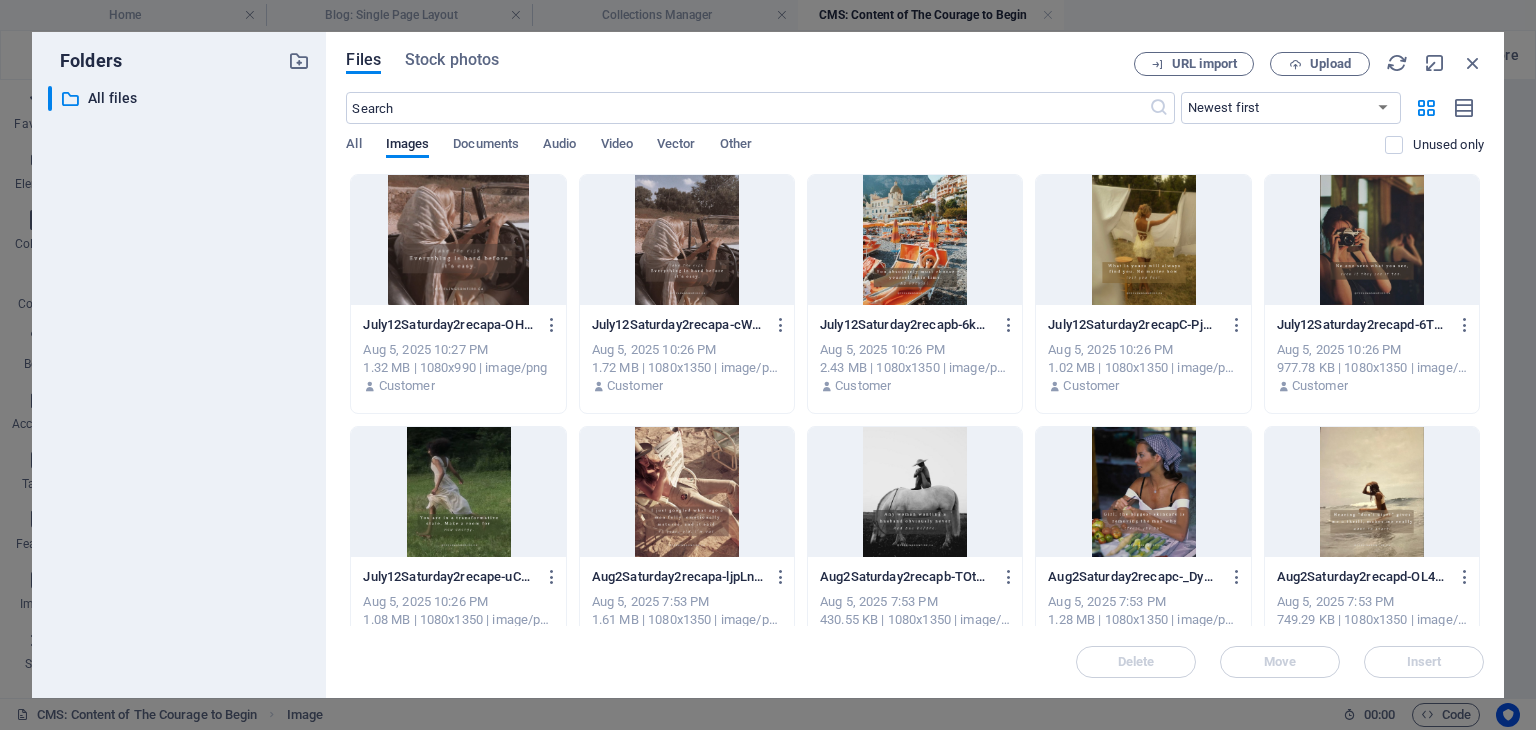 click at bounding box center [458, 492] 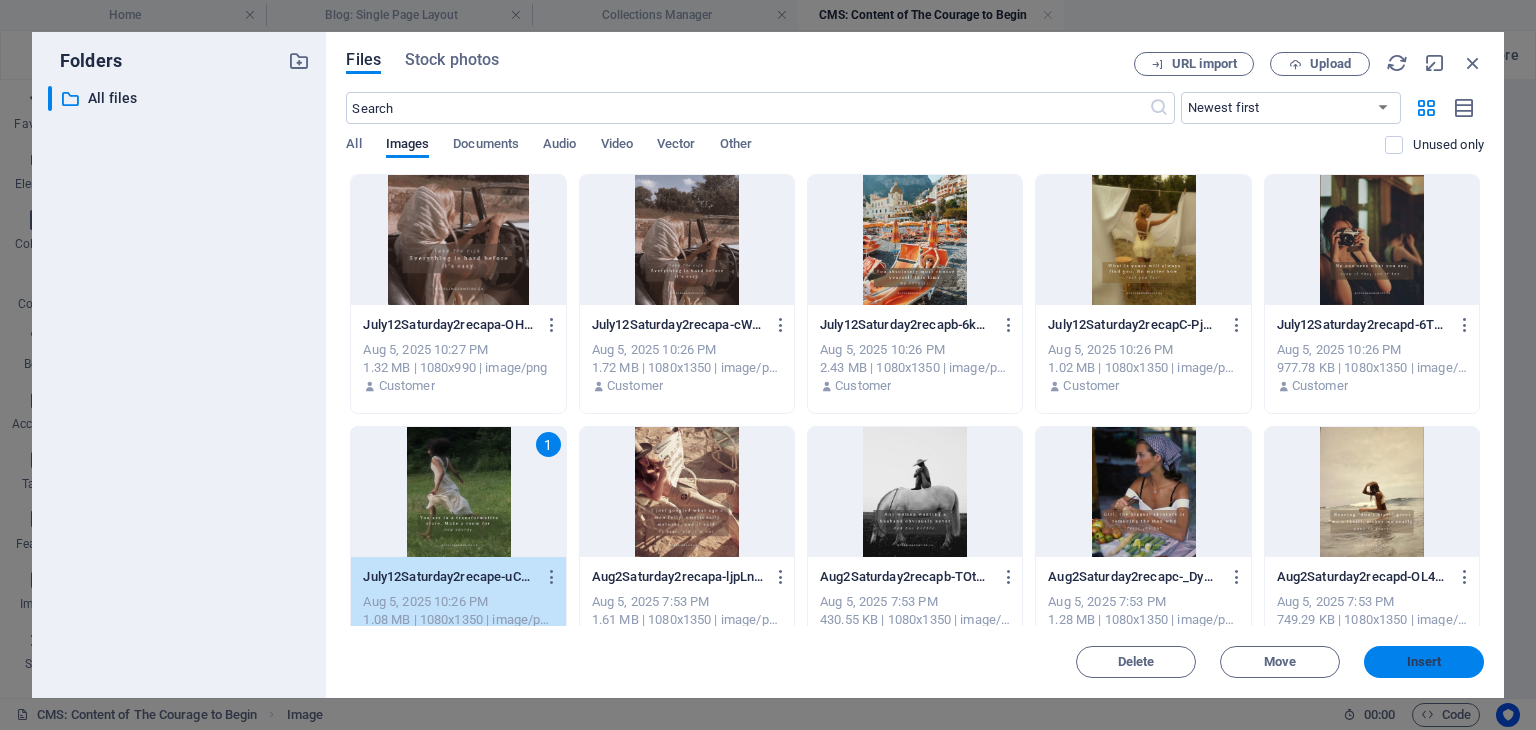 drag, startPoint x: 1427, startPoint y: 665, endPoint x: 864, endPoint y: 514, distance: 582.89795 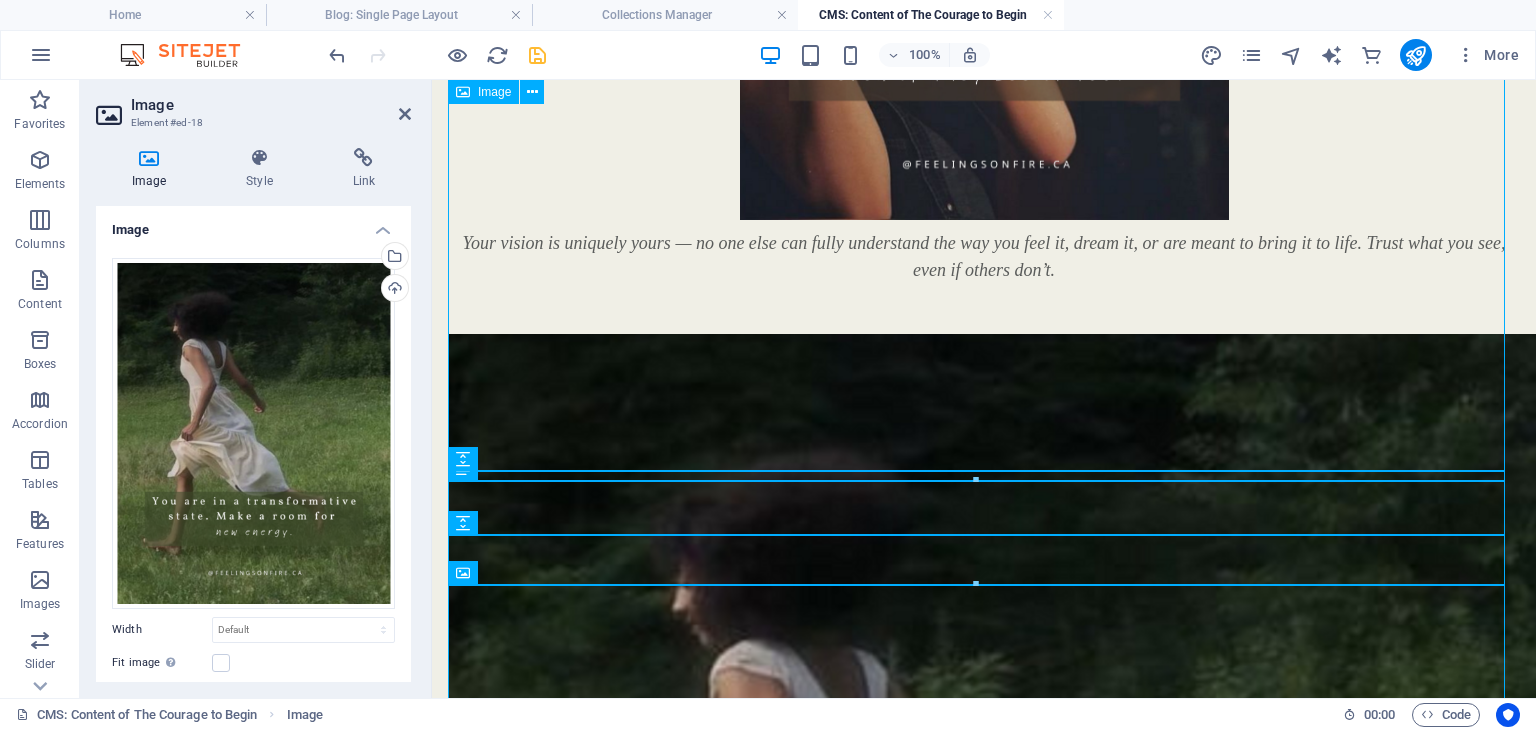 scroll, scrollTop: 2113, scrollLeft: 0, axis: vertical 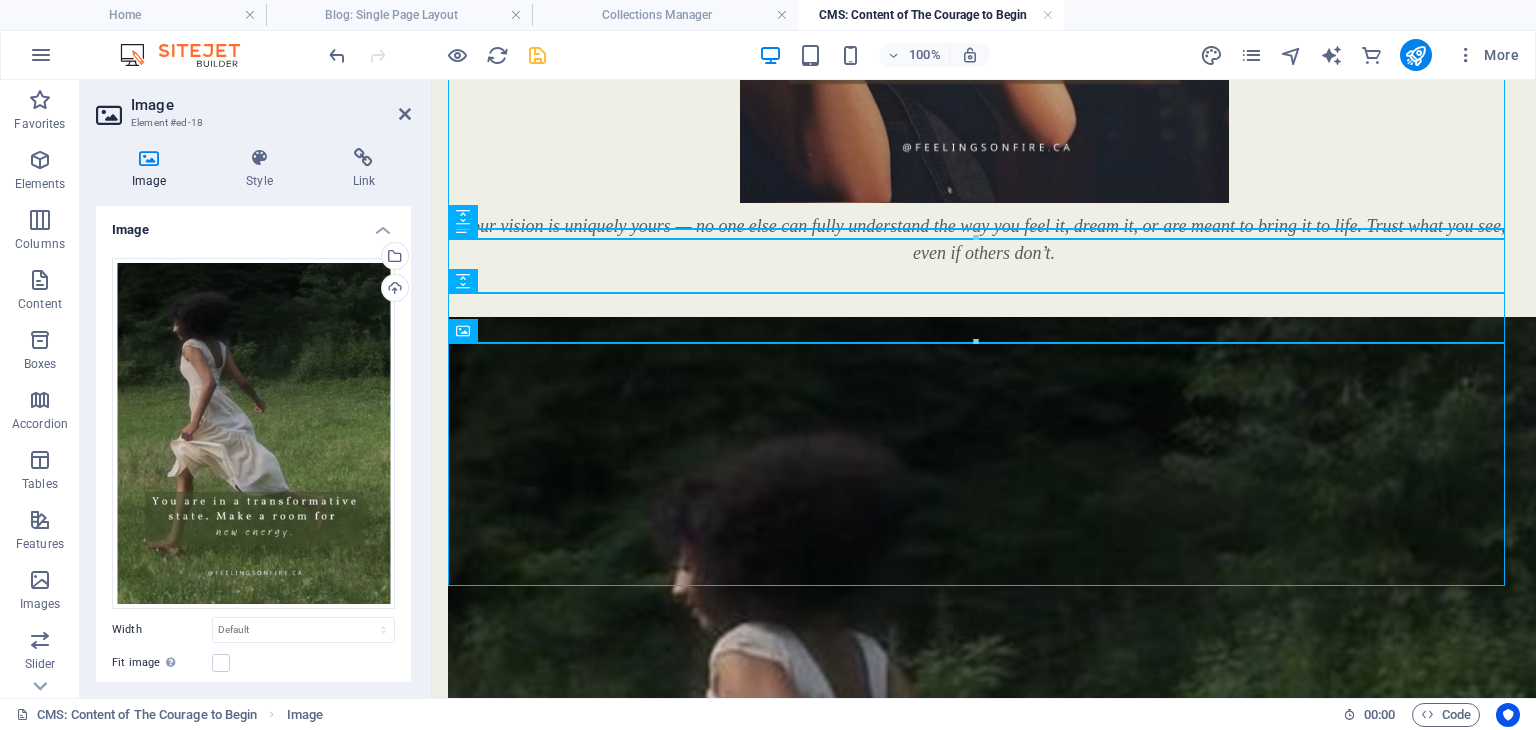 click on "100% More" at bounding box center [926, 55] 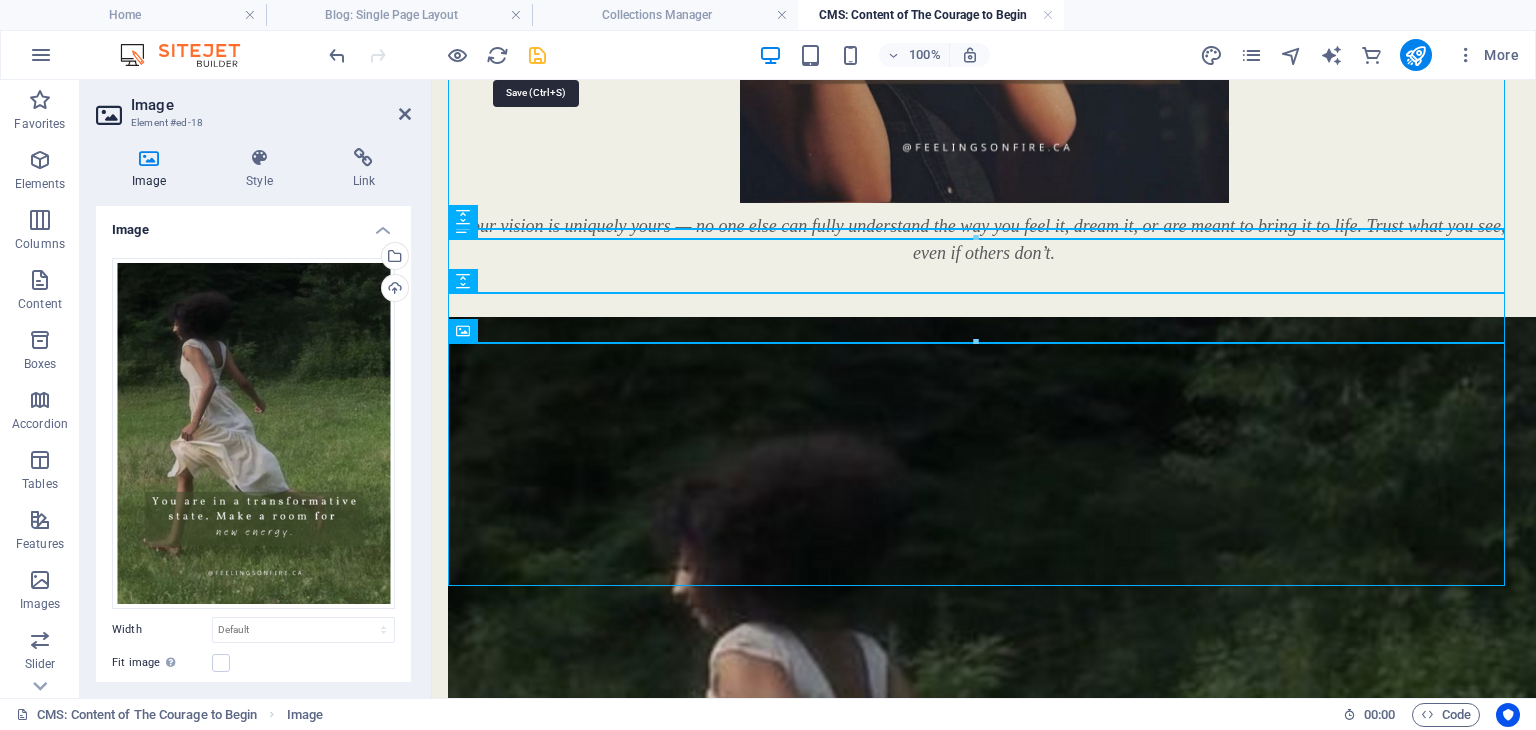click at bounding box center (537, 55) 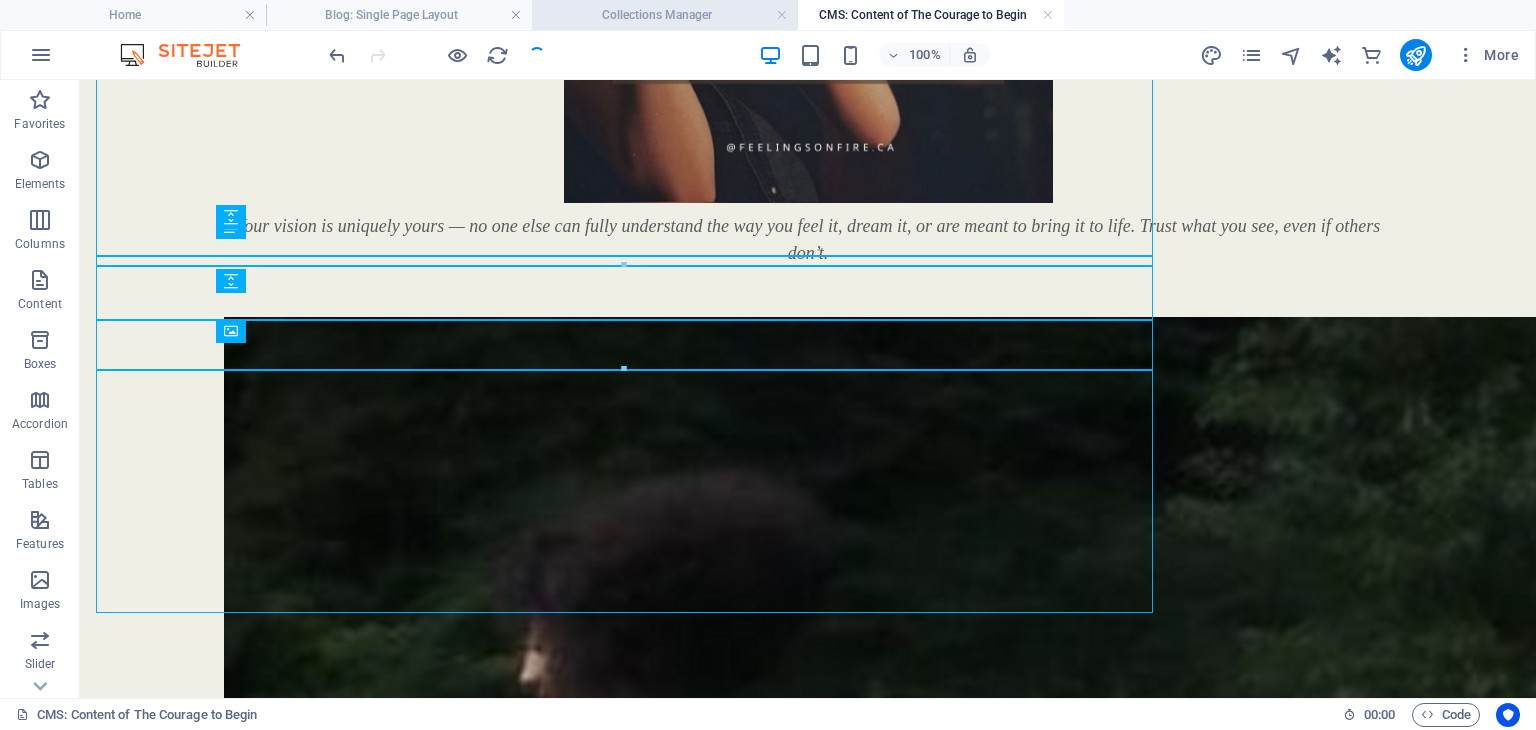 scroll, scrollTop: 2086, scrollLeft: 0, axis: vertical 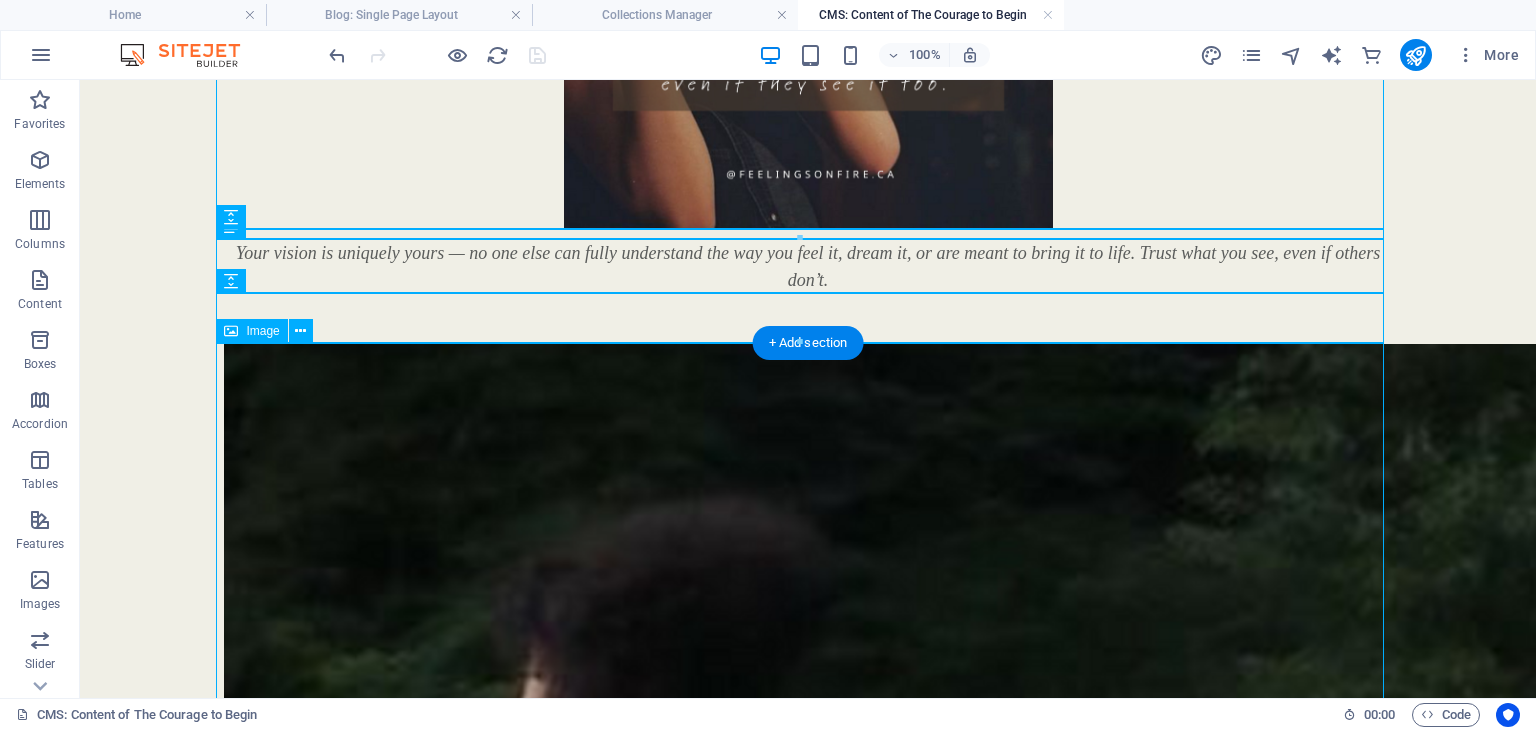 click at bounding box center [808, 1254] 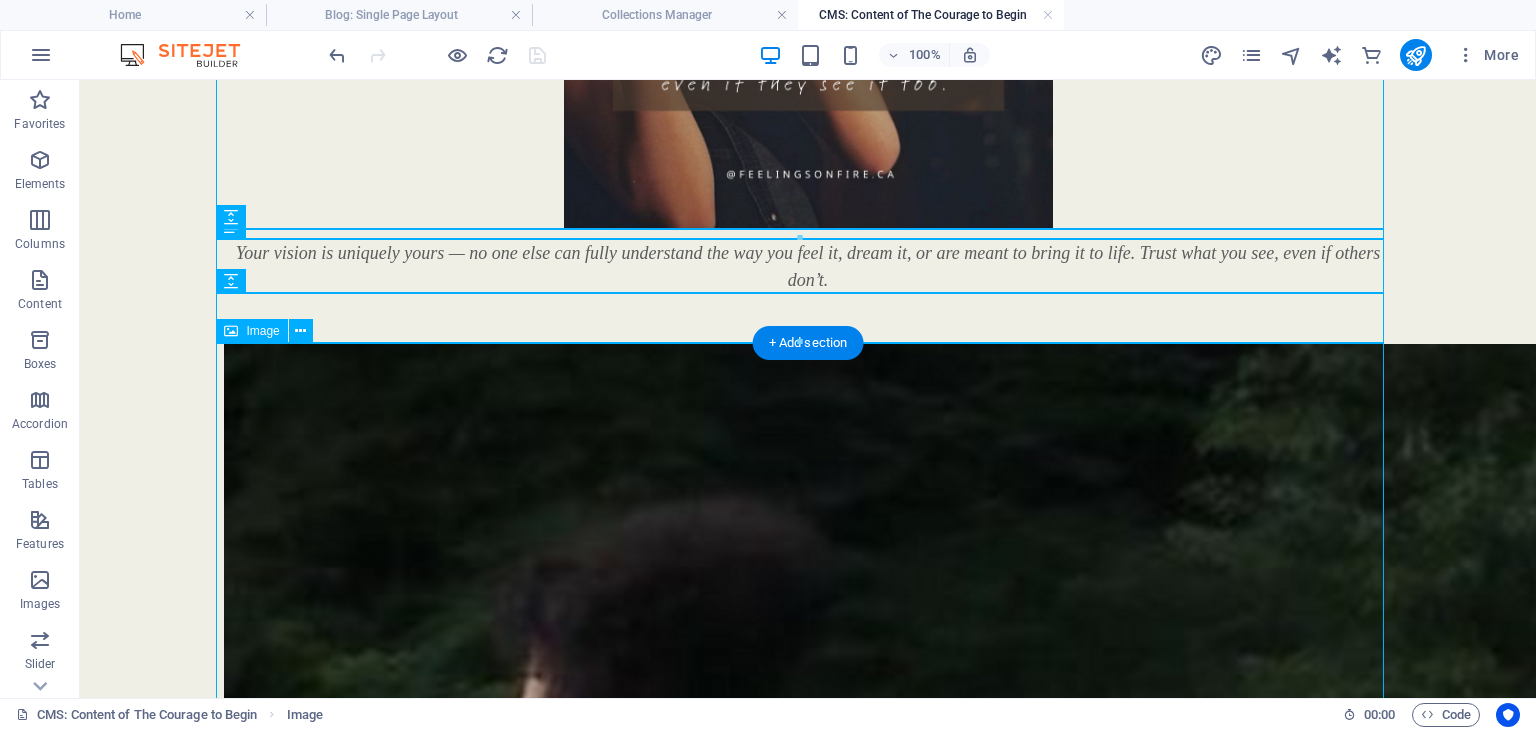 click at bounding box center (808, 1254) 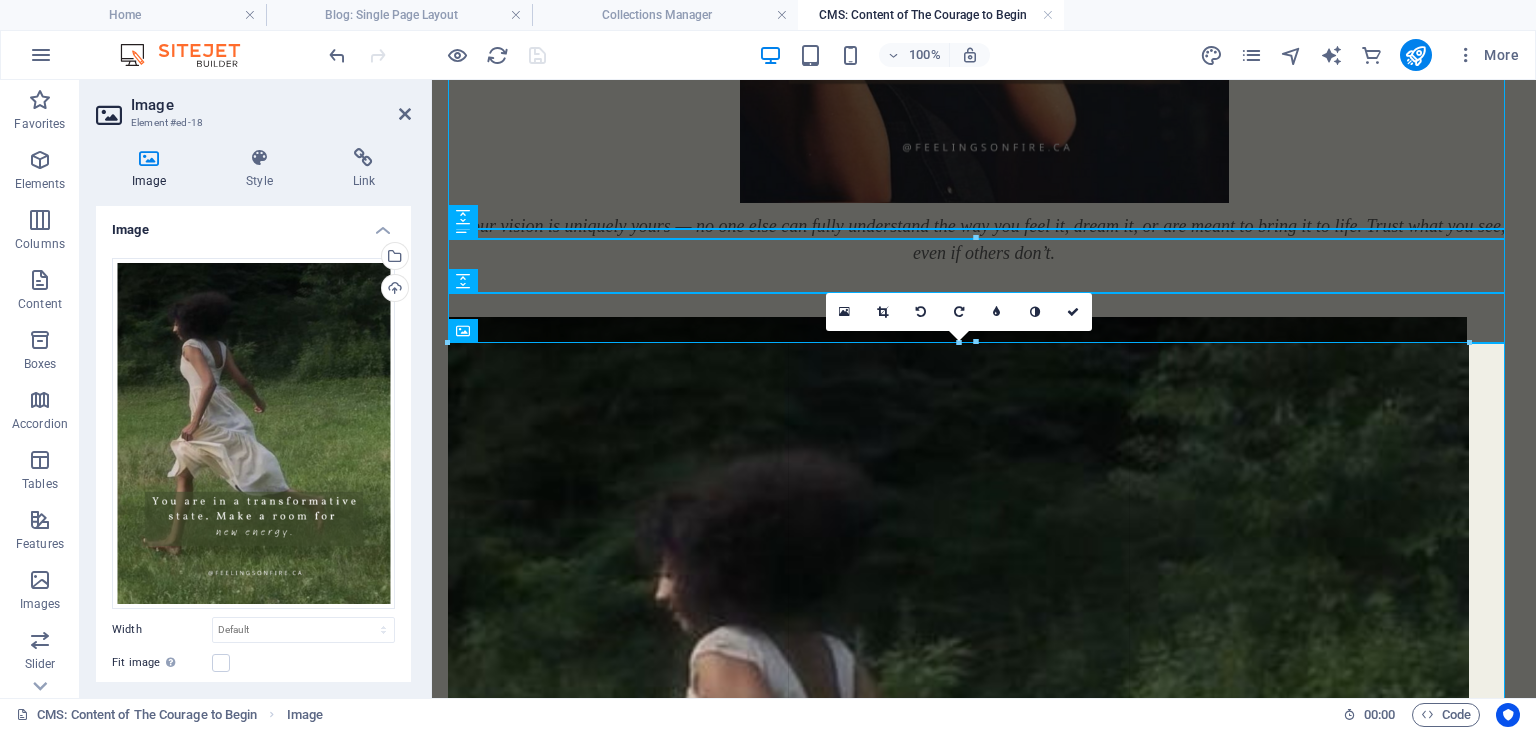 drag, startPoint x: 445, startPoint y: 341, endPoint x: 499, endPoint y: 393, distance: 74.96666 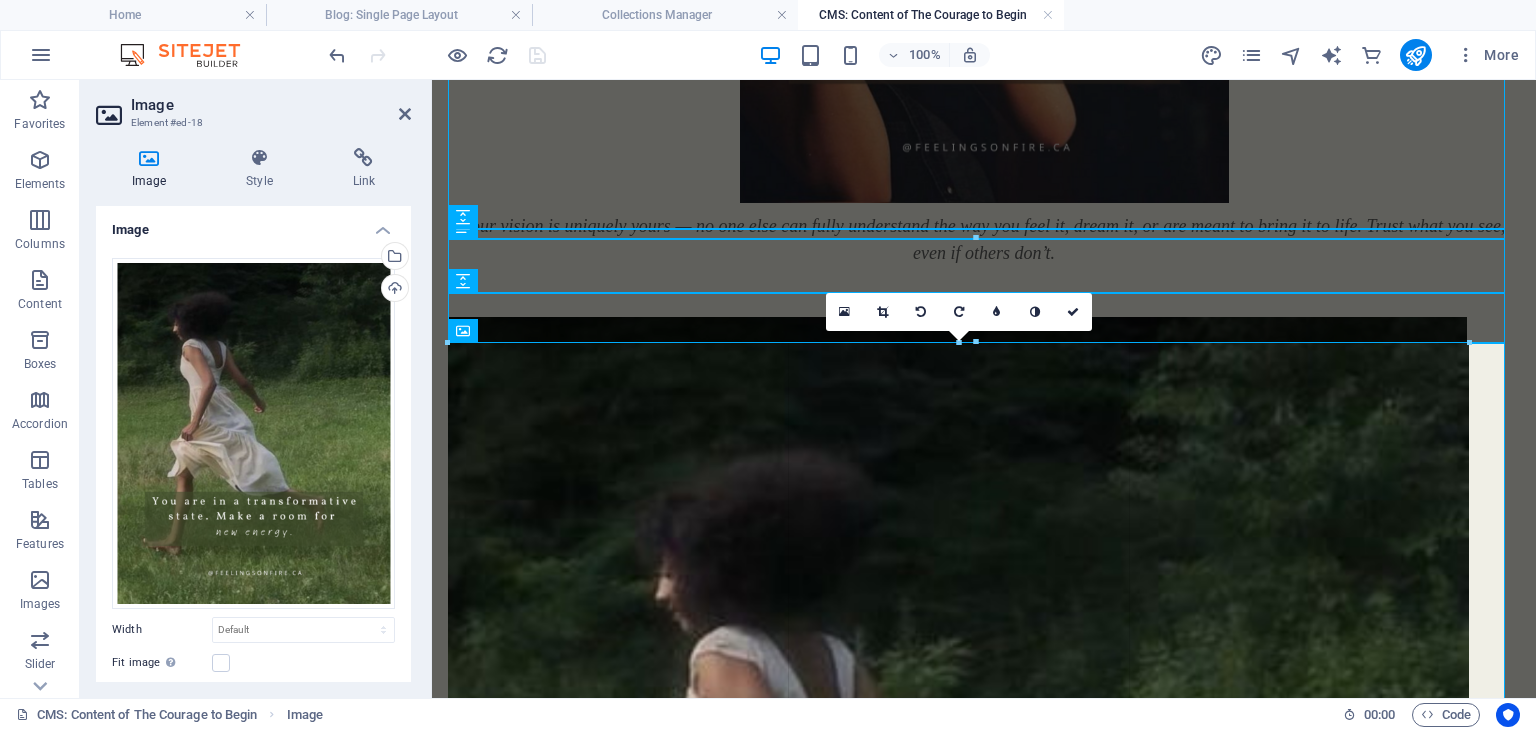 type on "1015" 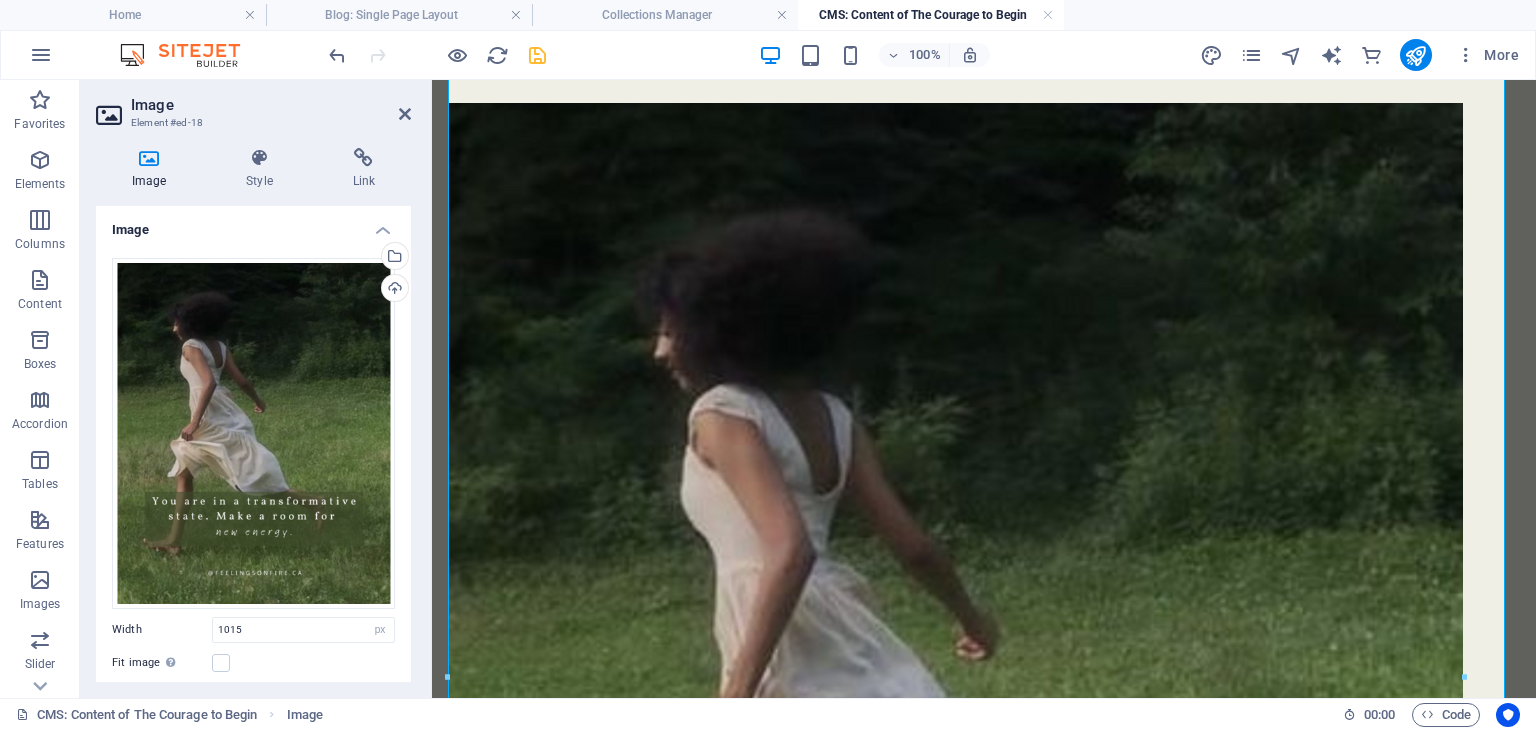 scroll, scrollTop: 2413, scrollLeft: 0, axis: vertical 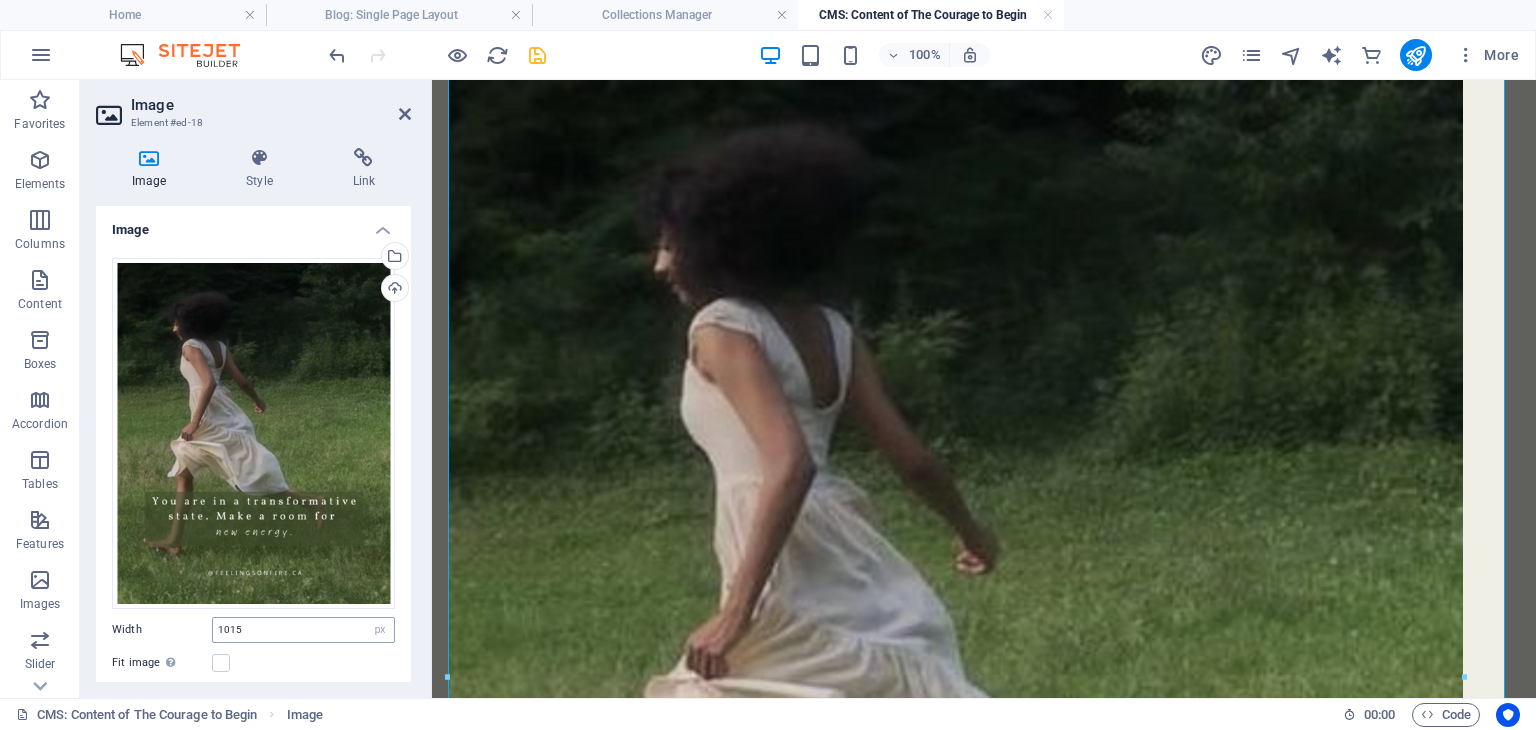 click on "1015 Default auto px rem % em vh vw" at bounding box center [303, 630] 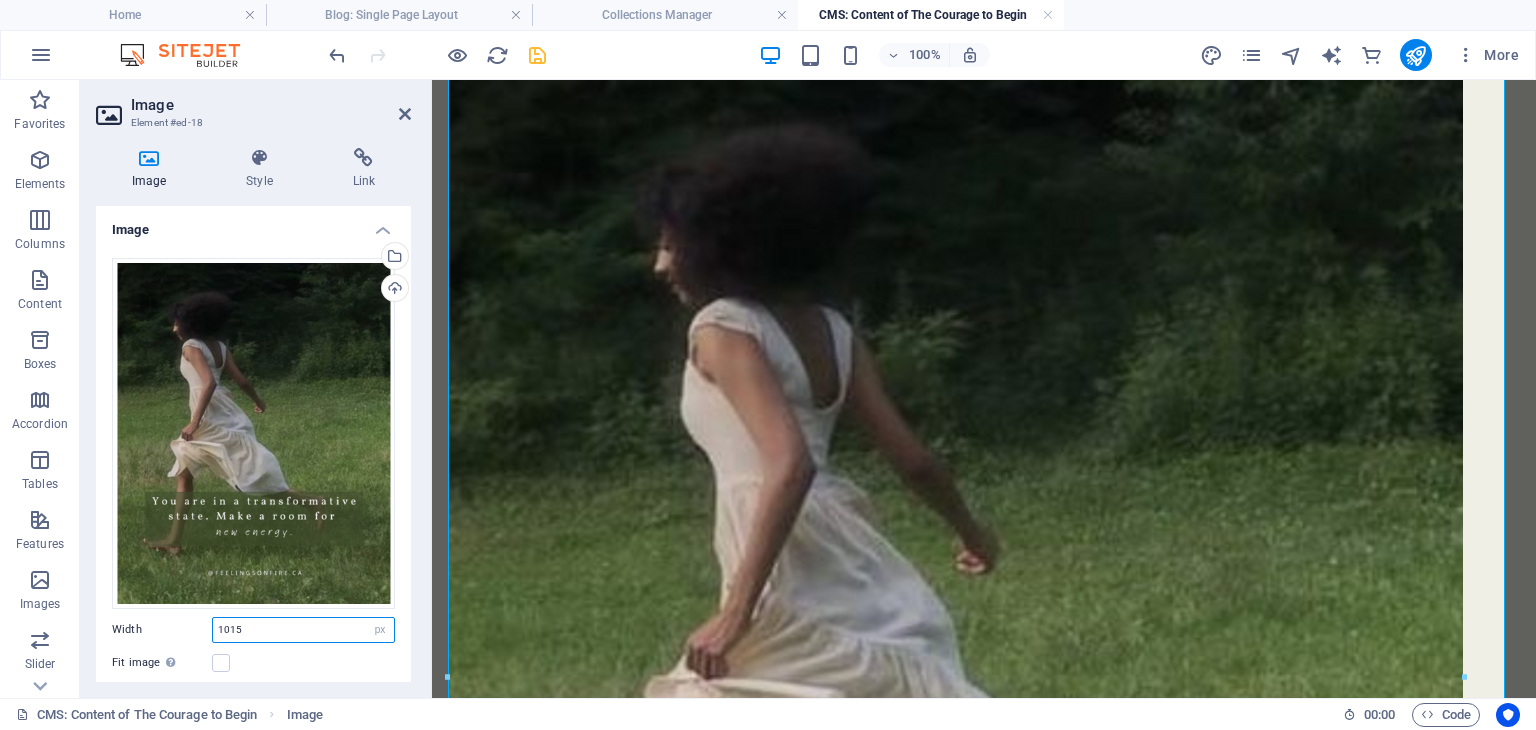 click on "1015" at bounding box center [303, 630] 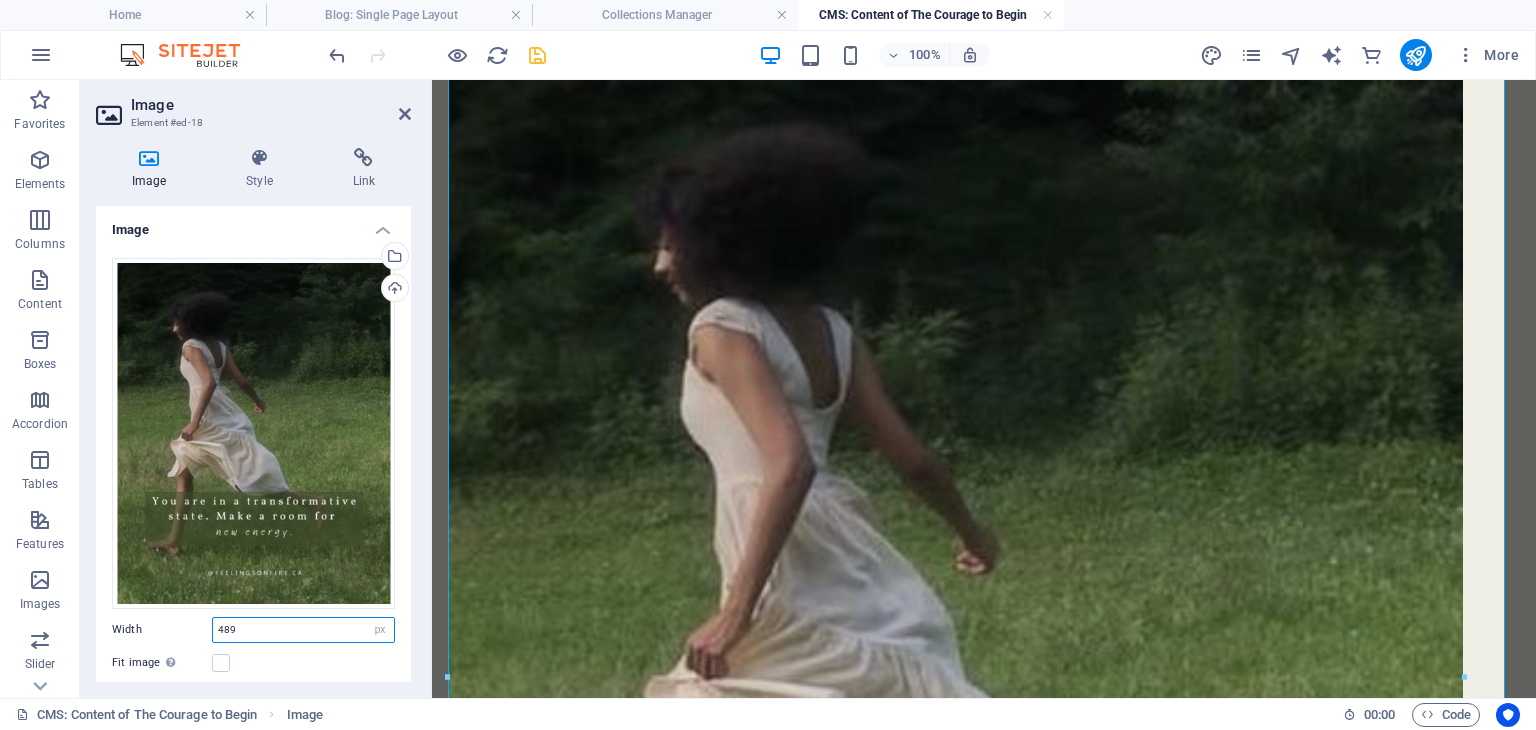type on "489" 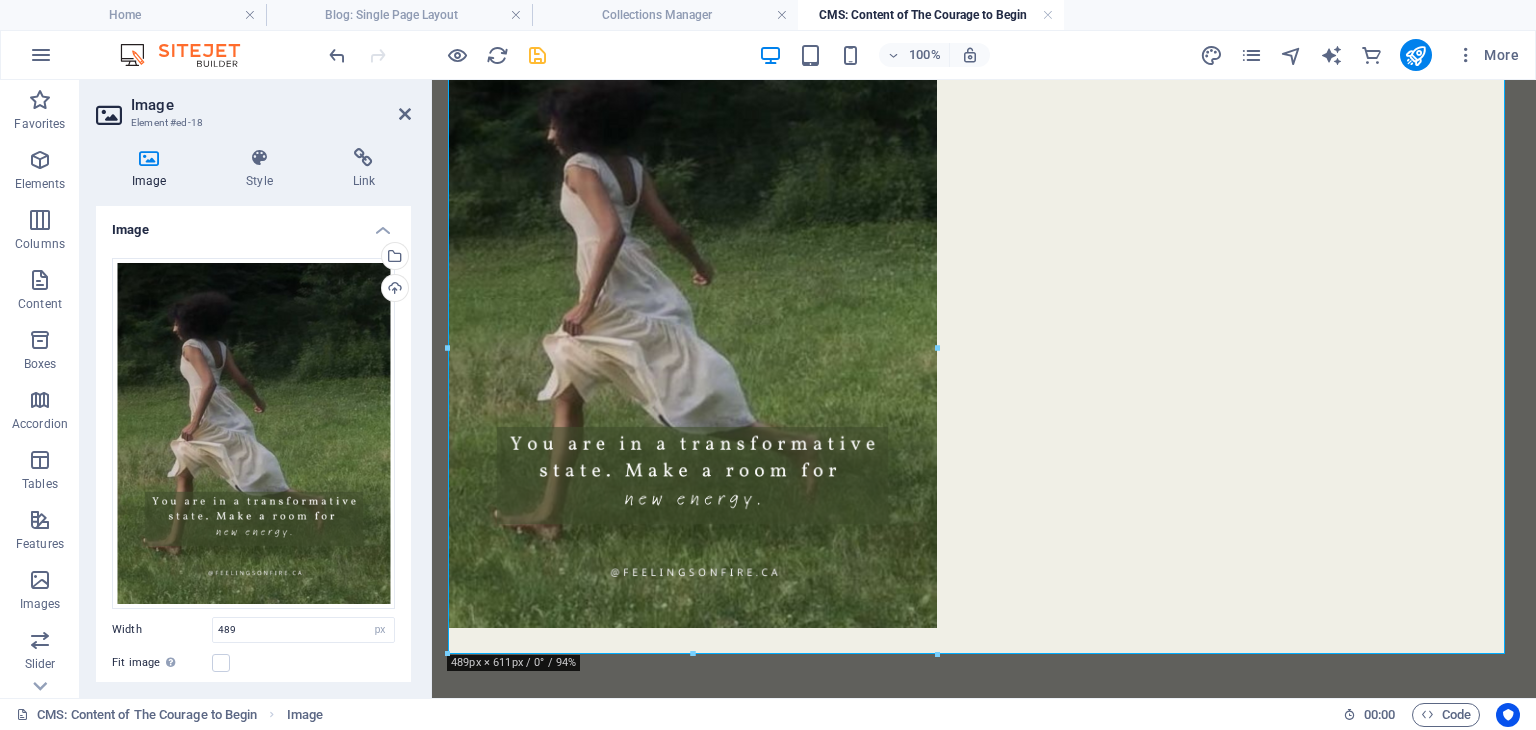 click on "Drag files here, click to choose files or select files from Files or our free stock photos & videos Select files from the file manager, stock photos, or upload file(s) Upload Width 489 Default auto px rem % em vh vw Fit image Automatically fit image to a fixed width and height Height Default auto px Alignment Lazyload Loading images after the page loads improves page speed. Responsive Automatically load retina image and smartphone optimized sizes. Lightbox Use as headline The image will be wrapped in an H1 headline tag. Useful for giving alternative text the weight of an H1 headline, e.g. for the logo. Leave unchecked if uncertain. Optimized Images are compressed to improve page speed. Position Direction Custom X offset 50 px rem % vh vw Y offset 50 px rem % vh vw" at bounding box center (253, 531) 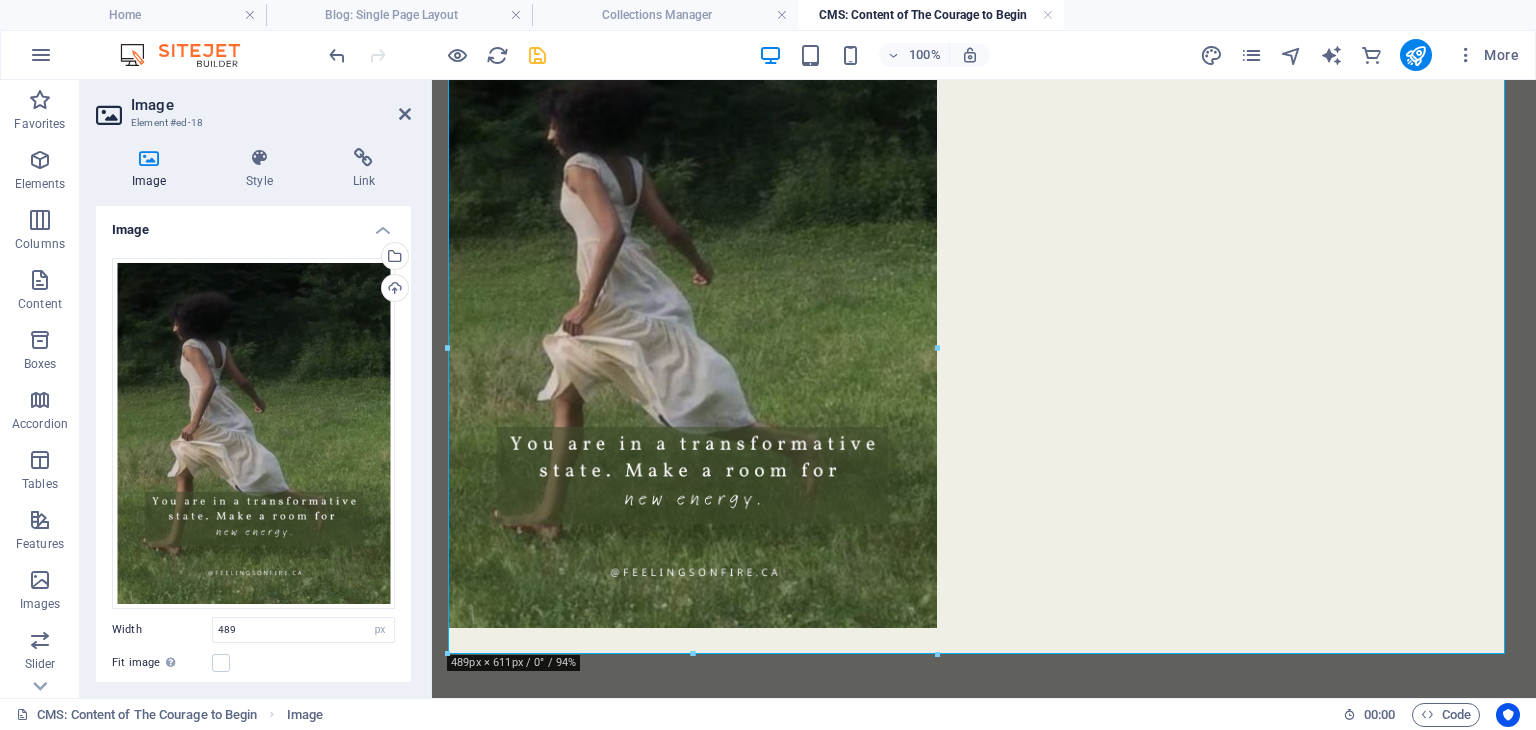 scroll, scrollTop: 236, scrollLeft: 0, axis: vertical 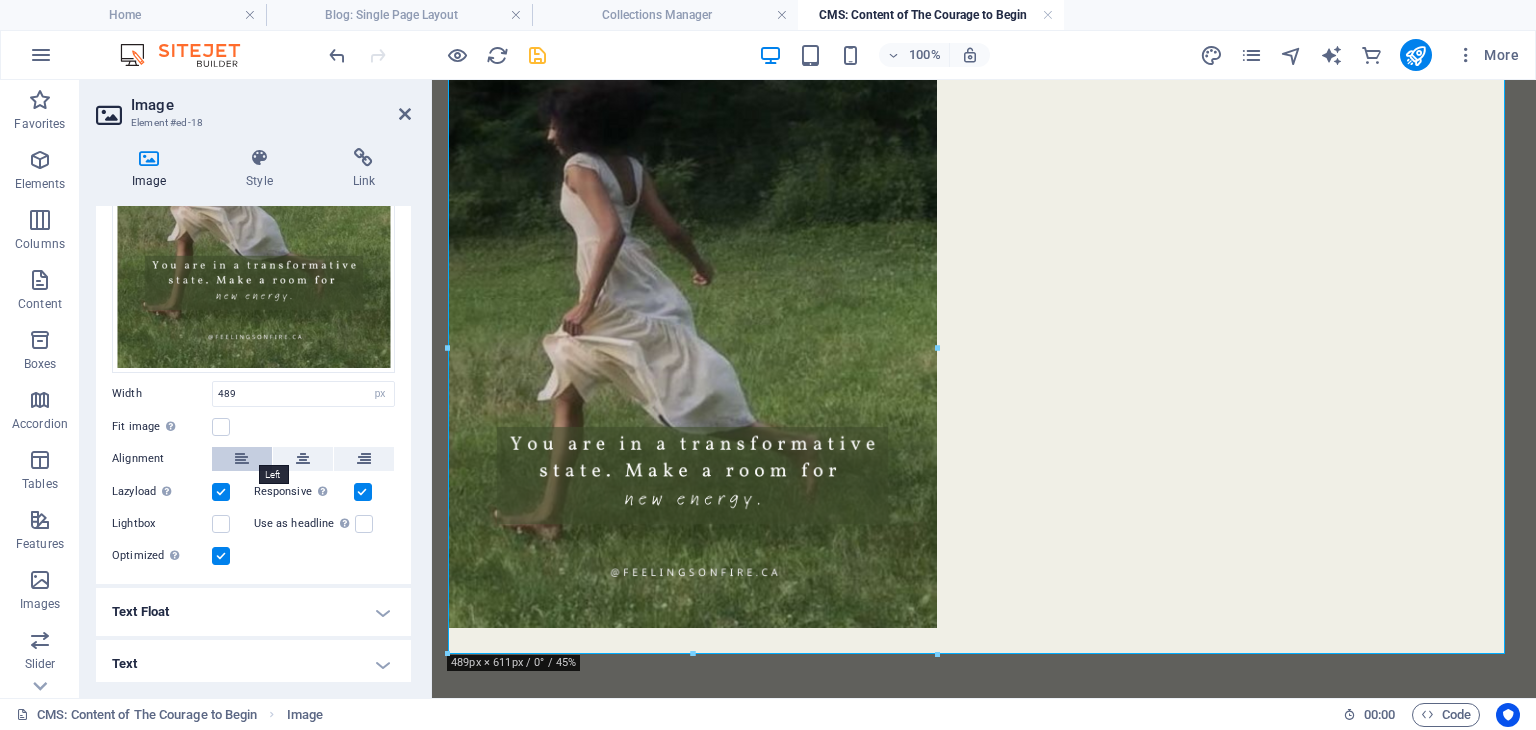 click at bounding box center [242, 459] 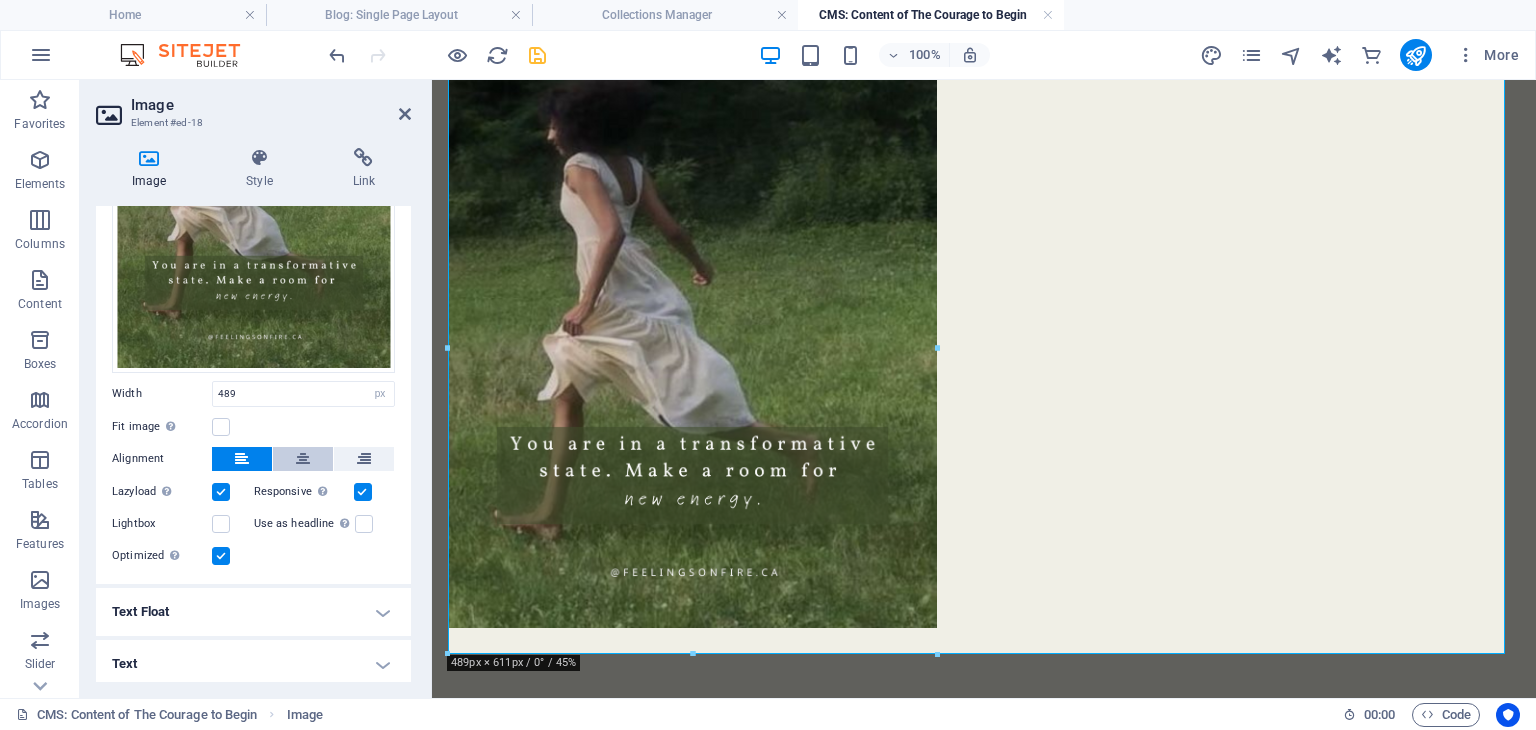 click at bounding box center (303, 459) 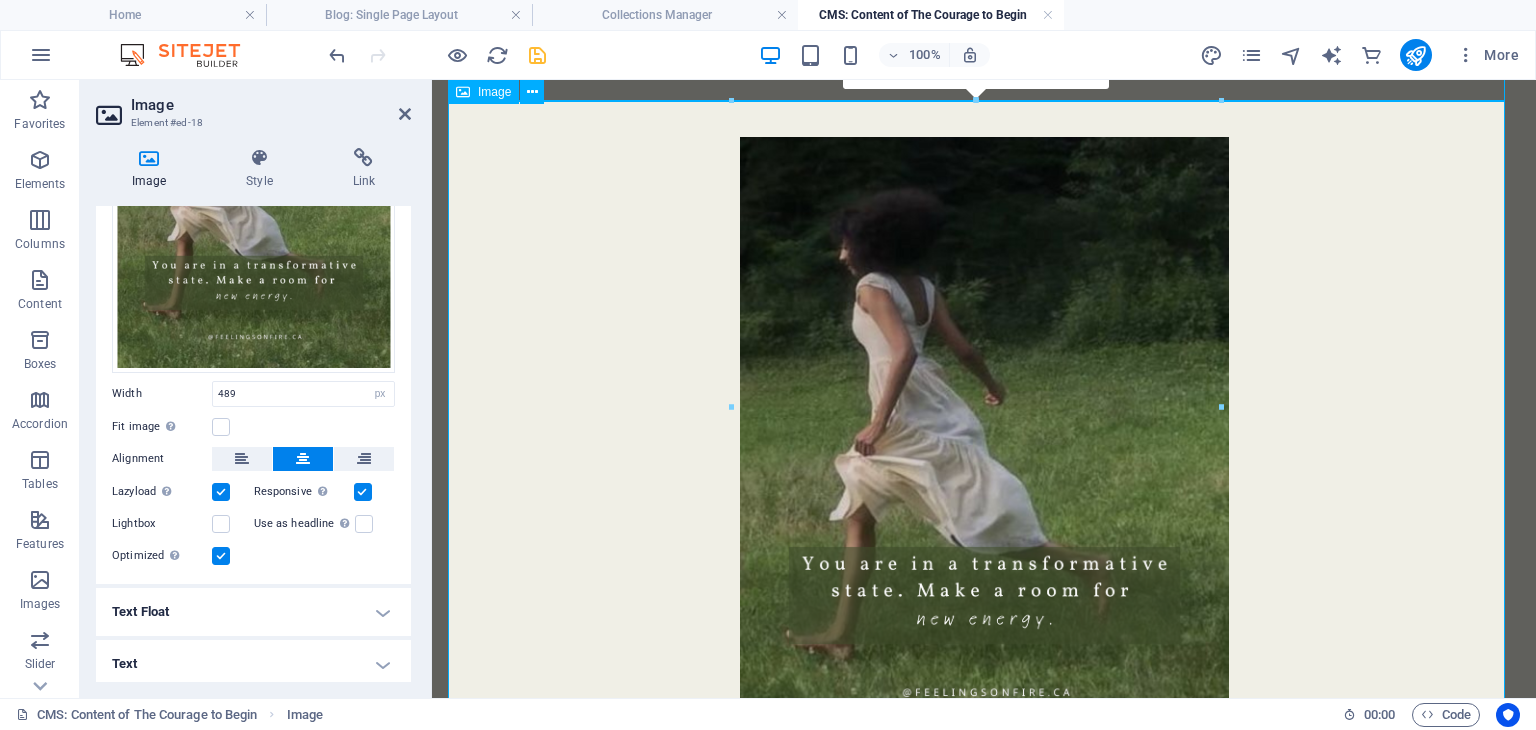 scroll, scrollTop: 2213, scrollLeft: 0, axis: vertical 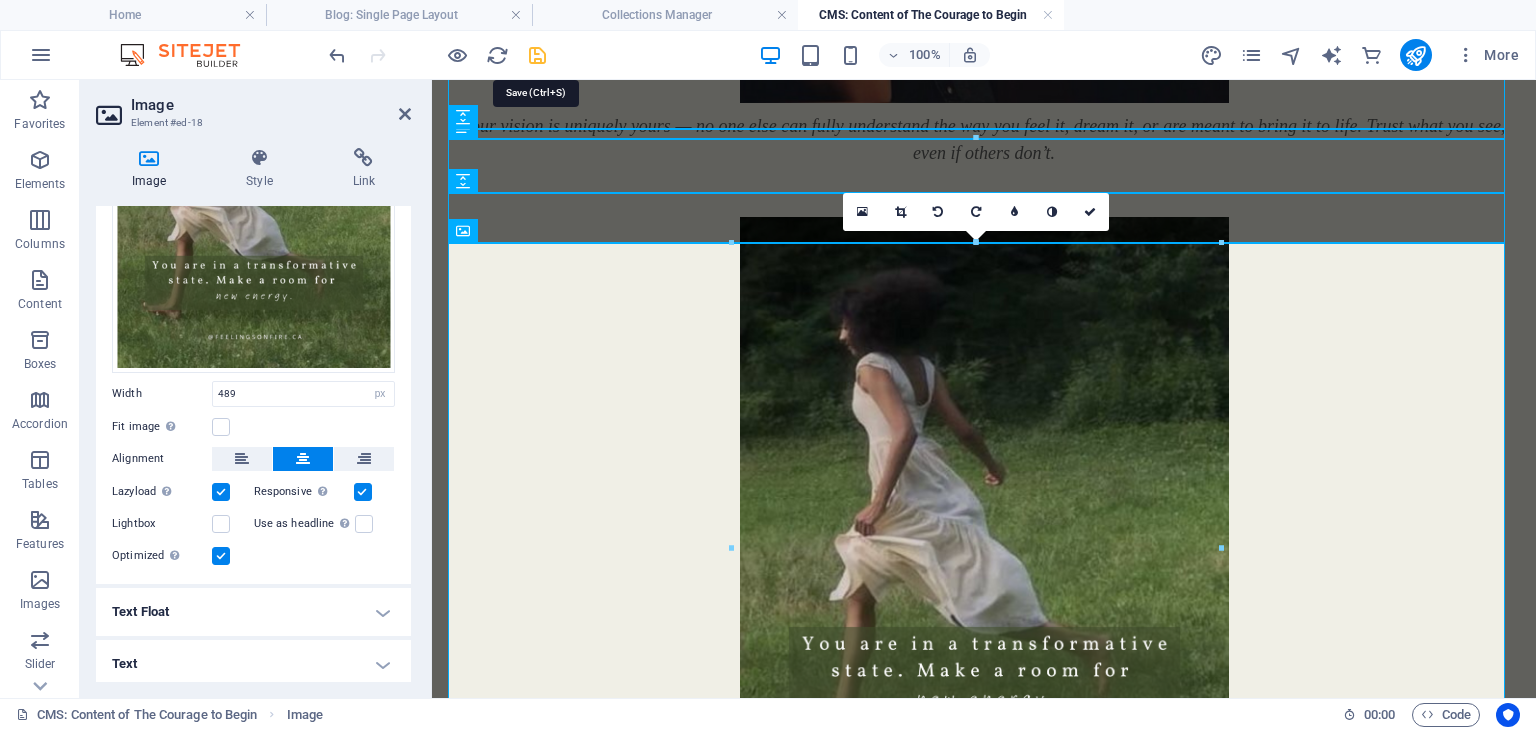 drag, startPoint x: 526, startPoint y: 45, endPoint x: 438, endPoint y: 5, distance: 96.66437 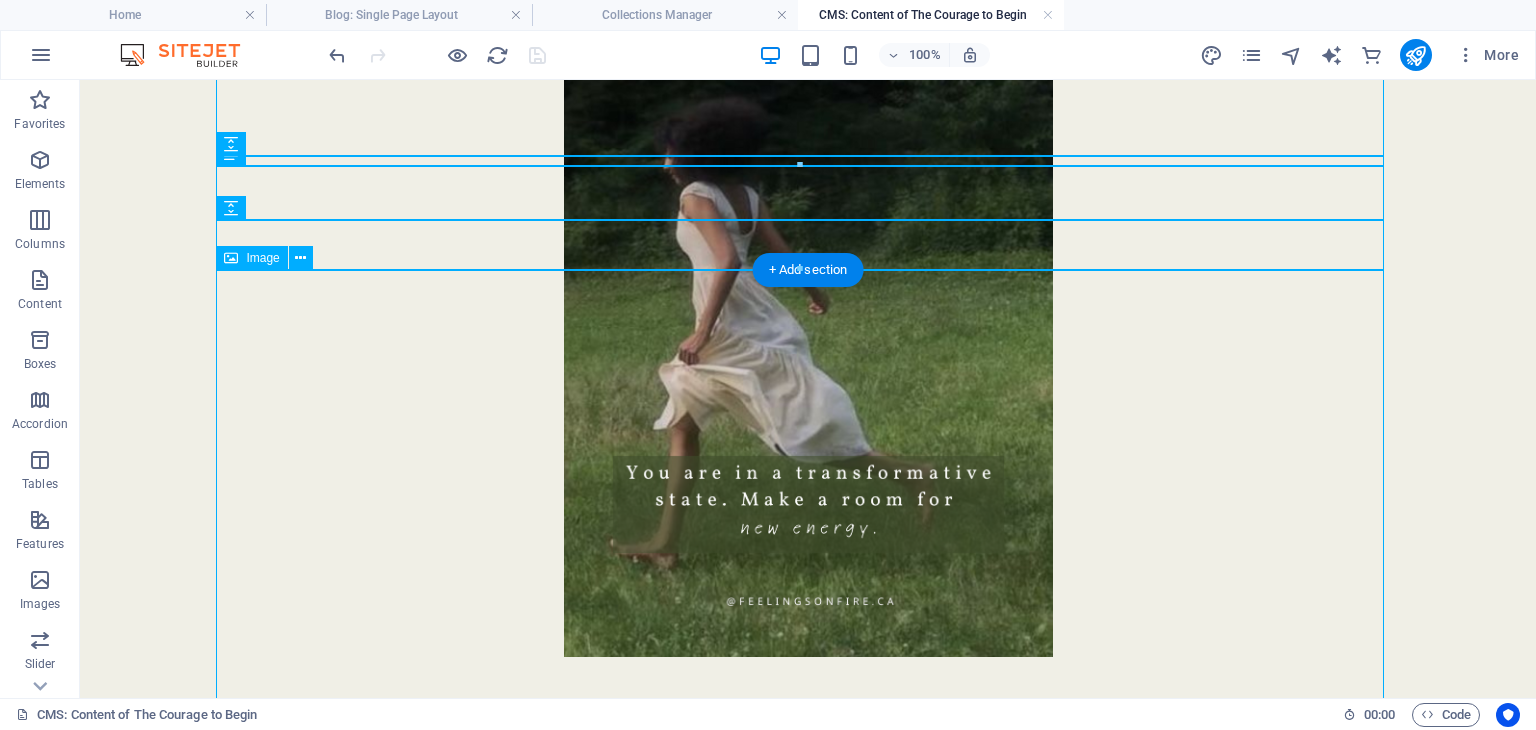 scroll, scrollTop: 2455, scrollLeft: 0, axis: vertical 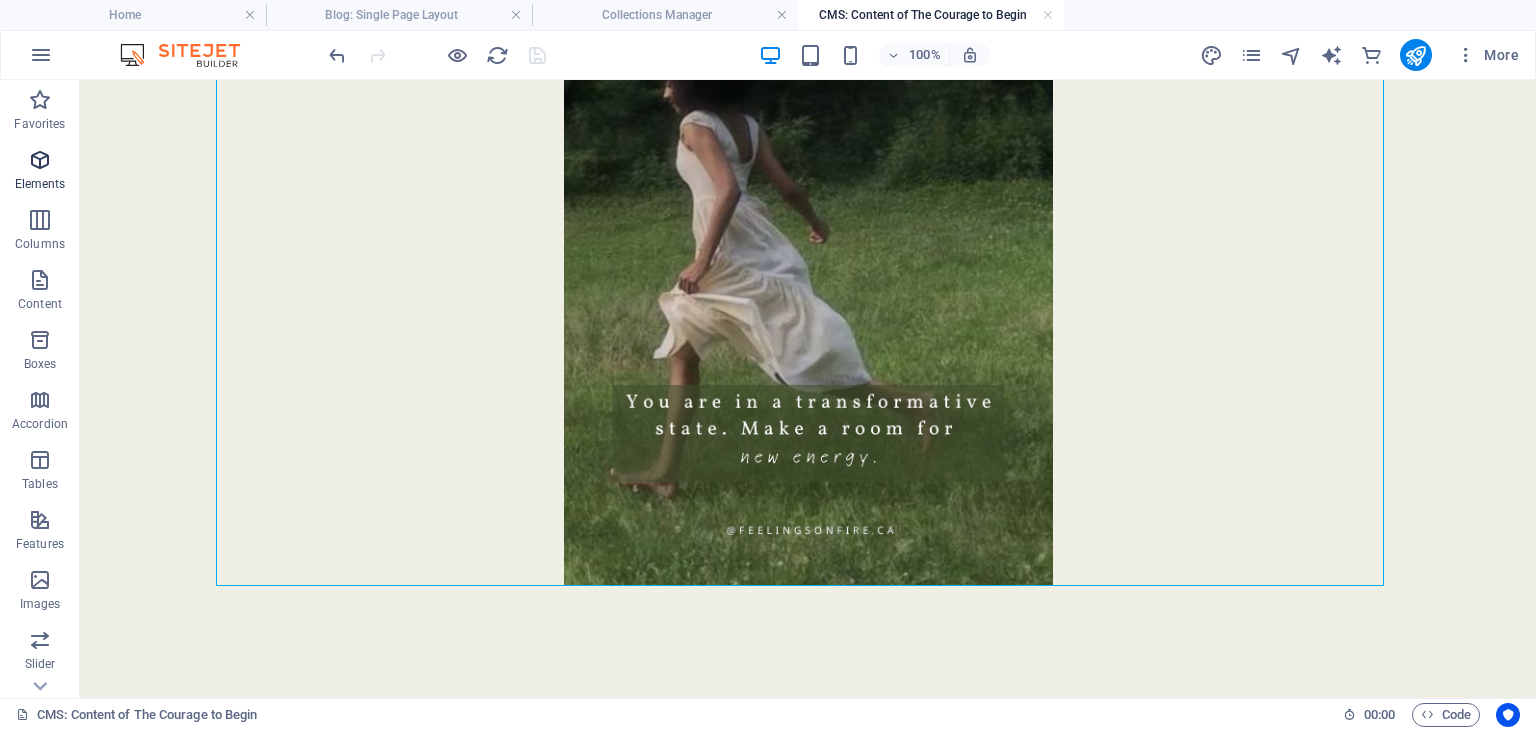 click on "Elements" at bounding box center [40, 184] 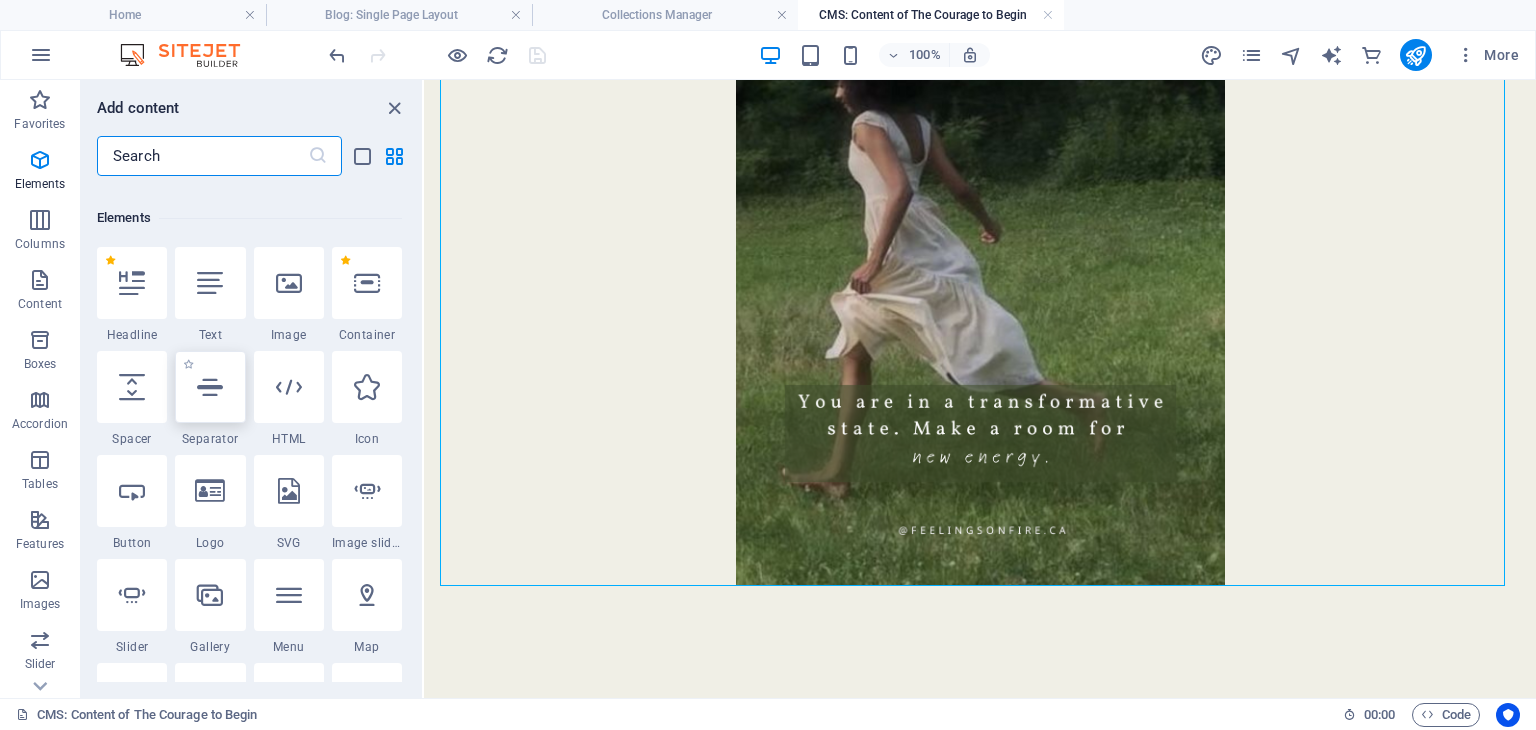 scroll, scrollTop: 212, scrollLeft: 0, axis: vertical 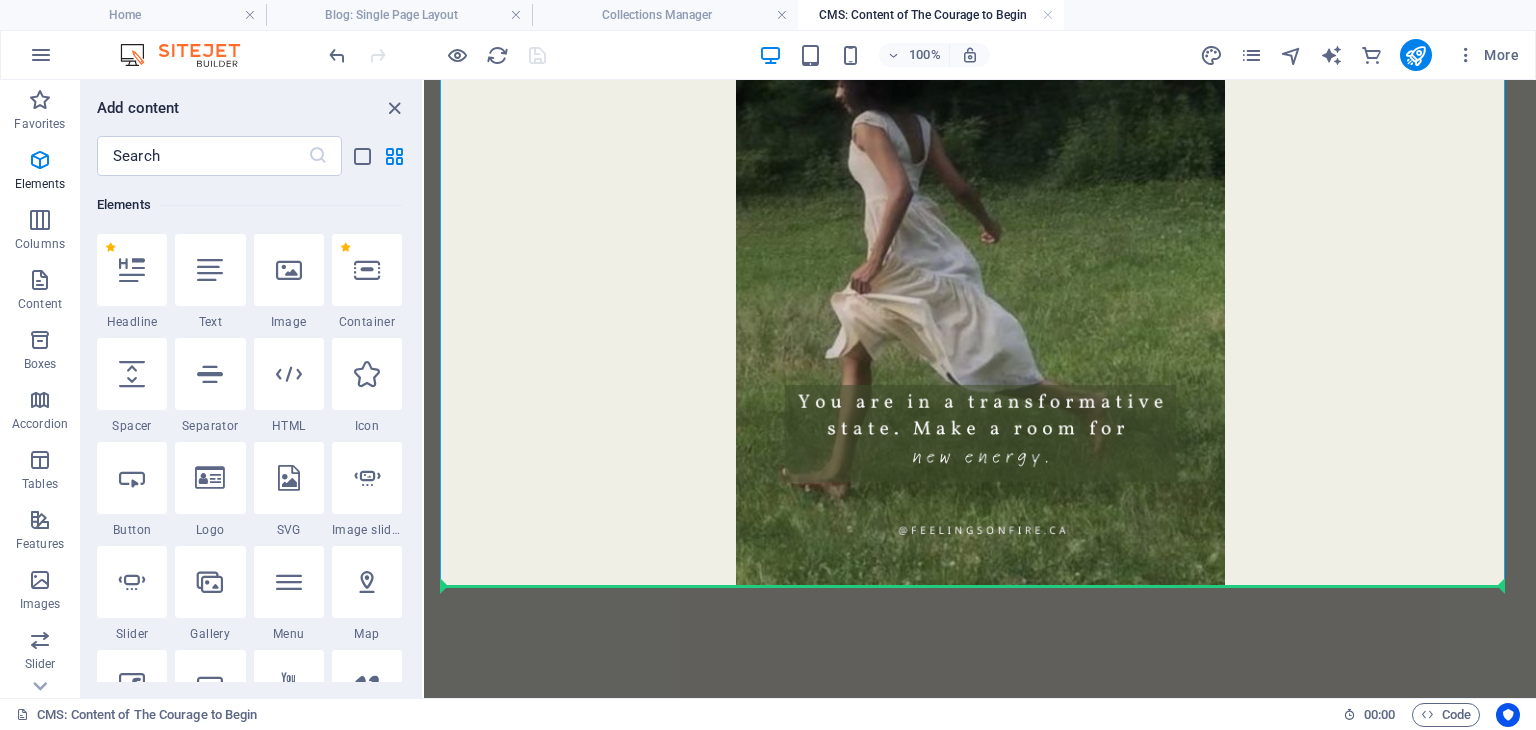 select on "px" 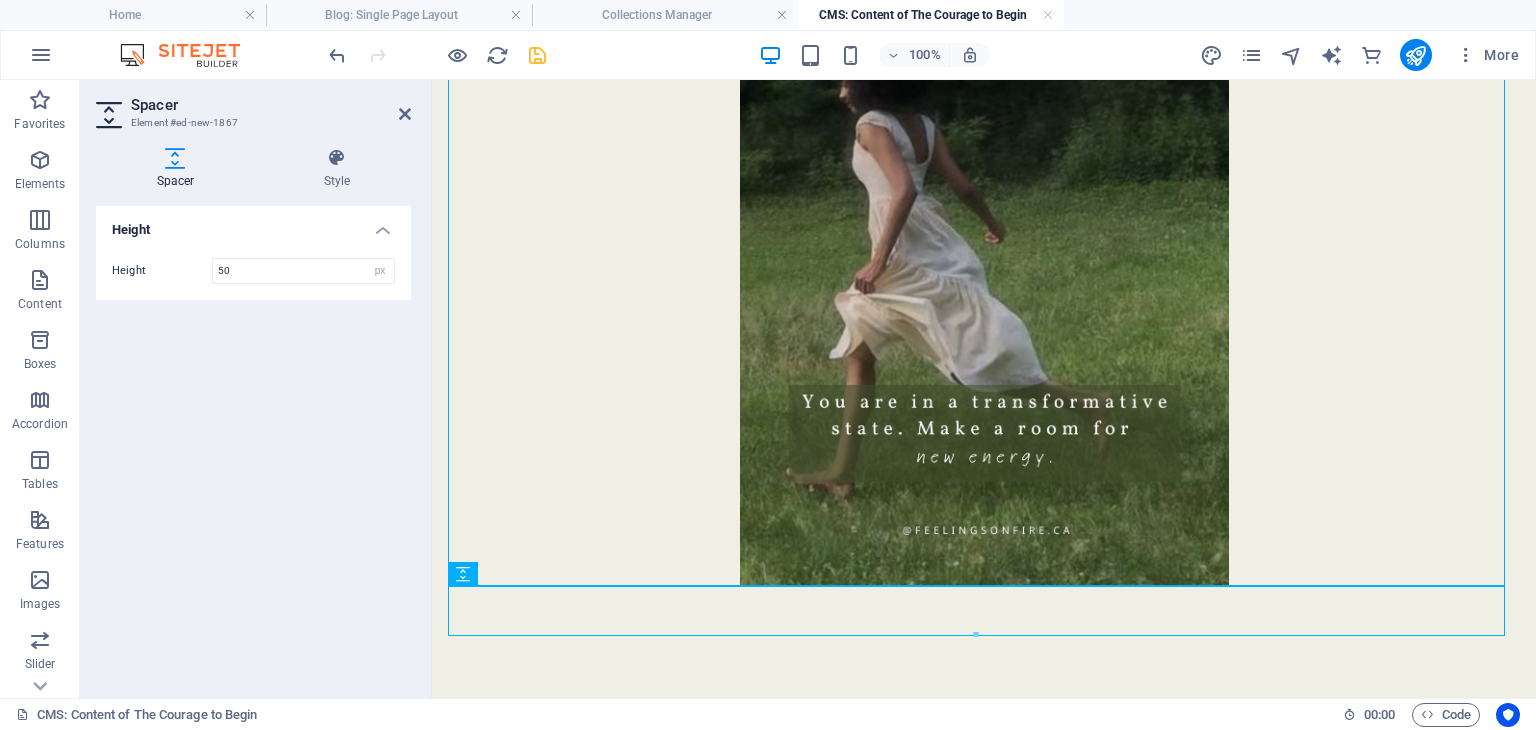 scroll, scrollTop: 2482, scrollLeft: 0, axis: vertical 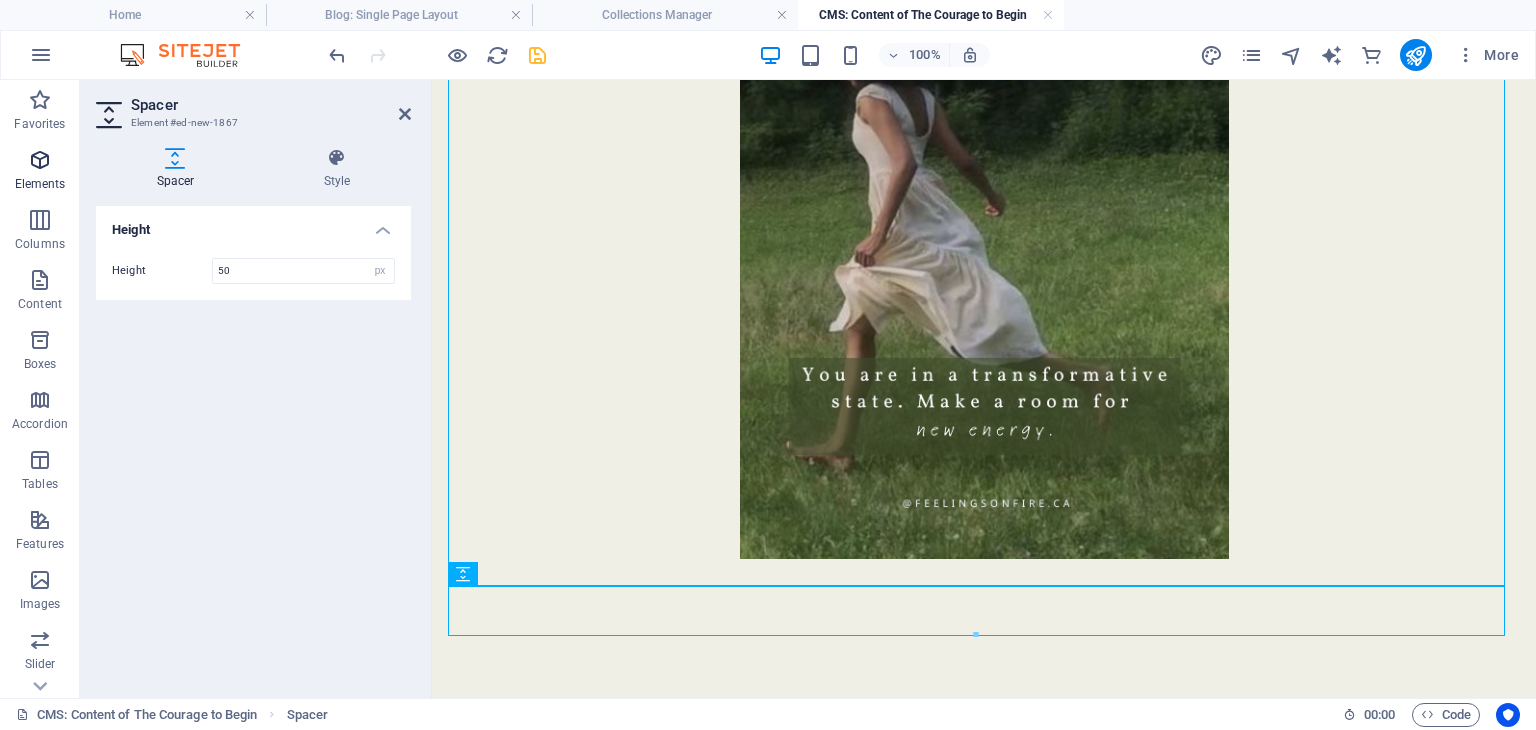 click on "Elements" at bounding box center (40, 184) 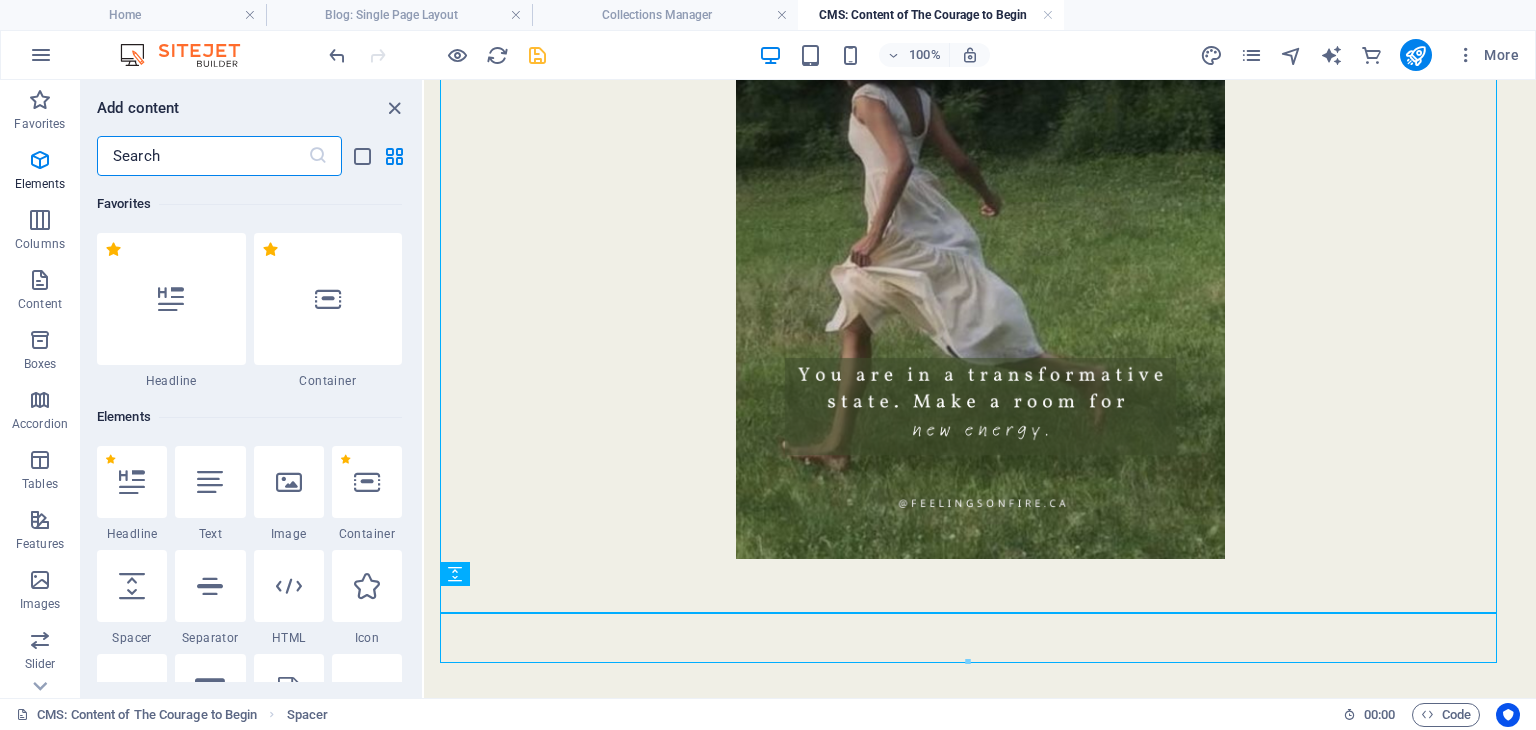 scroll, scrollTop: 2455, scrollLeft: 0, axis: vertical 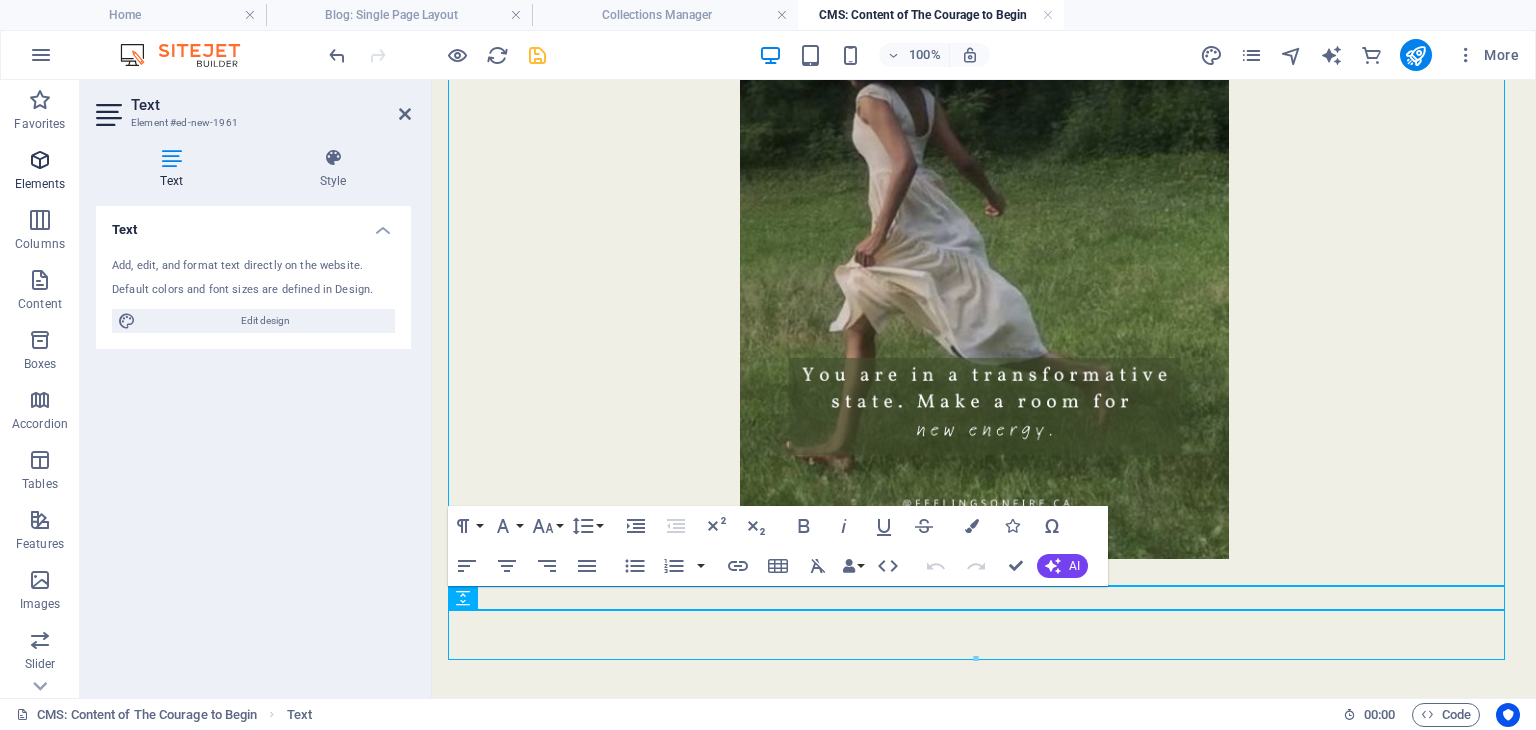 click on "Elements" at bounding box center [40, 172] 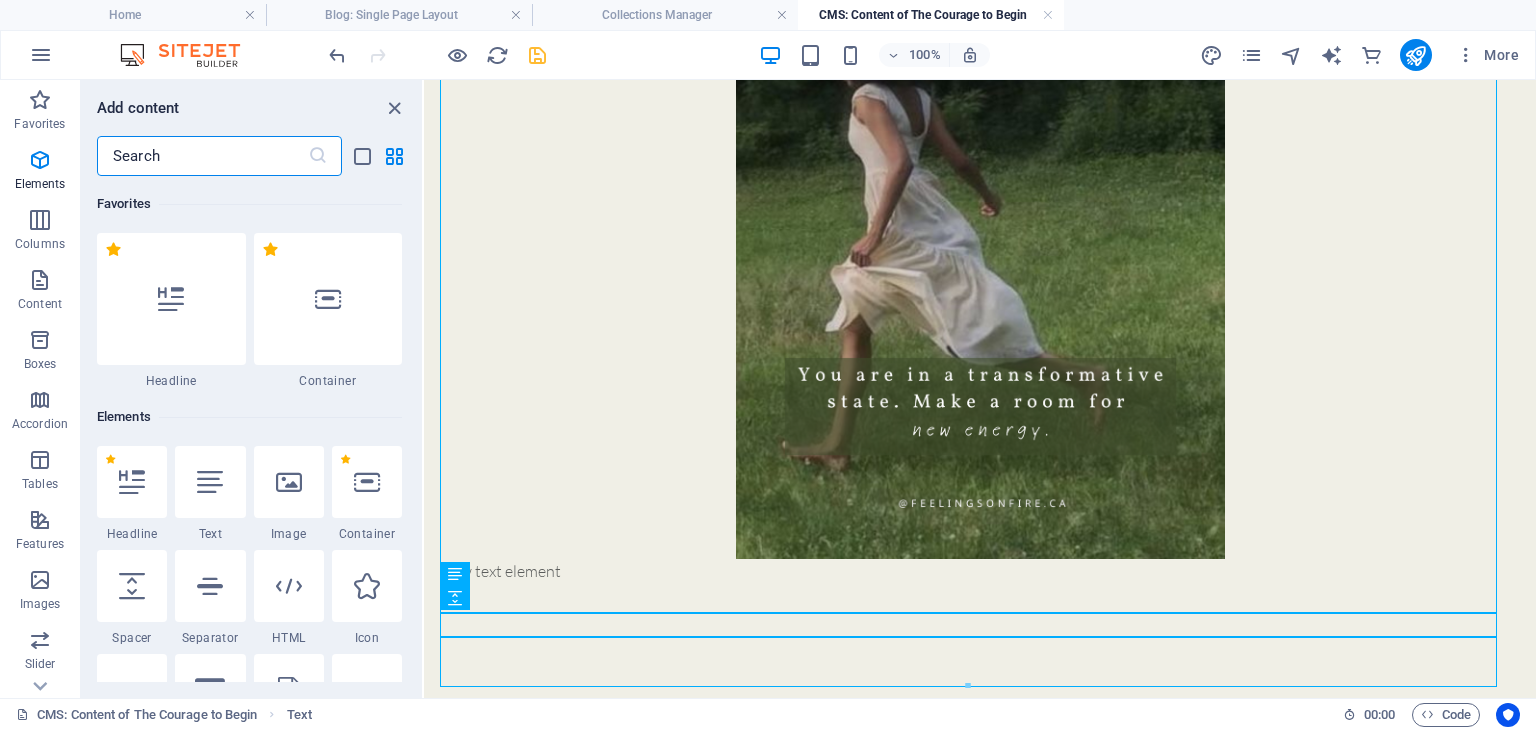 scroll, scrollTop: 2455, scrollLeft: 0, axis: vertical 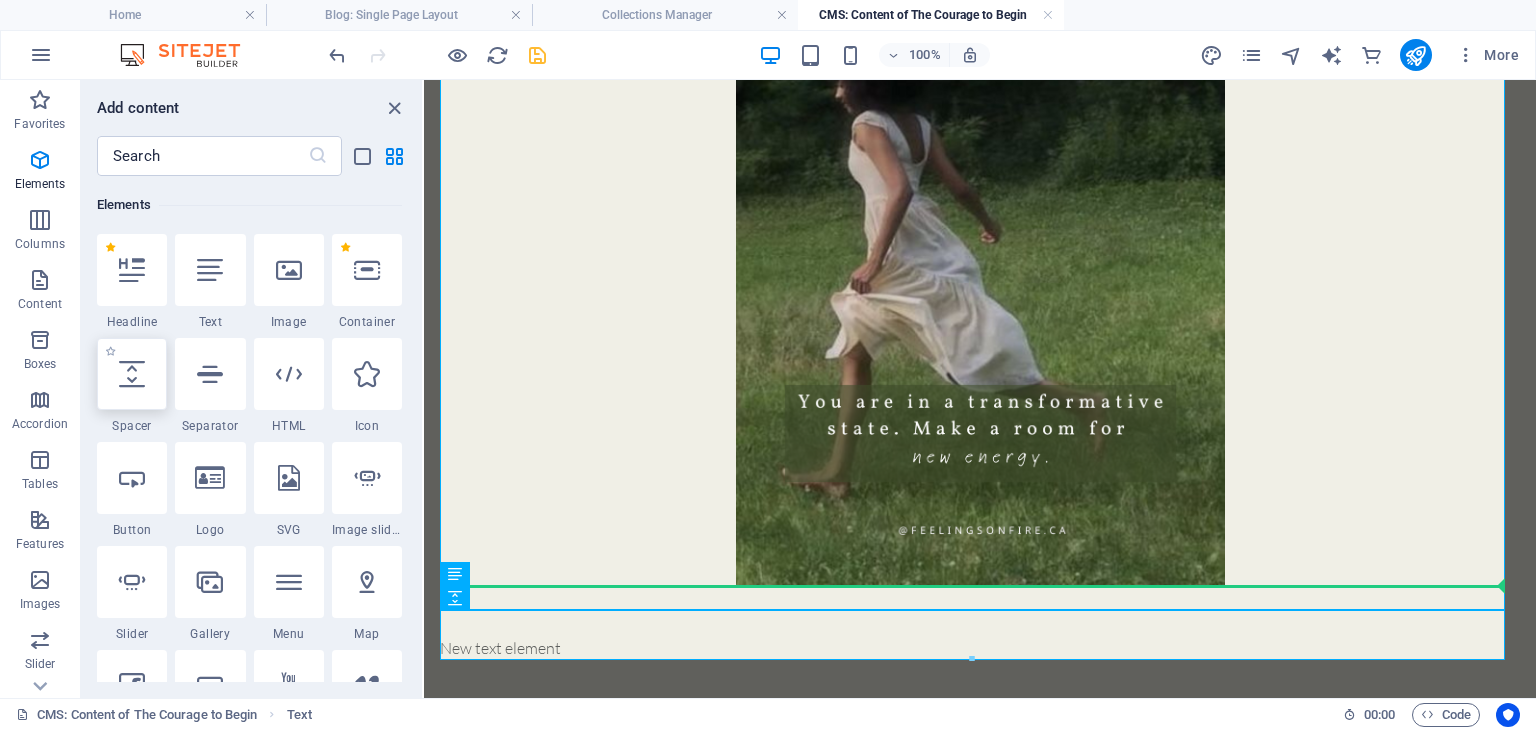 select on "px" 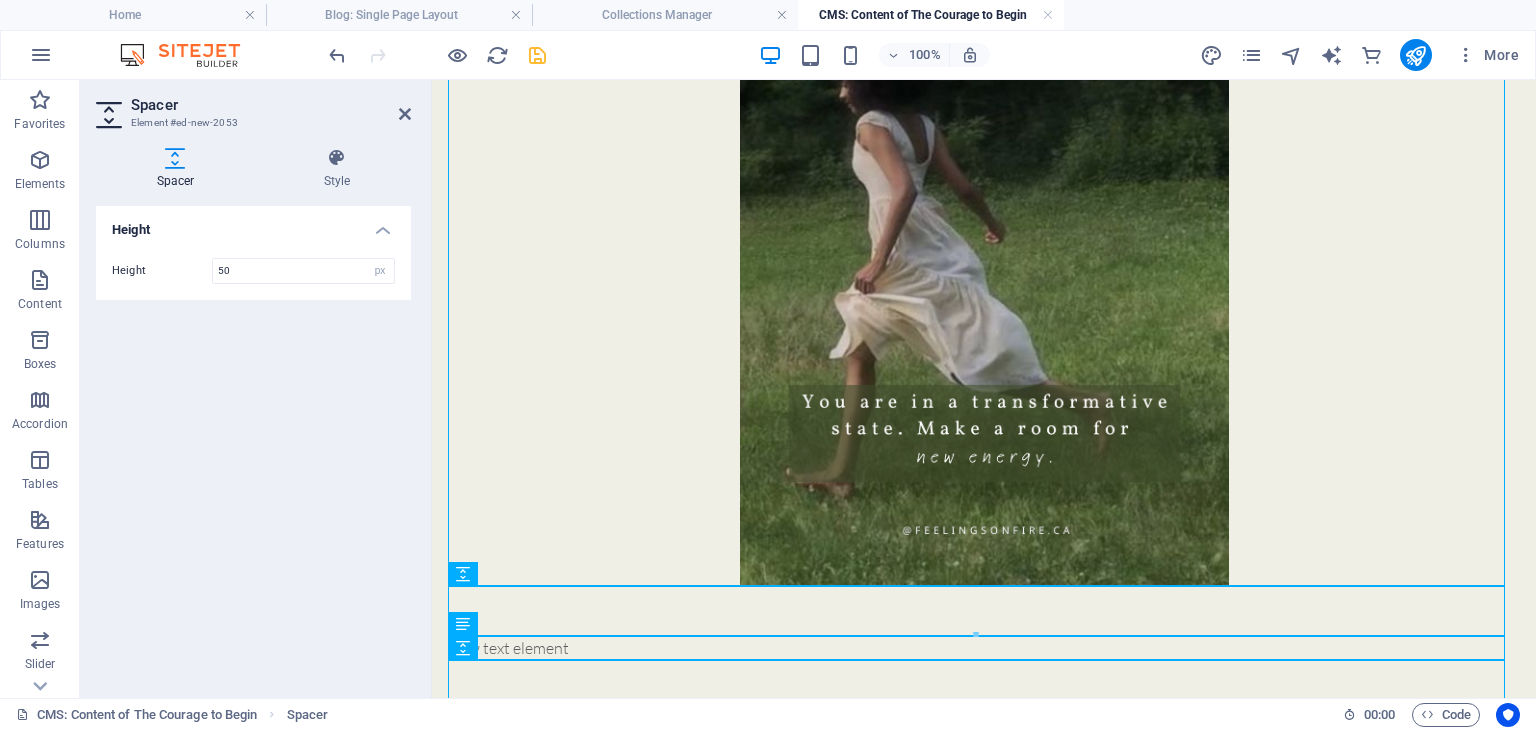 scroll, scrollTop: 2482, scrollLeft: 0, axis: vertical 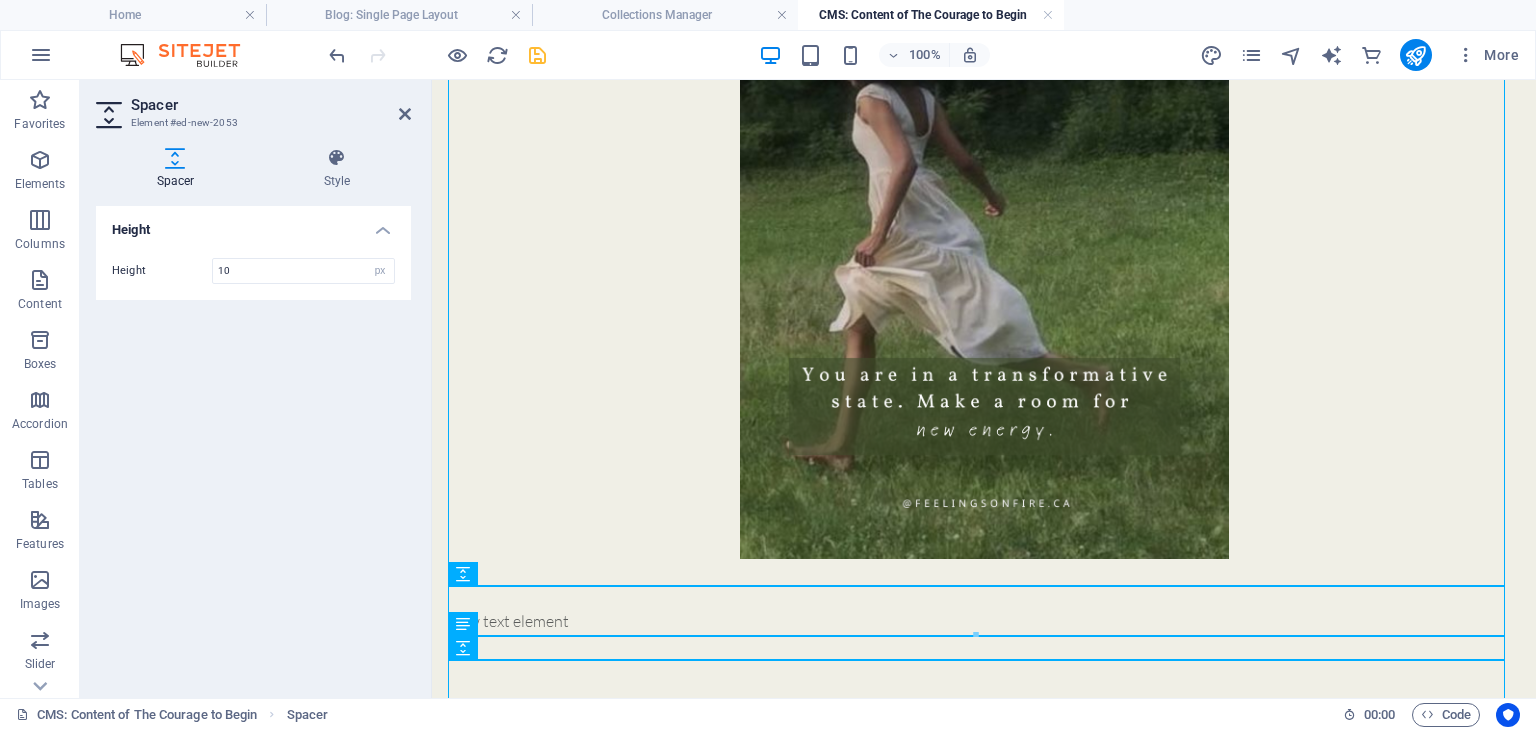 type on "10" 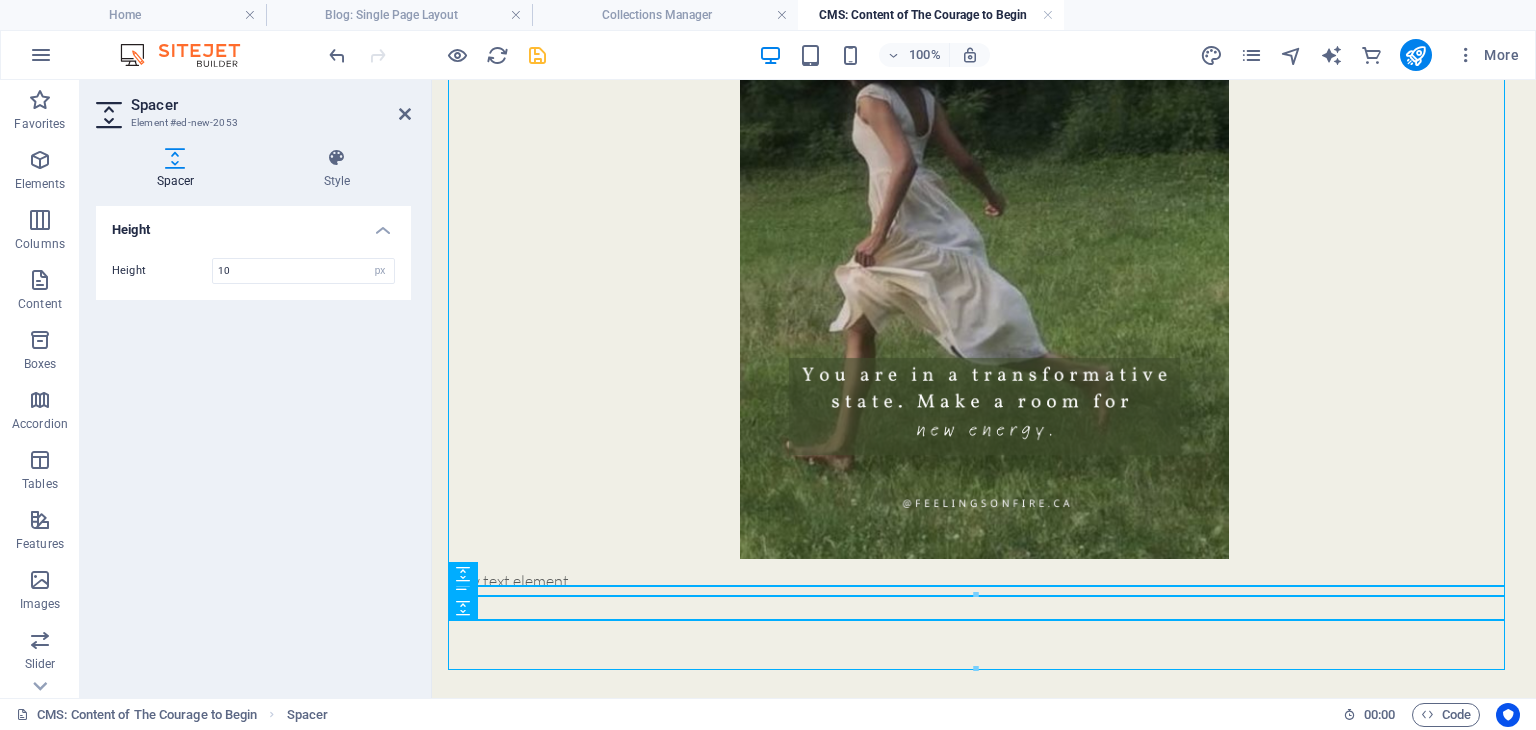 click on "Height Height 10 px rem vh vw" at bounding box center (253, 444) 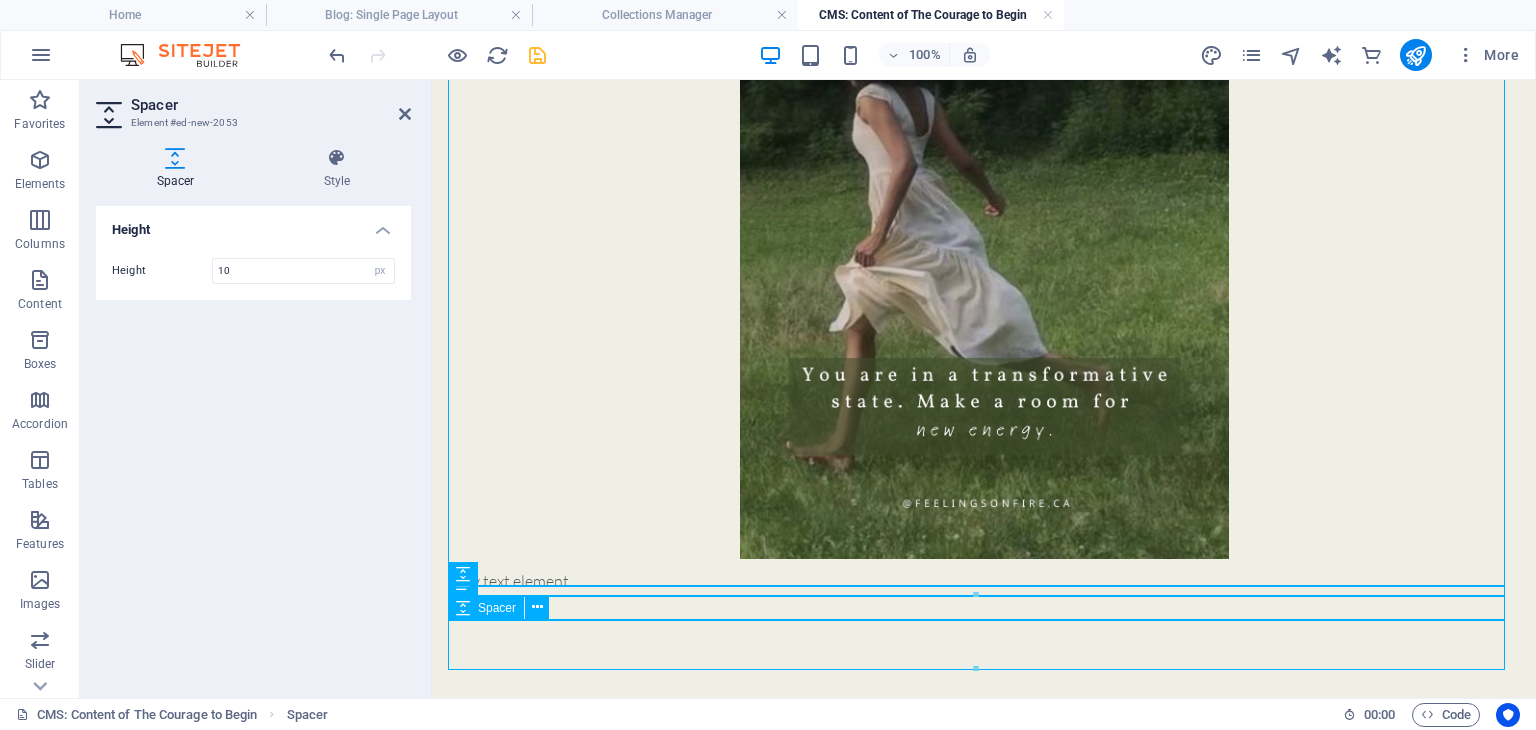 click at bounding box center [984, 618] 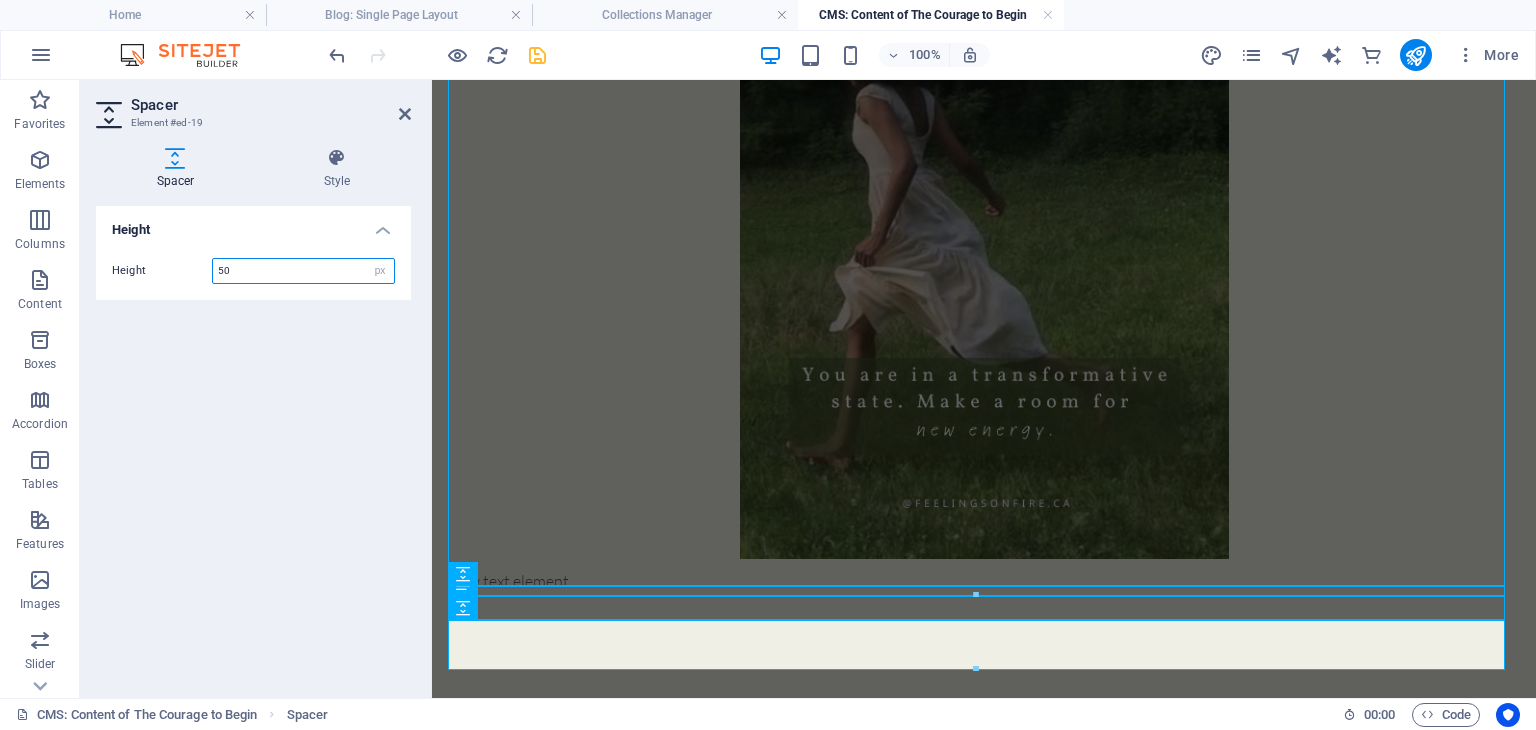 click on "50" at bounding box center (303, 271) 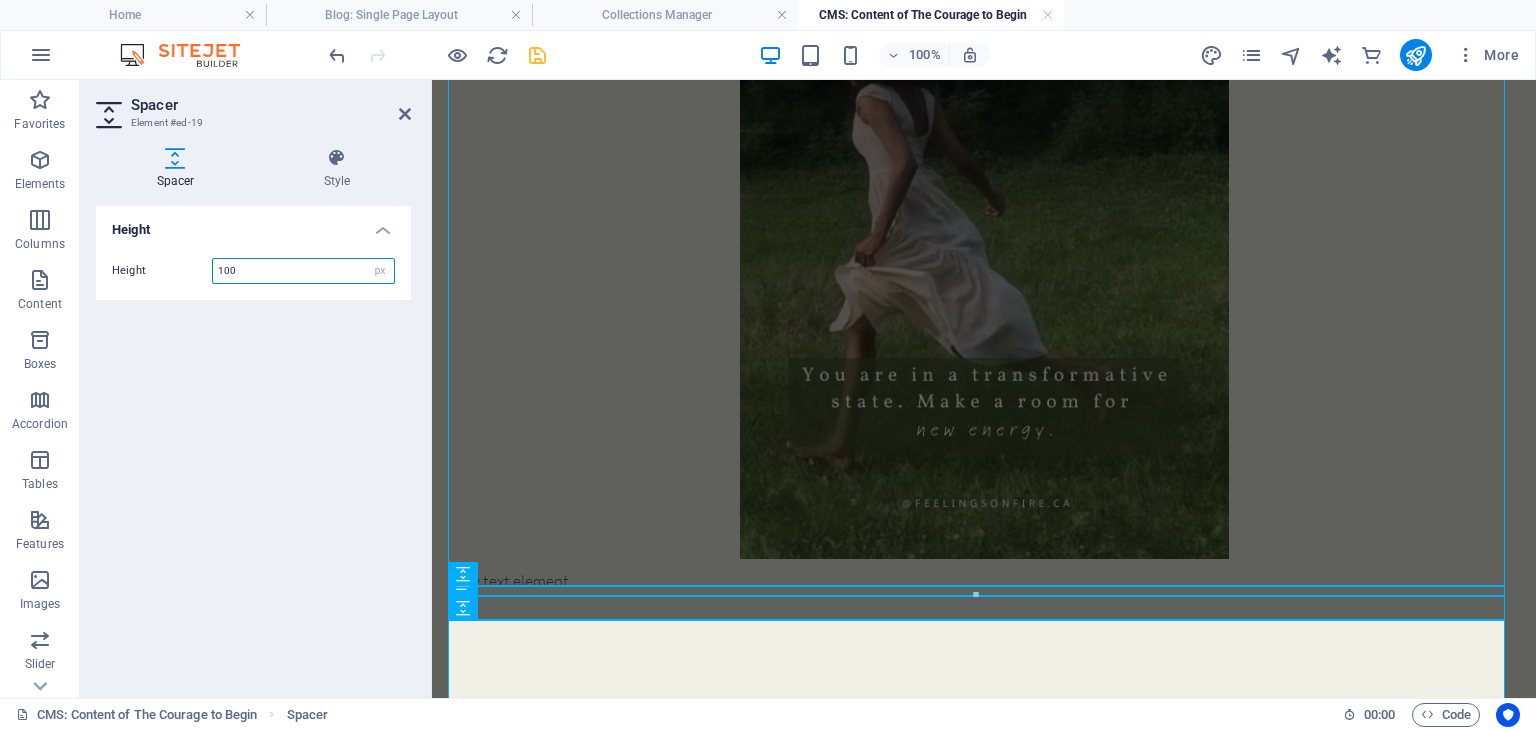 type on "100" 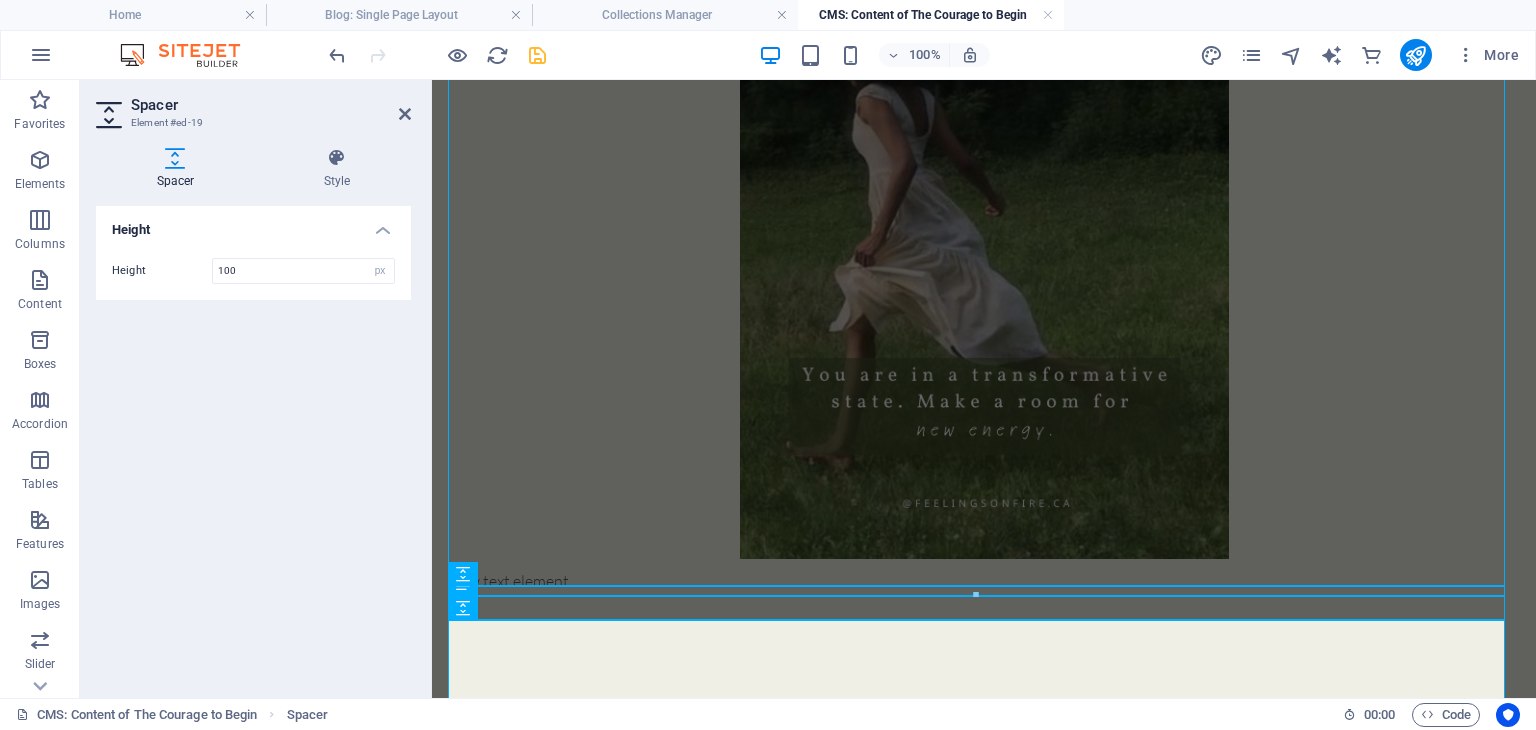 click on "Height Height 100 px rem vh vw" at bounding box center (253, 444) 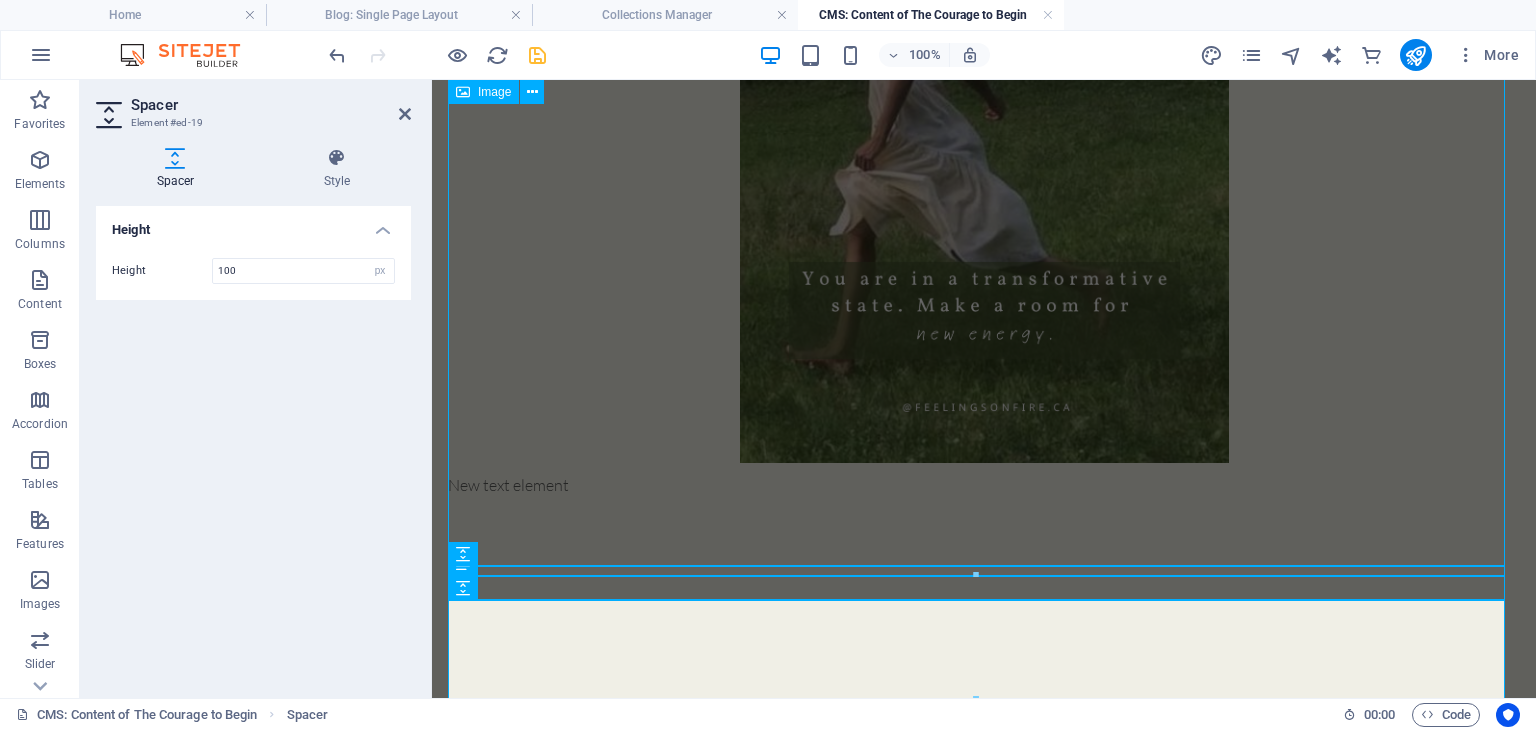 scroll, scrollTop: 2616, scrollLeft: 0, axis: vertical 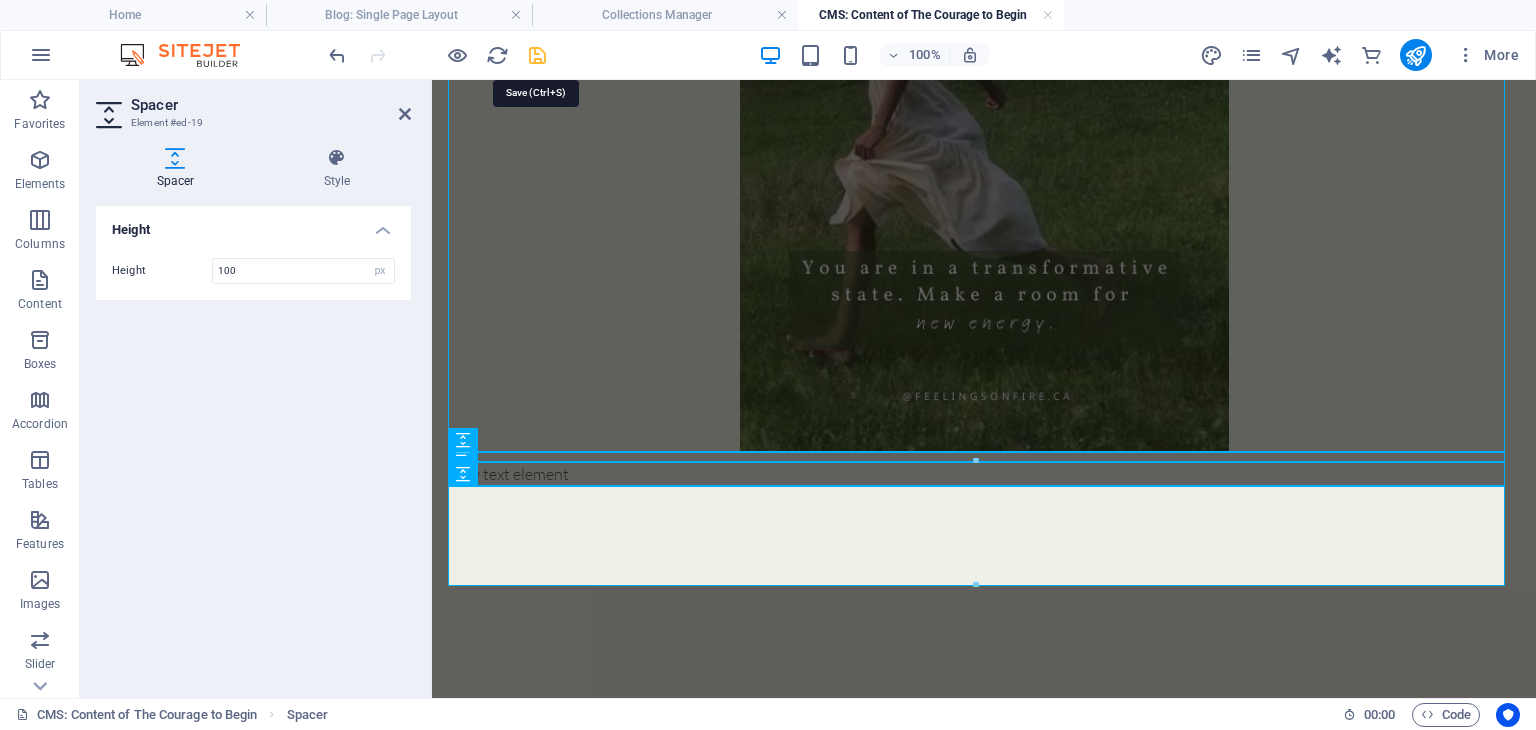 click at bounding box center (537, 55) 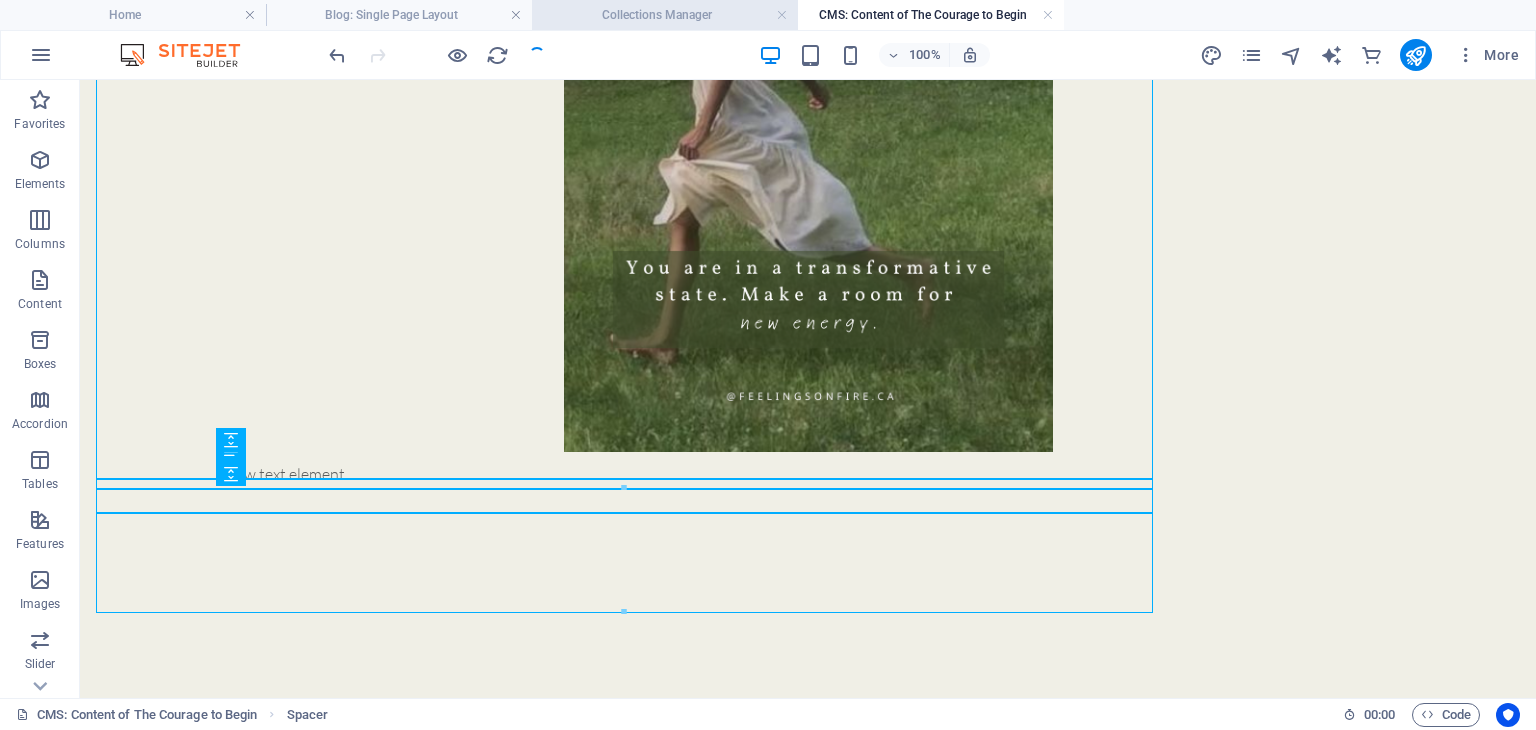 scroll, scrollTop: 2588, scrollLeft: 0, axis: vertical 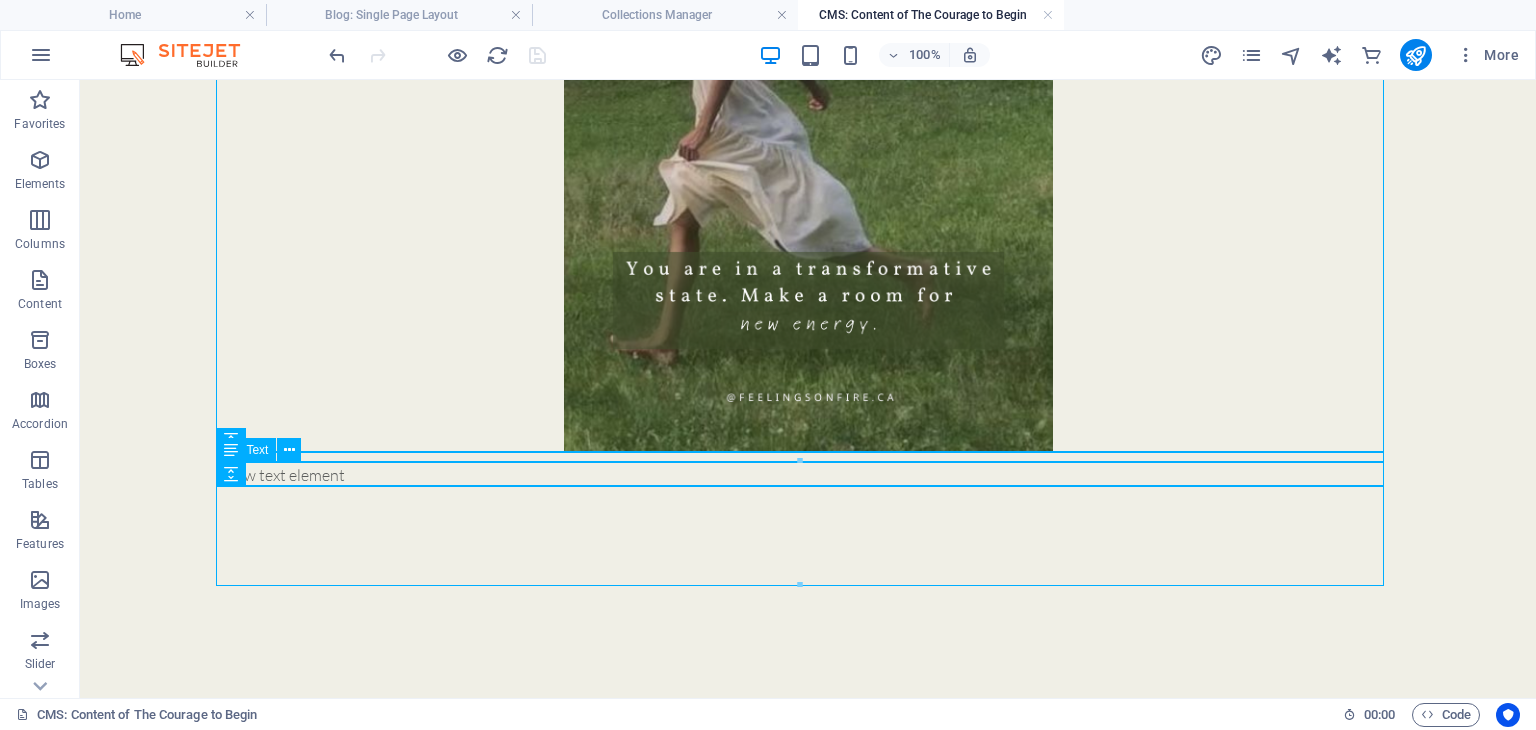click on "New text element" at bounding box center [808, 475] 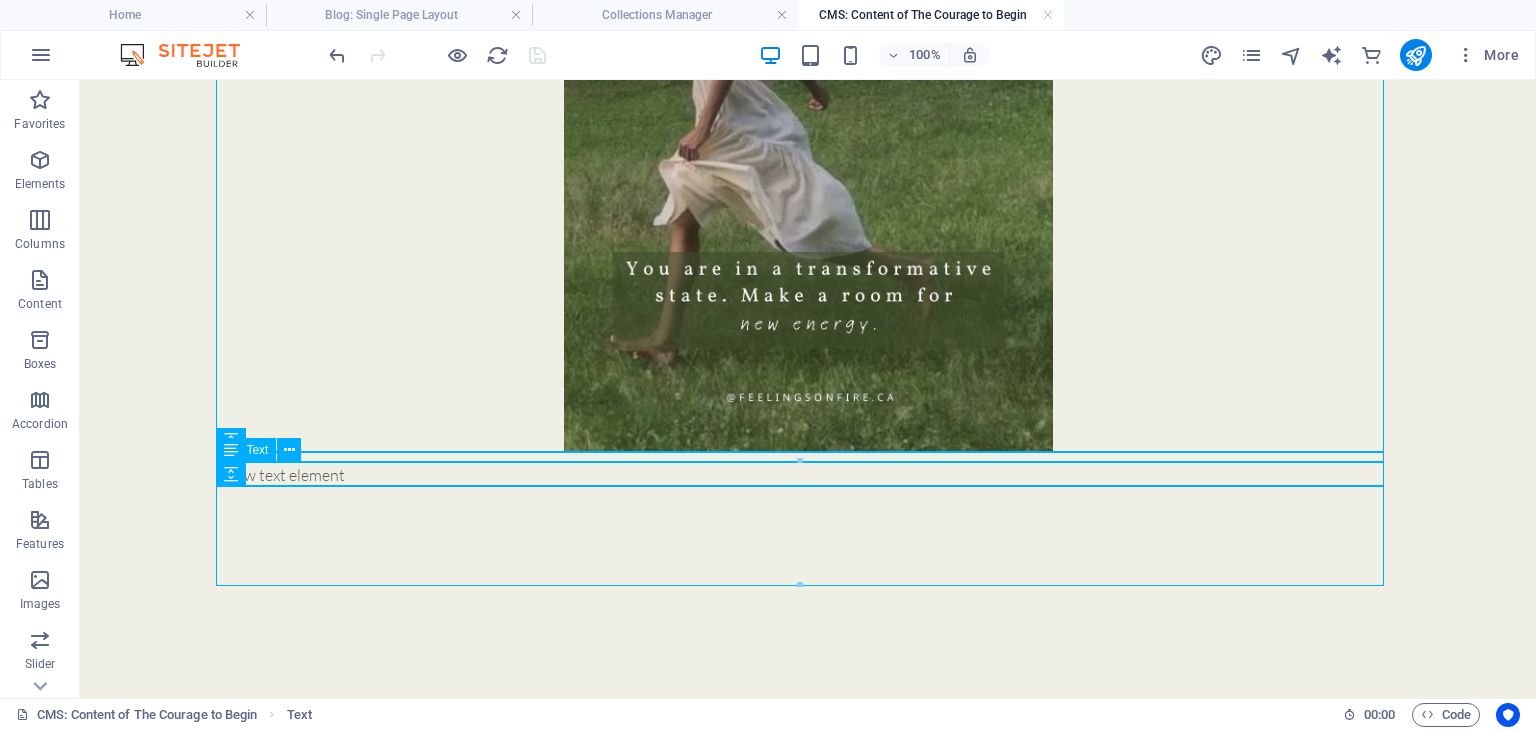 click on "New text element" at bounding box center [808, 475] 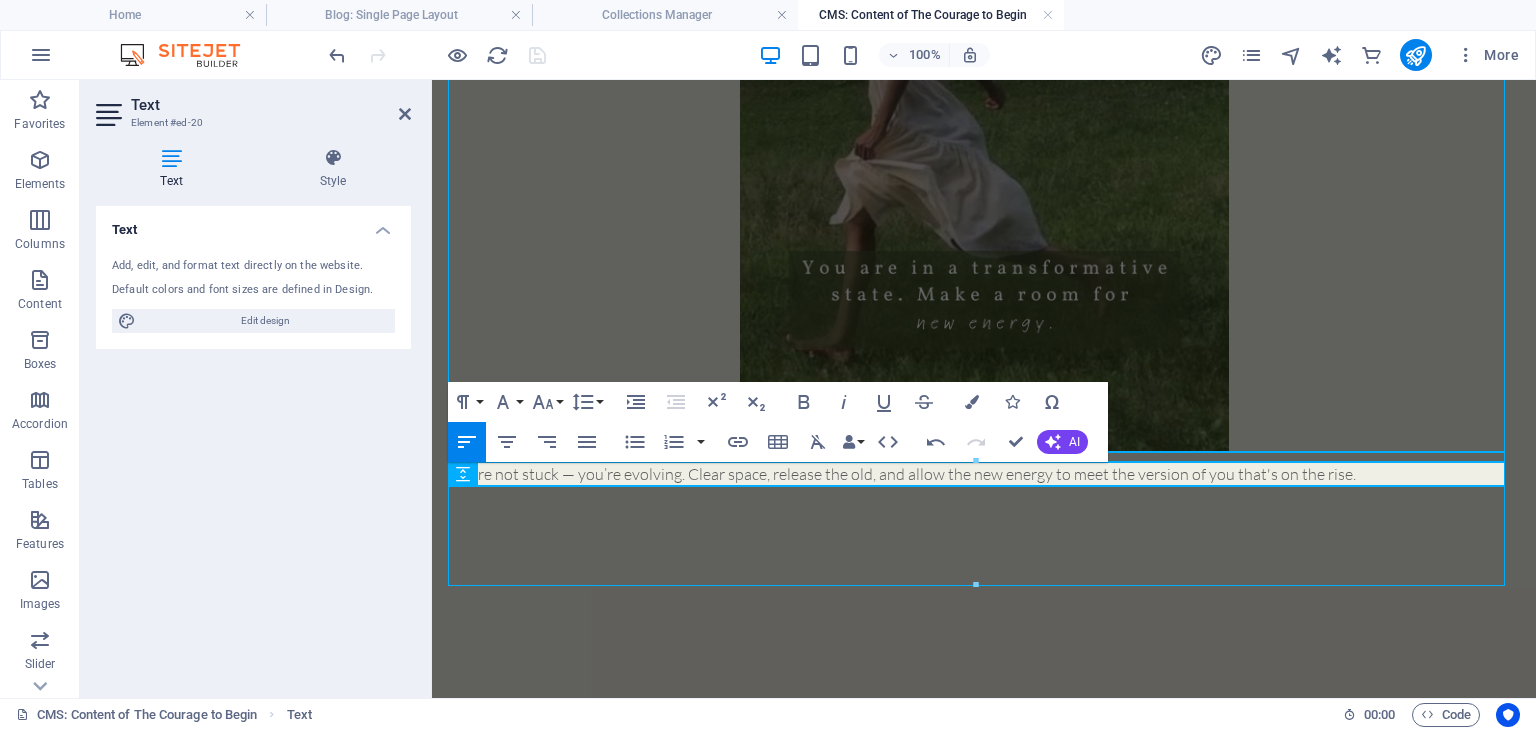 click on "You’re not stuck — you’re evolving. Clear space, release the old, and allow the new energy to meet the version of you that's on the rise." at bounding box center (984, 474) 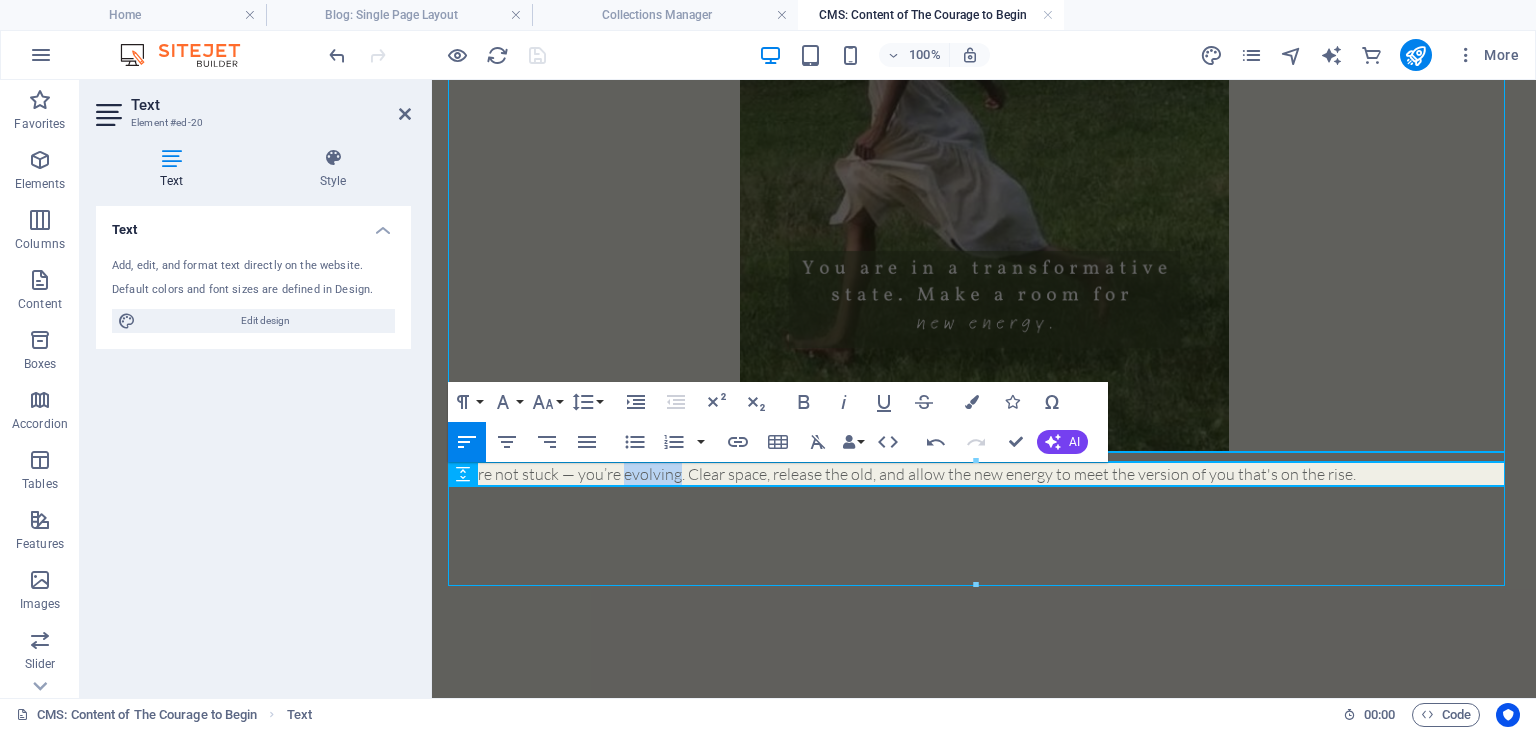 click on "You’re not stuck — you’re evolving. Clear space, release the old, and allow the new energy to meet the version of you that's on the rise." at bounding box center [984, 474] 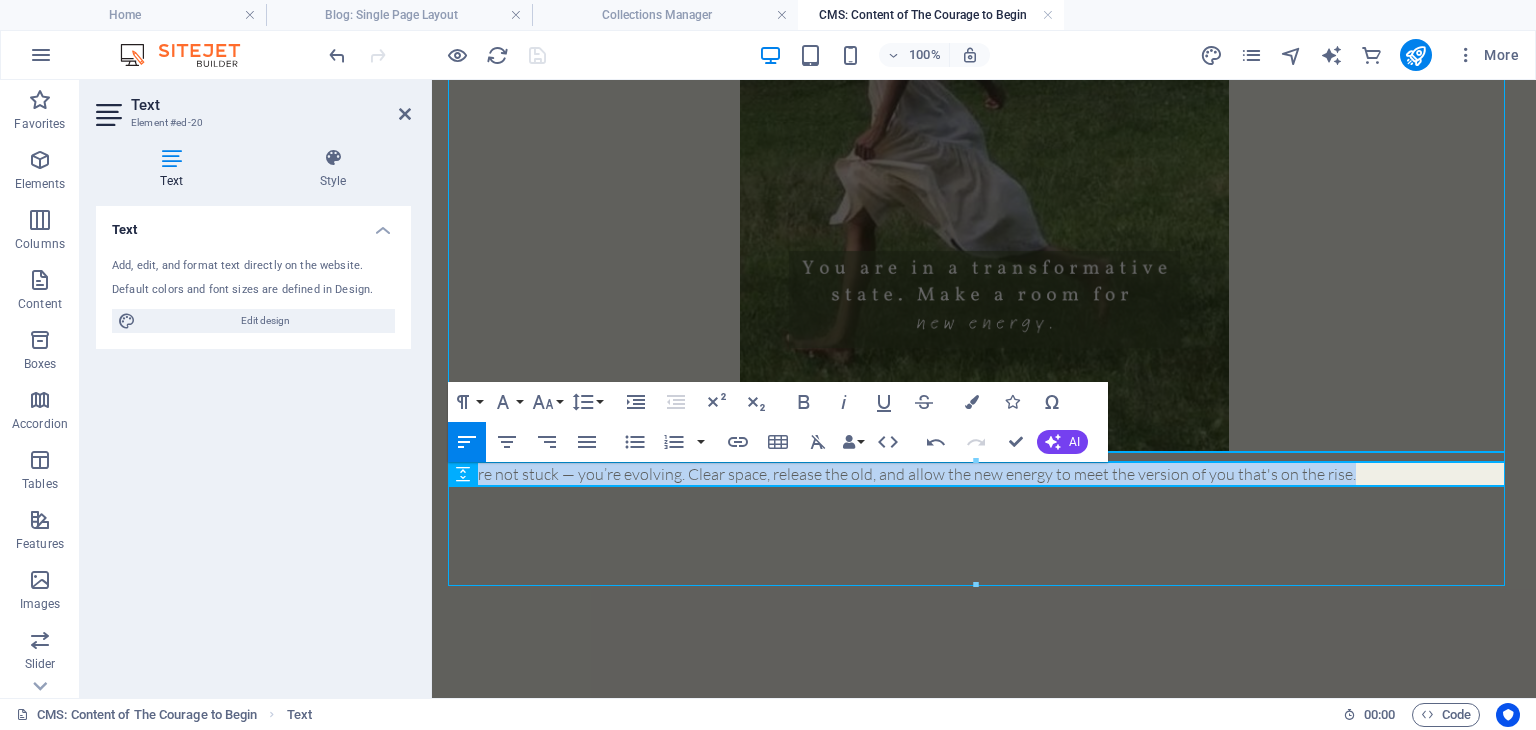 click on "You’re not stuck — you’re evolving. Clear space, release the old, and allow the new energy to meet the version of you that's on the rise." at bounding box center (984, 474) 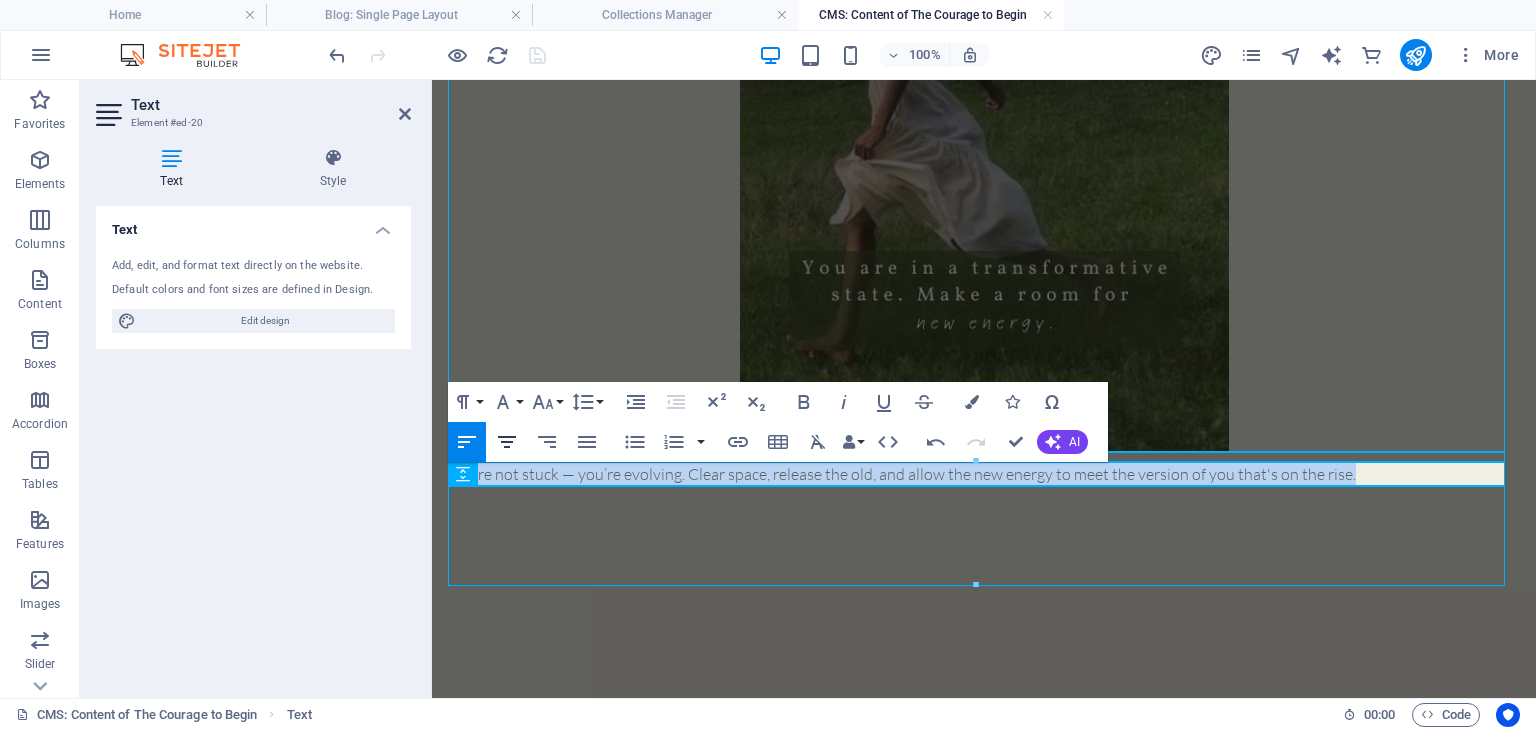 click 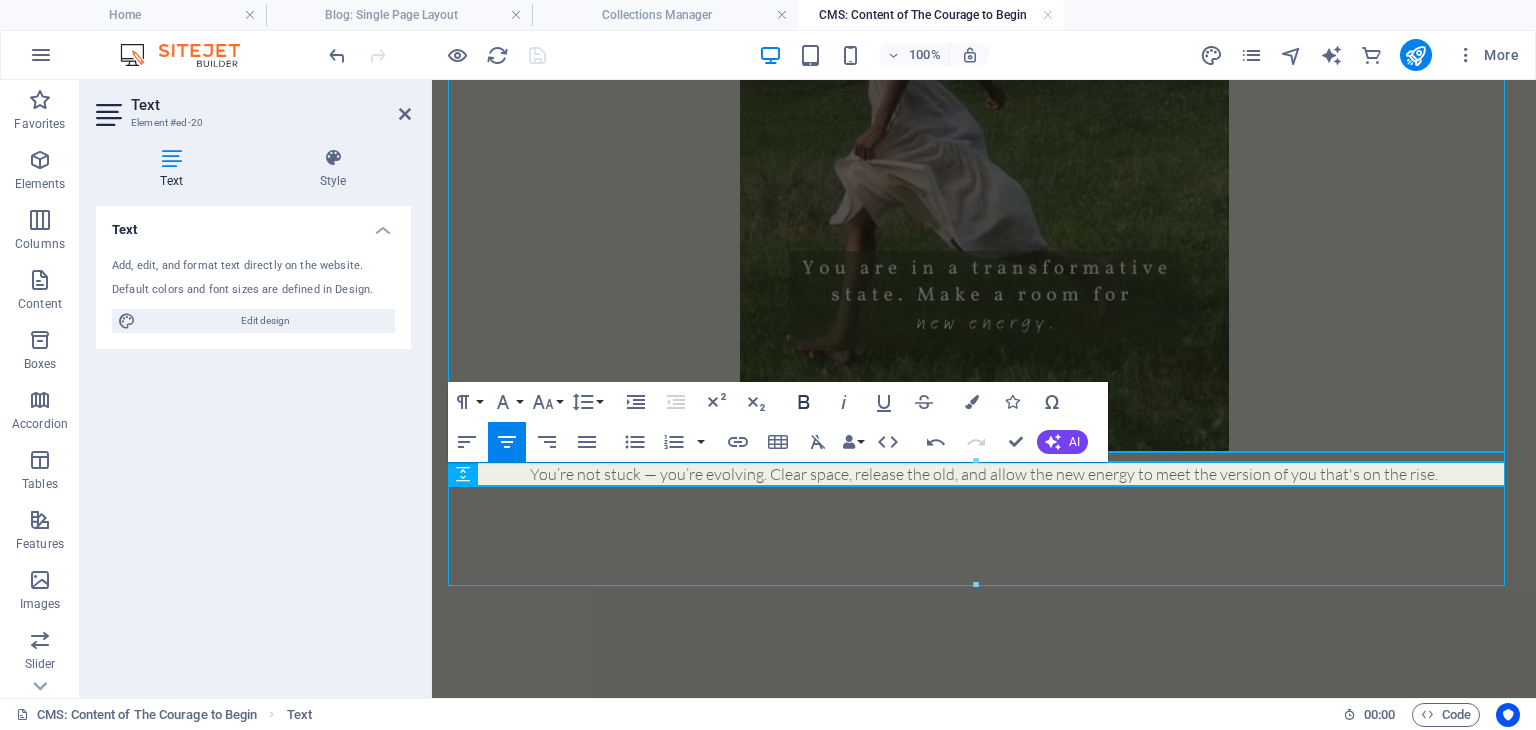 click 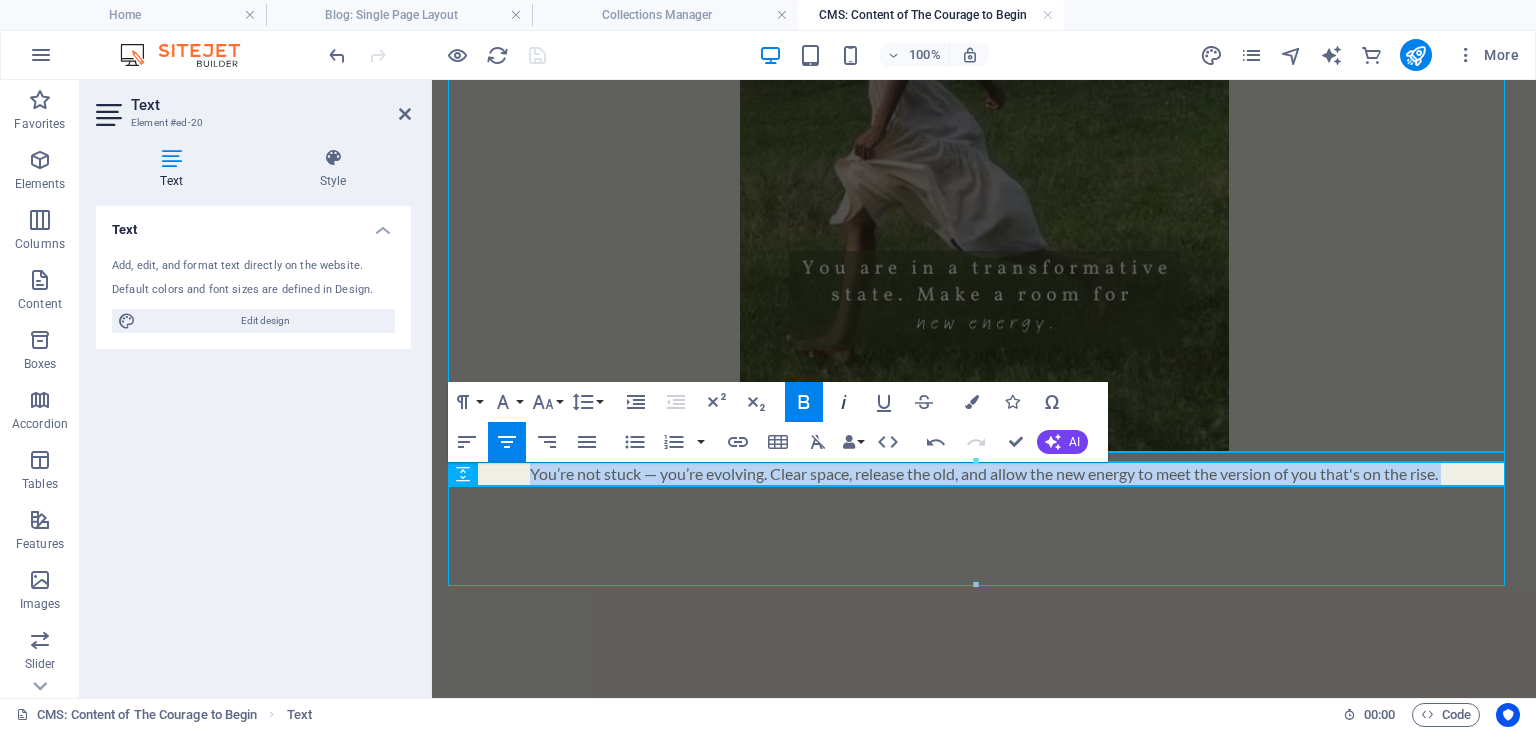 click 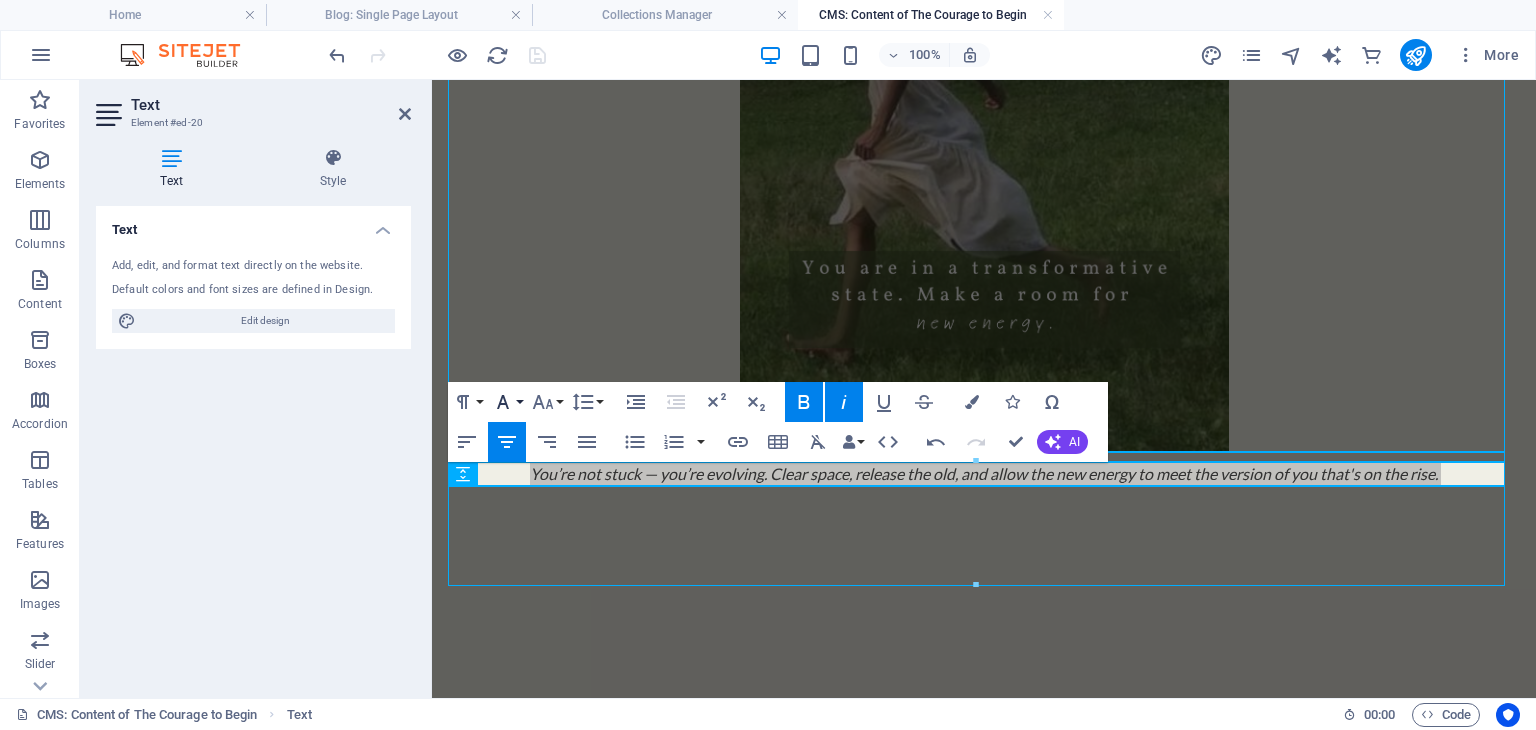 click 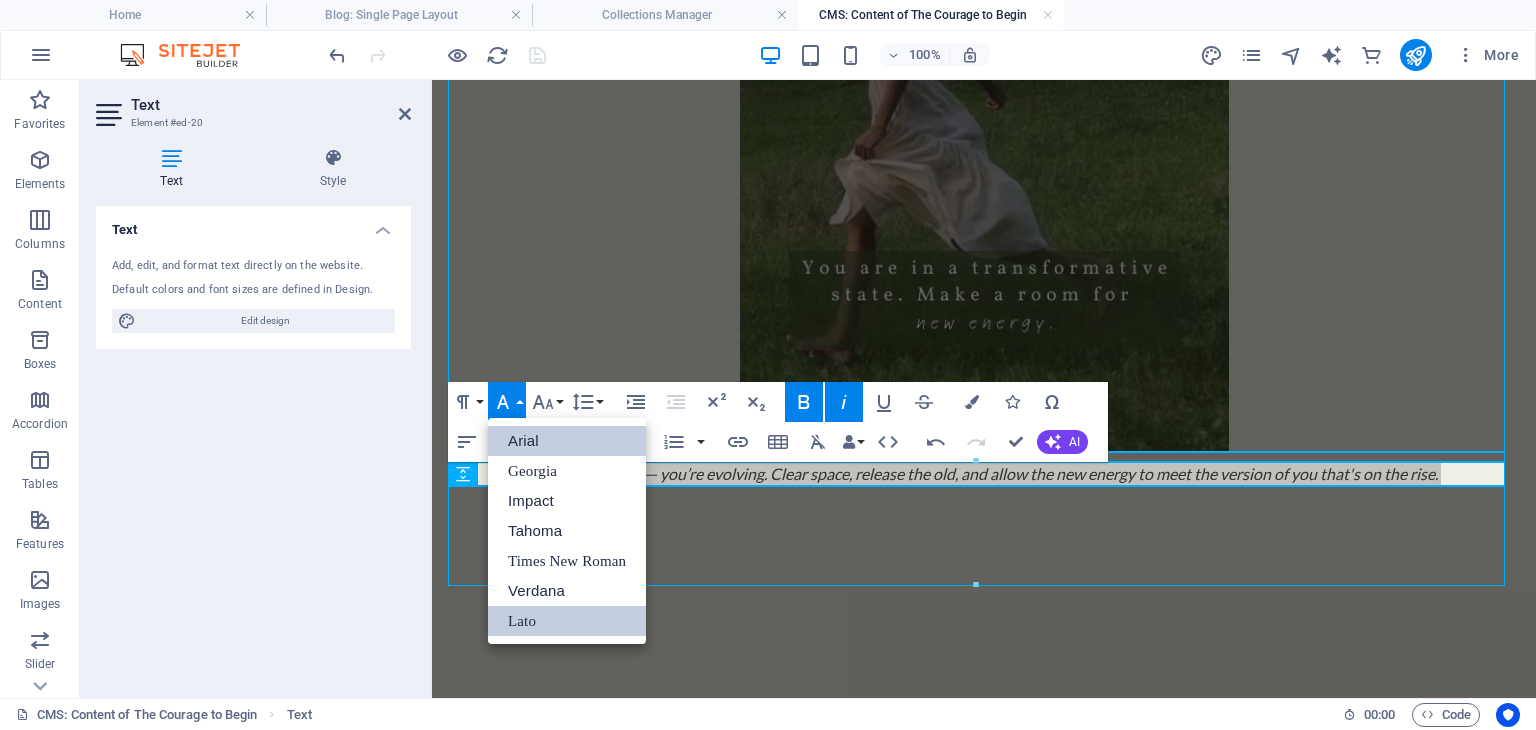scroll, scrollTop: 0, scrollLeft: 0, axis: both 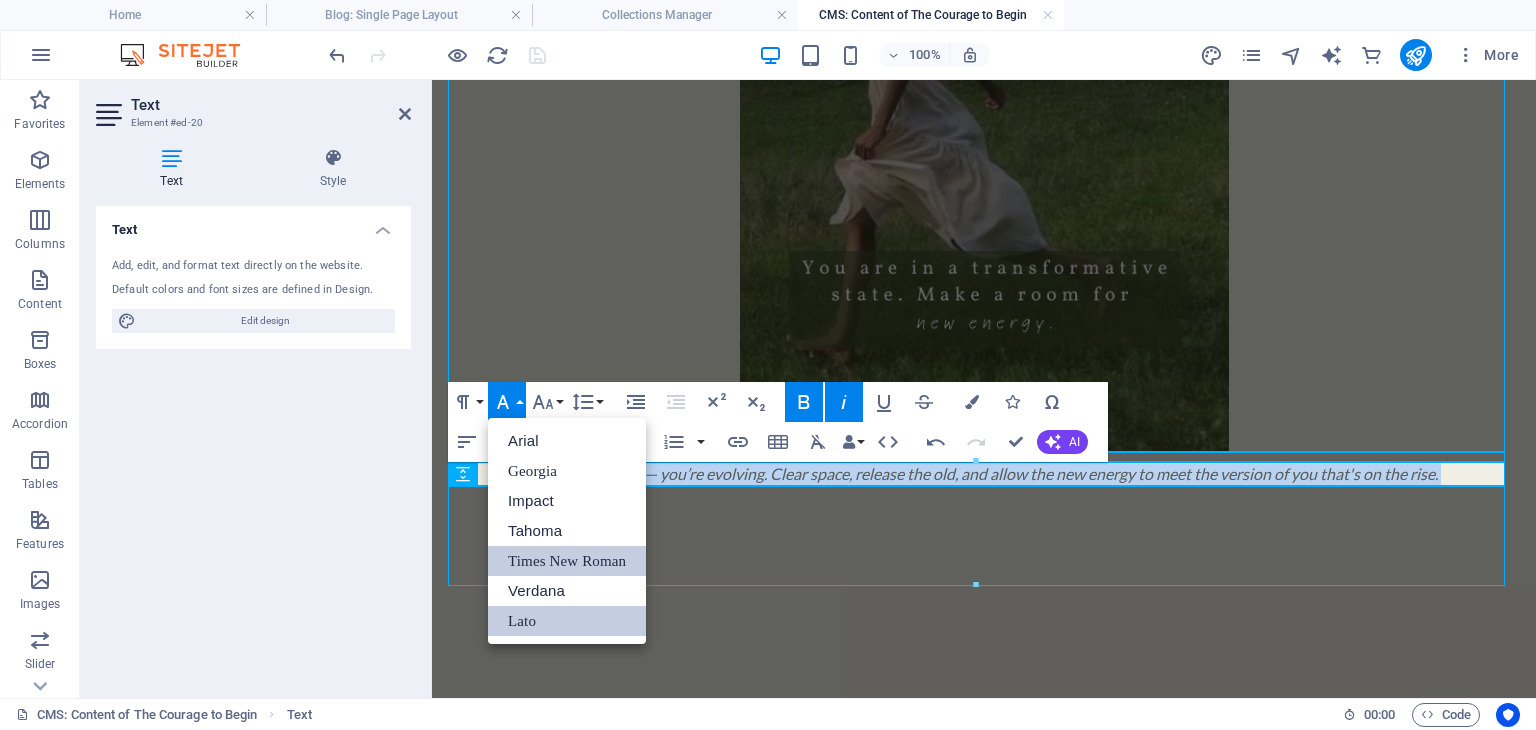 click on "Times New Roman" at bounding box center [567, 561] 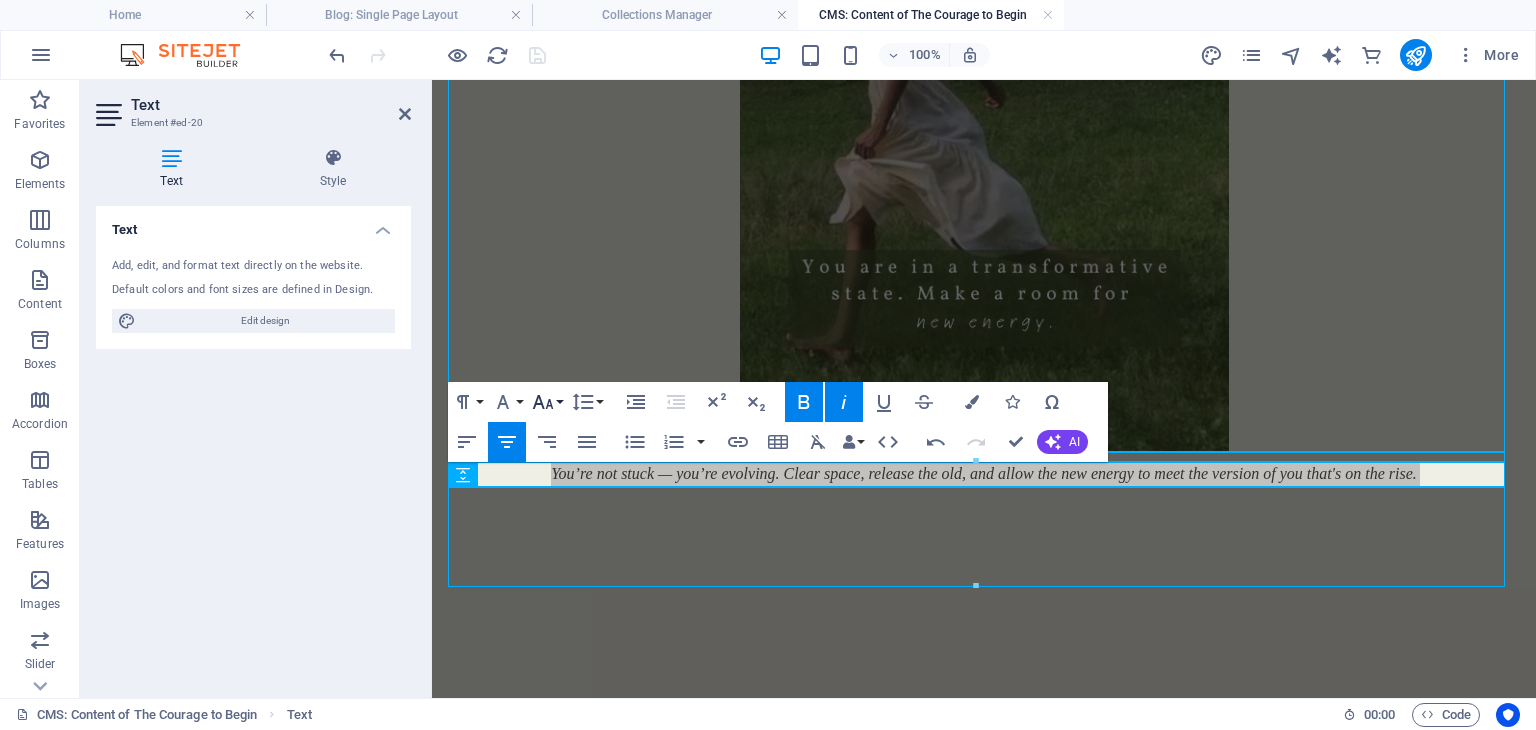 click 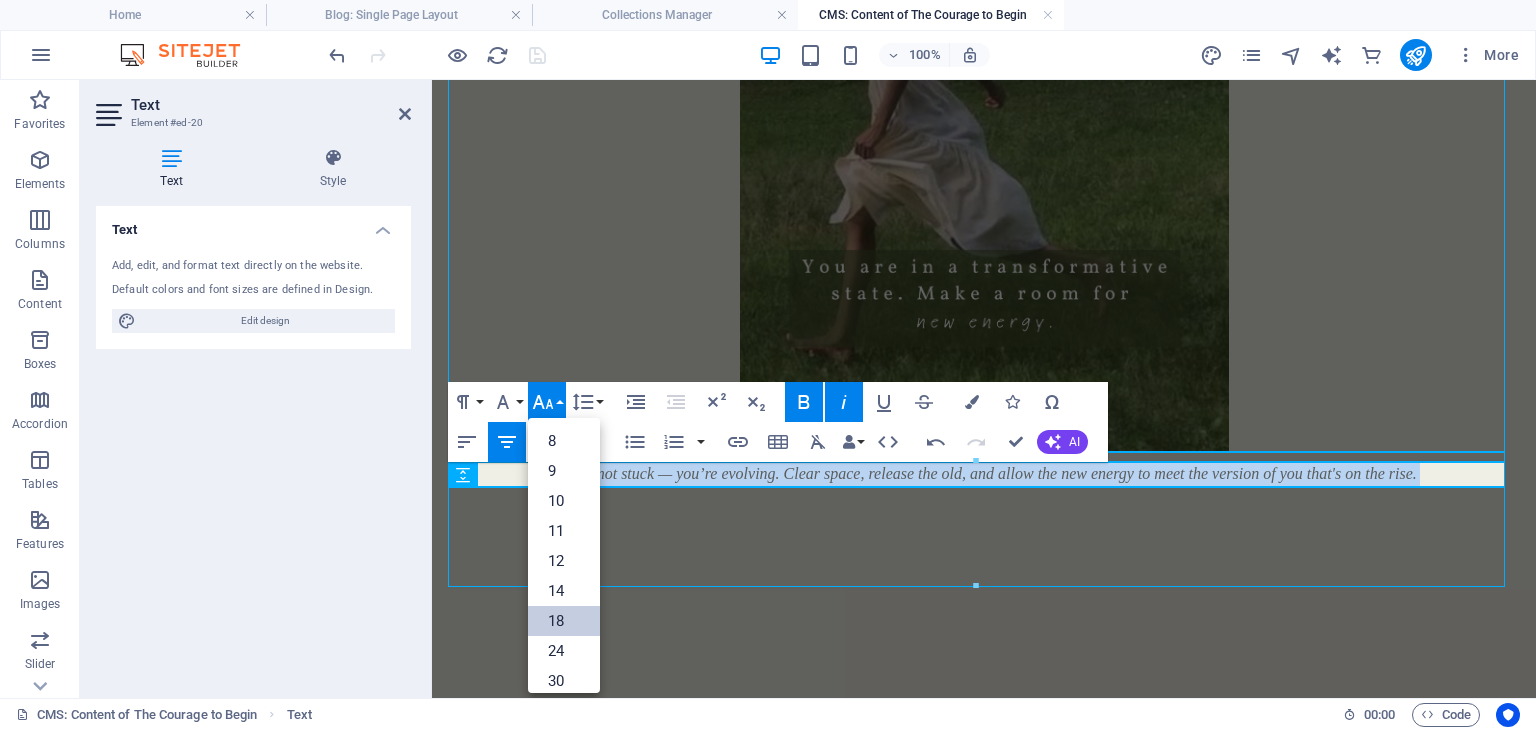 click on "18" at bounding box center (564, 621) 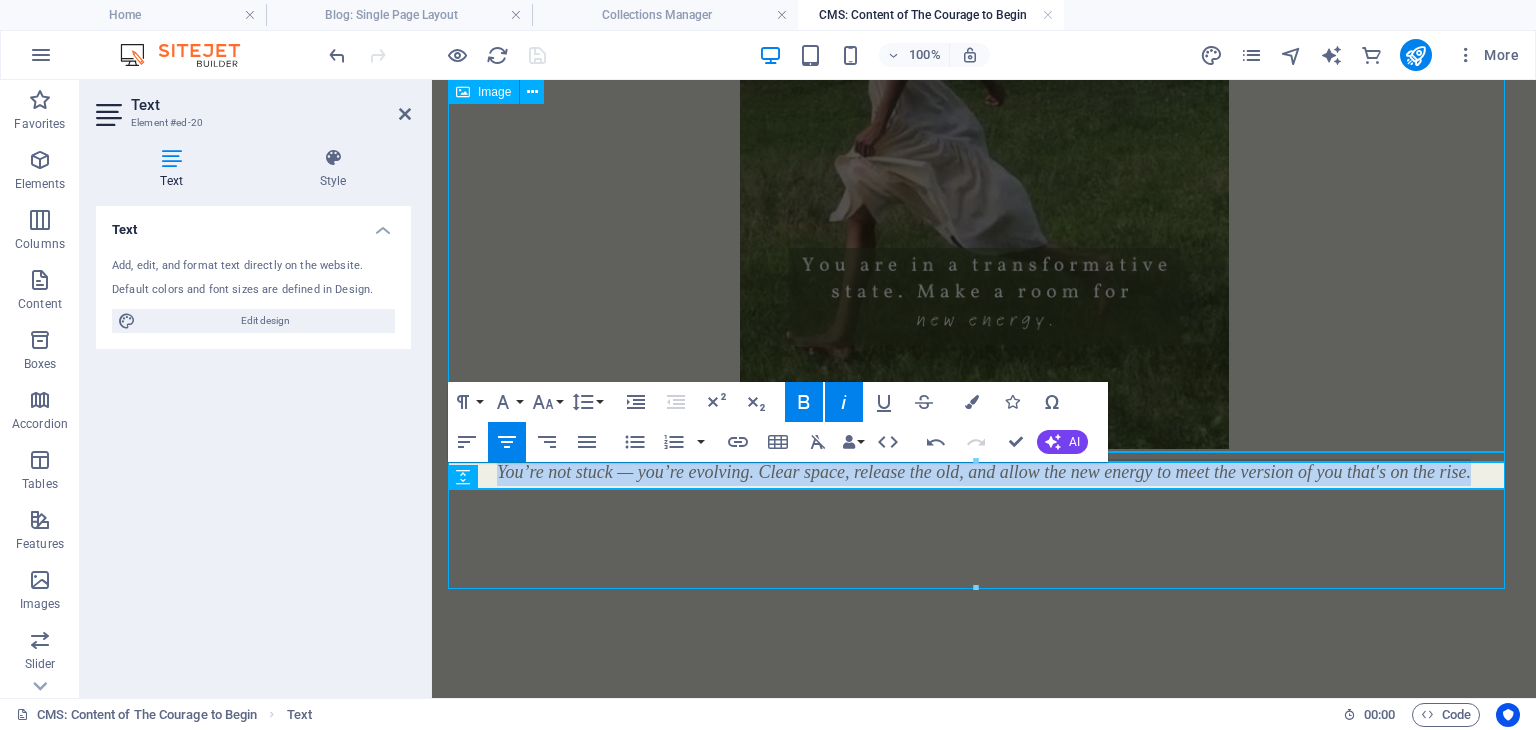 click at bounding box center (984, 143) 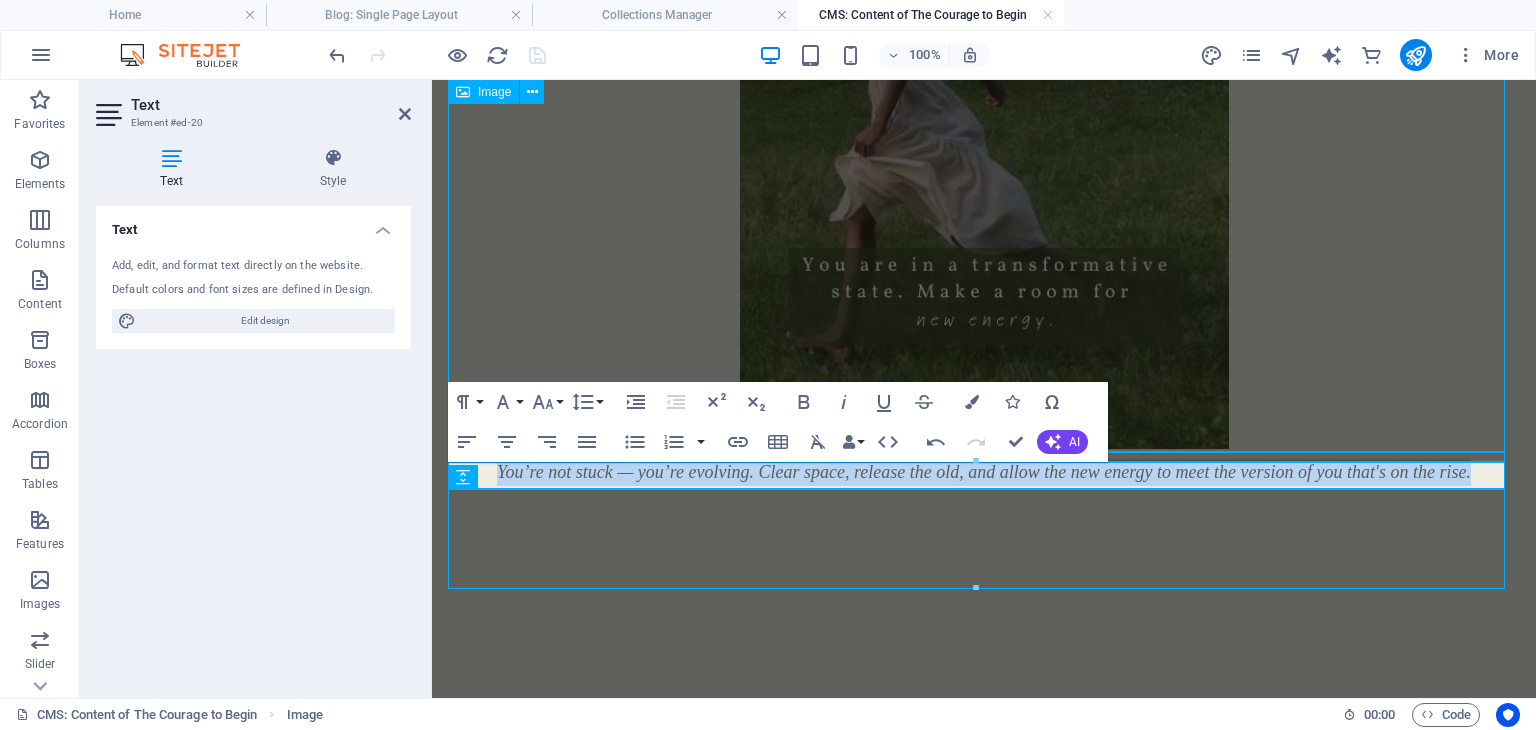 scroll, scrollTop: 2588, scrollLeft: 0, axis: vertical 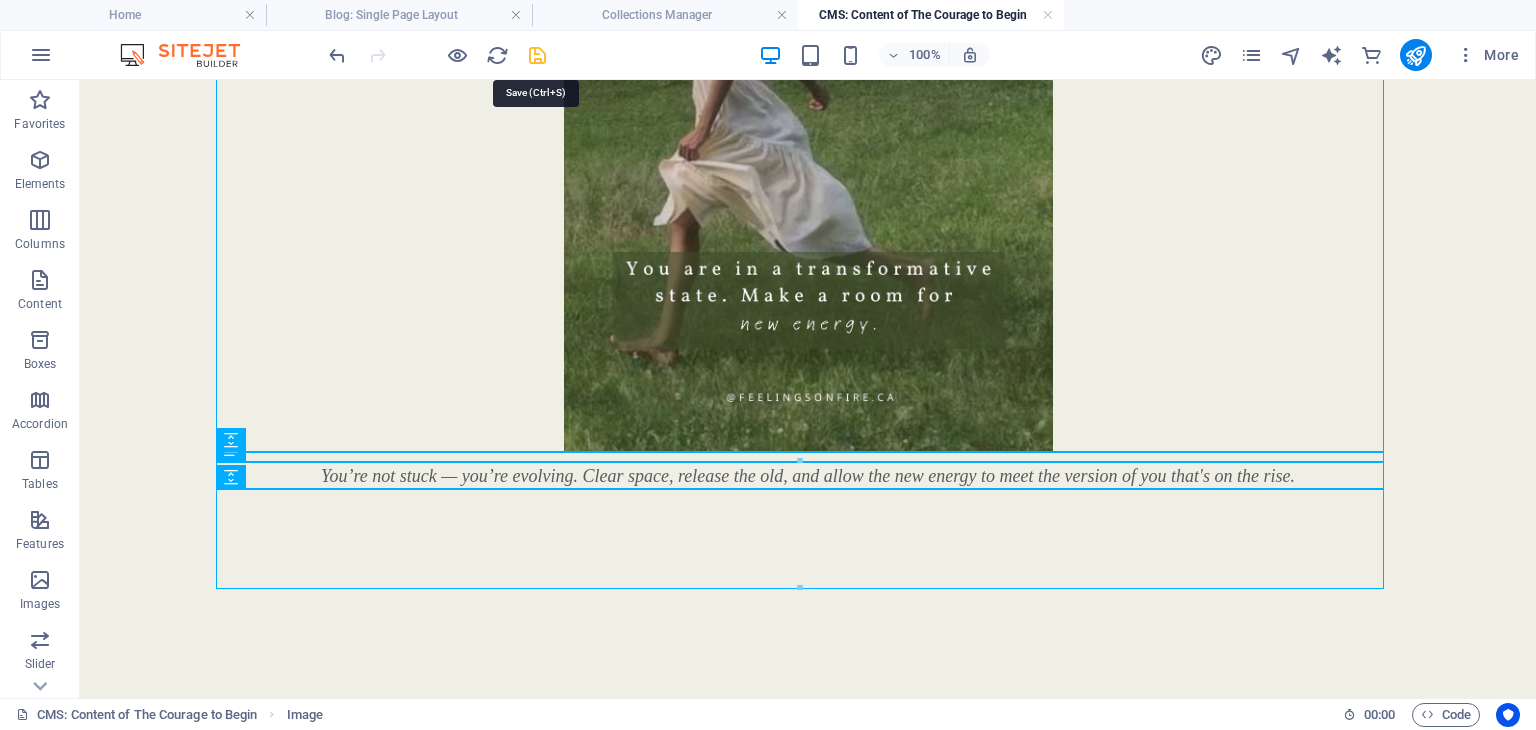 click at bounding box center [537, 55] 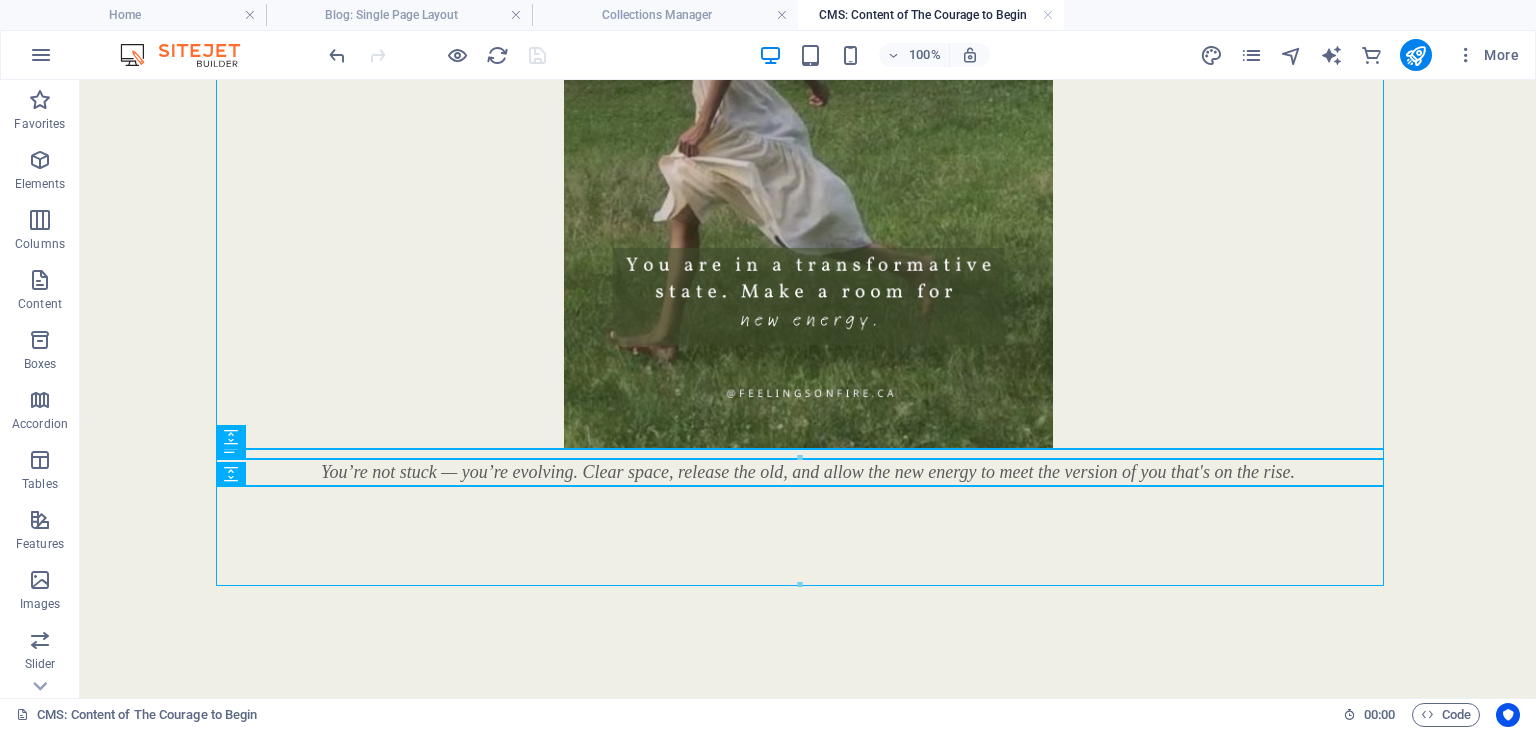 scroll, scrollTop: 2192, scrollLeft: 0, axis: vertical 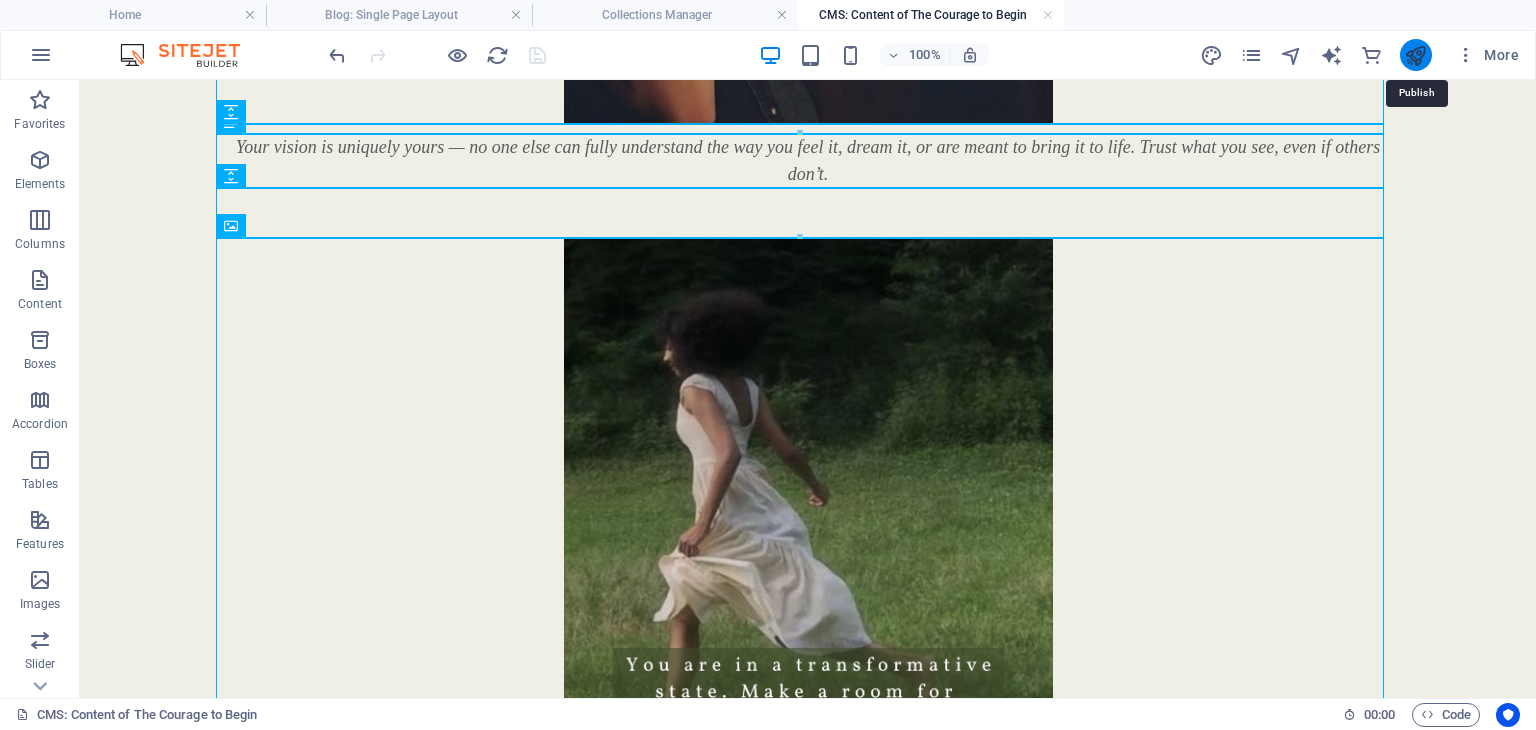 click at bounding box center [1415, 55] 